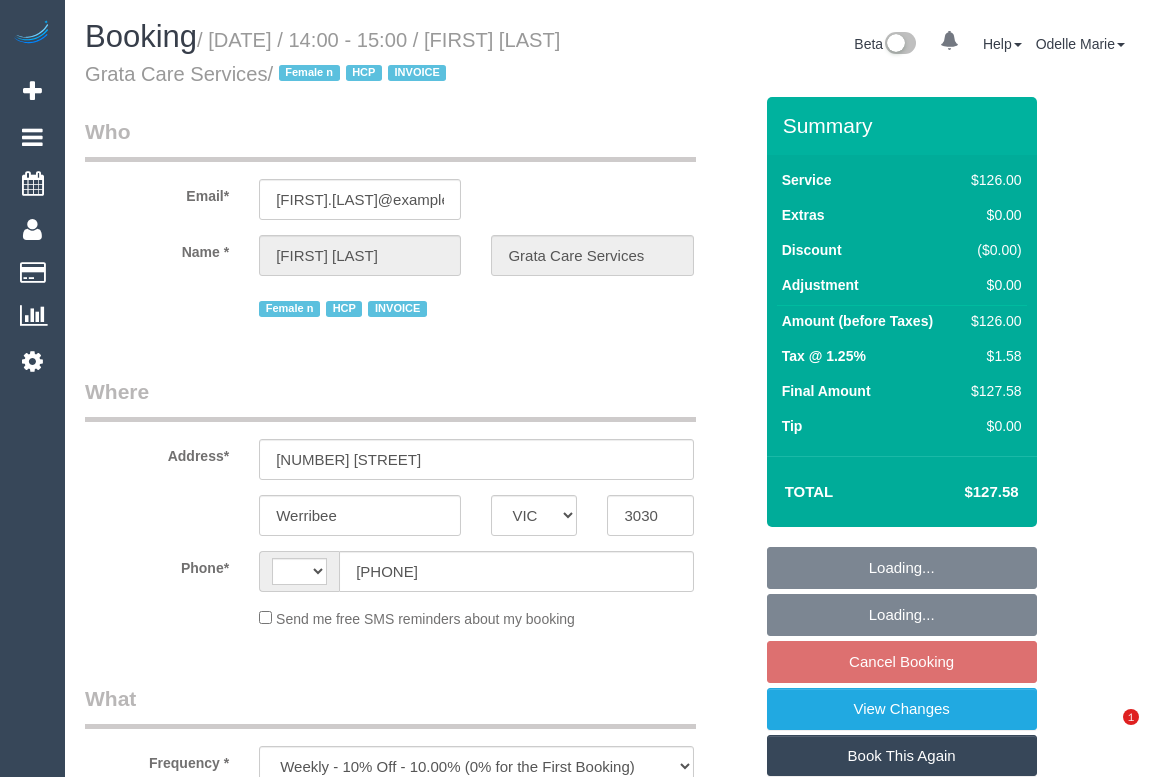 select on "VIC" 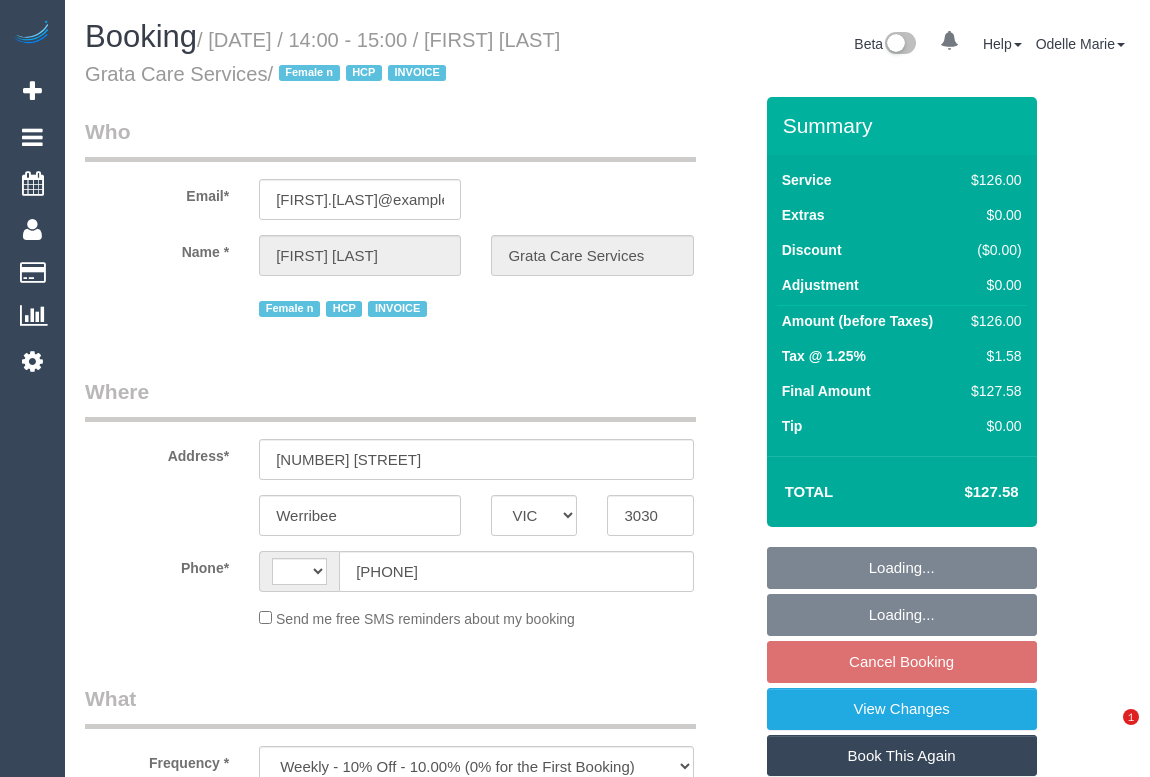scroll, scrollTop: 0, scrollLeft: 0, axis: both 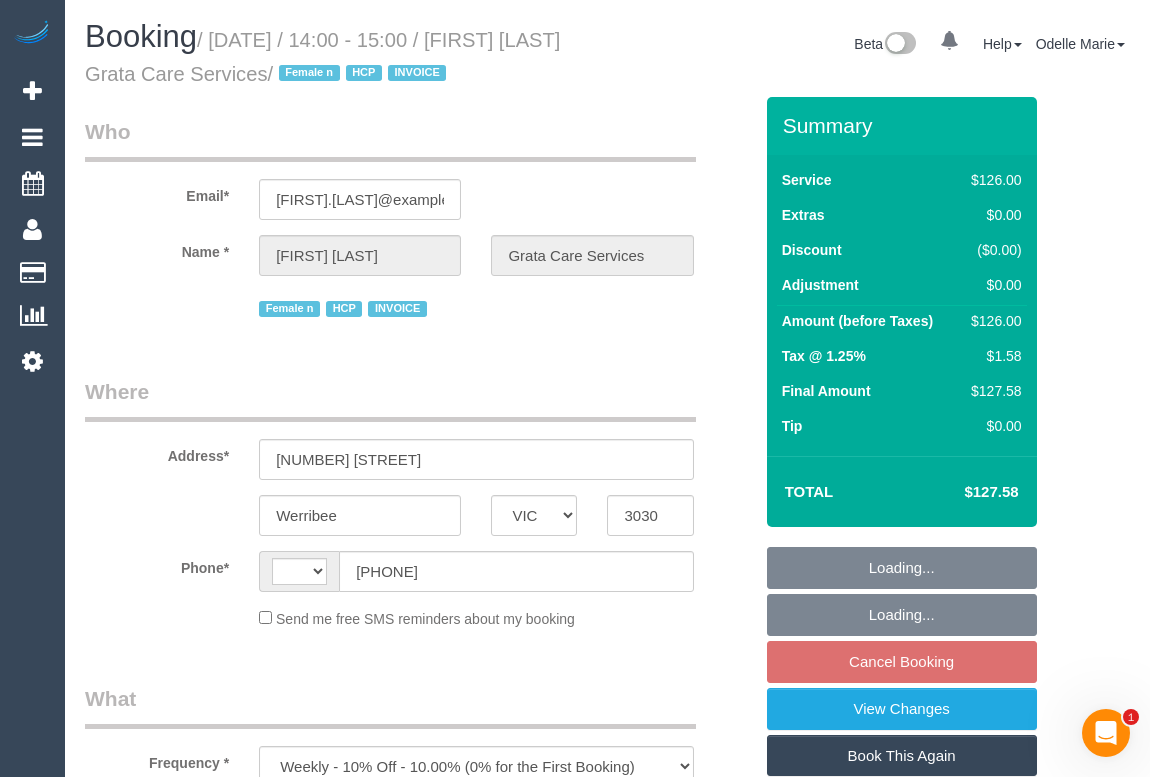 select on "number:28" 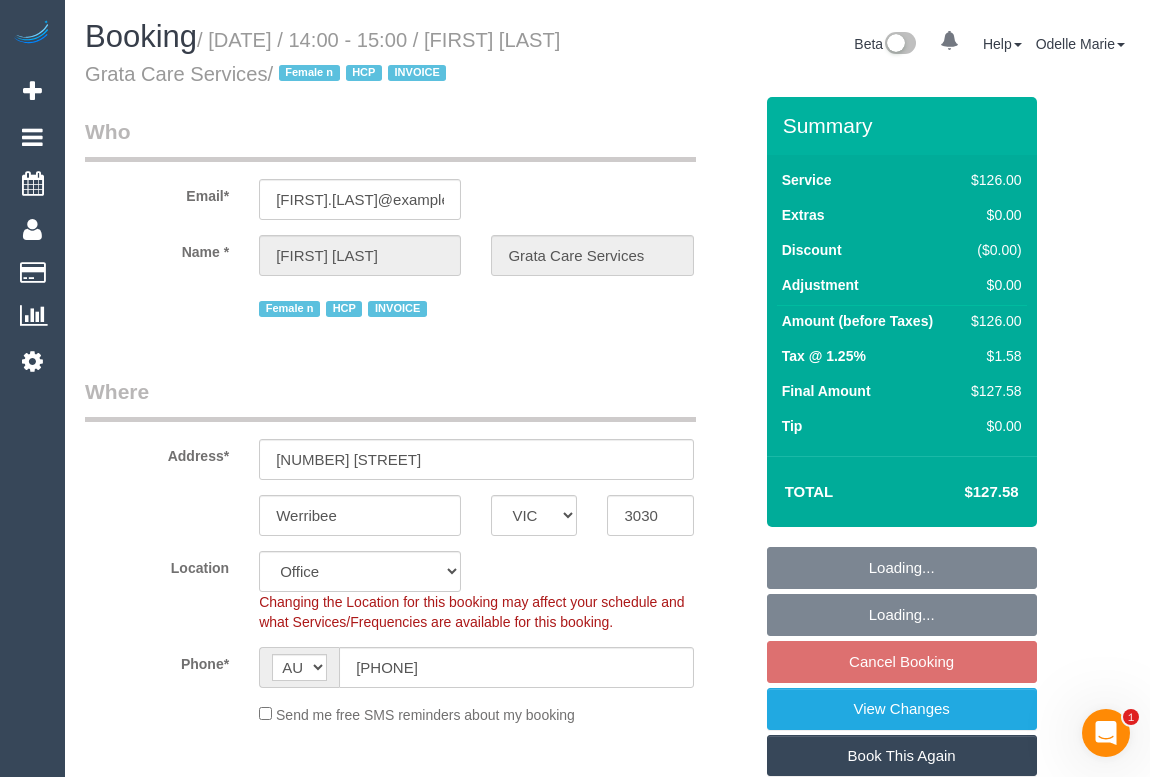 select on "string:AU" 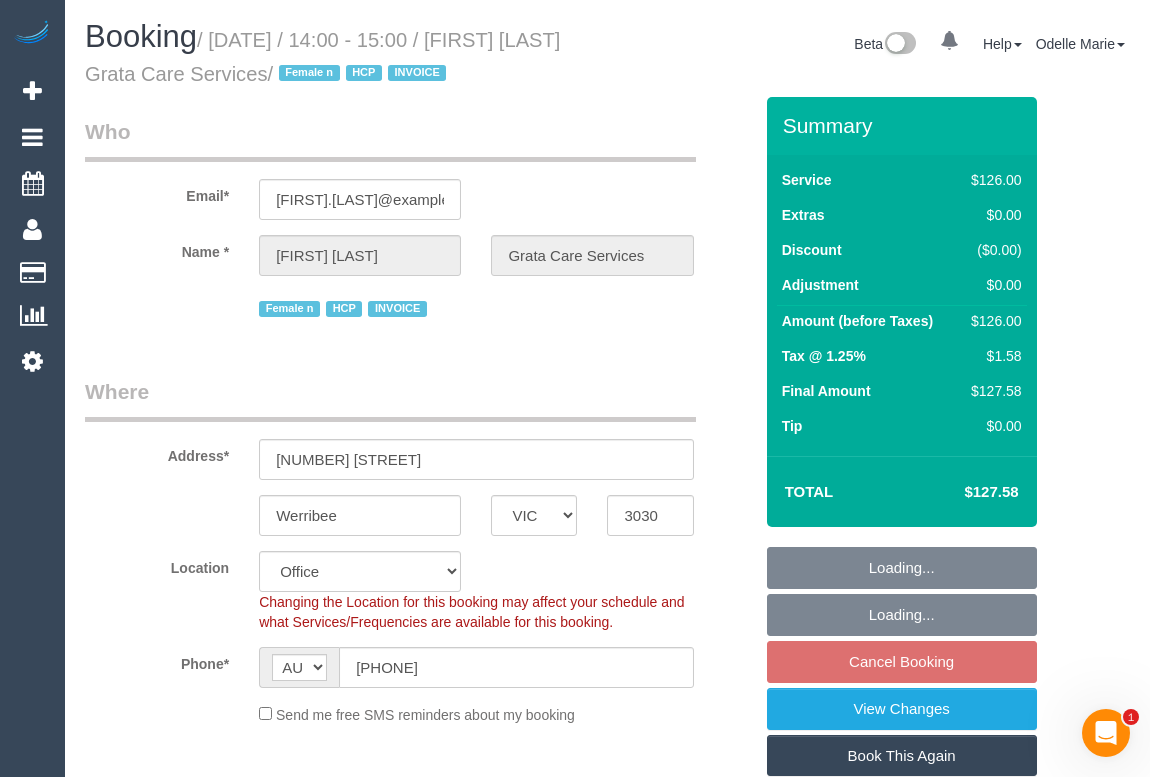 select on "object:760" 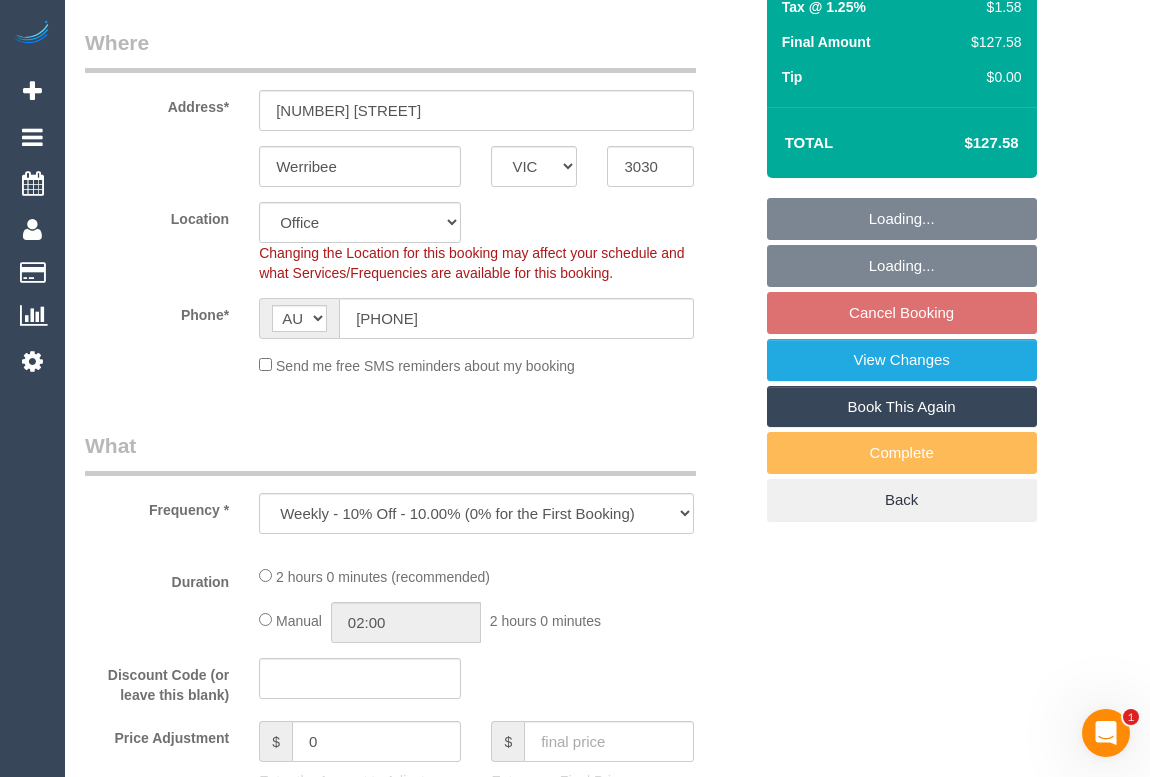 select on "120" 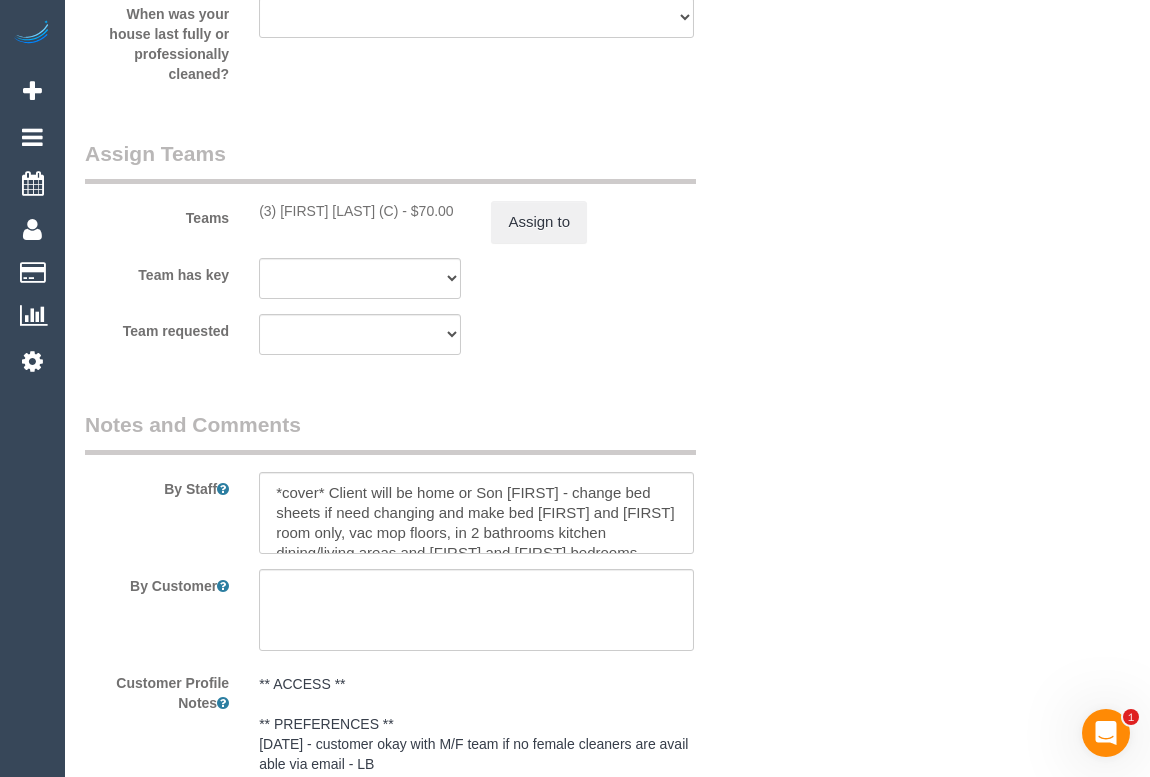 scroll, scrollTop: 2818, scrollLeft: 0, axis: vertical 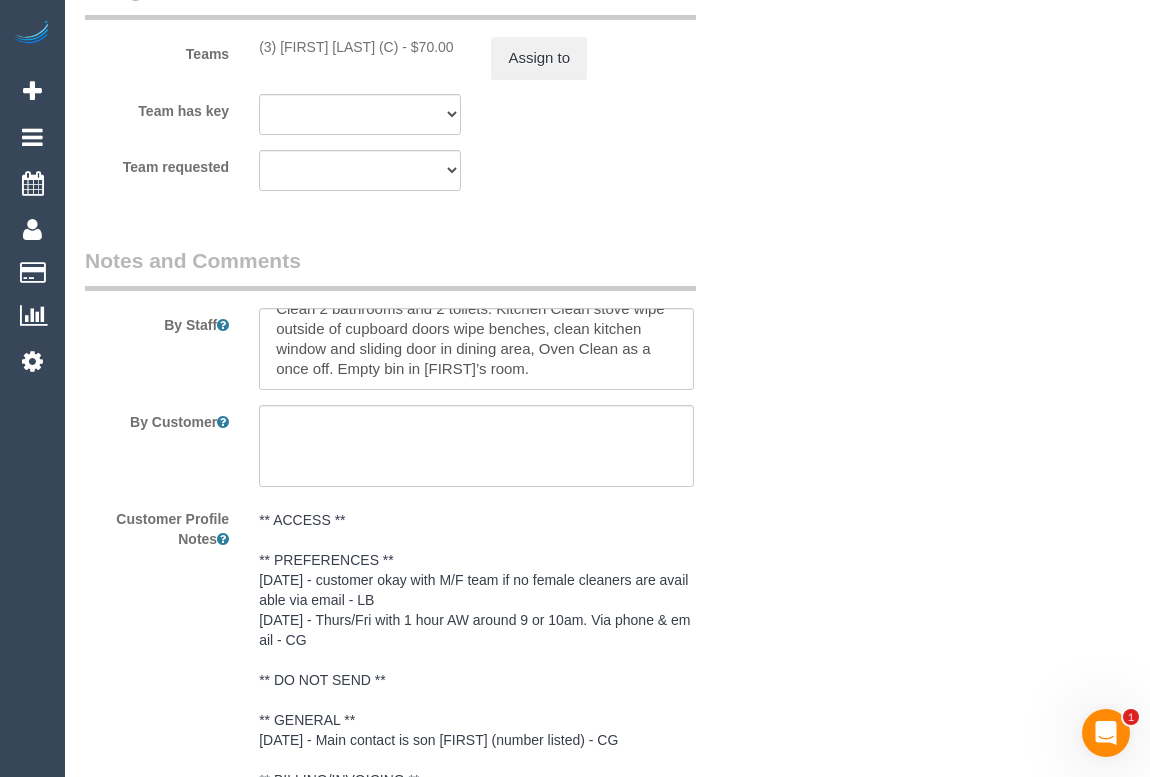 click on "Who
Email*
michaelf.webmail@gmail.com
Name *
Carmela Fisicaro
Grata Care Services
Female n
HCP
INVOICE
Where
Address*
7 Nangiloc Crescent
Werribee
ACT
NSW
NT
QLD
SA
TAS
VIC
WA
3030
Location
Office City East (North) East (South) Inner East Inner North (East) Inner North (West) Inner South East Inner West North (East) North (West) Outer East Outer North (East) Outer North (West) Outer South East Outer West South East (East) South East (West)" at bounding box center [607, -402] 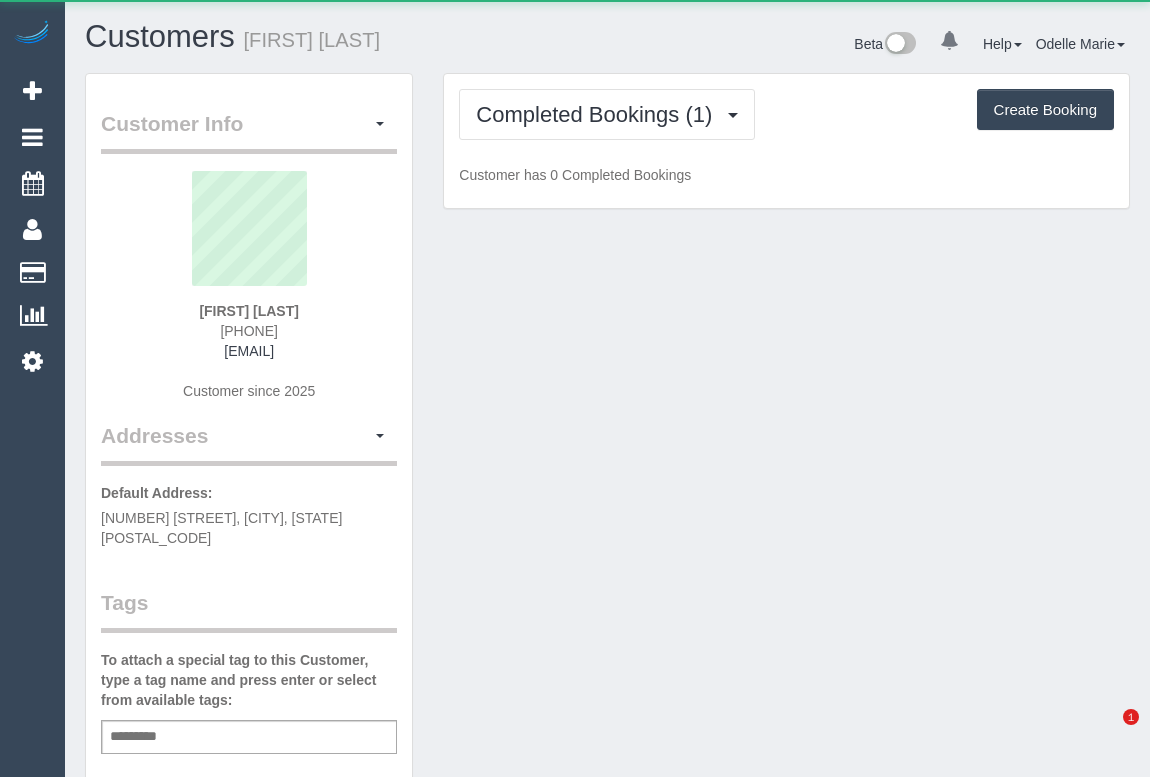 scroll, scrollTop: 0, scrollLeft: 0, axis: both 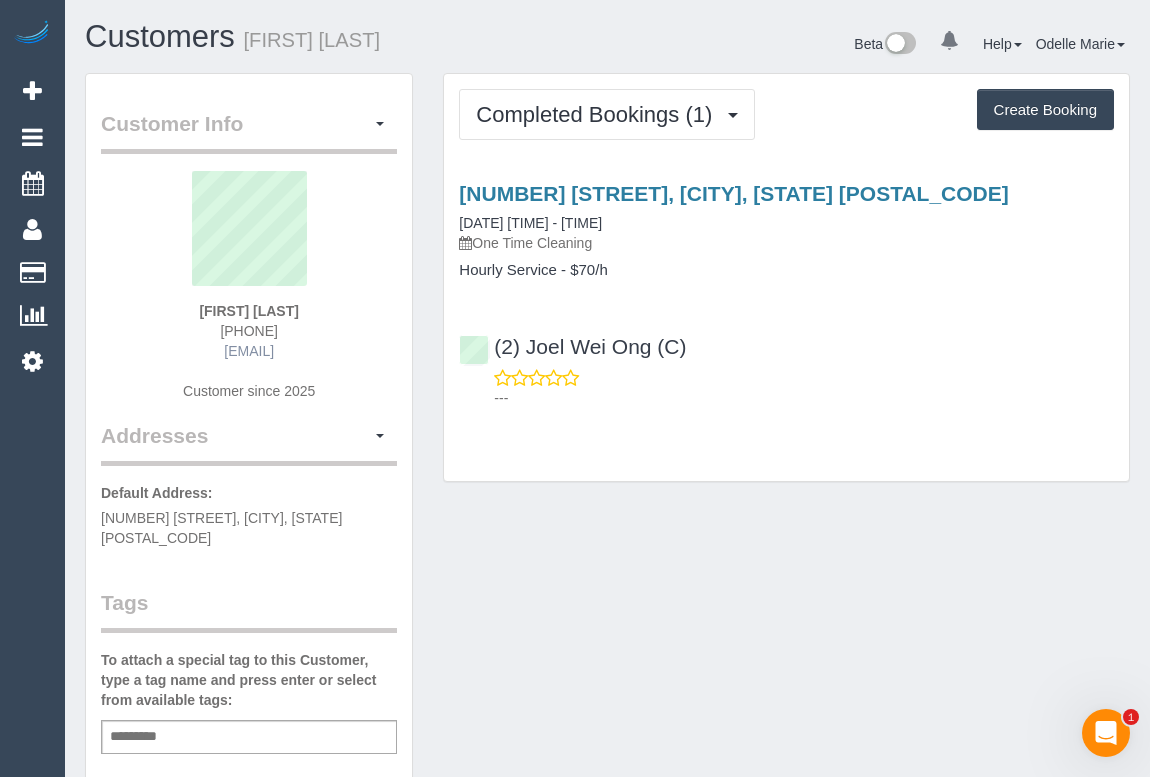 drag, startPoint x: 152, startPoint y: 352, endPoint x: 328, endPoint y: 356, distance: 176.04546 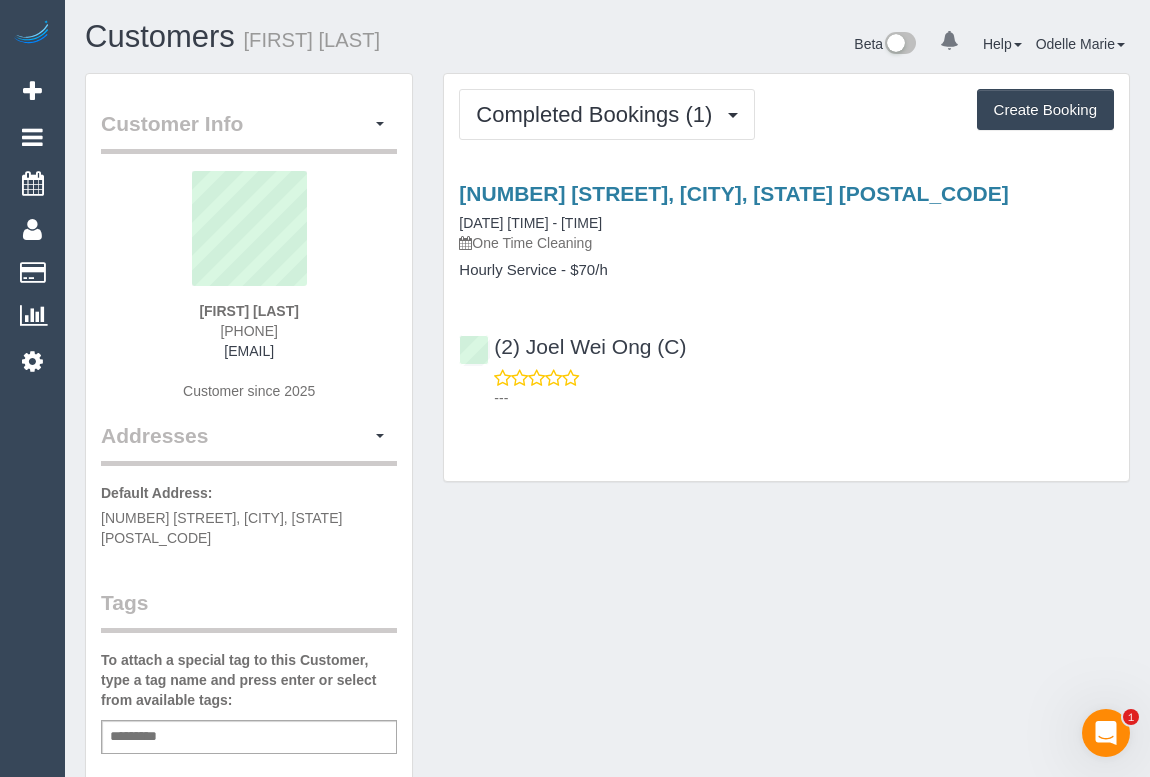 click on "Customer Info
Edit Contact Info
Send Message
Email Preferences
Special Sales Tax
View Changes
Mark as Unconfirmed
Block this Customer
Archive Account
Delete Account
Sasha Jones
0408651111" at bounding box center [607, 763] 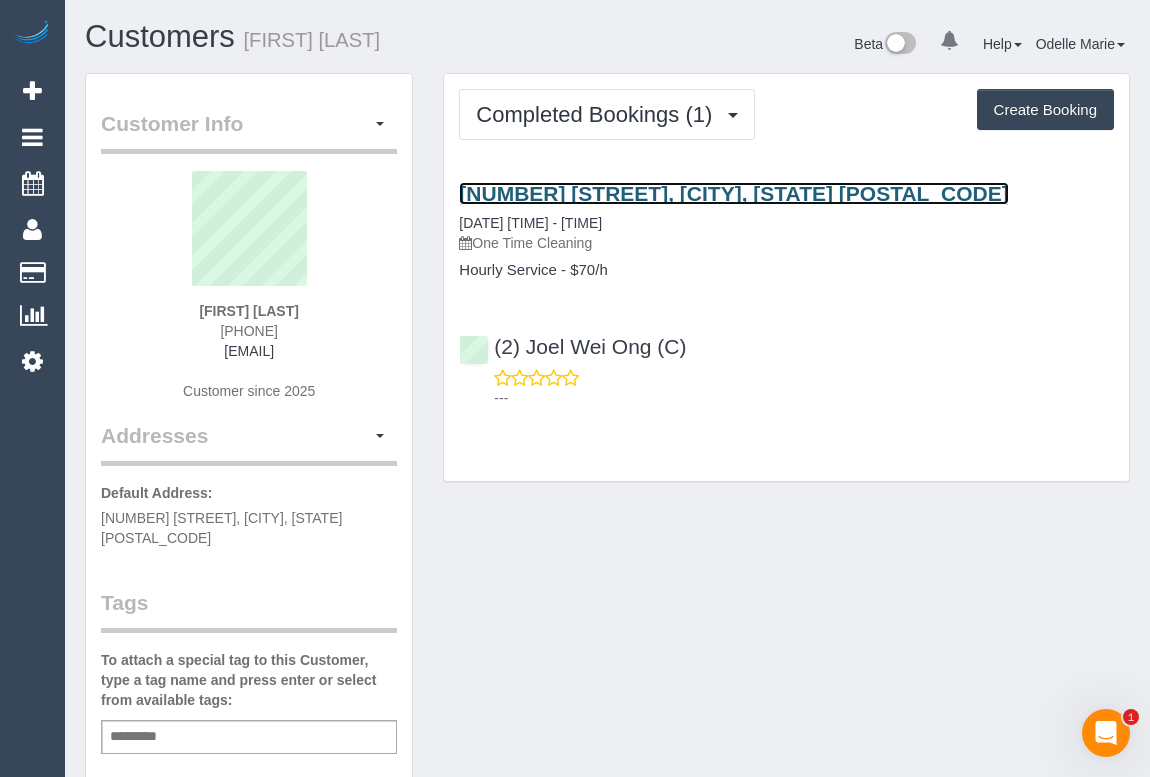 click on "81 Bell Street, Fitzroy, VIC 3065" at bounding box center [733, 193] 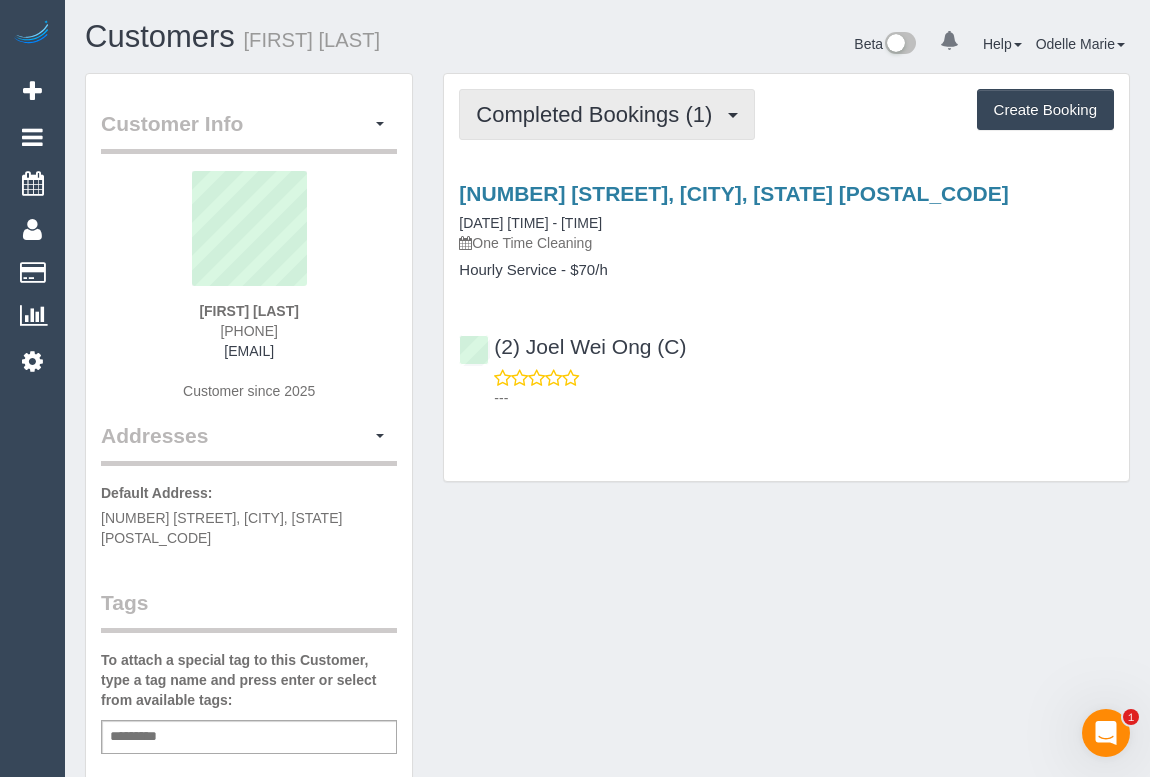 click on "Completed Bookings (1)" at bounding box center [607, 114] 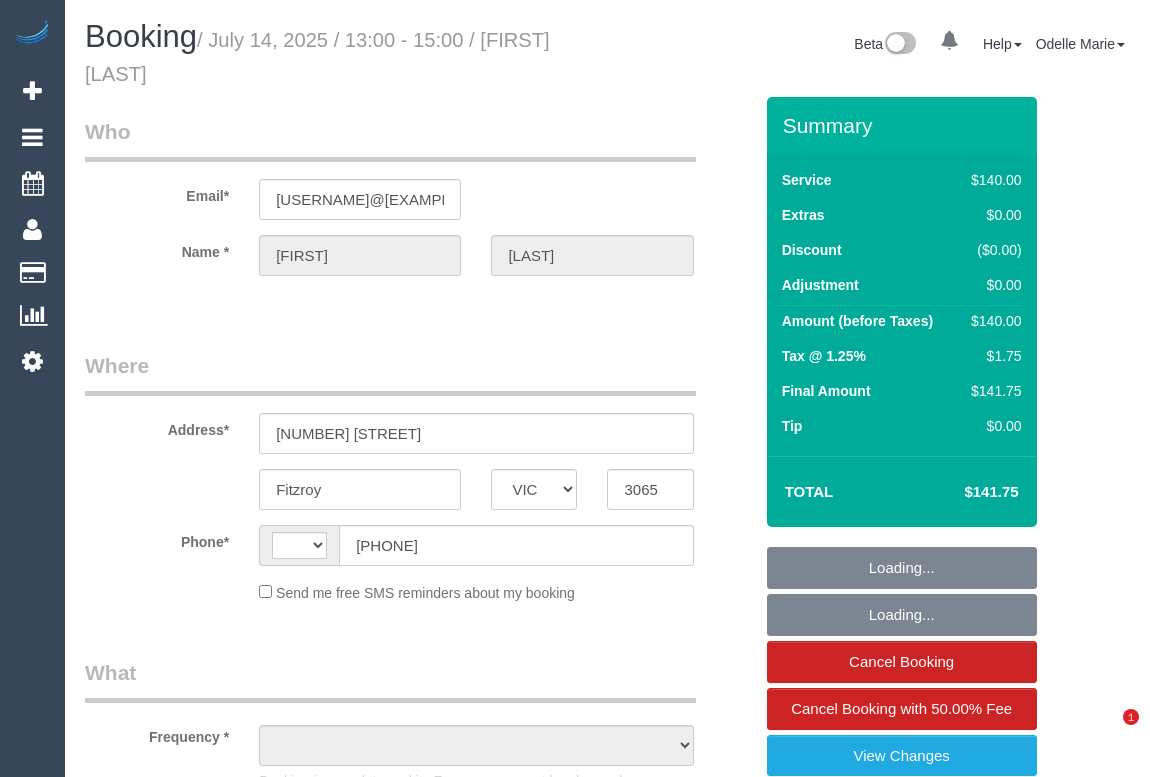 select on "VIC" 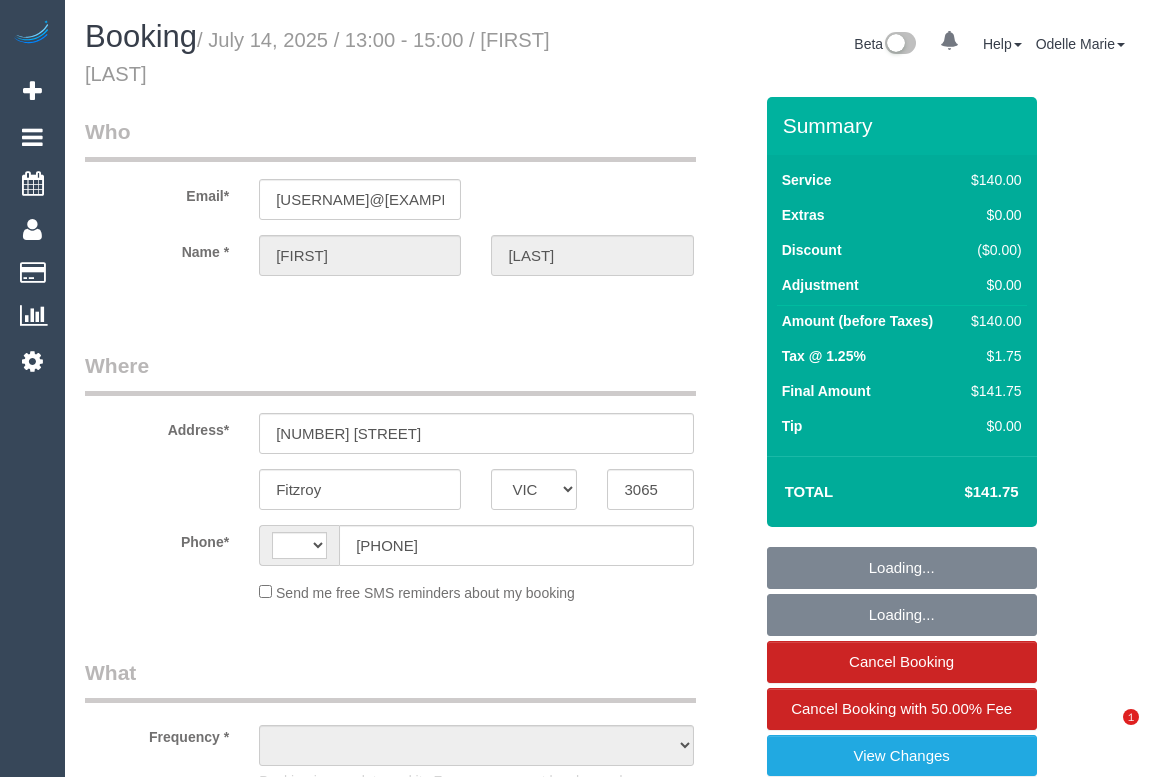 scroll, scrollTop: 0, scrollLeft: 0, axis: both 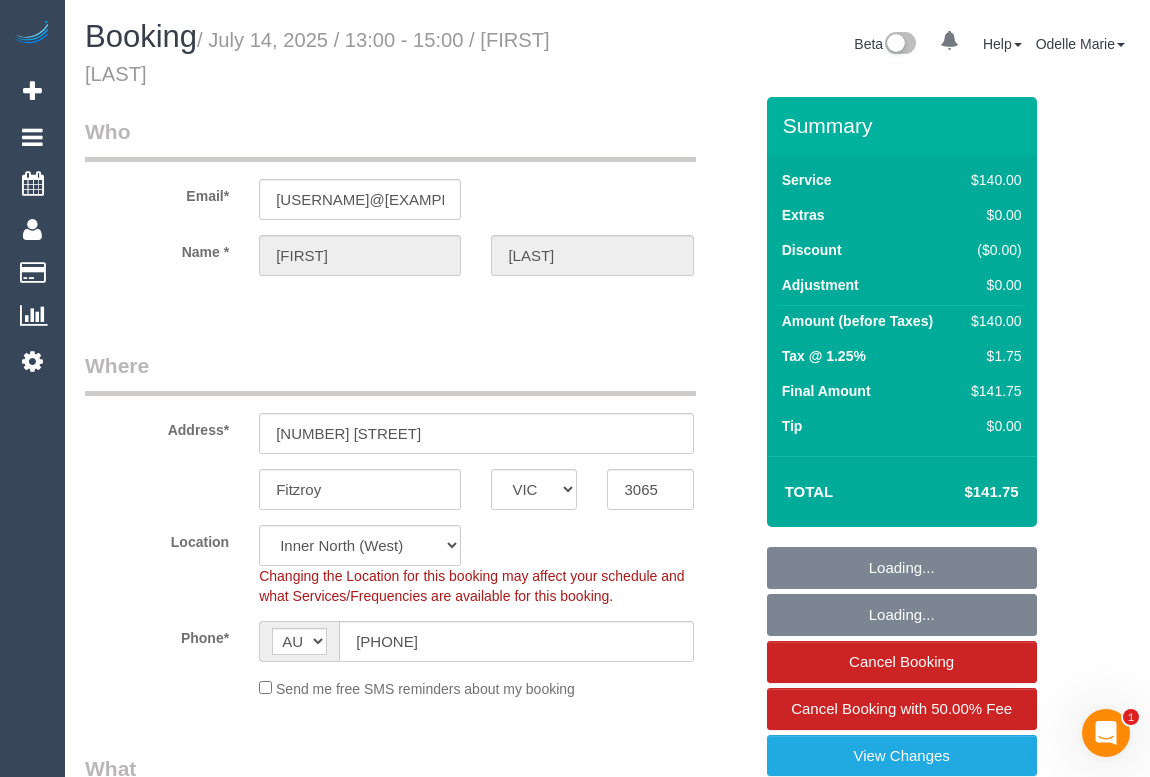 select on "string:AU" 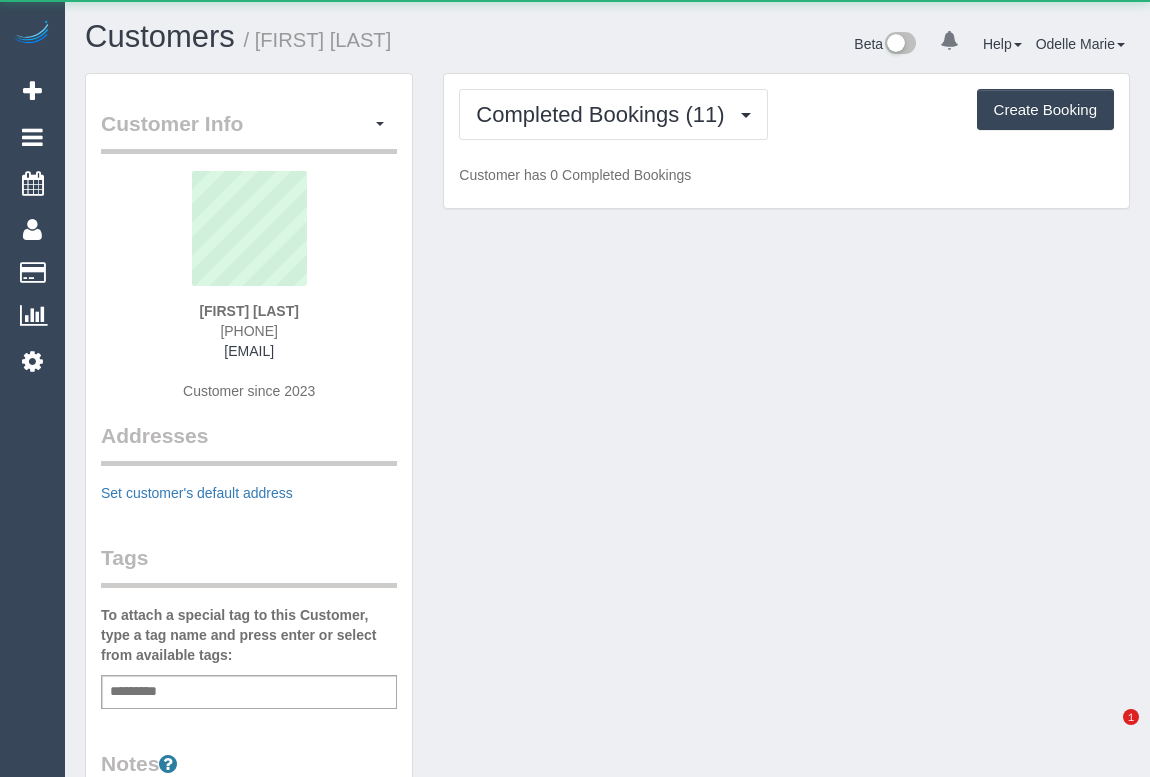 scroll, scrollTop: 0, scrollLeft: 0, axis: both 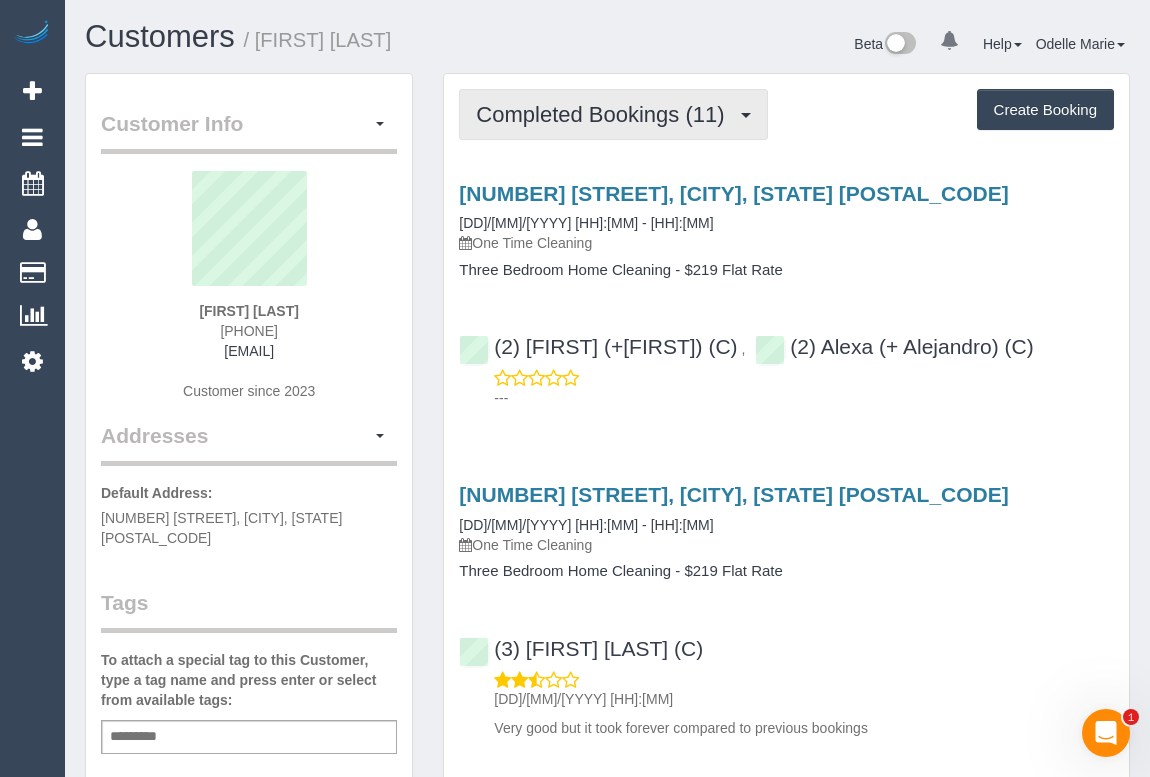 click on "Completed Bookings (11)" at bounding box center (605, 114) 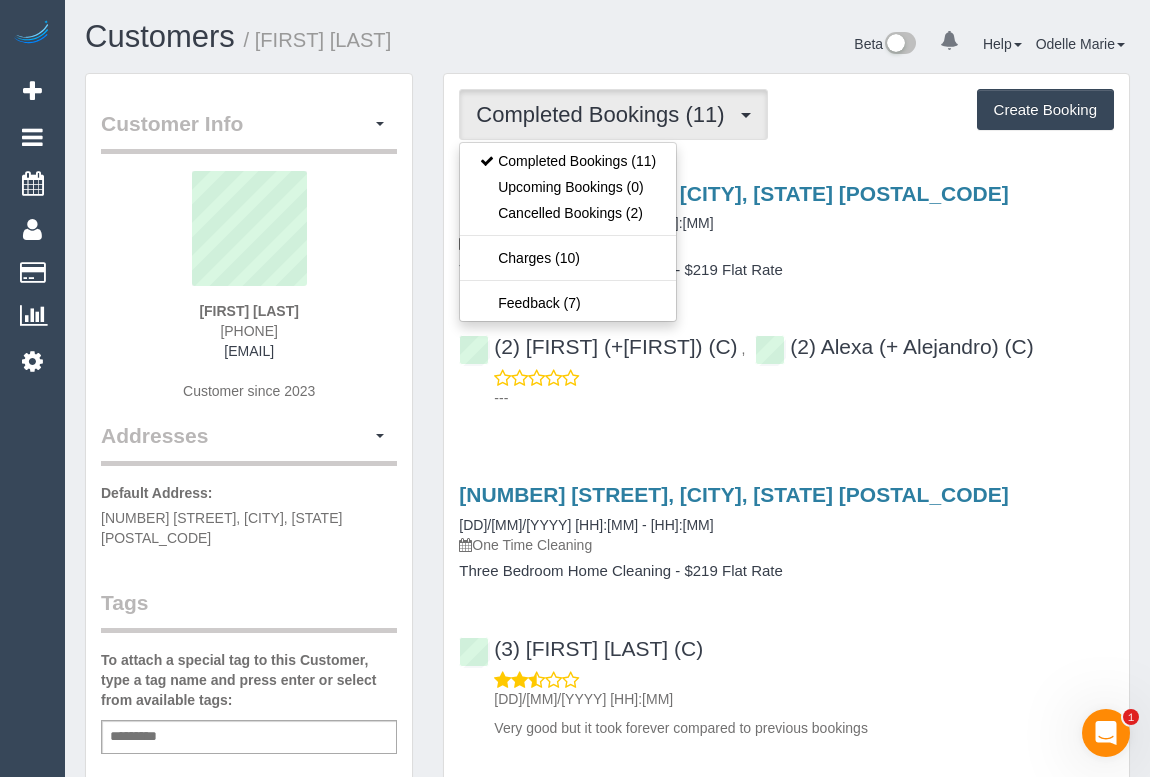 click on "Three Bedroom Home Cleaning - $219 Flat Rate" at bounding box center (786, 270) 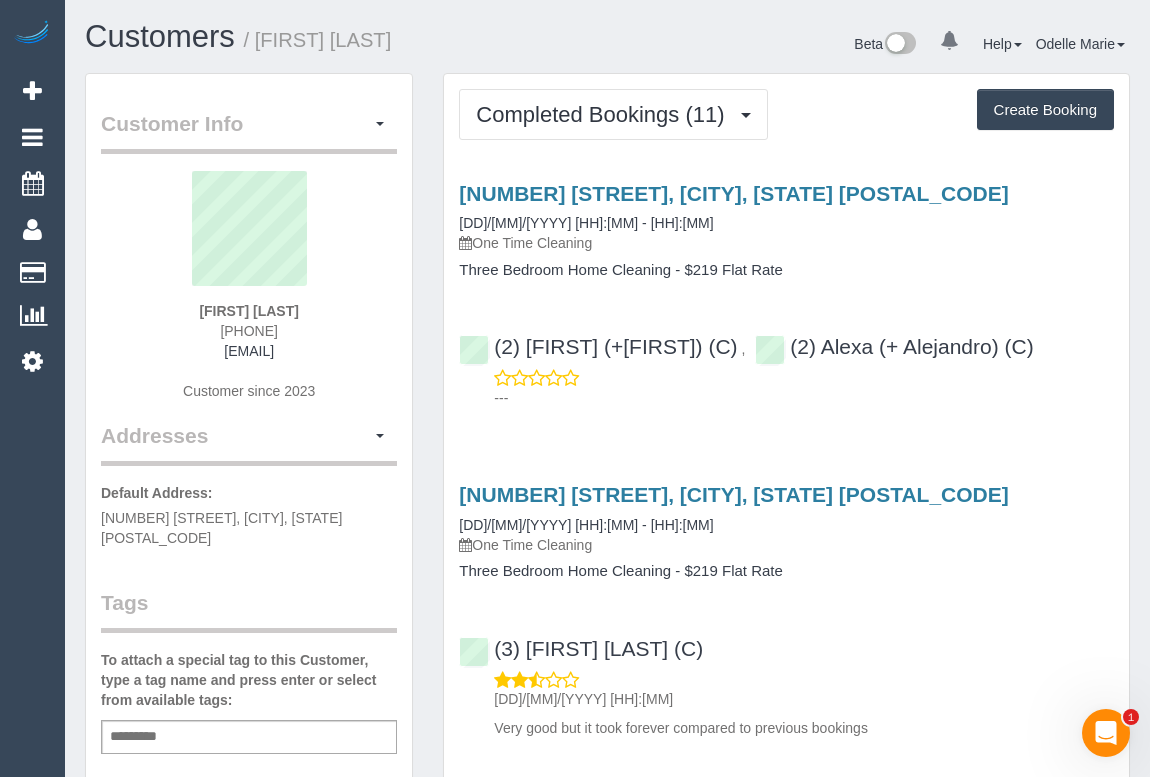 drag, startPoint x: 203, startPoint y: 326, endPoint x: 261, endPoint y: 770, distance: 447.77228 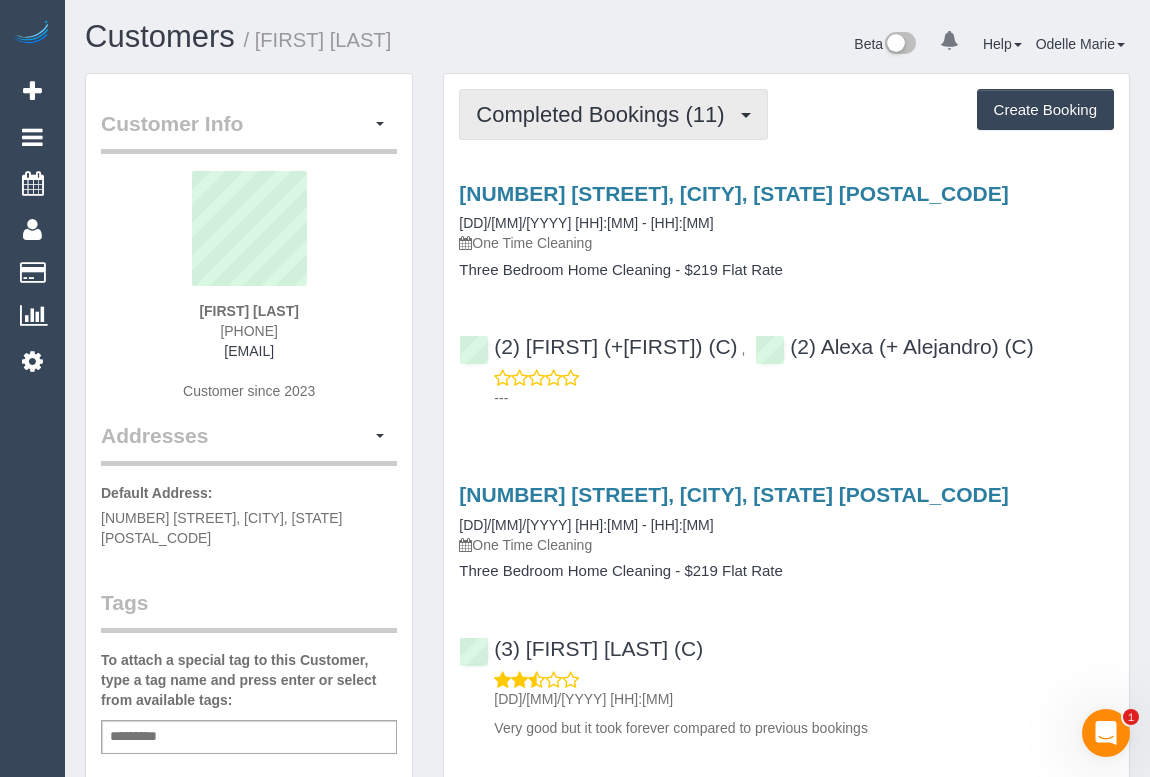 click on "Completed Bookings (11)" at bounding box center [613, 114] 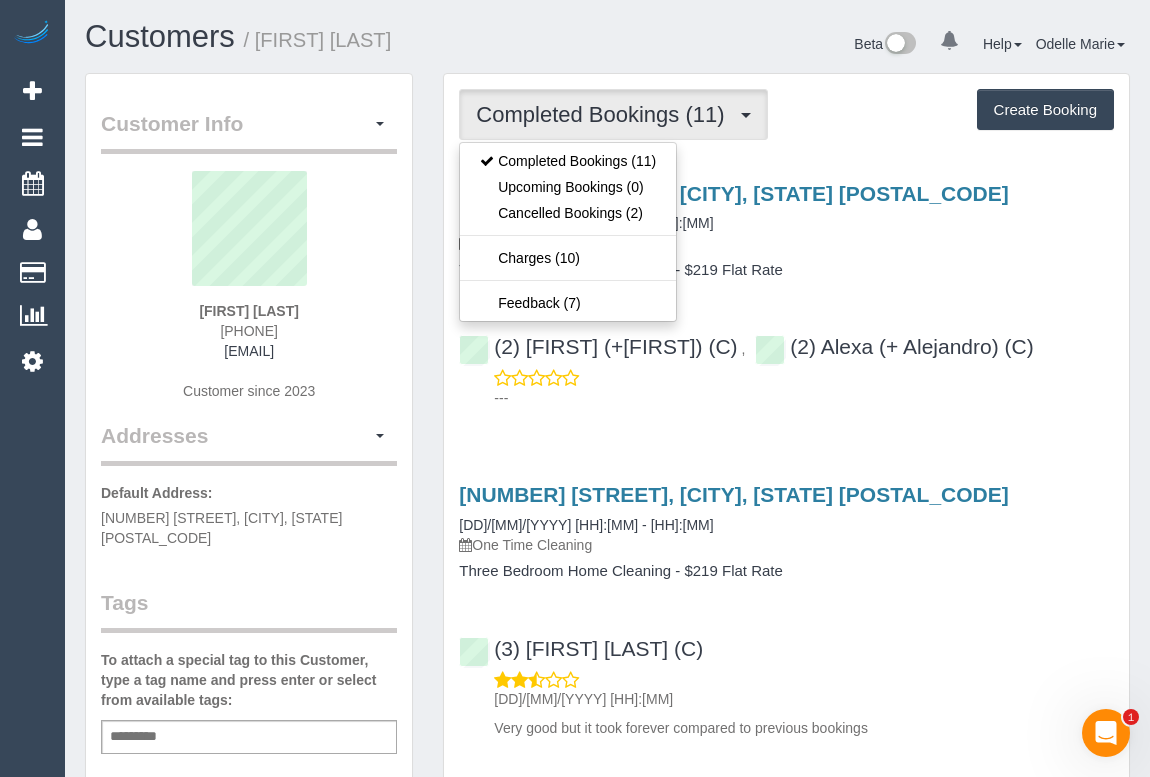 click on "31 Rosslyn Street, West Melbourne, VIC 3003
14/07/2025 14:00 - 16:00
One Time Cleaning
Three Bedroom Home Cleaning - $219 Flat Rate
(2) Alejandro (+ Alexa) (C)
,
(2) Alexa (+ Alejandro) (C)
---" at bounding box center (786, 291) 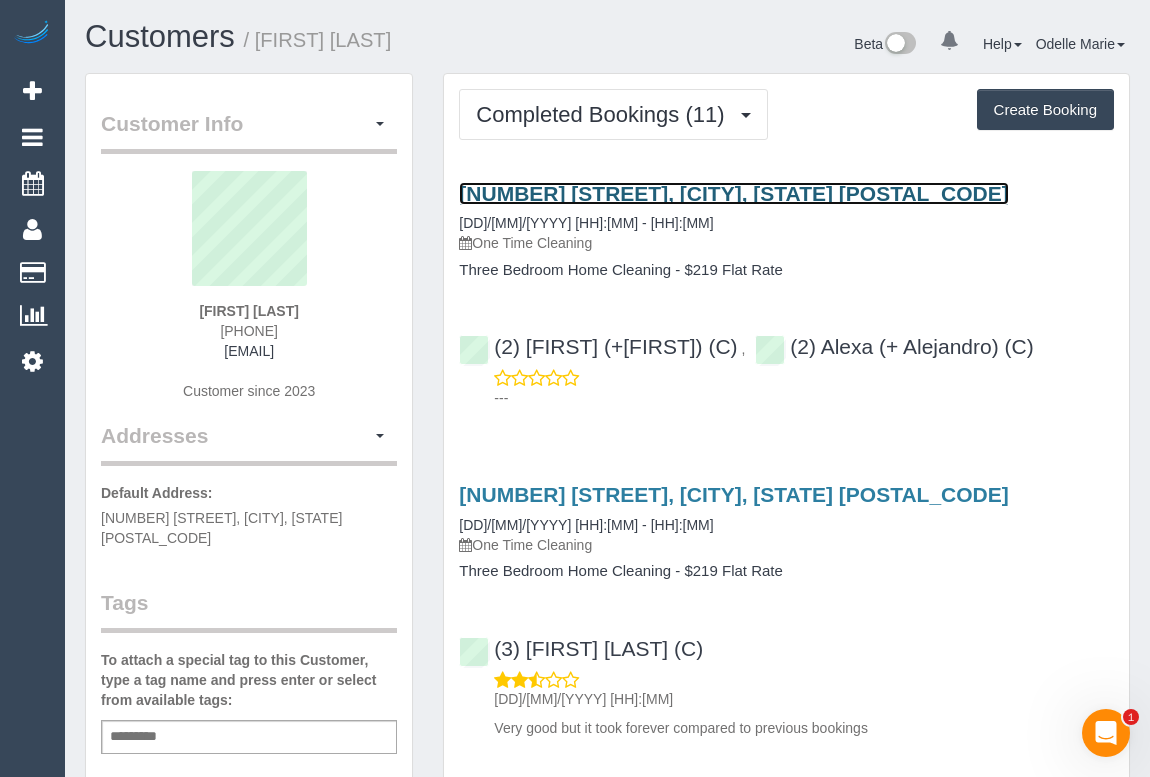 click on "31 Rosslyn Street, West Melbourne, VIC 3003" at bounding box center (733, 193) 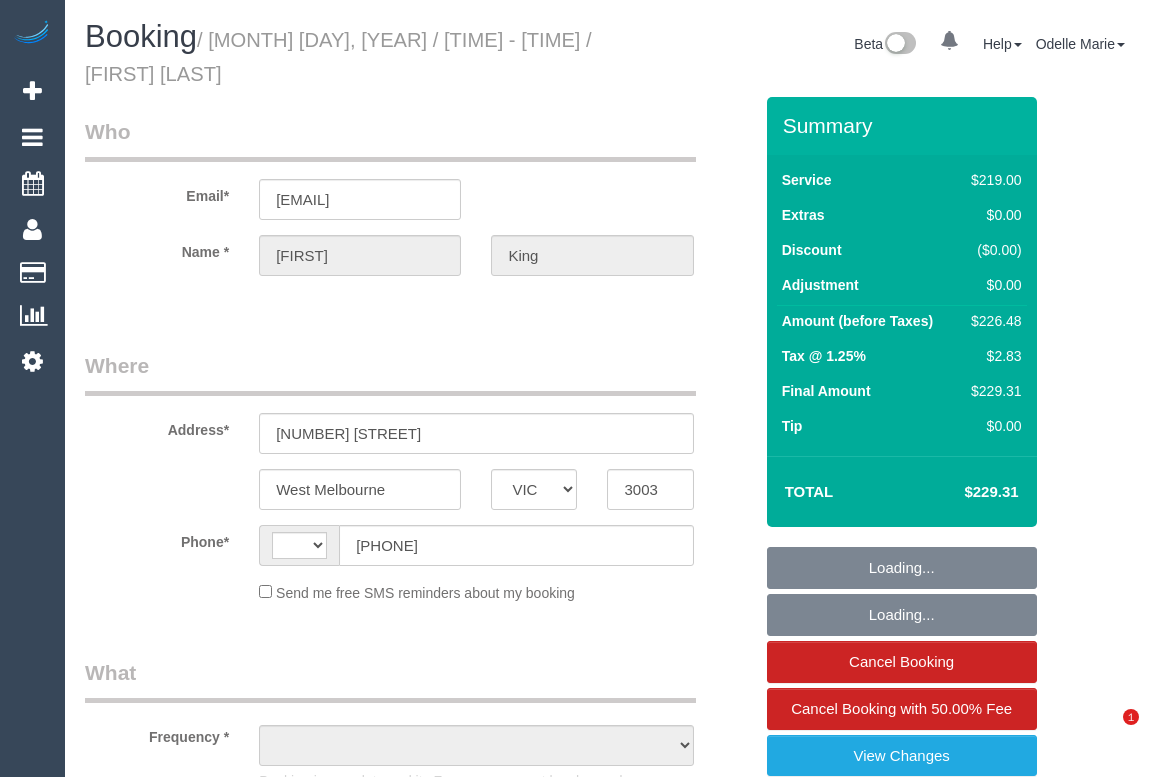 select on "VIC" 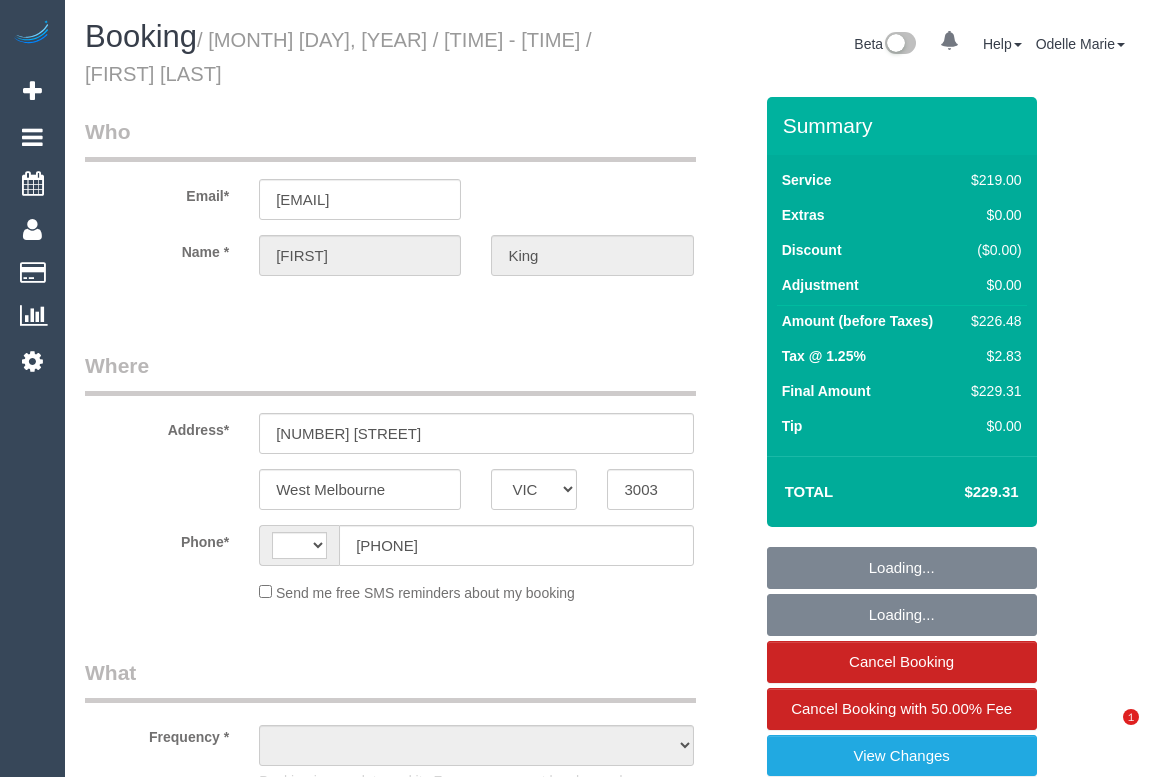 scroll, scrollTop: 0, scrollLeft: 0, axis: both 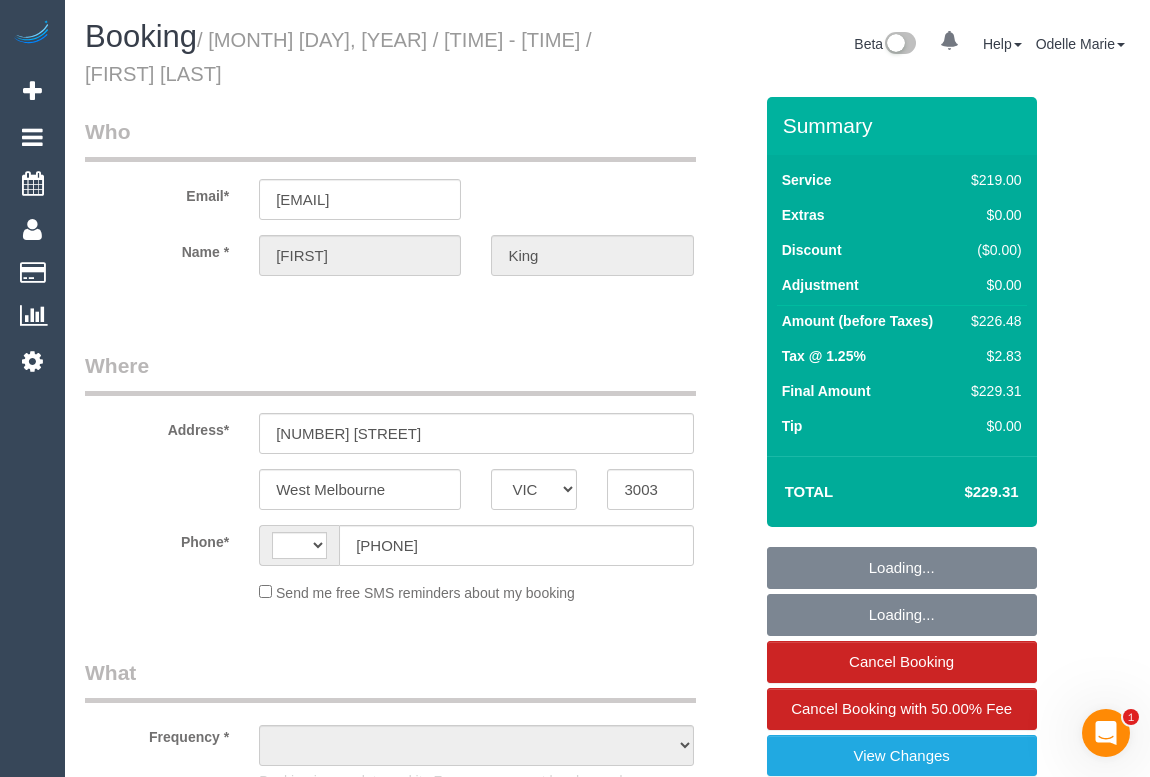select on "string:AU" 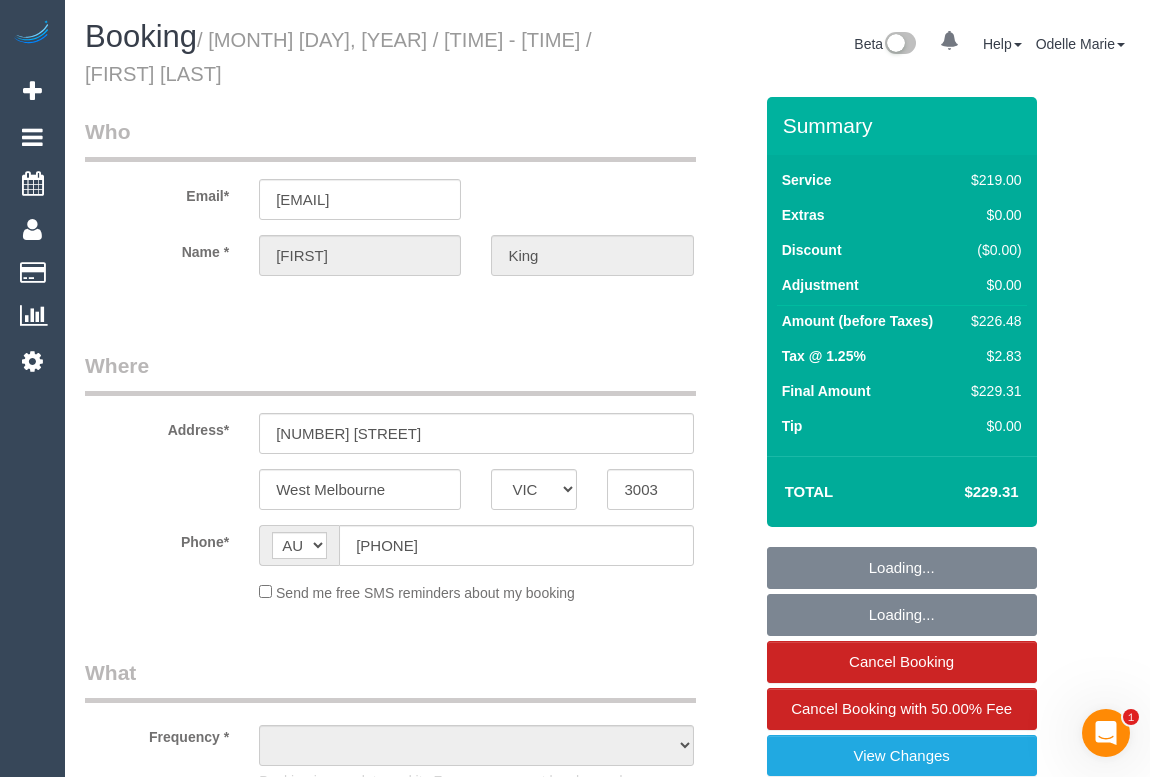 select on "object:543" 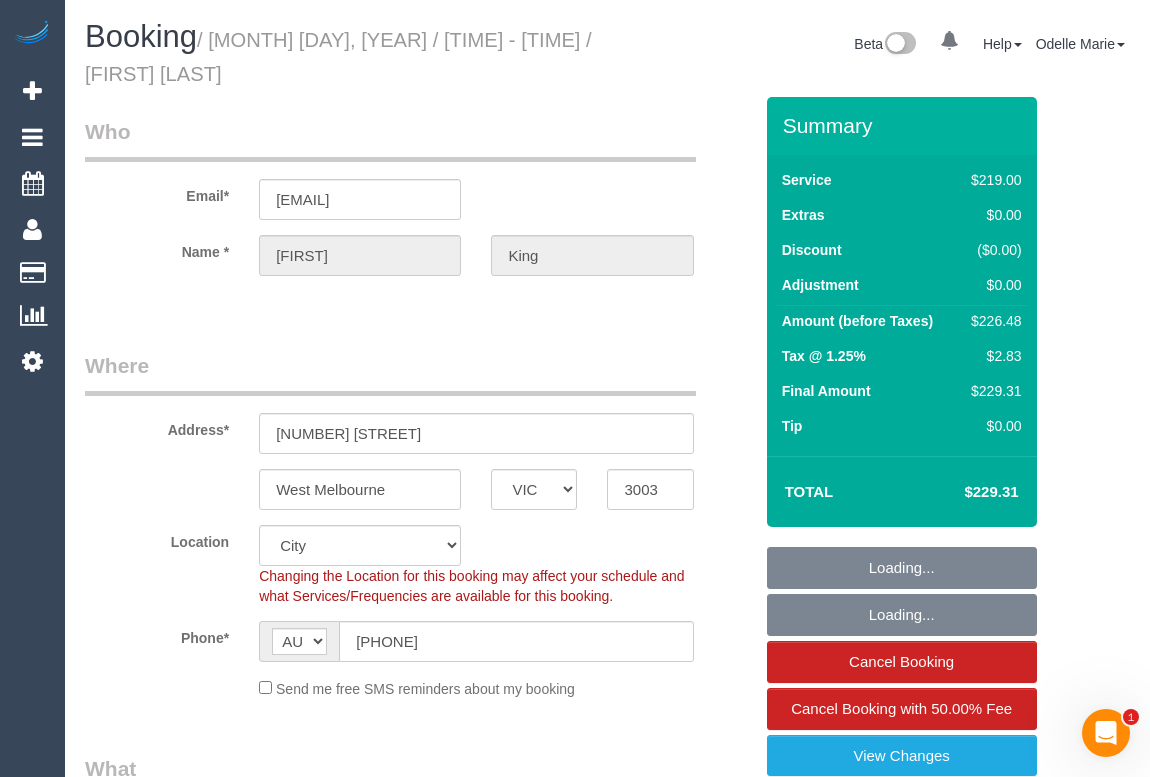 select on "object:548" 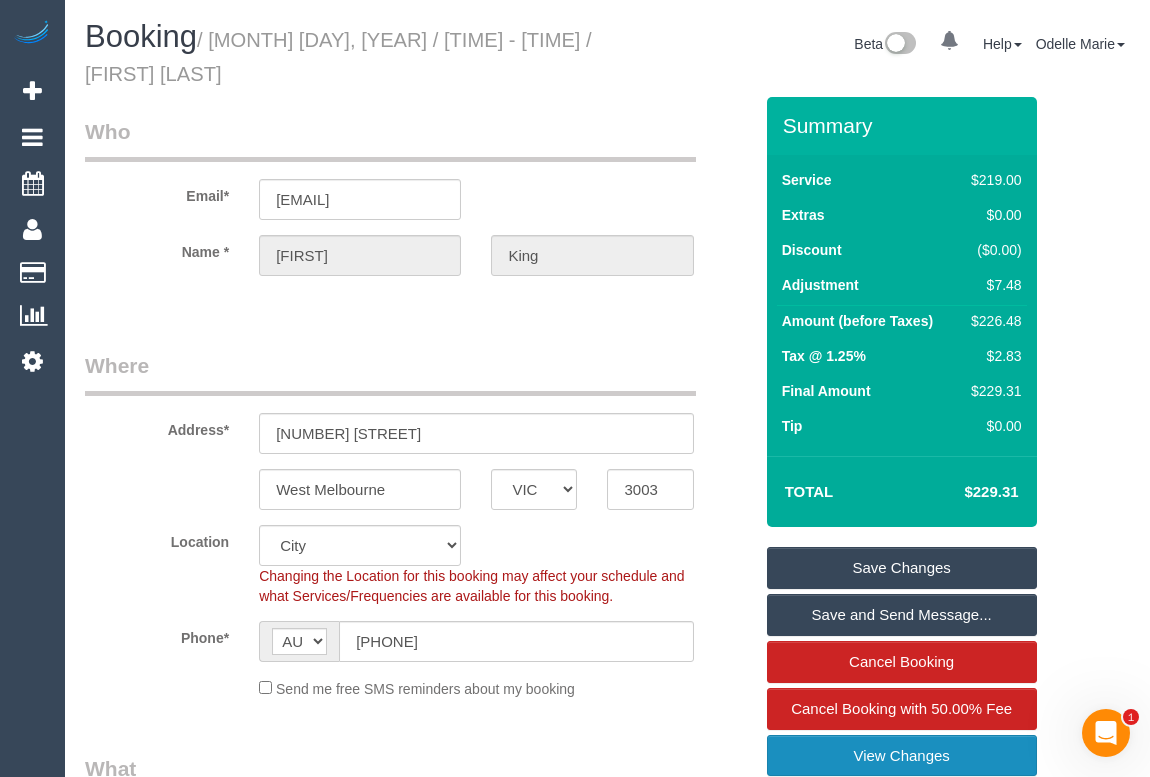 click on "View Changes" at bounding box center [902, 756] 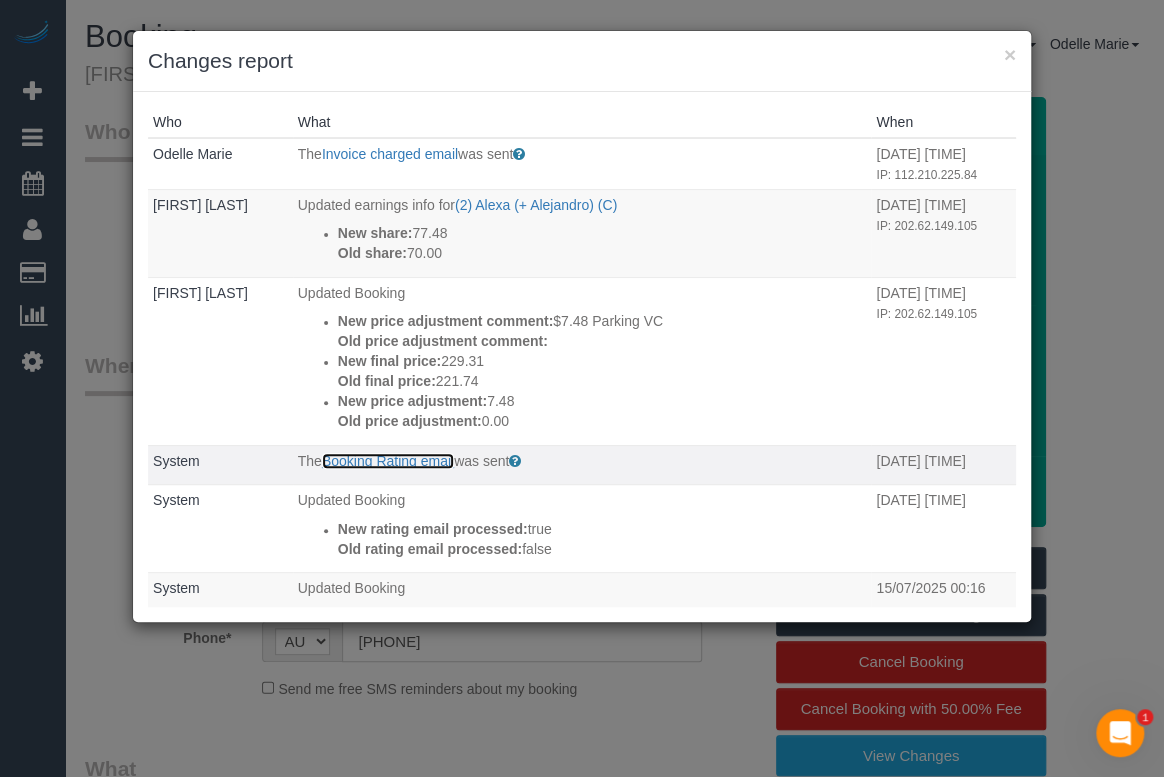 click on "Booking Rating email" at bounding box center [388, 461] 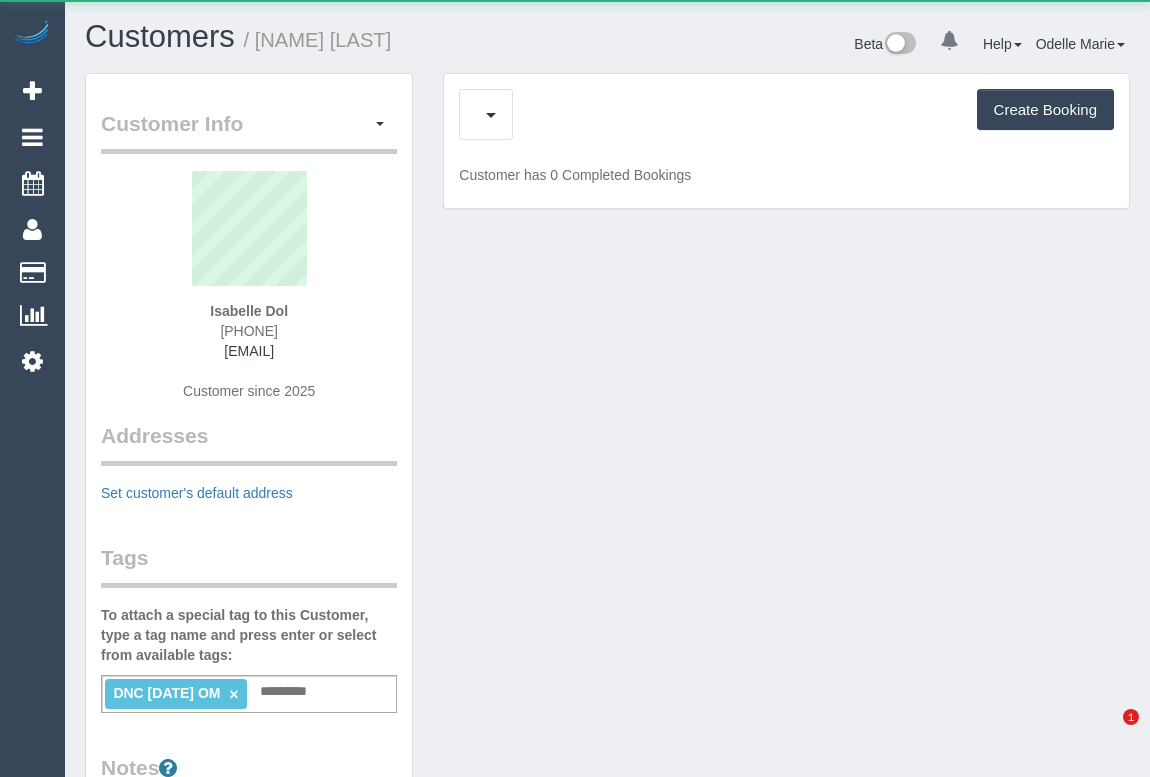 scroll, scrollTop: 0, scrollLeft: 0, axis: both 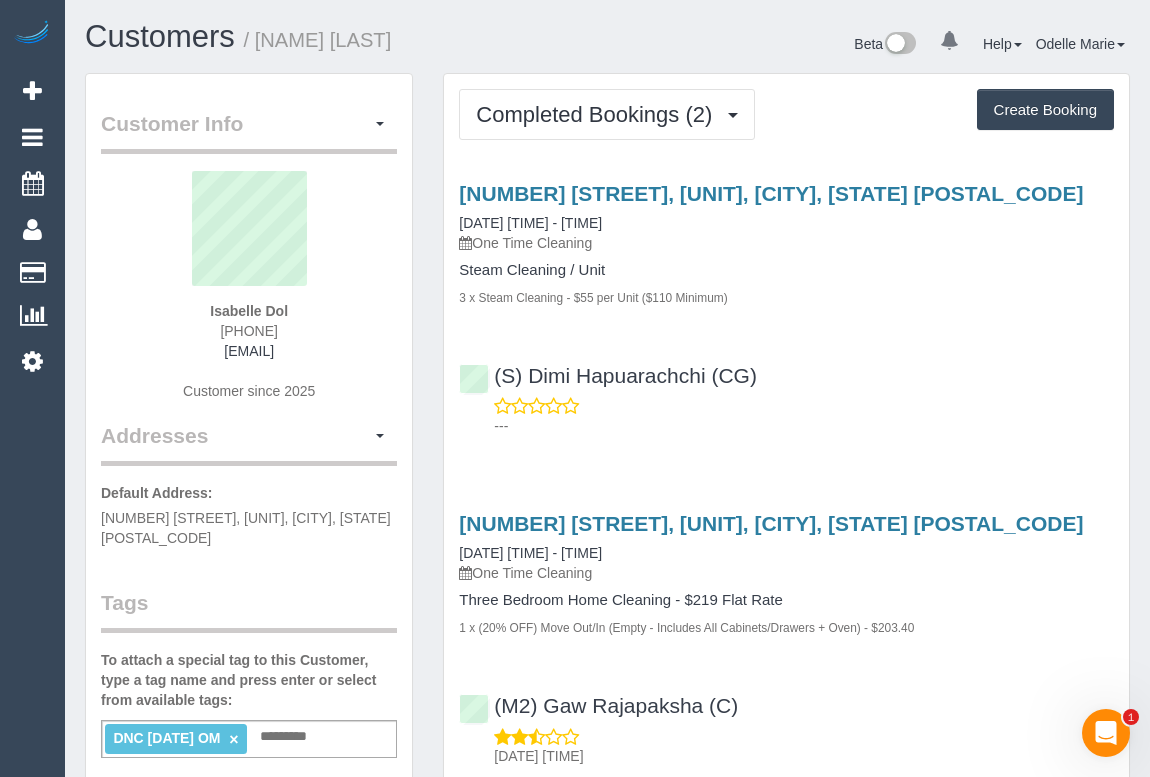 drag, startPoint x: 274, startPoint y: 330, endPoint x: 325, endPoint y: 329, distance: 51.009804 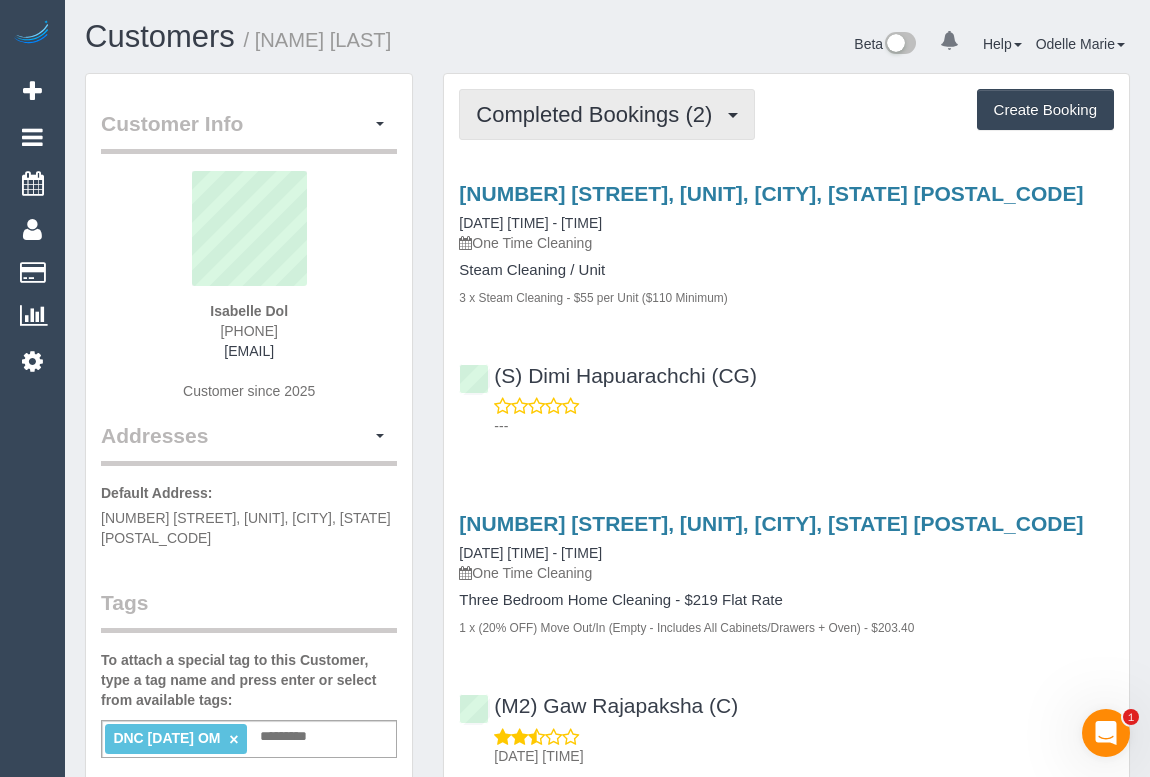 drag, startPoint x: 620, startPoint y: 117, endPoint x: 613, endPoint y: 137, distance: 21.189621 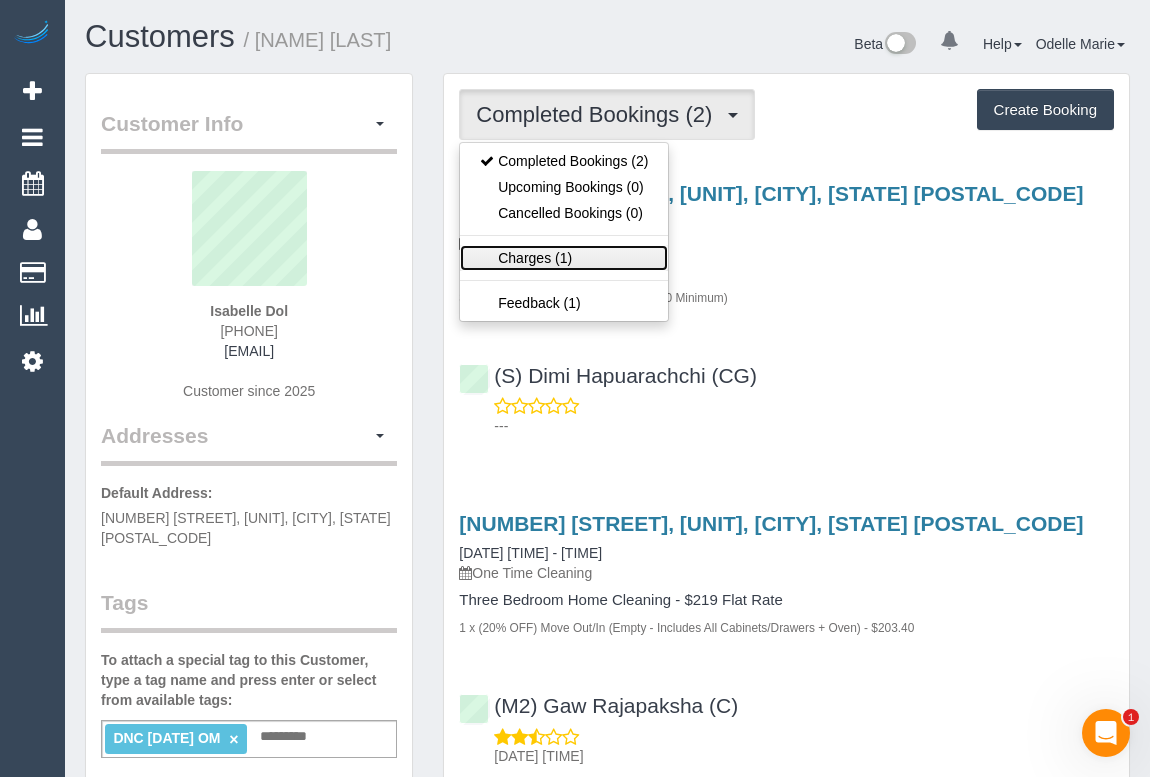 click on "Charges (1)" at bounding box center (564, 258) 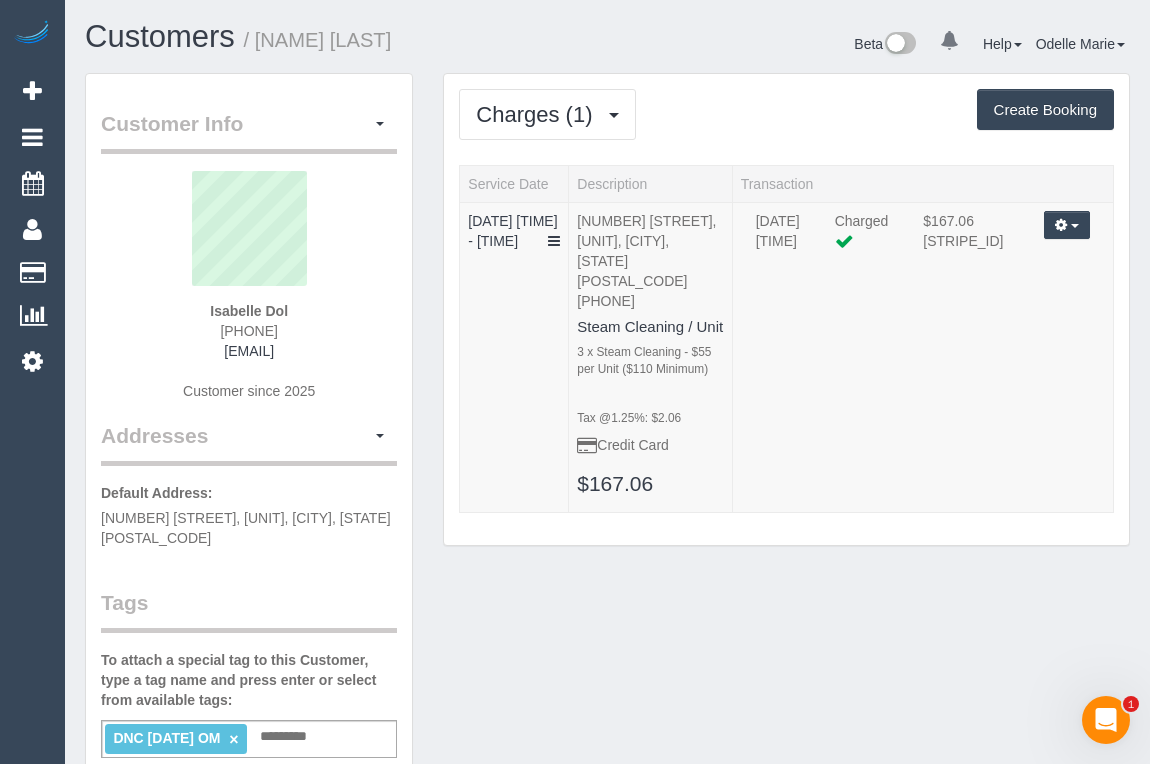 click on "Isabelle Dol
0479031219
isabelledol@outlook.com
Customer since 2025" at bounding box center (249, 296) 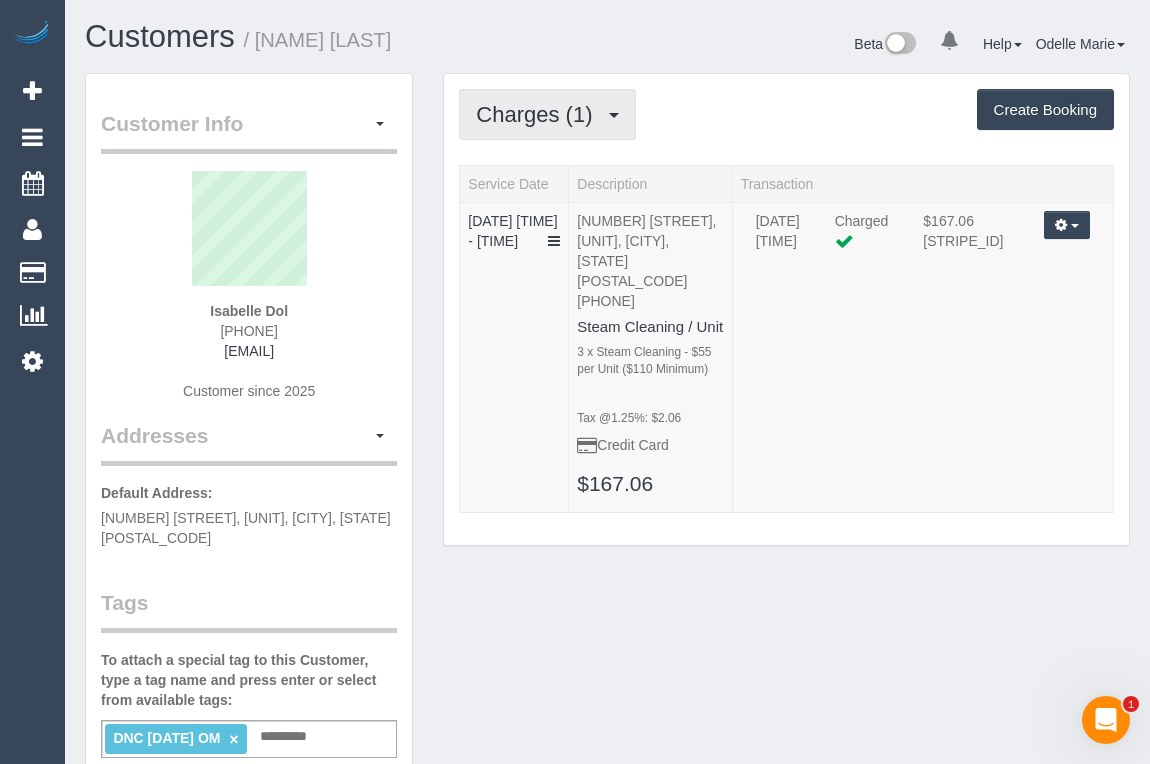click on "Charges (1)" at bounding box center (539, 114) 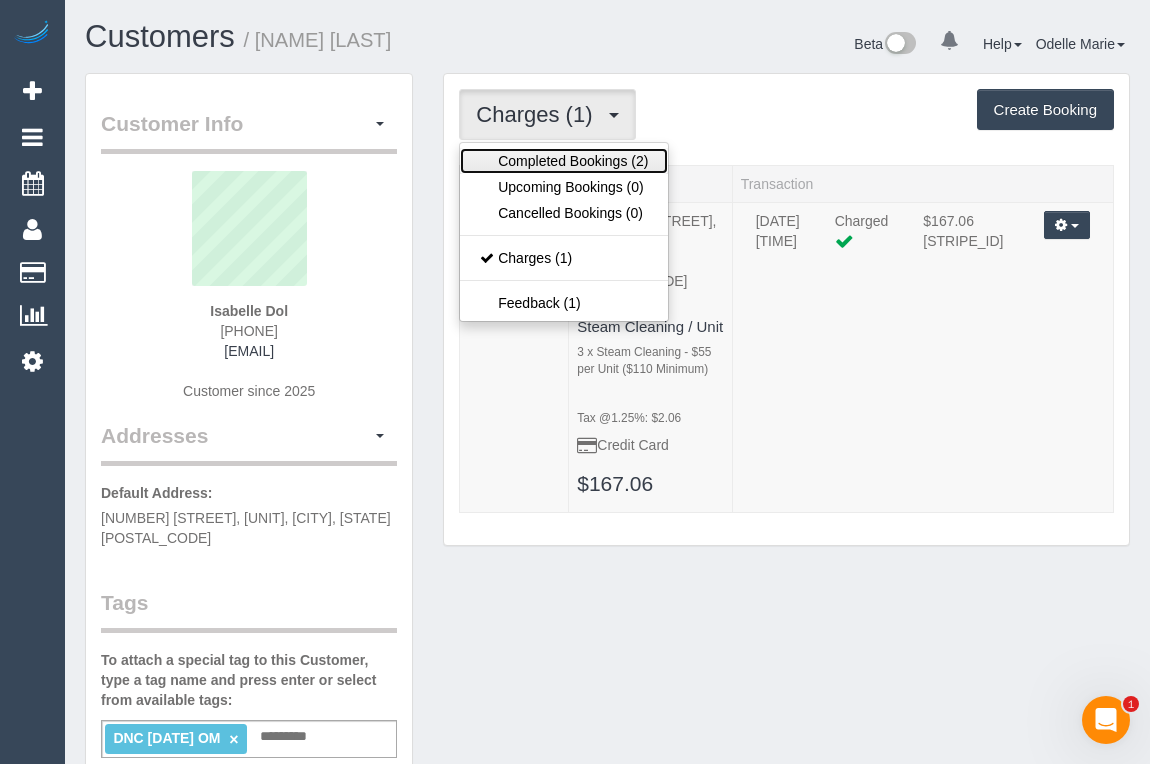 click on "Completed Bookings (2)" at bounding box center (564, 161) 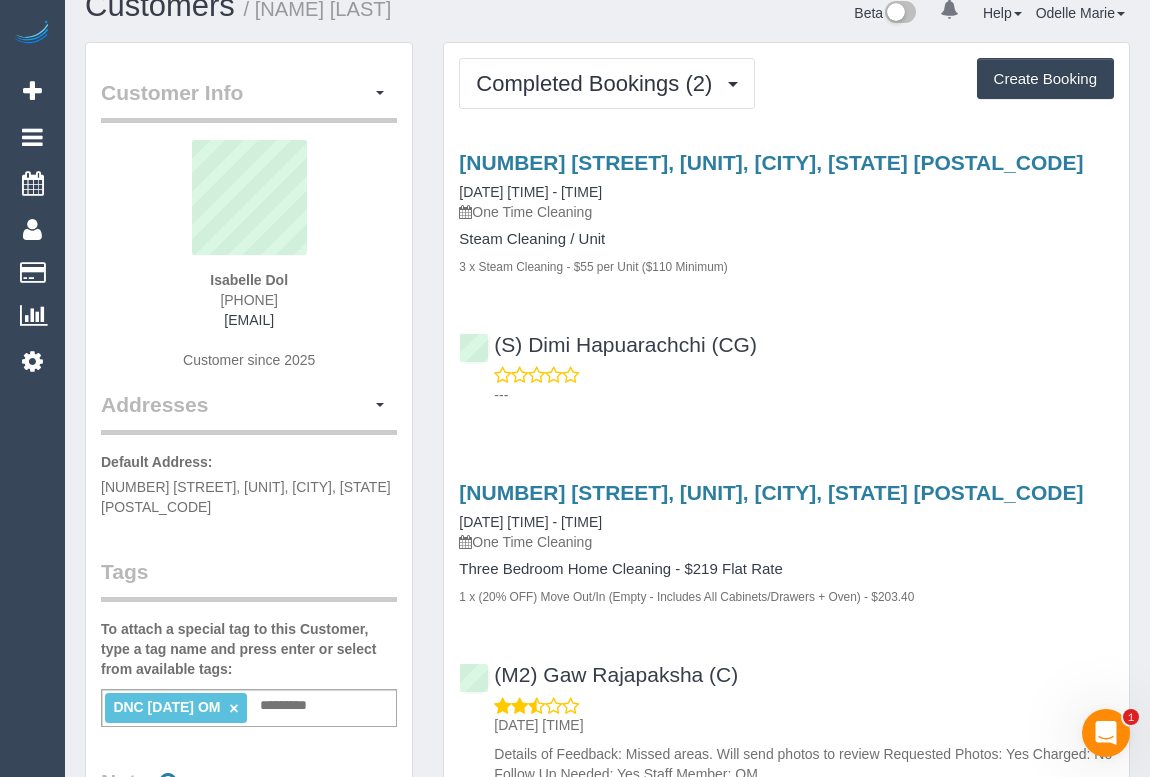 scroll, scrollTop: 0, scrollLeft: 0, axis: both 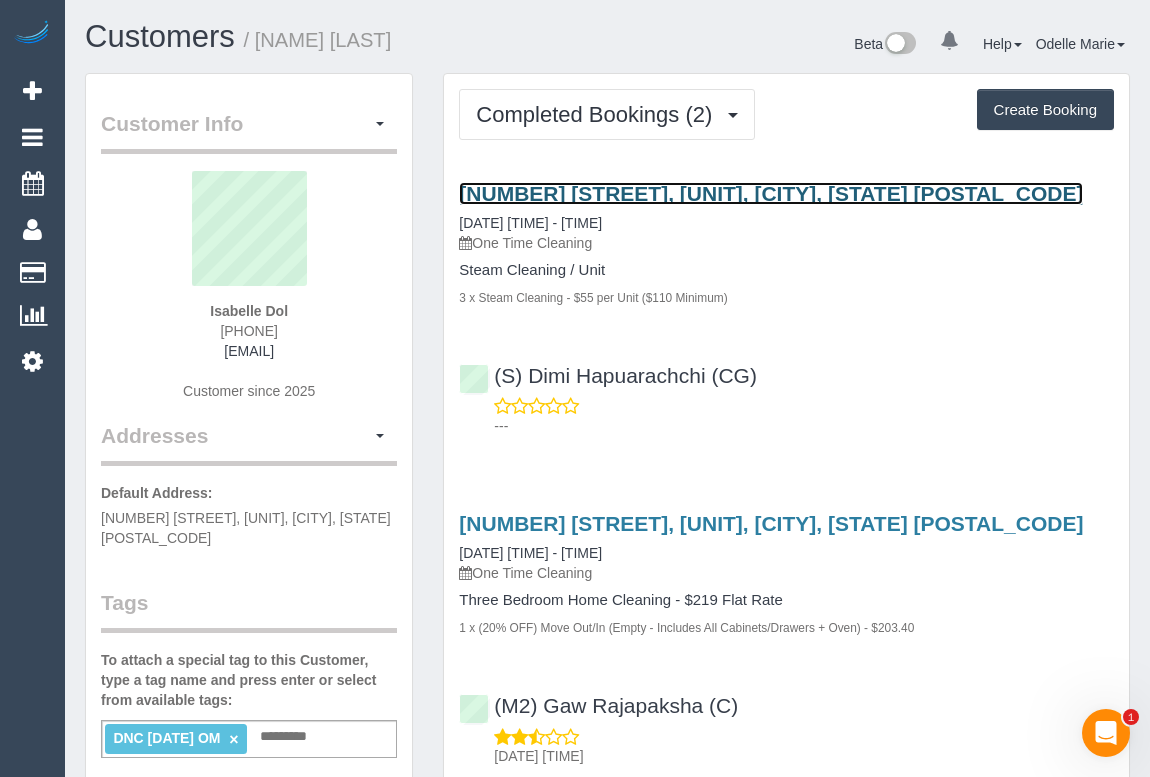 click on "2a Kean Street, Unit 1, Caulfield South, VIC 3162" at bounding box center [771, 193] 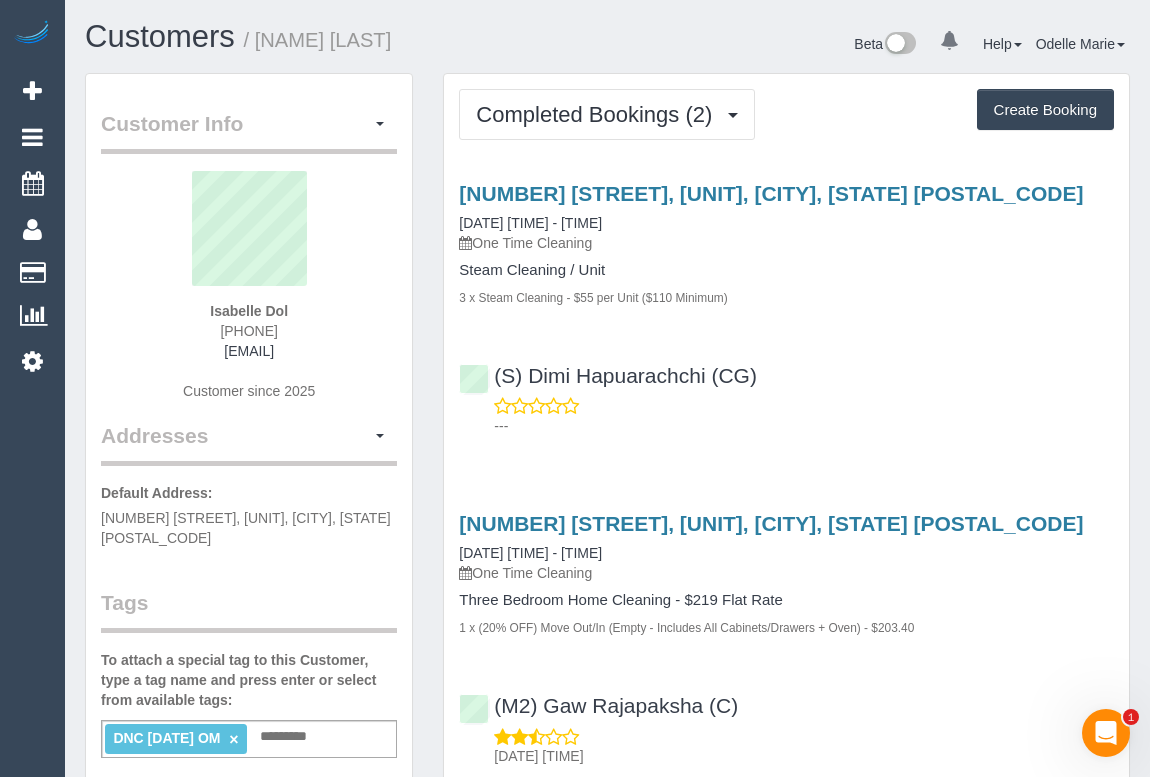 click on "---" at bounding box center [786, 416] 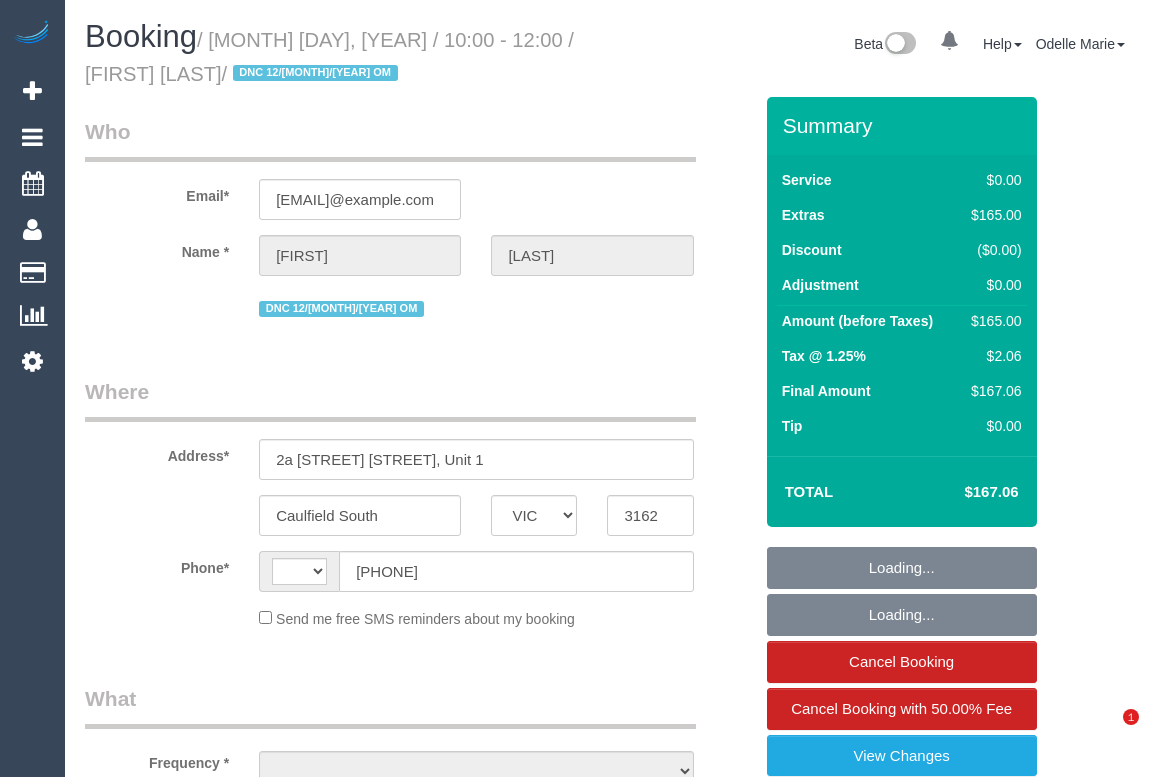 select on "VIC" 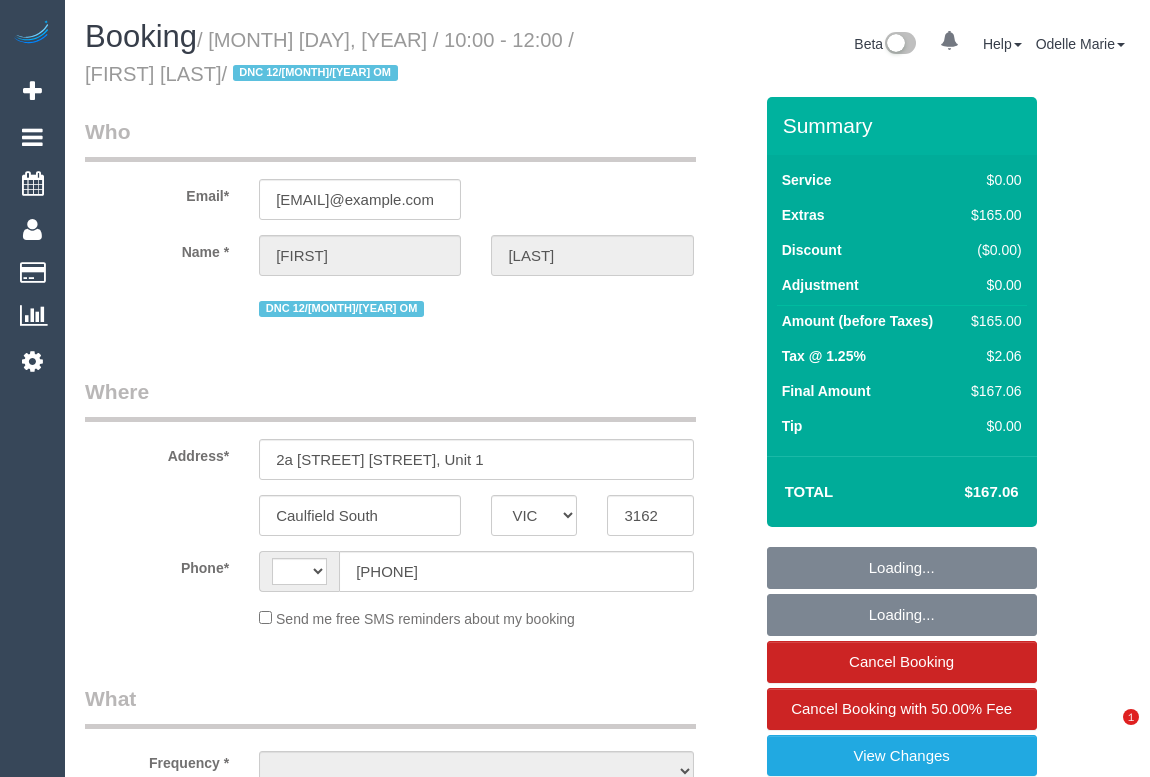 scroll, scrollTop: 0, scrollLeft: 0, axis: both 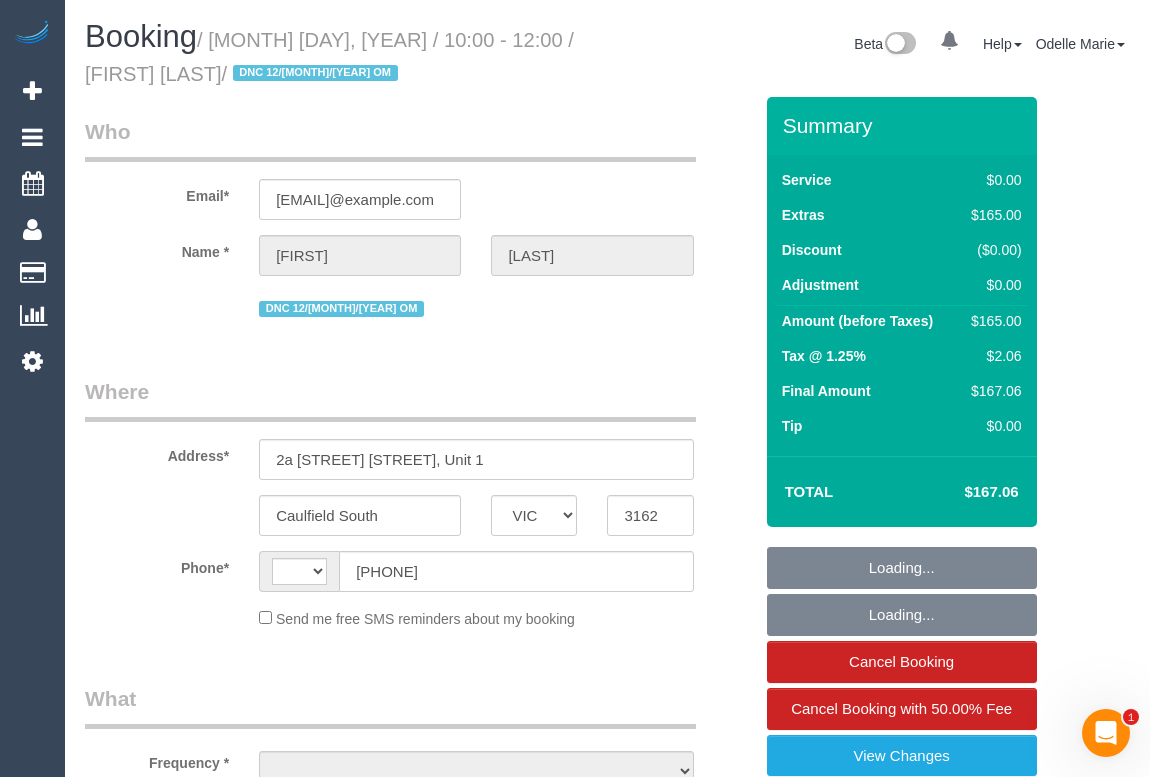 select on "object:299" 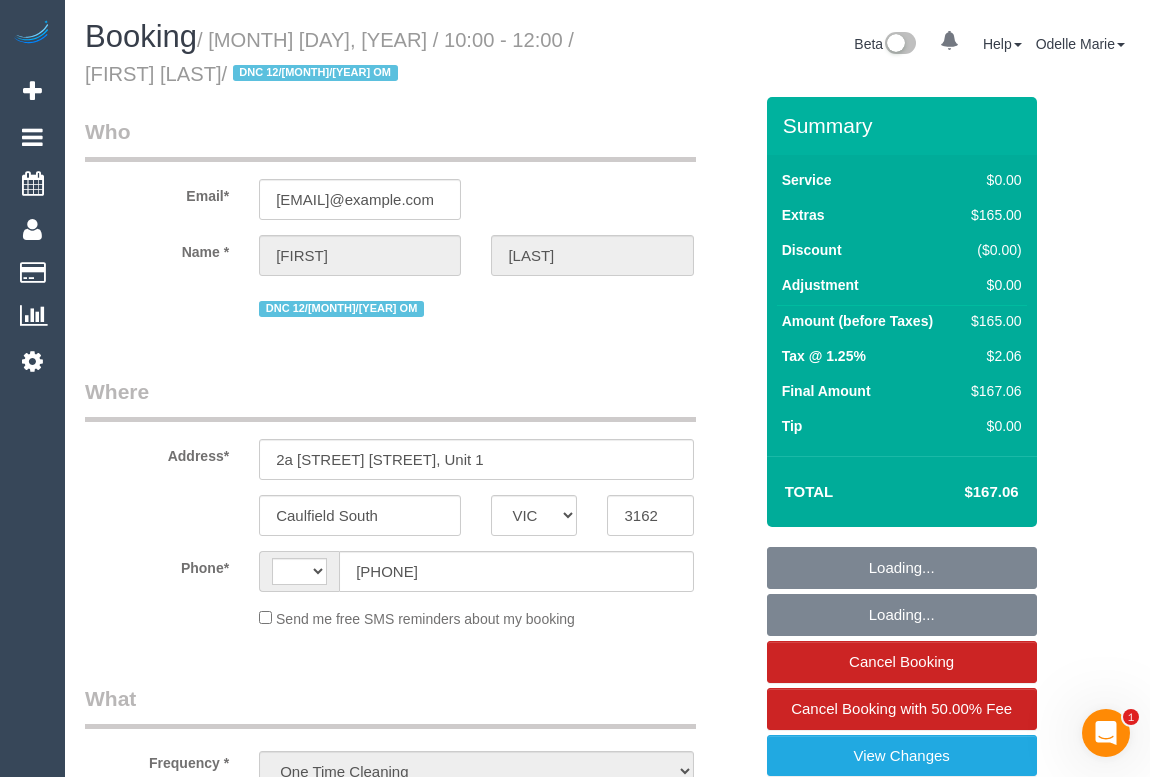 select on "string:AU" 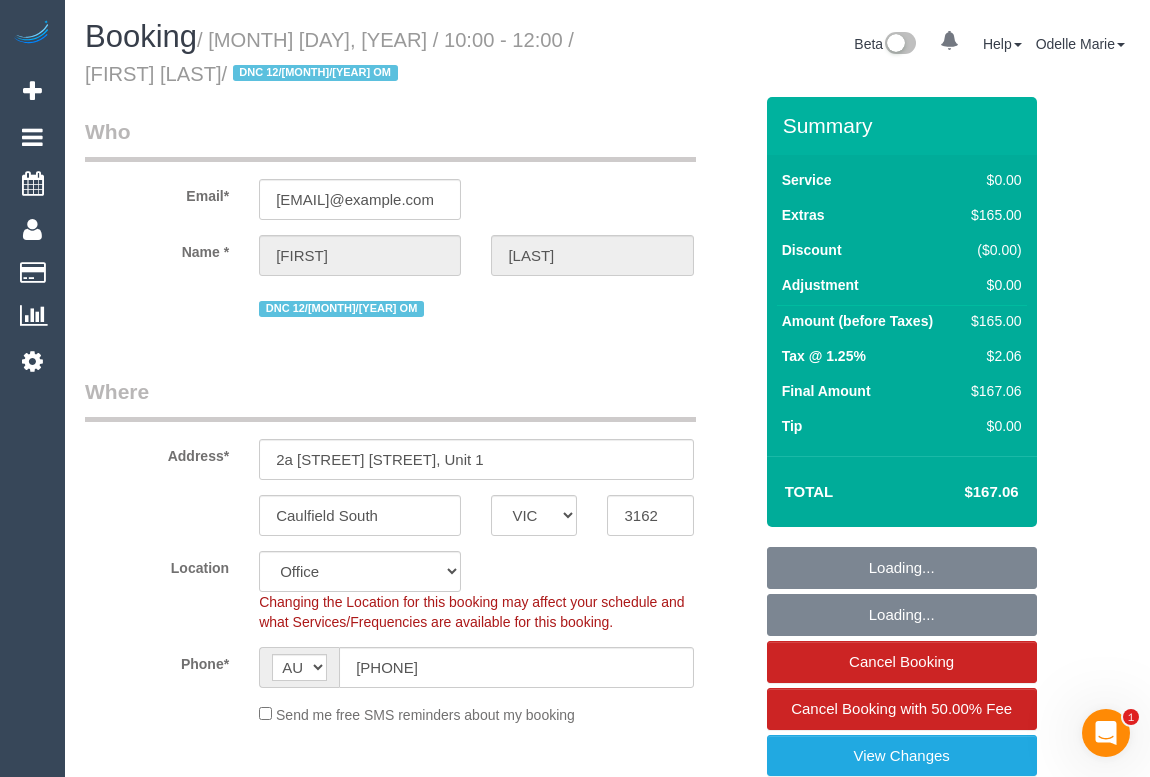 select on "string:stripe-pm_1RgNzT2GScqysDRVUwLEeLZ6" 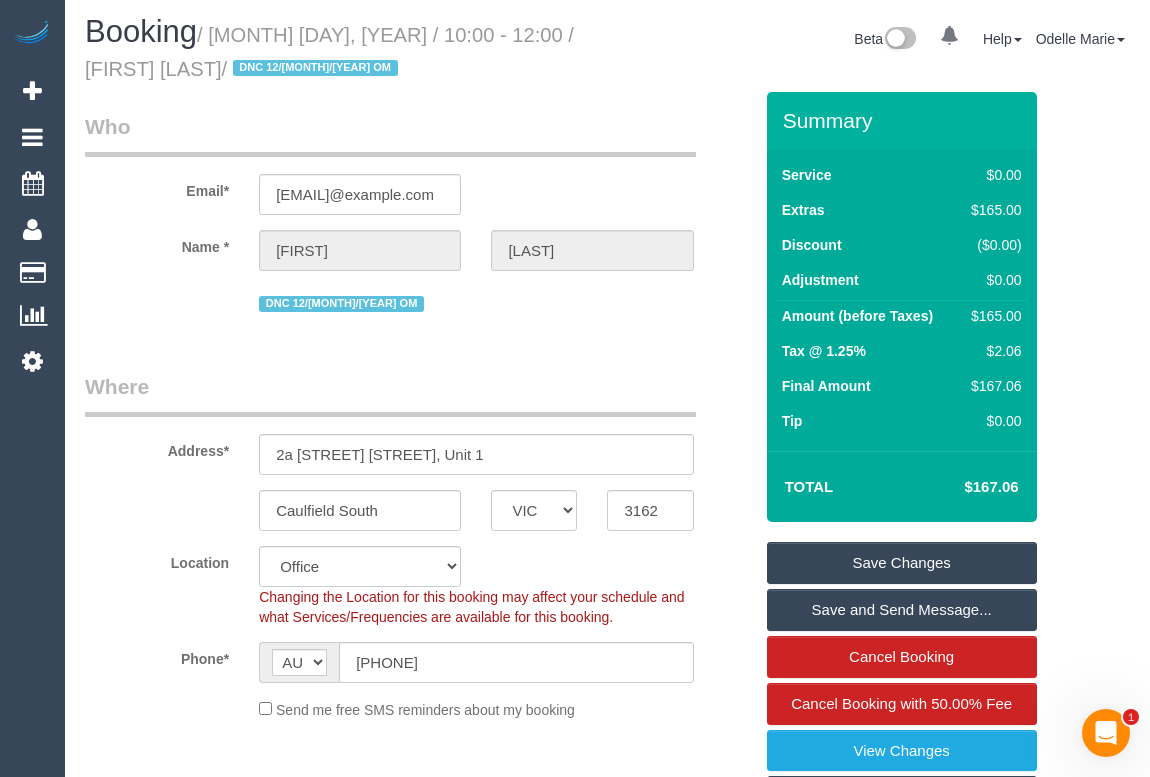 scroll, scrollTop: 0, scrollLeft: 0, axis: both 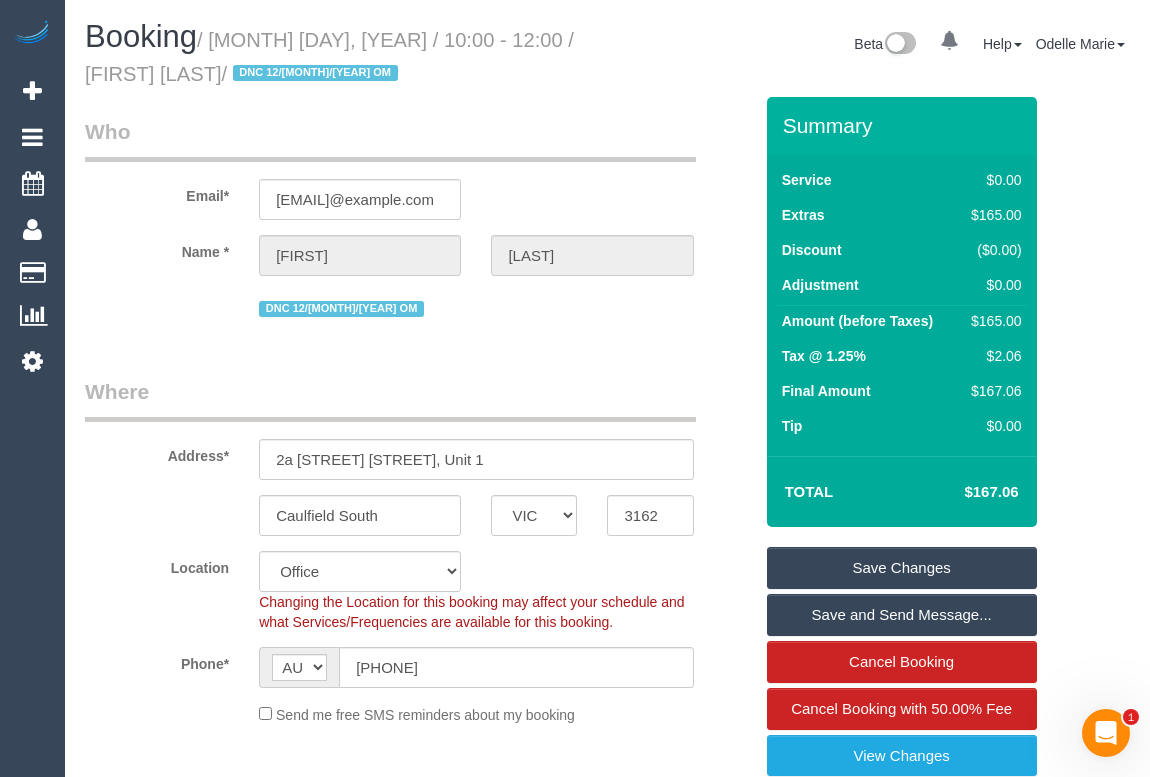 click on "Who
Email*
isabelledol@outlook.com
Name *
Isabelle
Dol
DNC 12/07/25 OM
Where
Address*
2a Kean Street, Unit 1
Caulfield South
ACT
NSW
NT
QLD
SA
TAS
VIC
WA
3162
Location
Office City East (North) East (South) Inner East Inner North (East) Inner North (West) Inner South East Inner West North (East) North (West) Outer East Outer North (East) Outer North (West) Outer South East Outer West South East (East) South East (West) West (North) West (South) ZG - Central ZG - East ZG - North" at bounding box center (418, 1929) 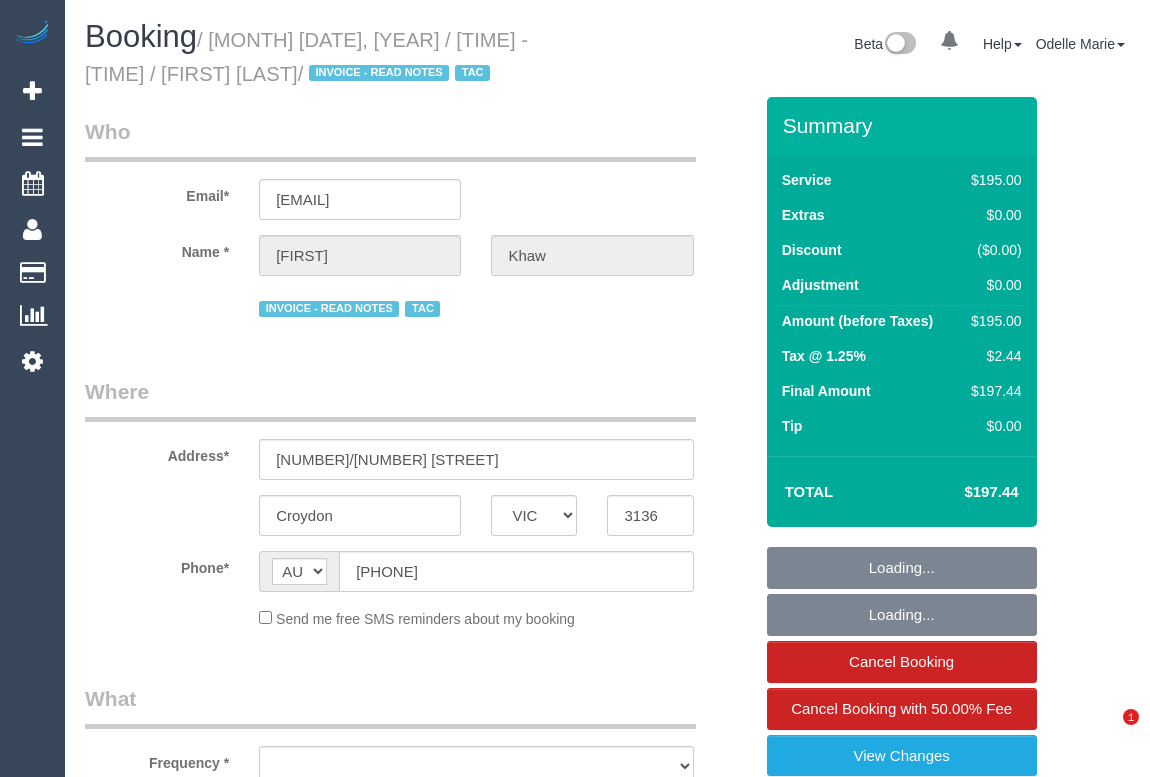select on "VIC" 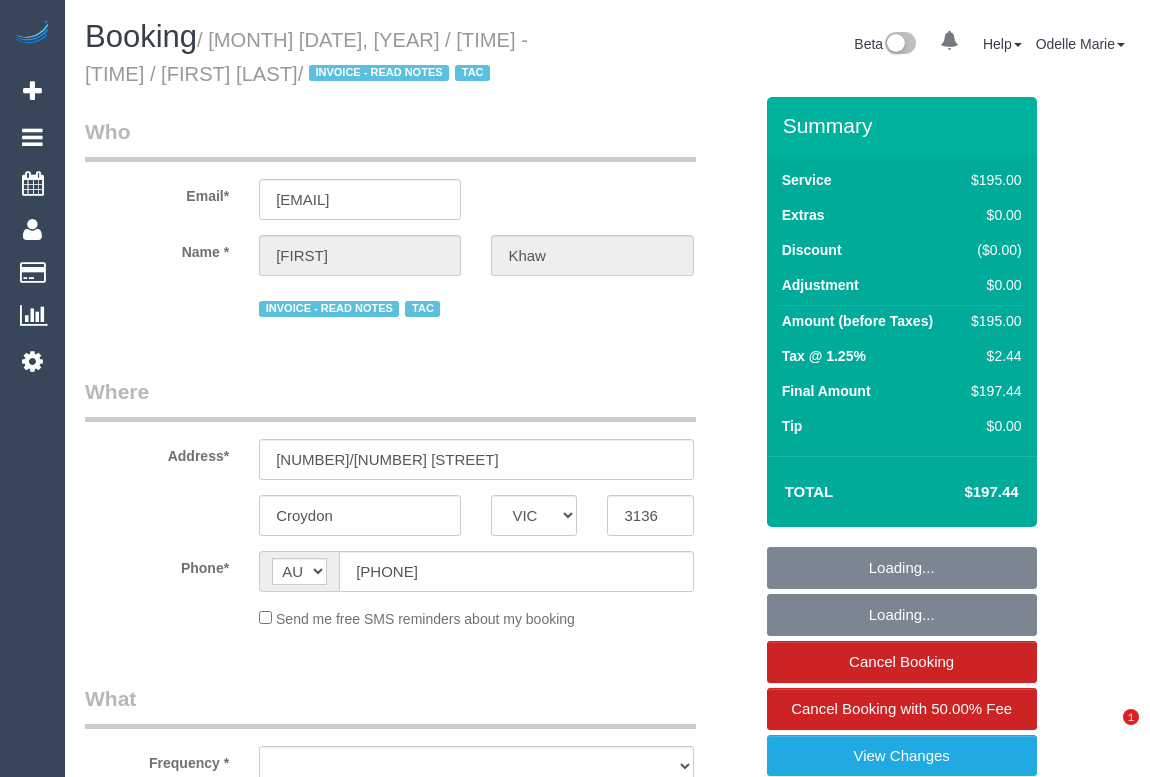 scroll, scrollTop: 0, scrollLeft: 0, axis: both 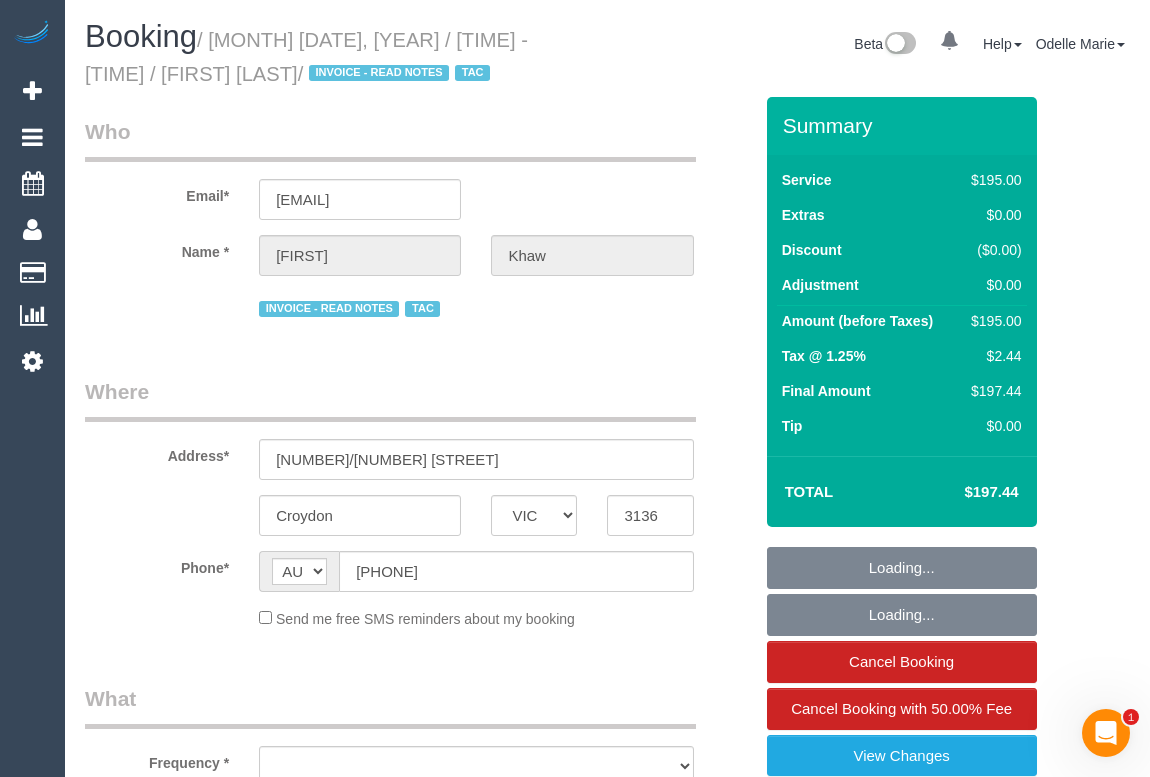 select on "object:658" 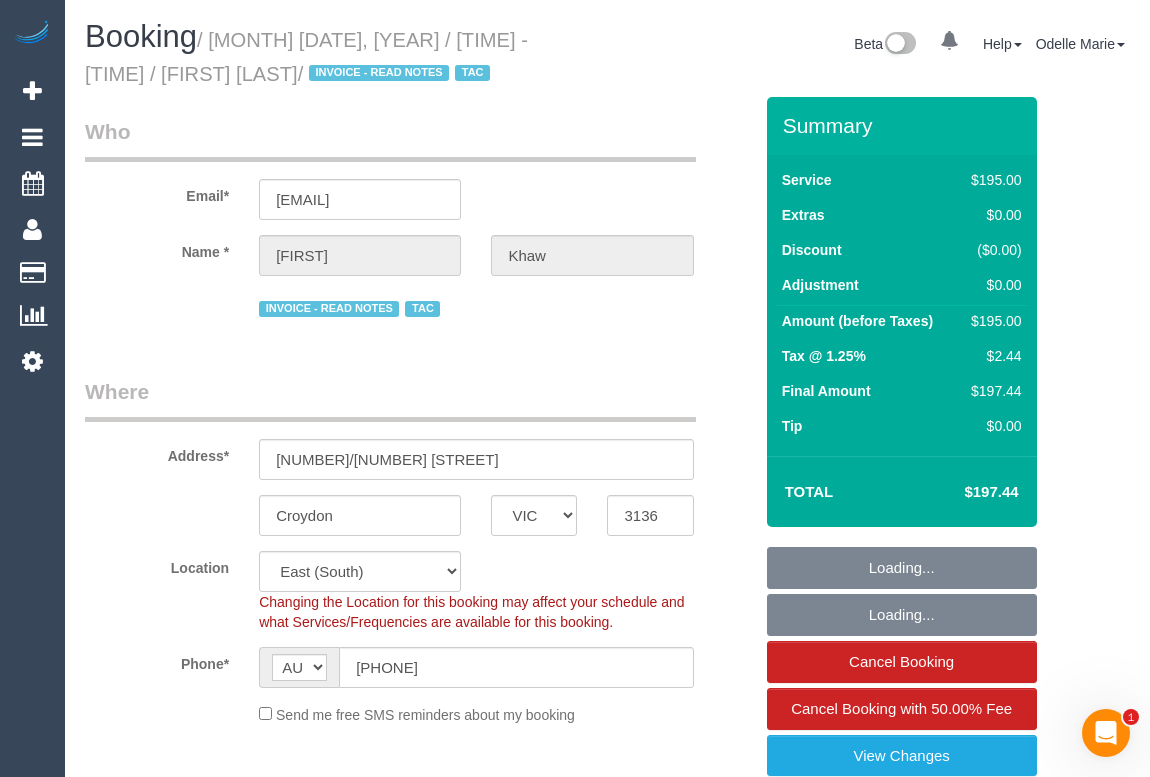 select on "180" 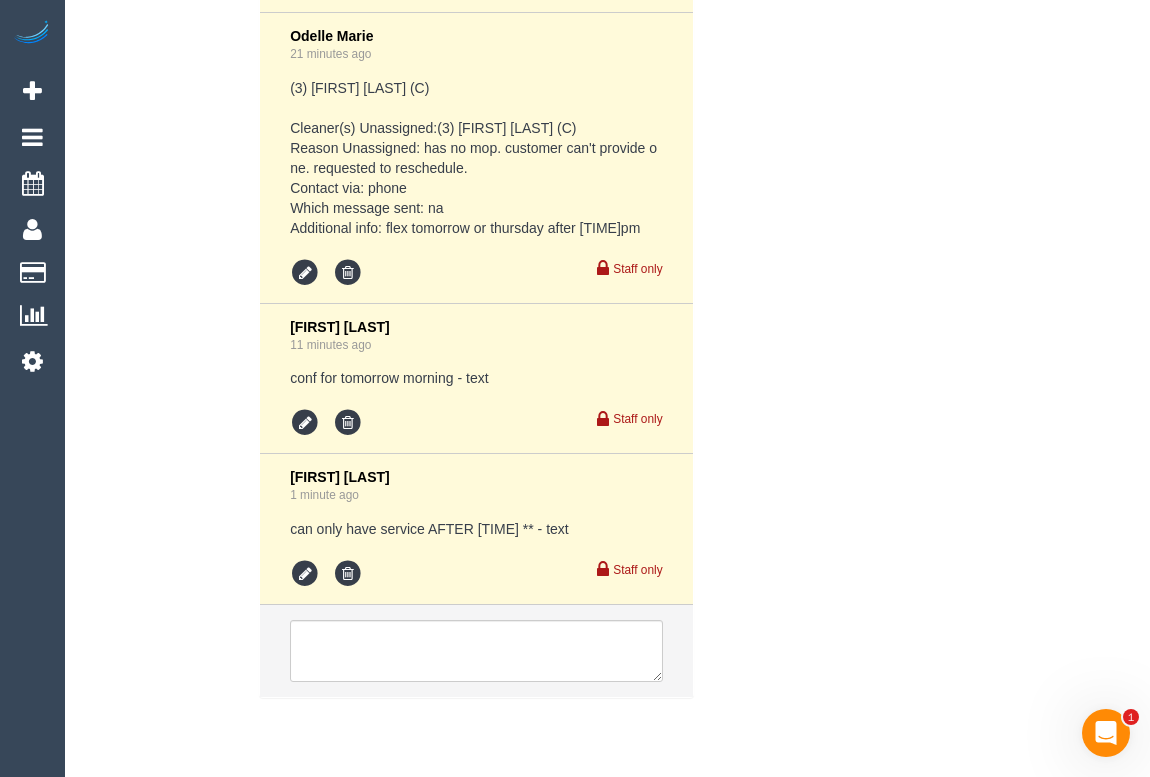 scroll, scrollTop: 6297, scrollLeft: 0, axis: vertical 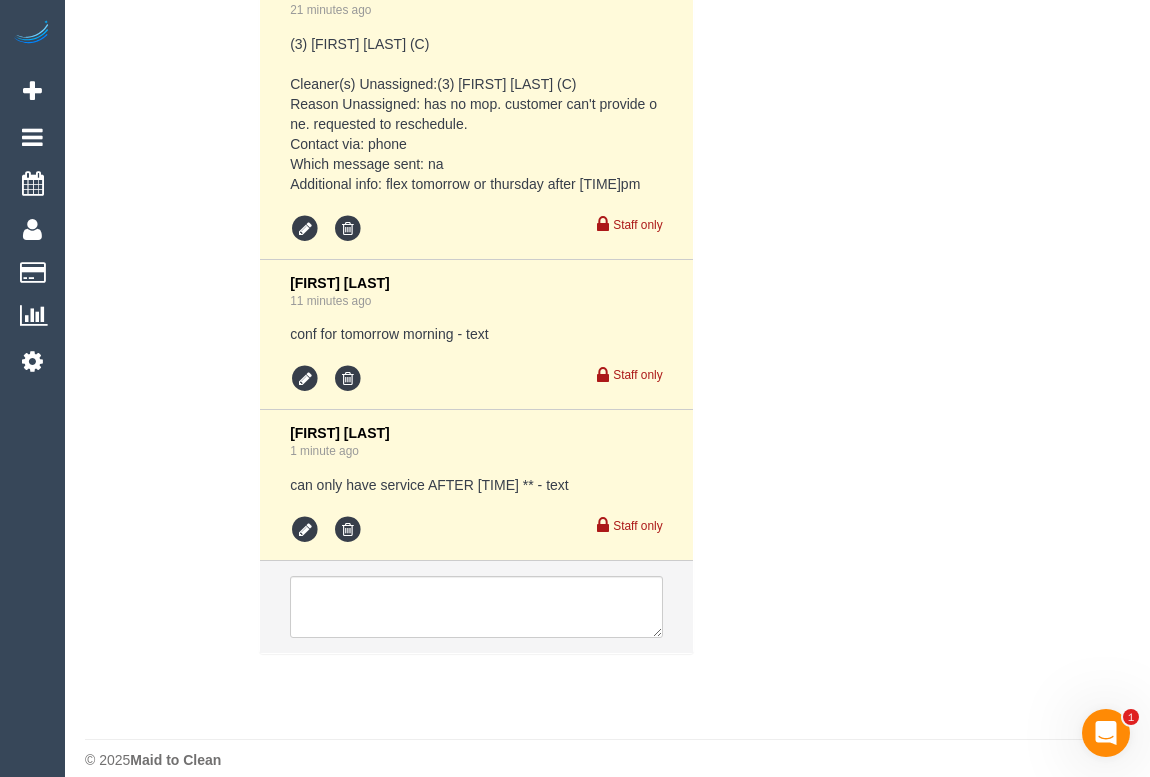 click on "Who
Email*
knott.catherine@hotmail.com
Name *
Gavin
Khaw
INVOICE - READ NOTES
TAC
Where
Address*
3/7 Gladys Grove
Croydon
ACT
NSW
NT
QLD
SA
TAS
VIC
WA
3136
Location
Office City East (North) East (South) Inner East Inner North (East) Inner North (West) Inner South East Inner West North (East) North (West) Outer East Outer North (East) Outer North (West) Outer South East Outer West South East (East) South East (West) West (North) West (South) ZG - Central" at bounding box center (607, -2736) 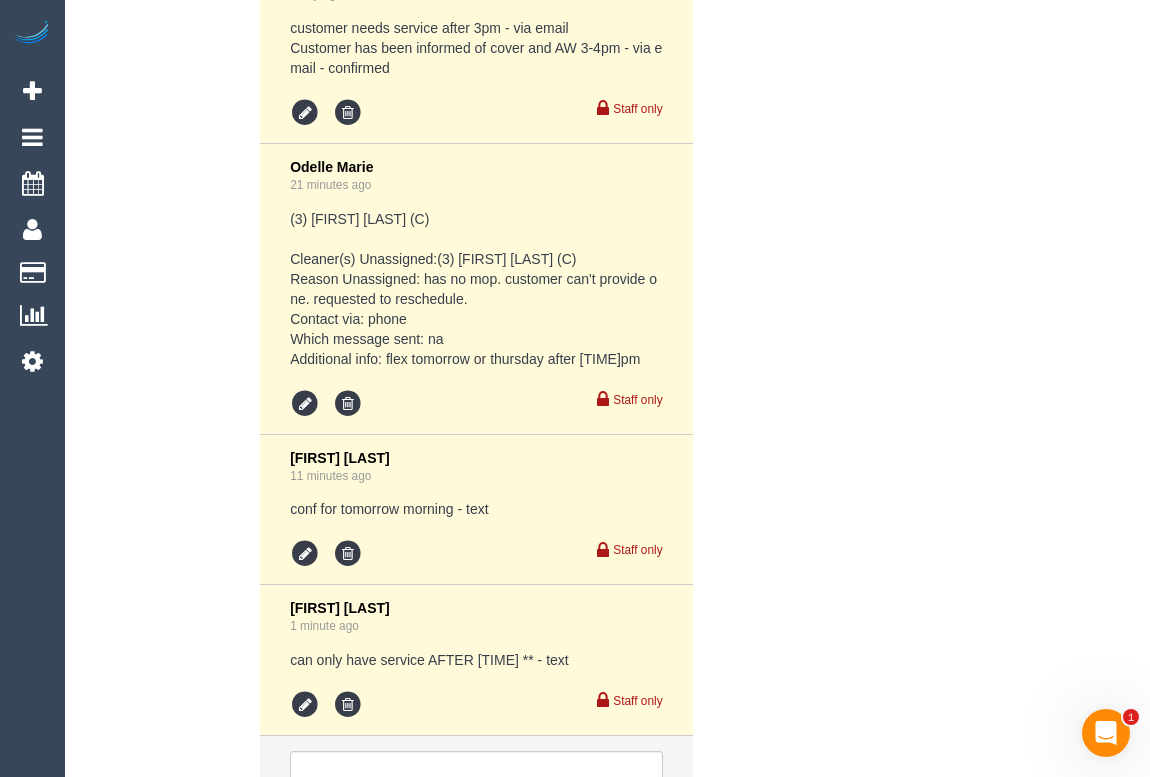 scroll, scrollTop: 6115, scrollLeft: 0, axis: vertical 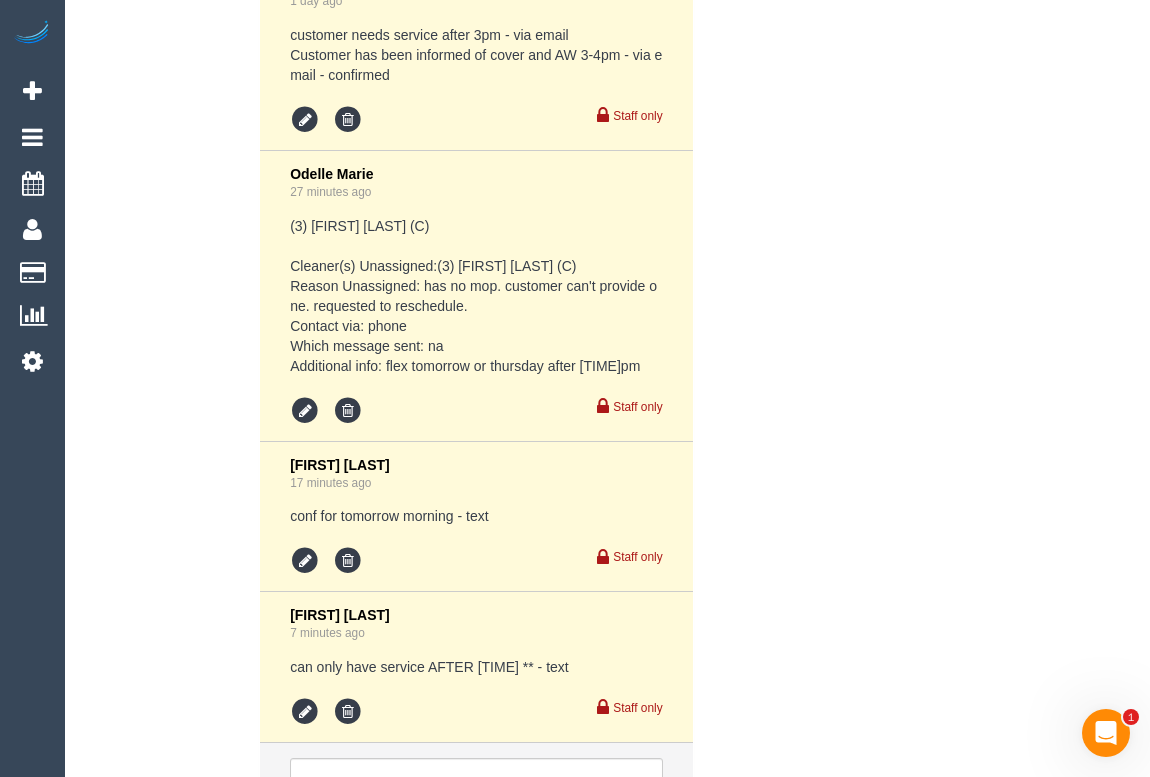 click on "Who
Email*
knott.catherine@hotmail.com
Name *
Gavin
Khaw
INVOICE - READ NOTES
TAC
Where
Address*
3/7 Gladys Grove
Croydon
ACT
NSW
NT
QLD
SA
TAS
VIC
WA
3136
Location
Office City East (North) East (South) Inner East Inner North (East) Inner North (West) Inner South East Inner West North (East) North (West) Outer East Outer North (East) Outer North (West) Outer South East Outer West South East (East) South East (West) West (North) West (South) ZG - Central" at bounding box center (607, -2554) 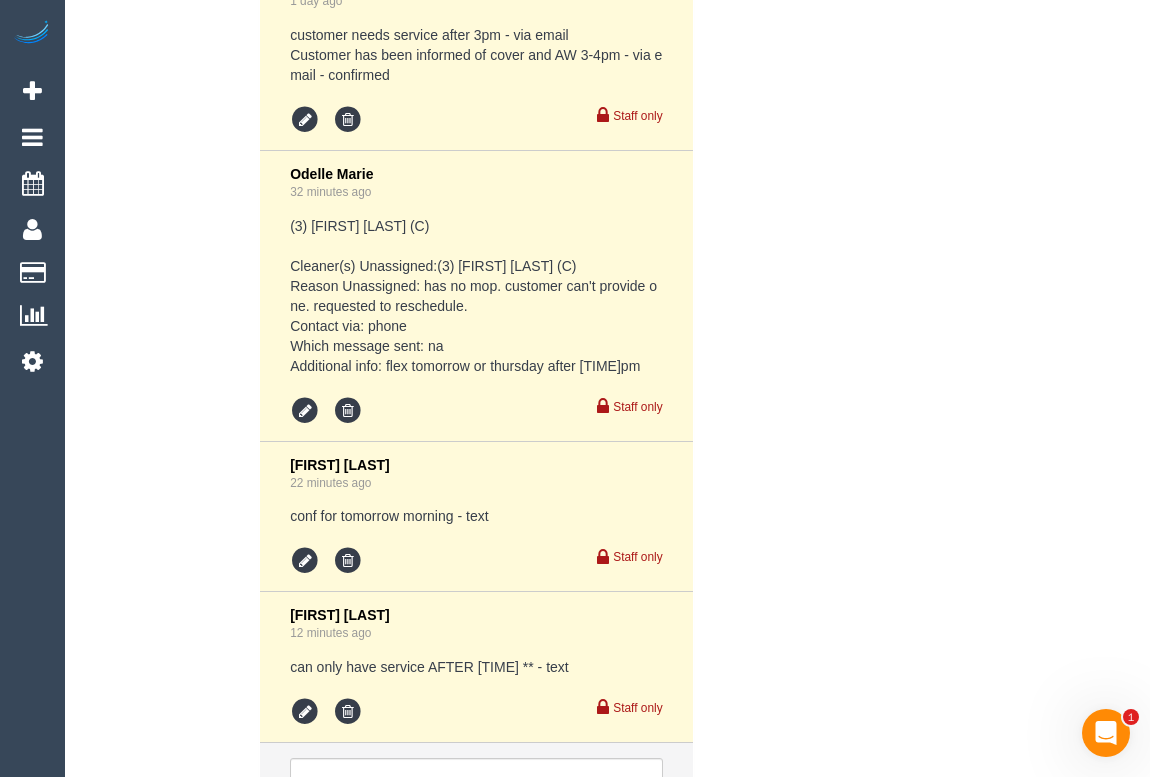 click on "Who
Email*
knott.catherine@hotmail.com
Name *
Gavin
Khaw
INVOICE - READ NOTES
TAC
Where
Address*
3/7 Gladys Grove
Croydon
ACT
NSW
NT
QLD
SA
TAS
VIC
WA
3136
Location
Office City East (North) East (South) Inner East Inner North (East) Inner North (West) Inner South East Inner West North (East) North (West) Outer East Outer North (East) Outer North (West) Outer South East Outer West South East (East) South East (West) West (North) West (South) ZG - Central" at bounding box center (607, -2554) 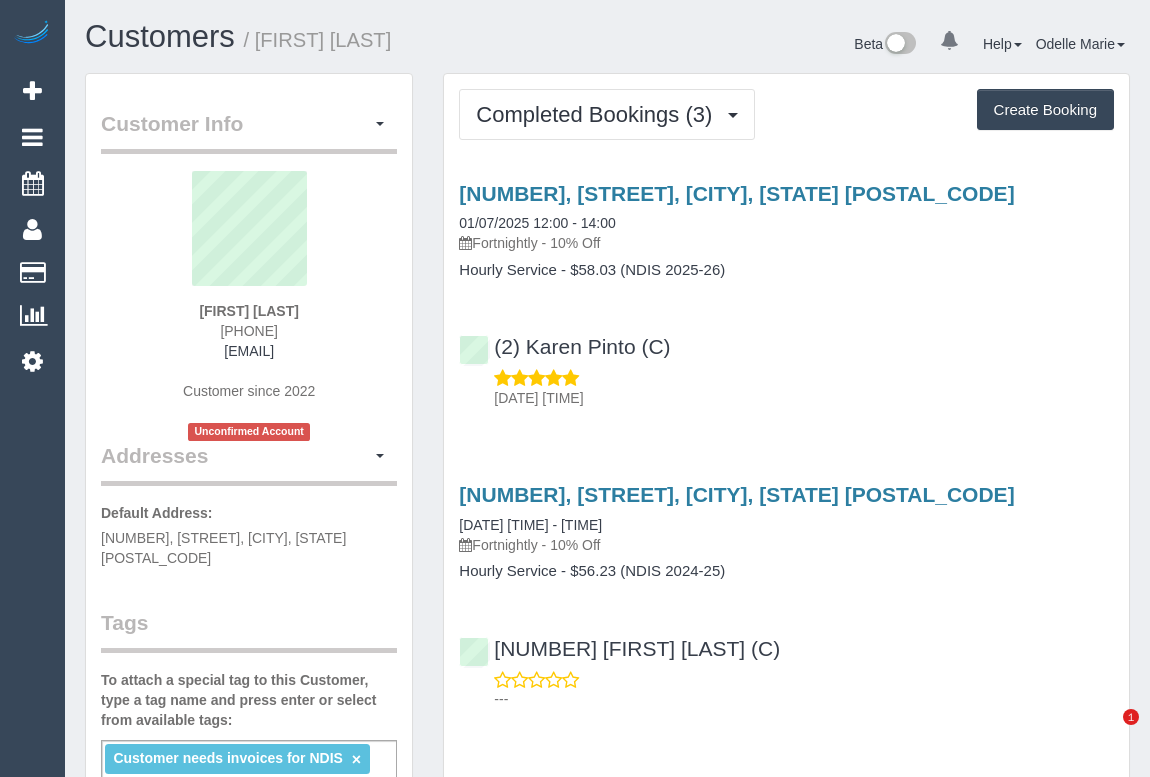 scroll, scrollTop: 0, scrollLeft: 0, axis: both 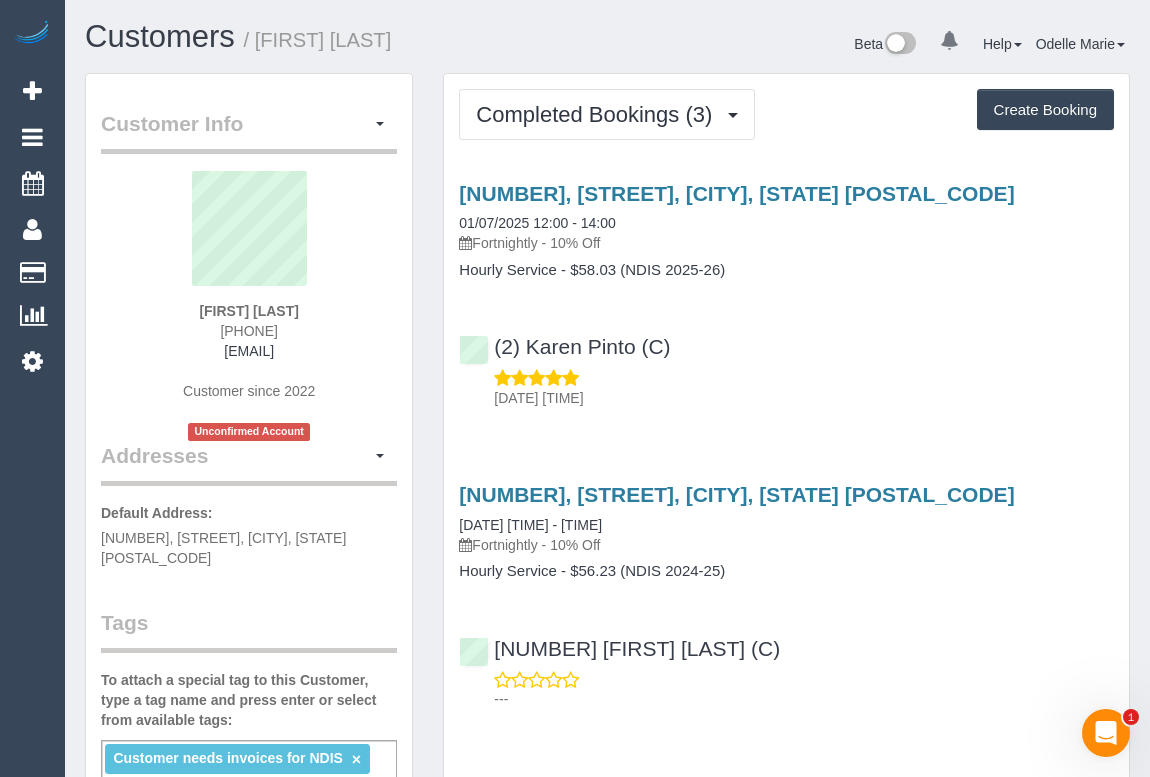 drag, startPoint x: 202, startPoint y: 326, endPoint x: 303, endPoint y: 329, distance: 101.04455 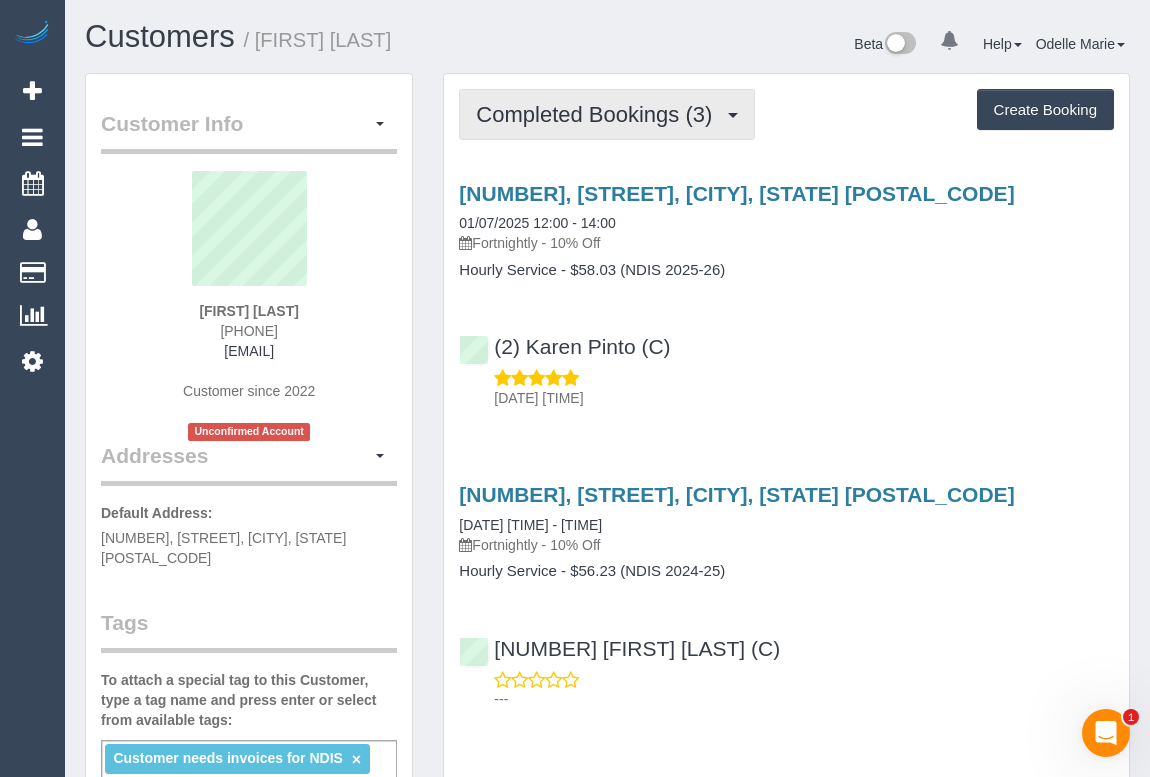 drag, startPoint x: 568, startPoint y: 114, endPoint x: 560, endPoint y: 136, distance: 23.409399 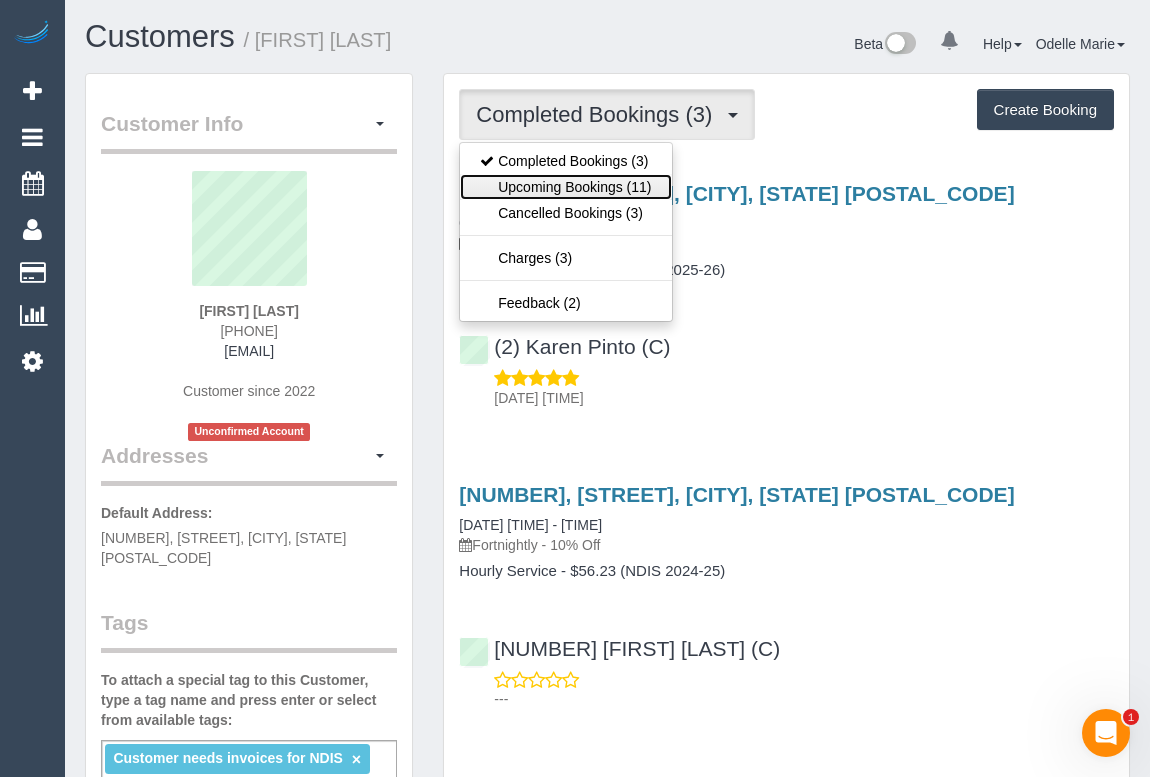 click on "Upcoming Bookings (11)" at bounding box center [565, 187] 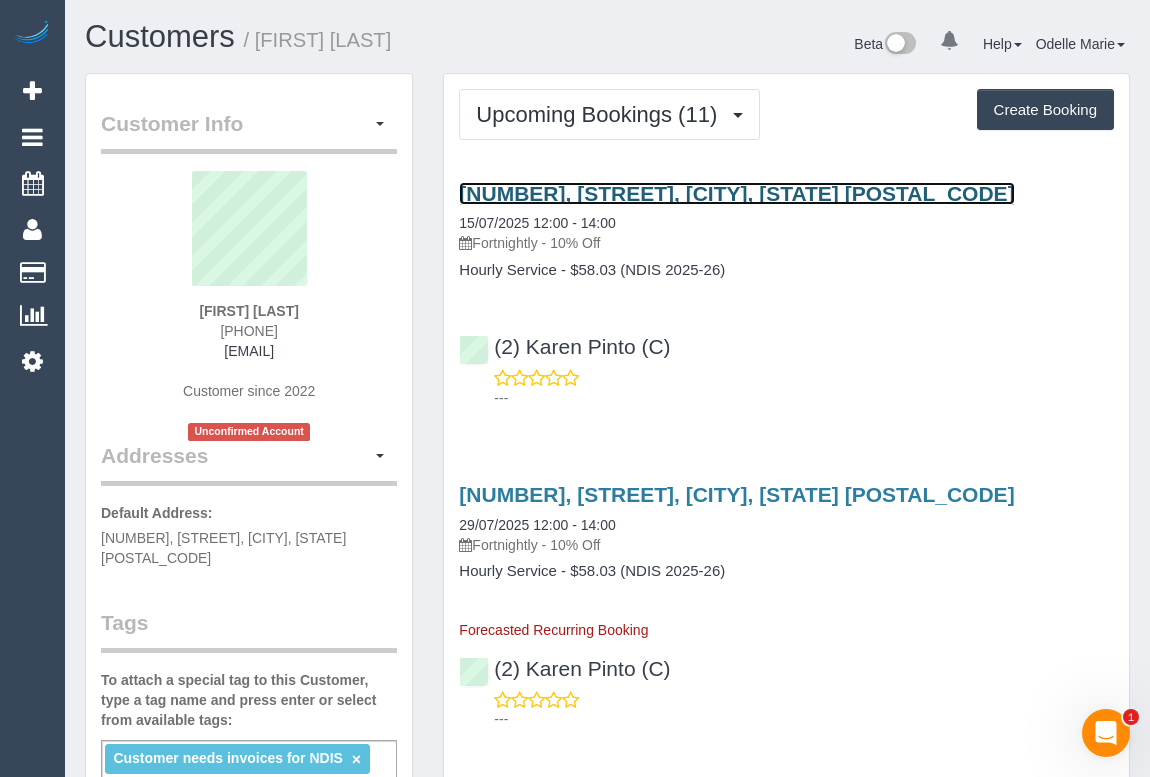 click on "14/1 Kenilworth Parade, Ivanhoe, VIC 3079" at bounding box center (736, 193) 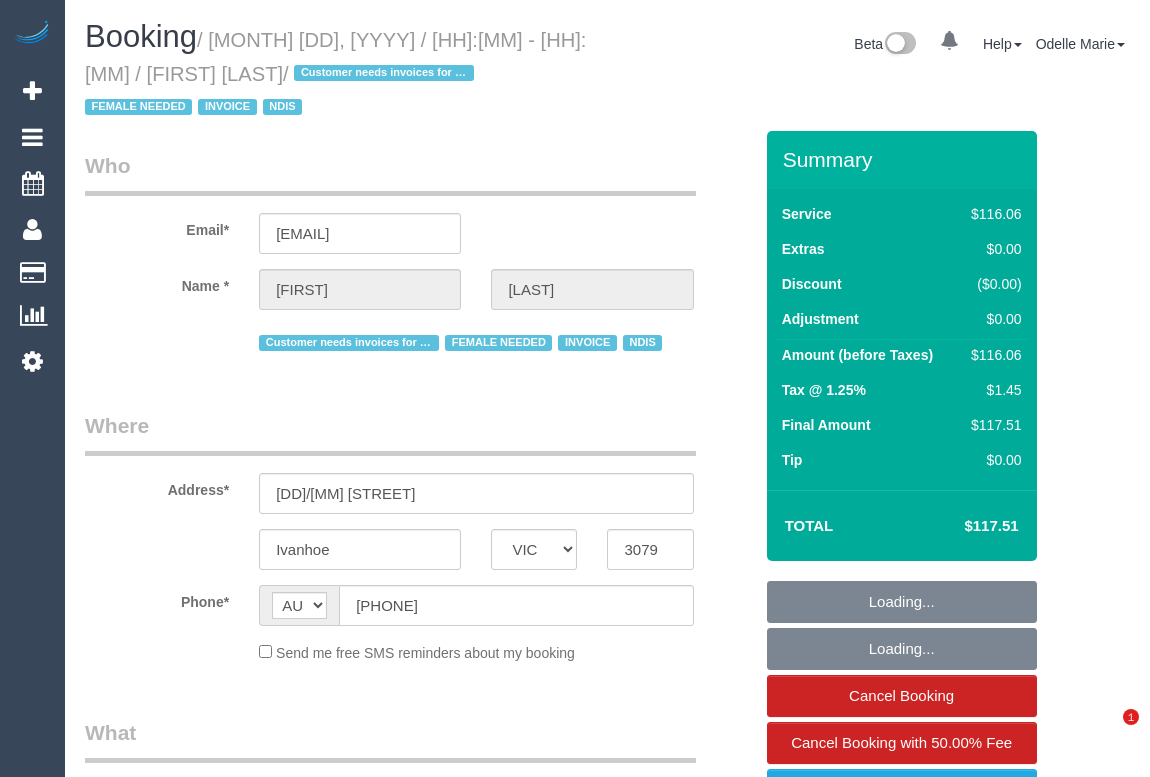 select on "VIC" 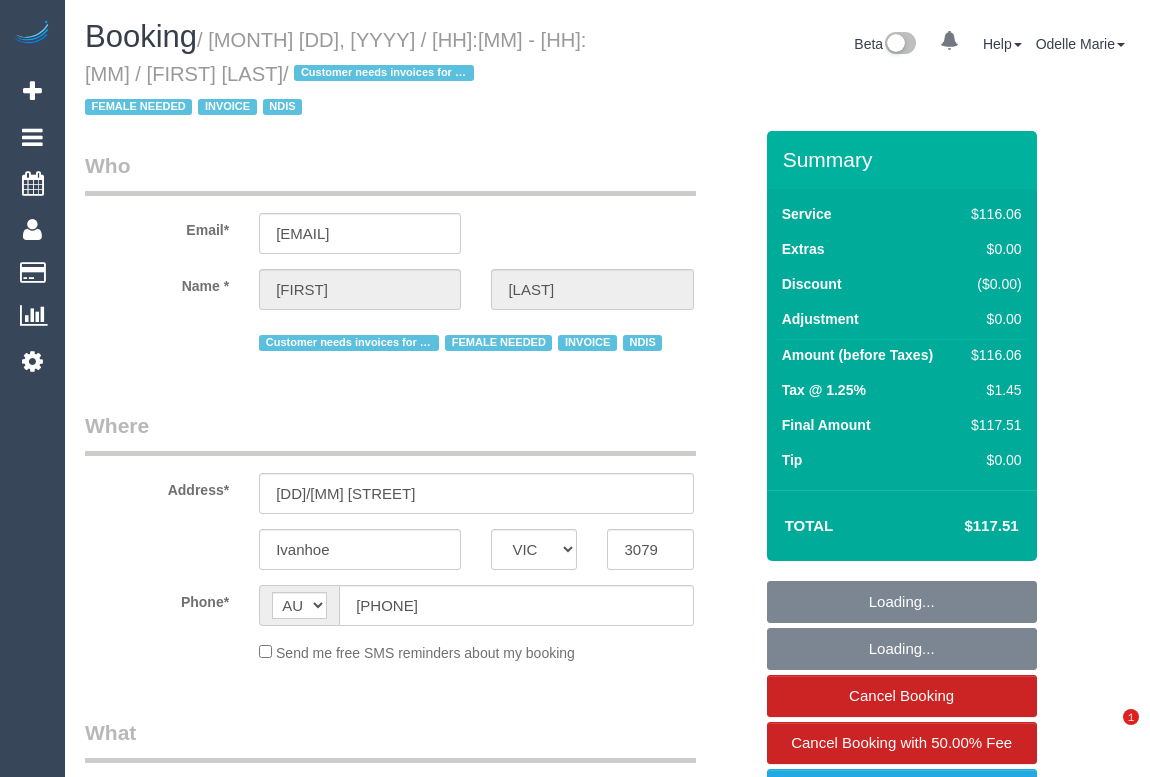 scroll, scrollTop: 0, scrollLeft: 0, axis: both 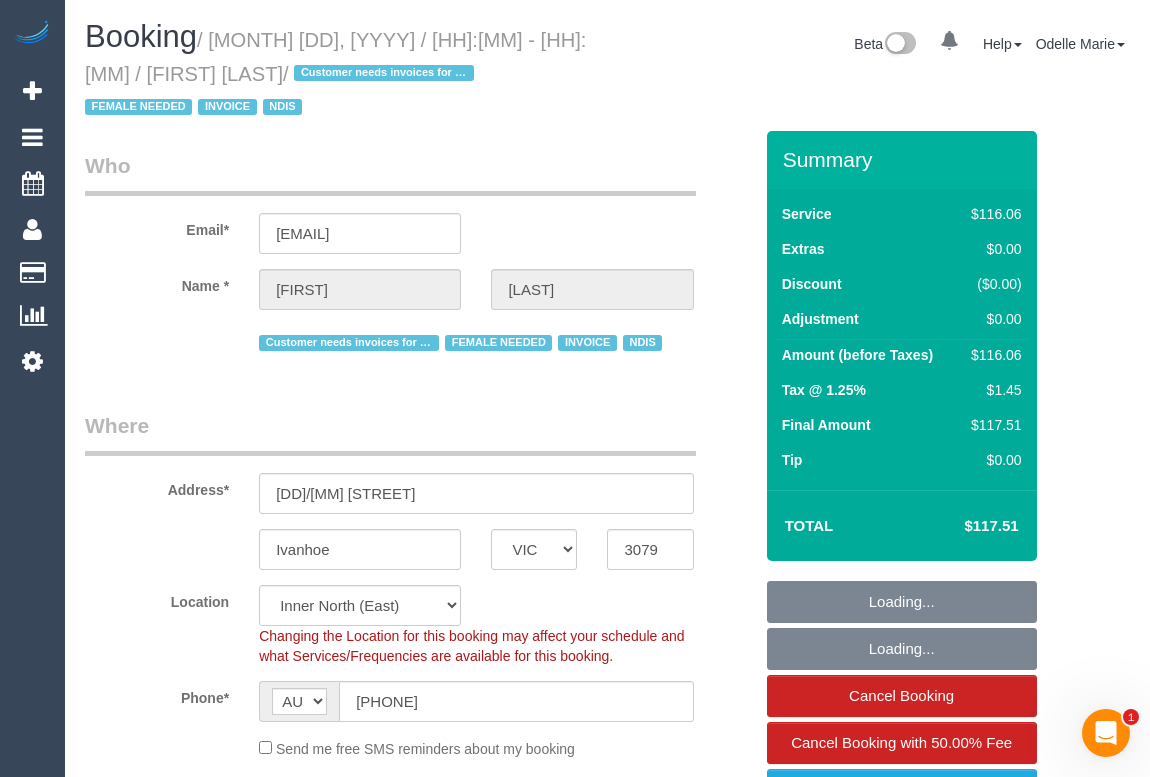 select on "object:744" 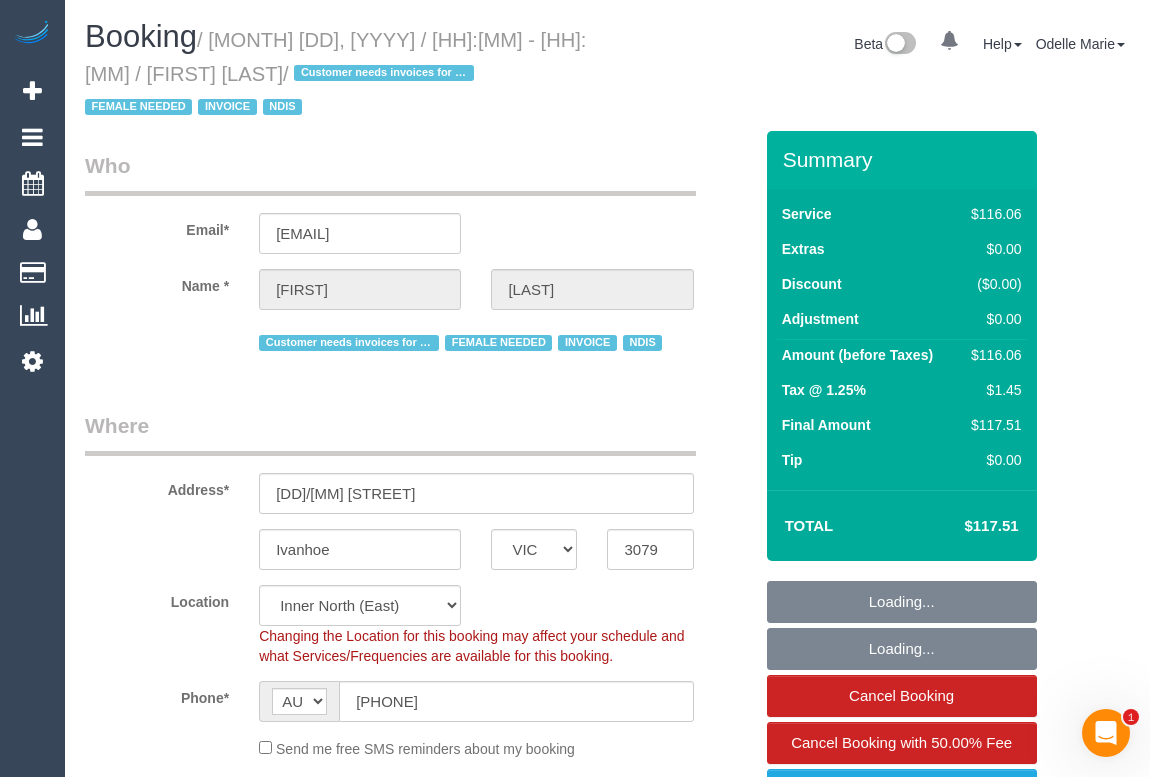 select on "number:29" 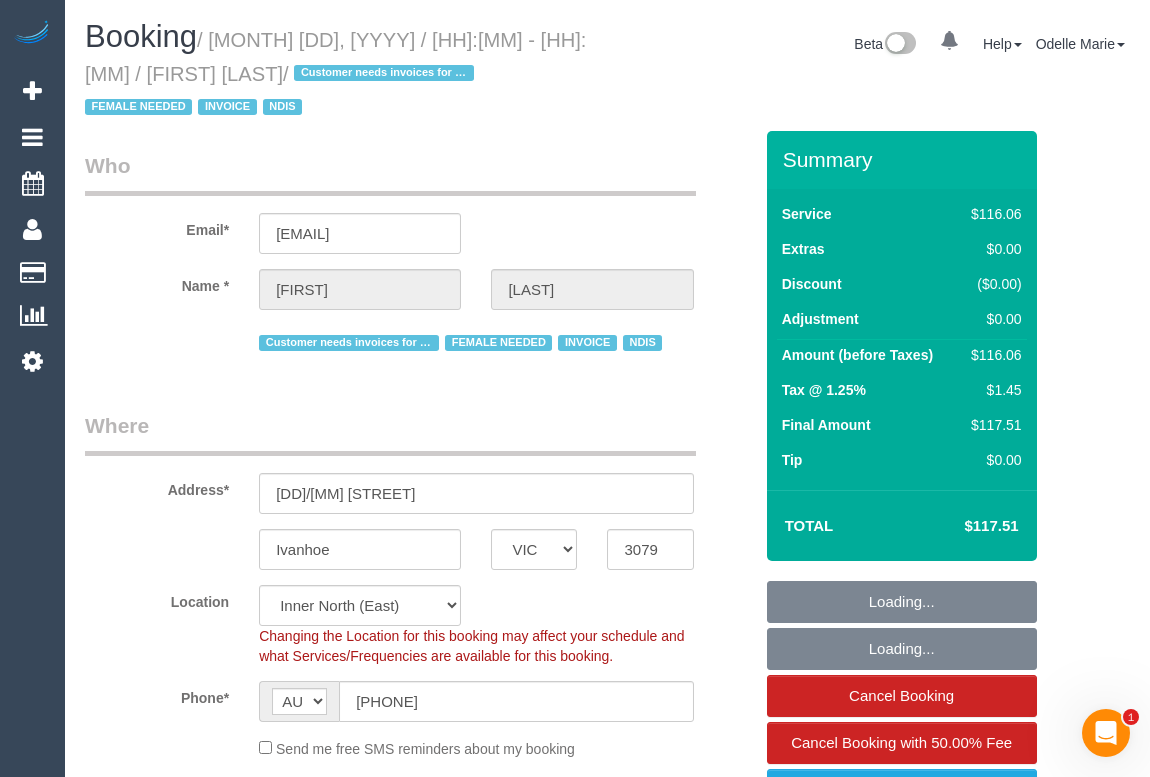 select on "object:749" 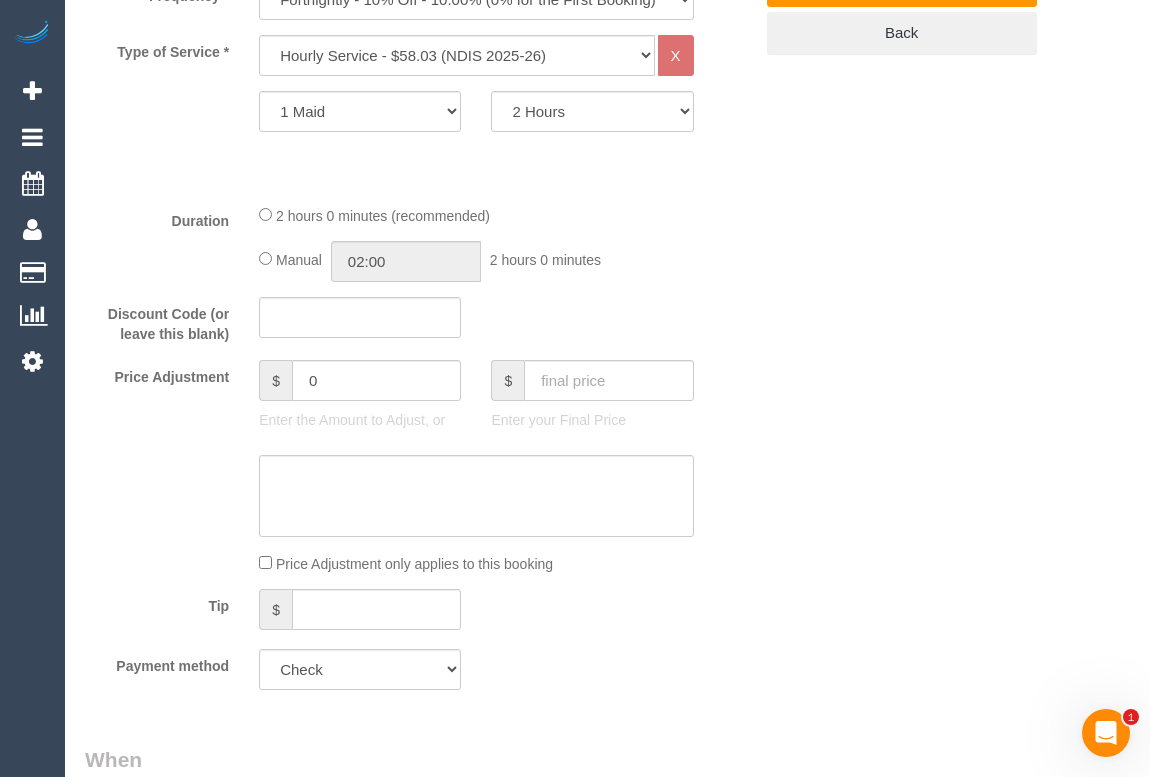 scroll, scrollTop: 1181, scrollLeft: 0, axis: vertical 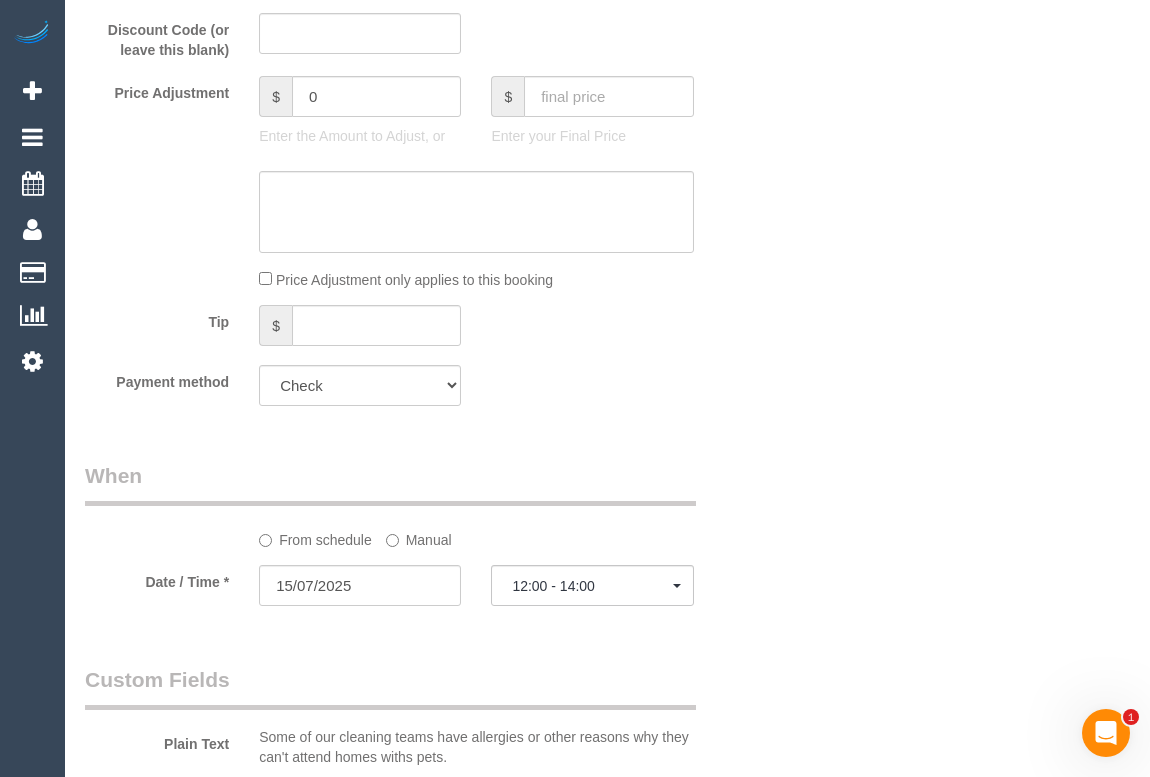 click on "Manual" 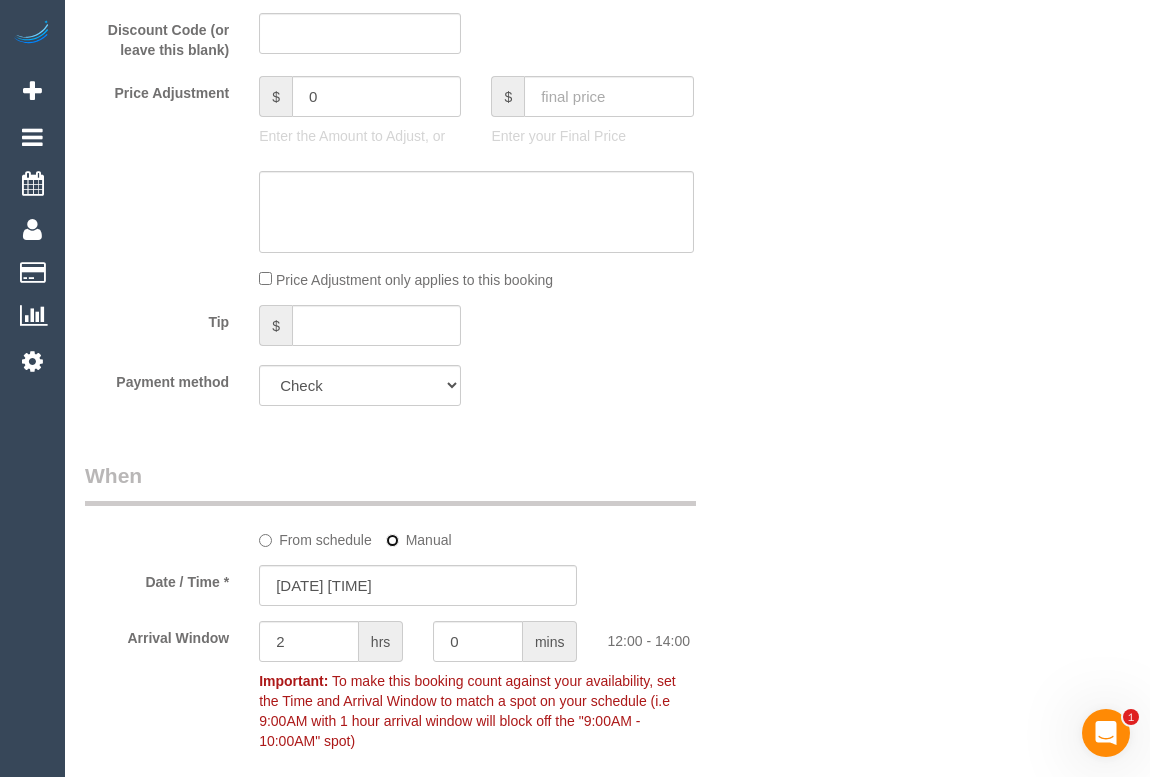 scroll, scrollTop: 1545, scrollLeft: 0, axis: vertical 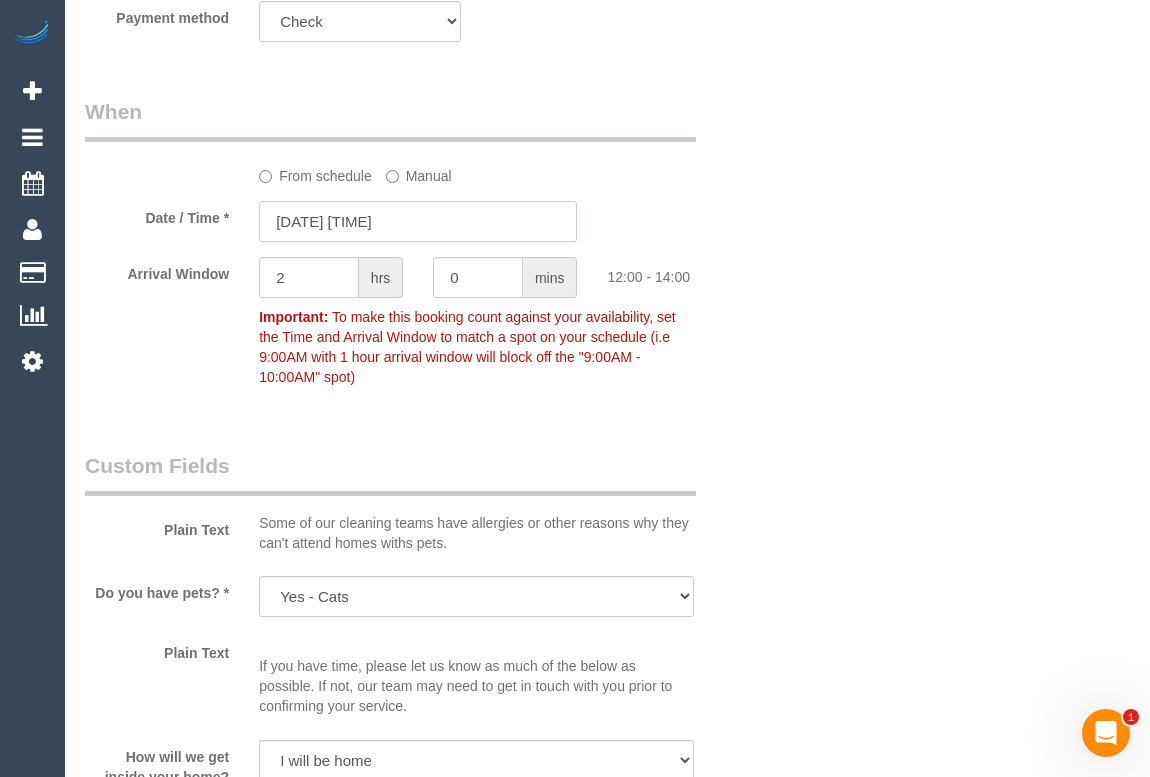 click on "15/07/2025 12:00" at bounding box center [418, 221] 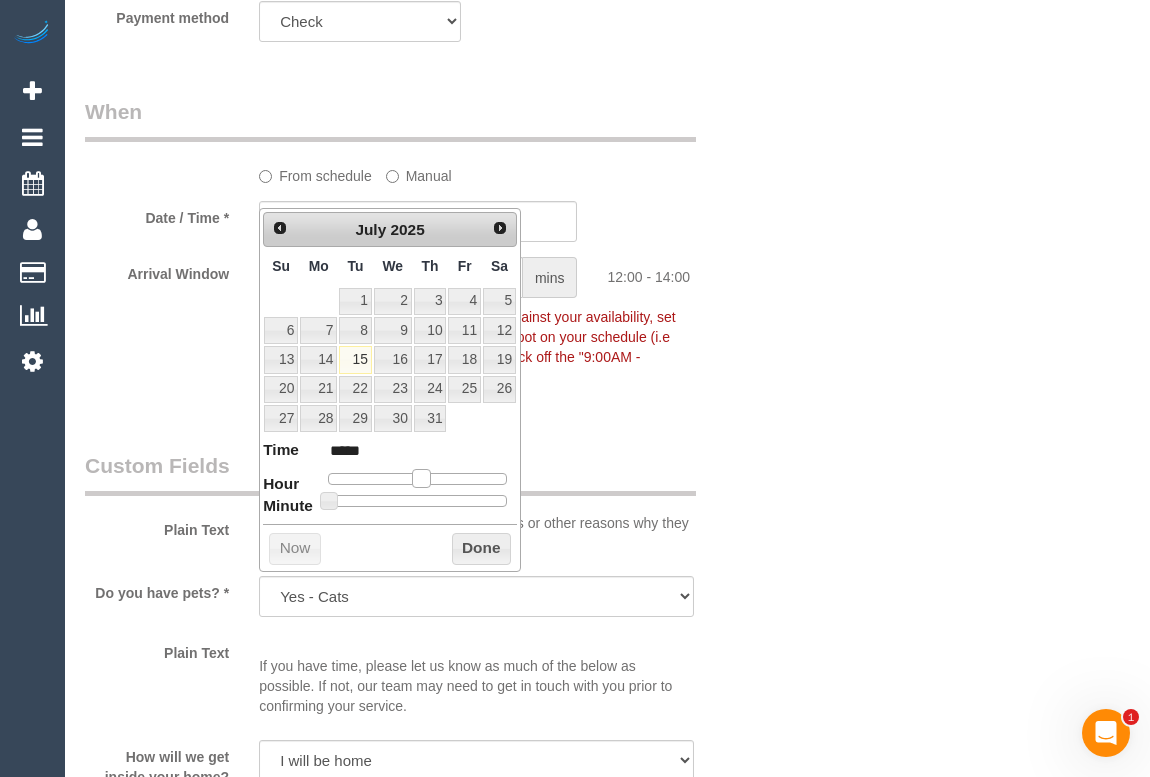 type on "15/07/2025 13:00" 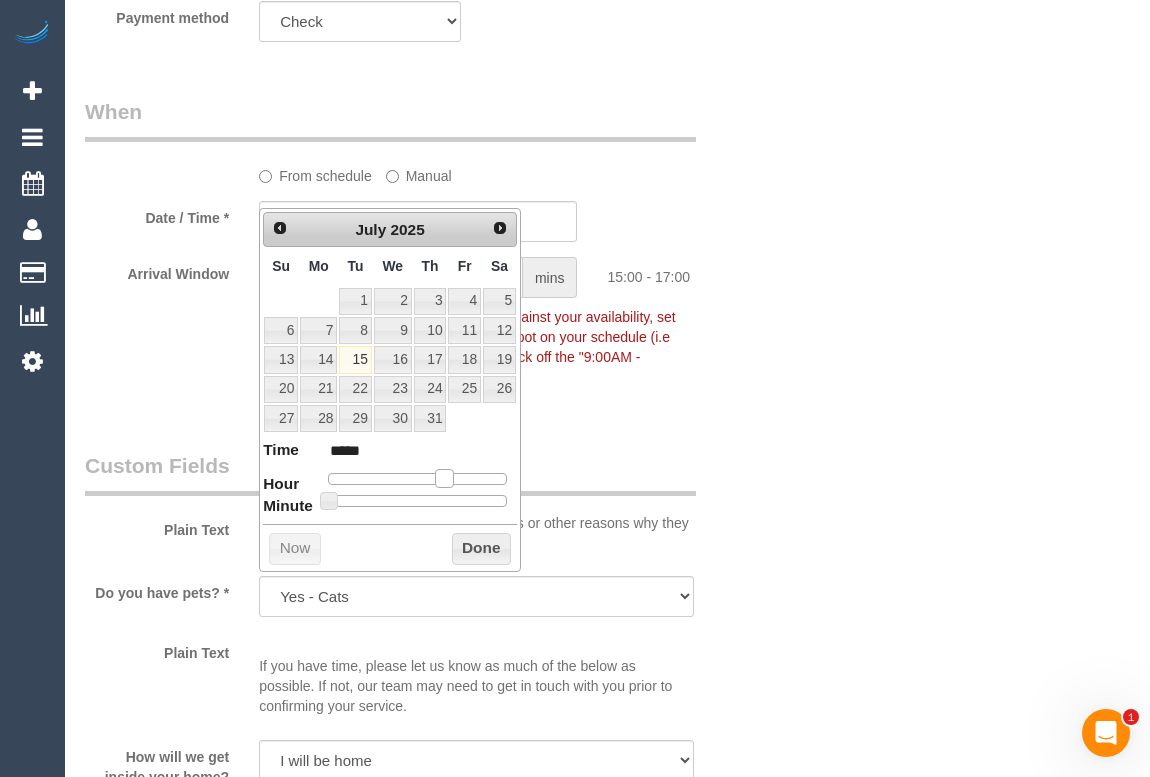 type on "15/07/2025 16:00" 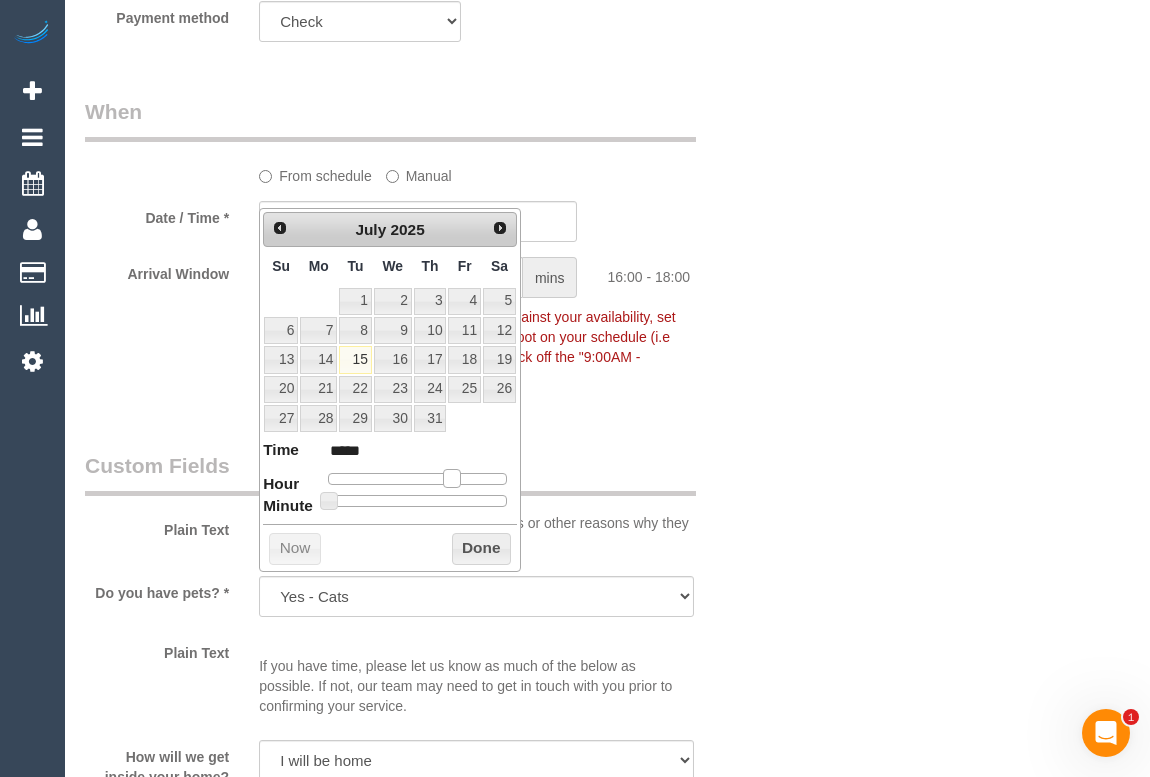 type on "15/07/2025 15:00" 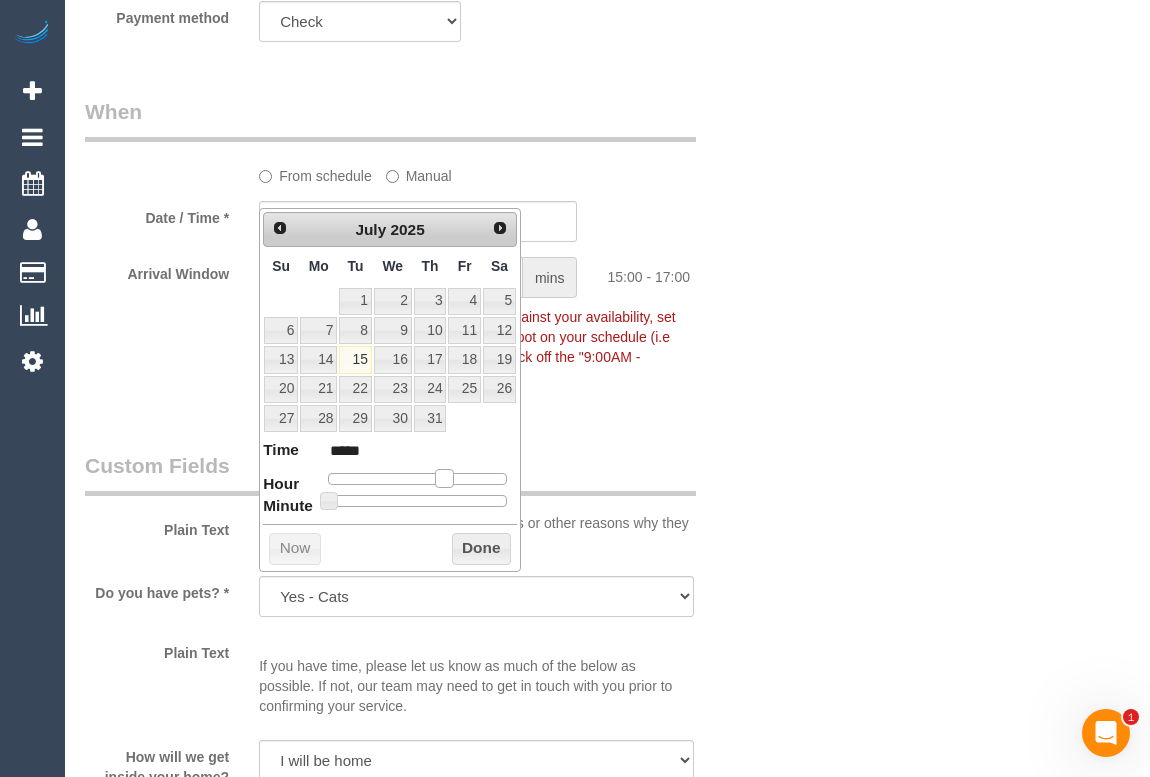 type on "15/07/2025 14:00" 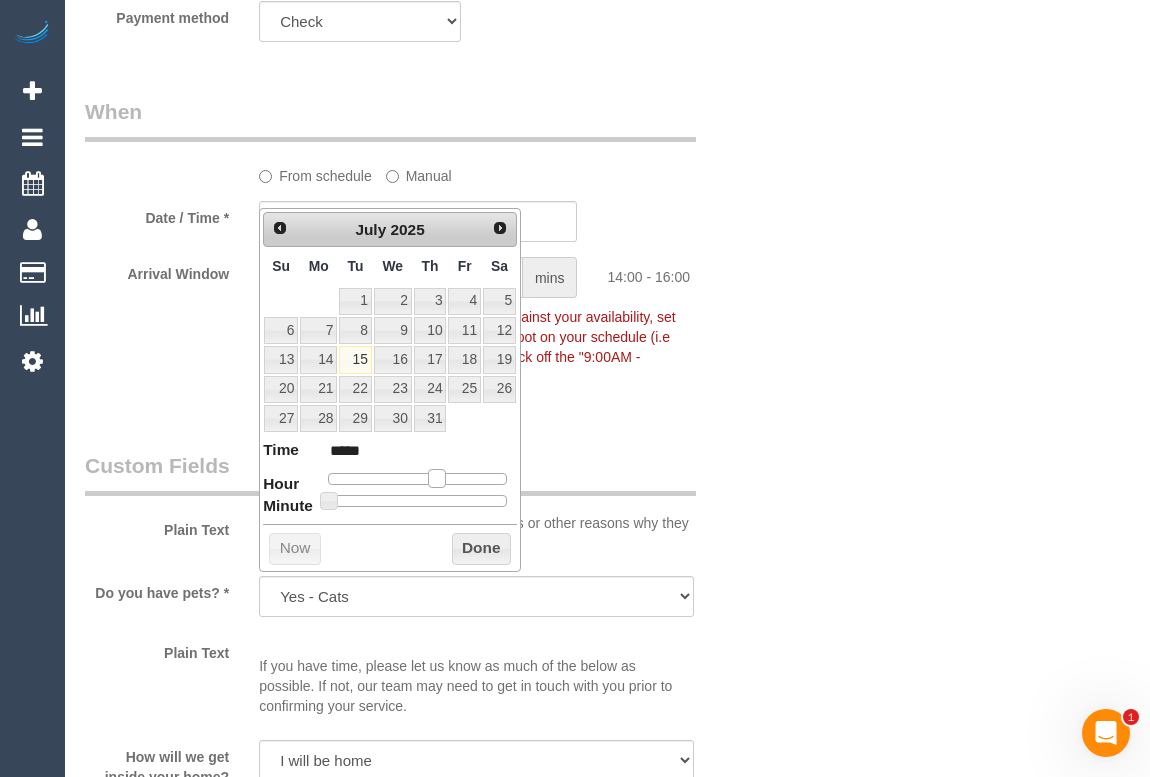 drag, startPoint x: 423, startPoint y: 480, endPoint x: 443, endPoint y: 480, distance: 20 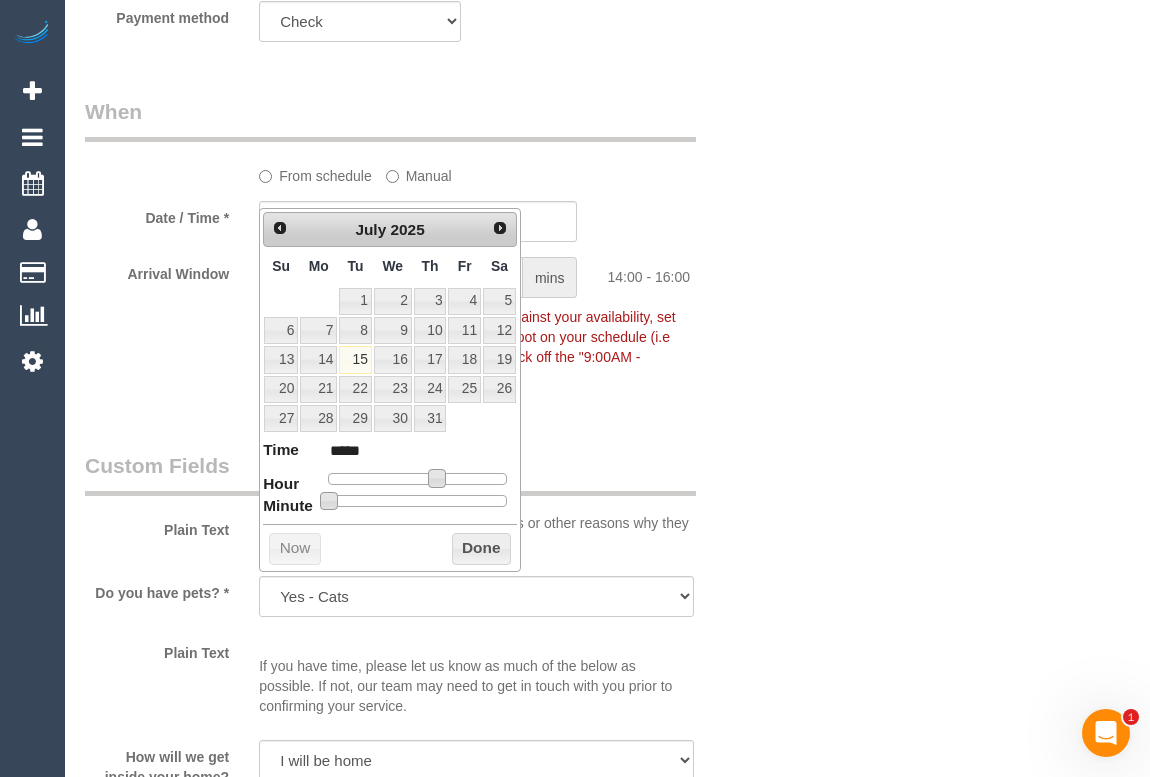 type on "15/07/2025 14:05" 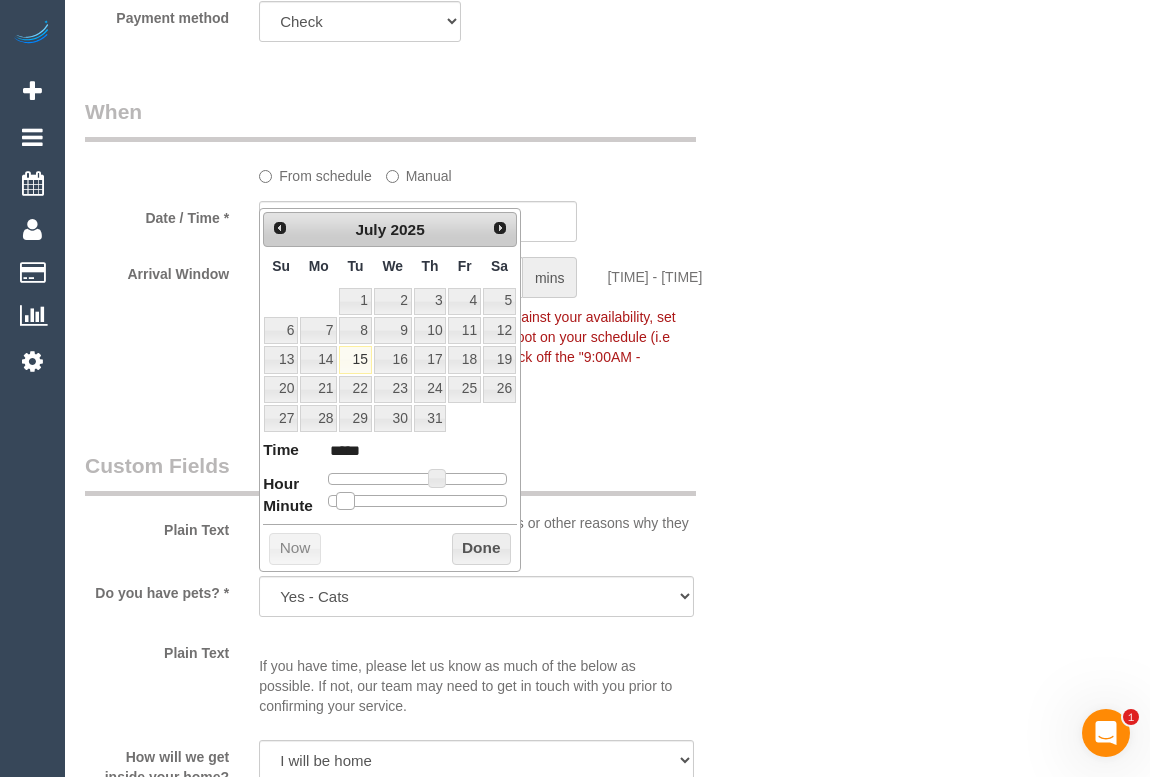 type on "15/07/2025 14:10" 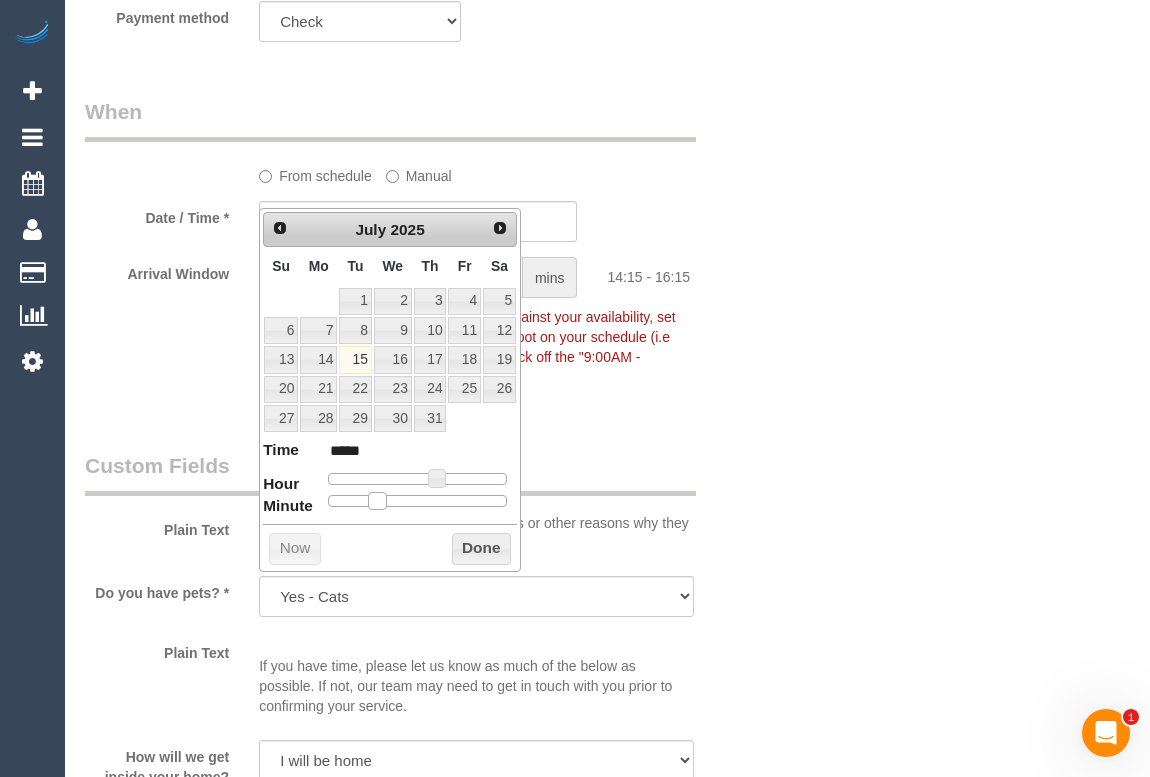type on "15/07/2025 14:15" 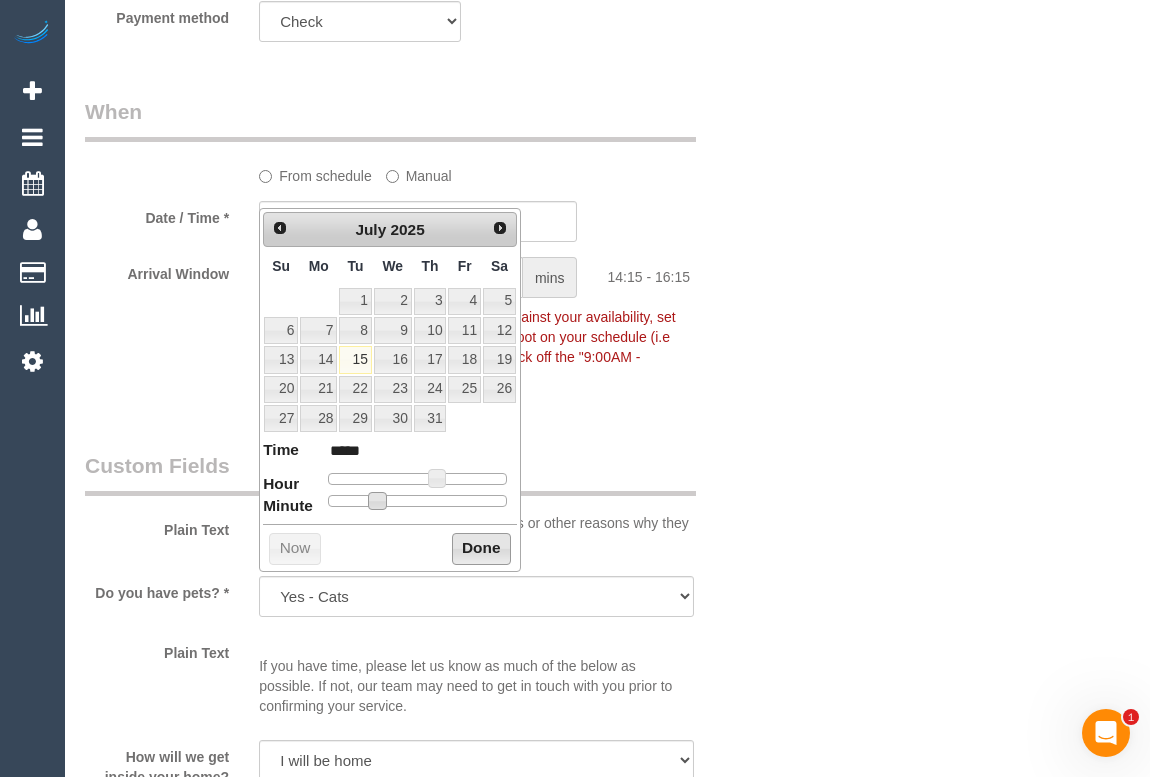 click on "Done" at bounding box center (481, 549) 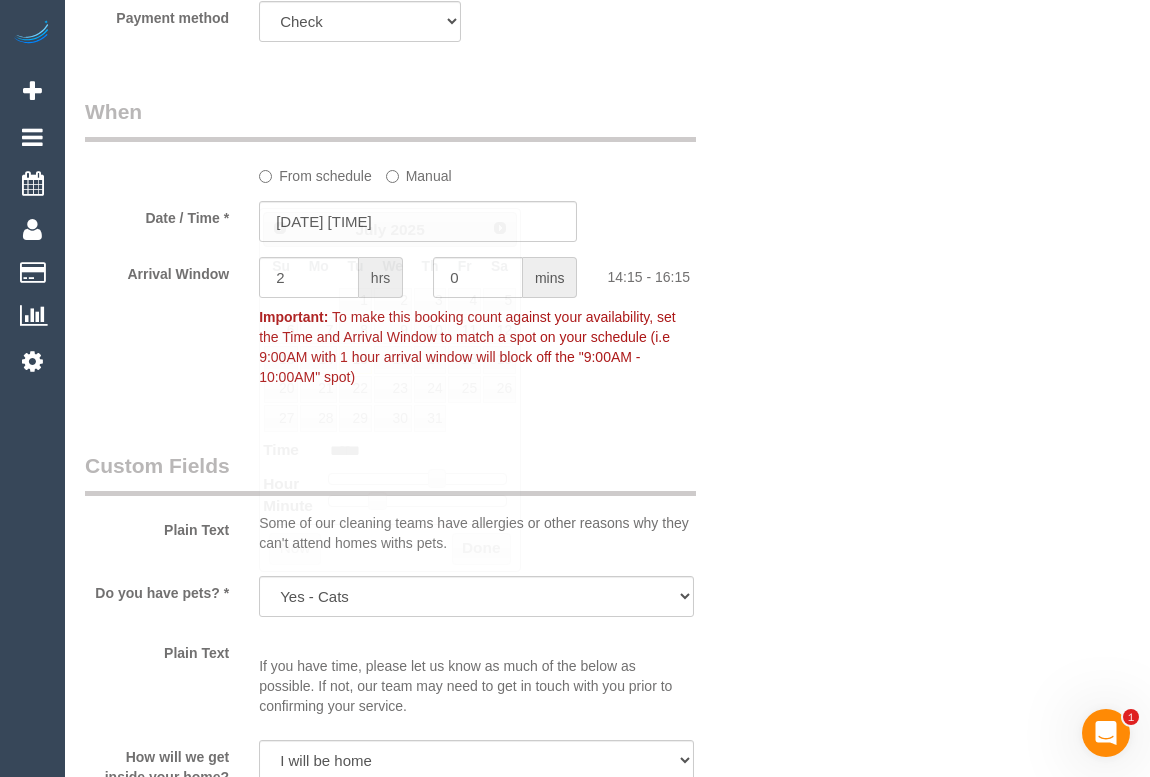 click on "Who
Email*
marc.dwyer@hotmail.com
Name *
Marc
Dwyer
Customer needs invoices for NDIS
FEMALE NEEDED
INVOICE
NDIS
Where
Address*
14/1 Kenilworth Parade
Ivanhoe
ACT
NSW
NT
QLD
SA
TAS
VIC
WA
3079
Location
Office City East (North) East (South) Inner East Inner North (East) Inner North (West) Inner South East Inner West North (East) North (West) Outer East Outer North (East) Outer North (West) Outer South East Outer West ZG - East" at bounding box center (607, 471) 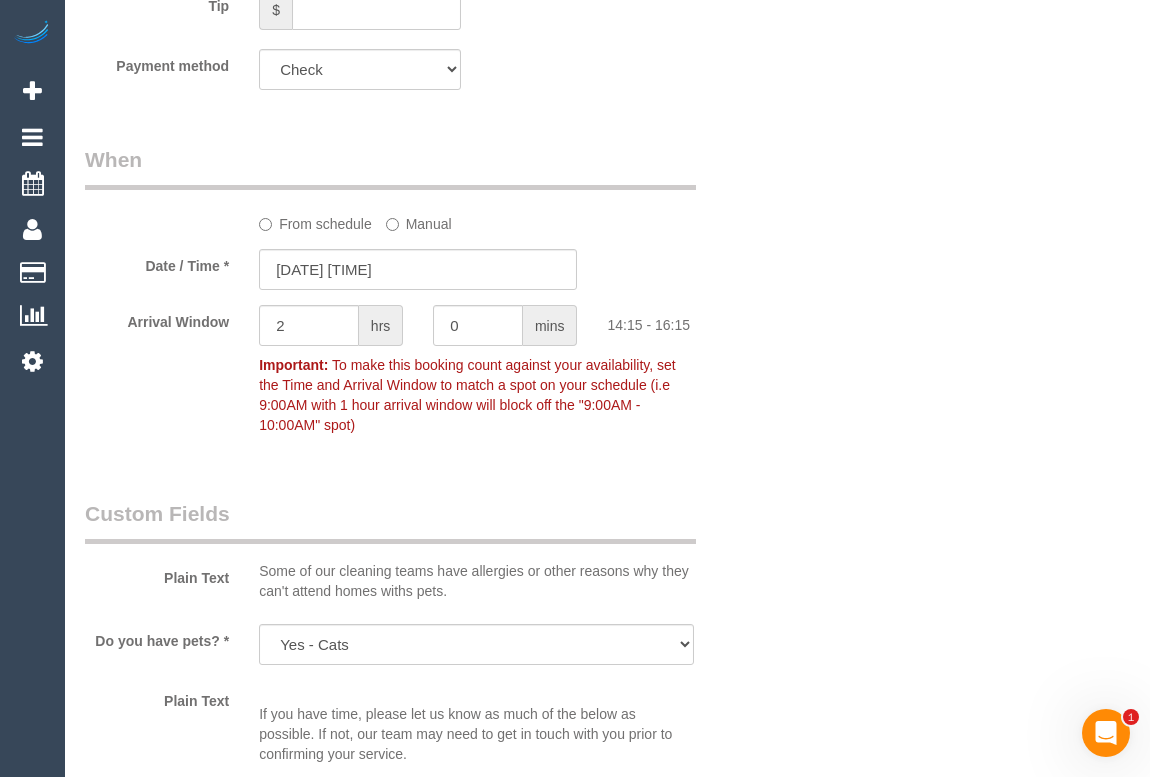 scroll, scrollTop: 1636, scrollLeft: 0, axis: vertical 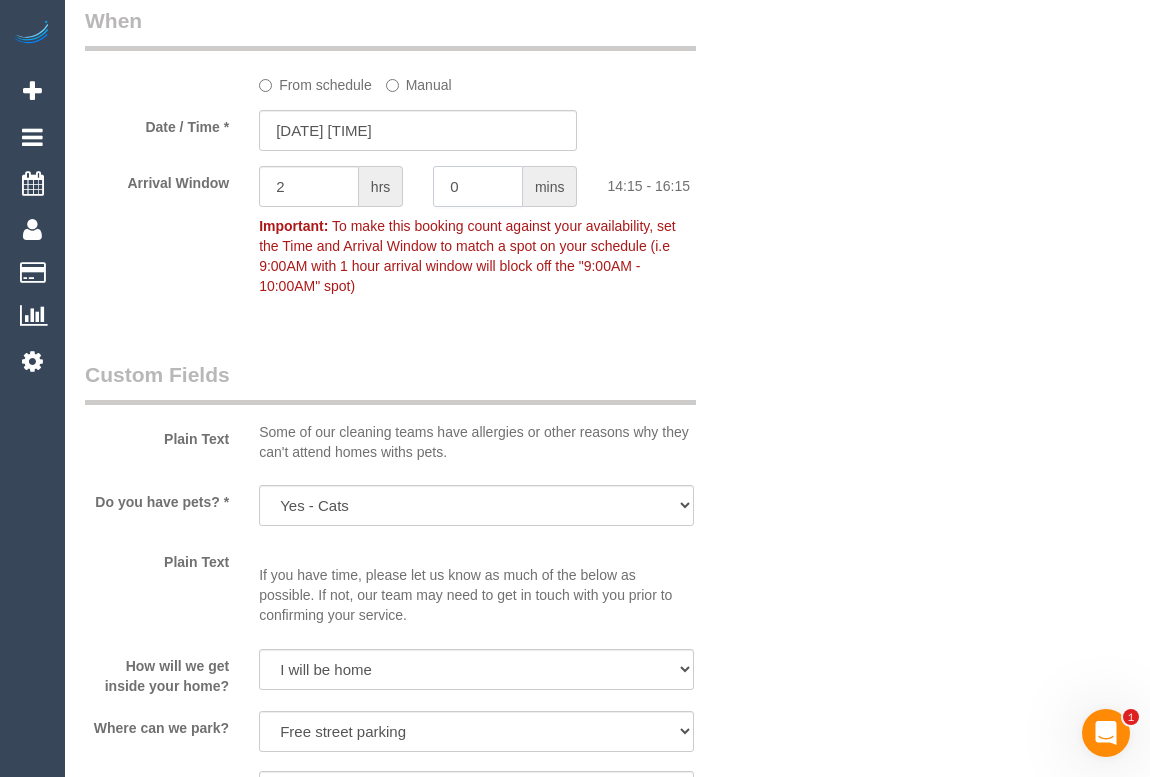 drag, startPoint x: 479, startPoint y: 137, endPoint x: 386, endPoint y: 127, distance: 93.53609 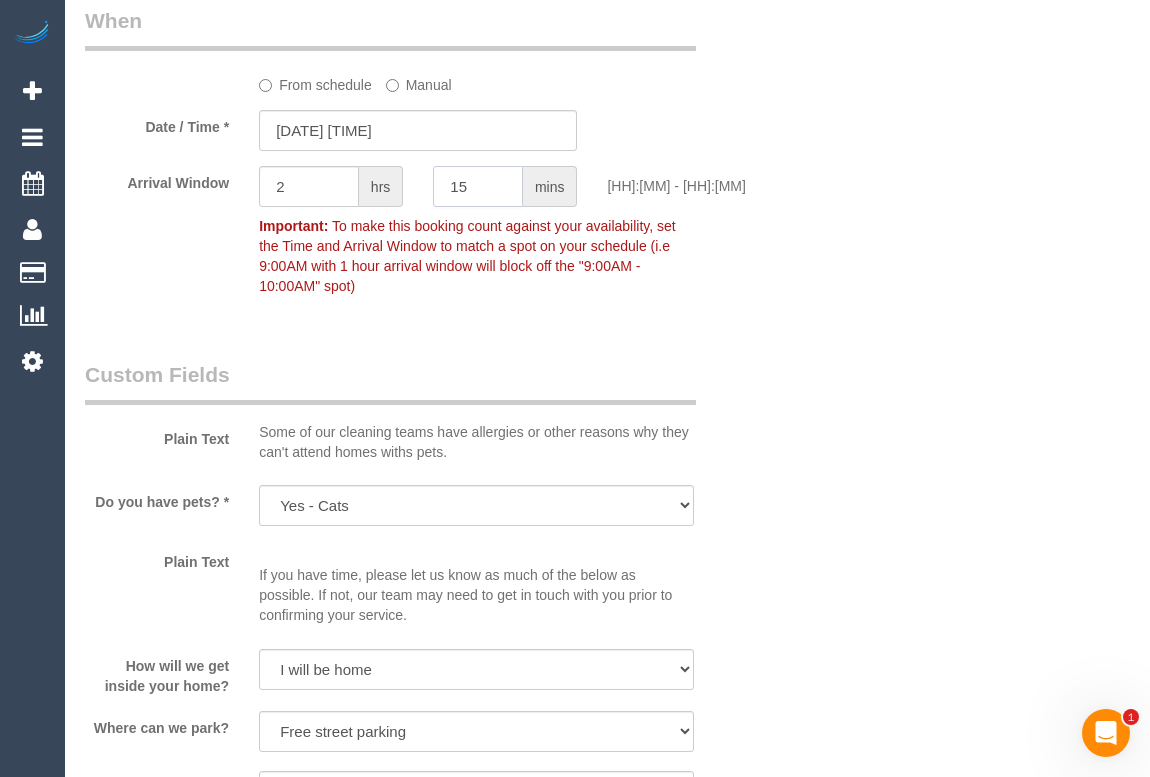 type on "15" 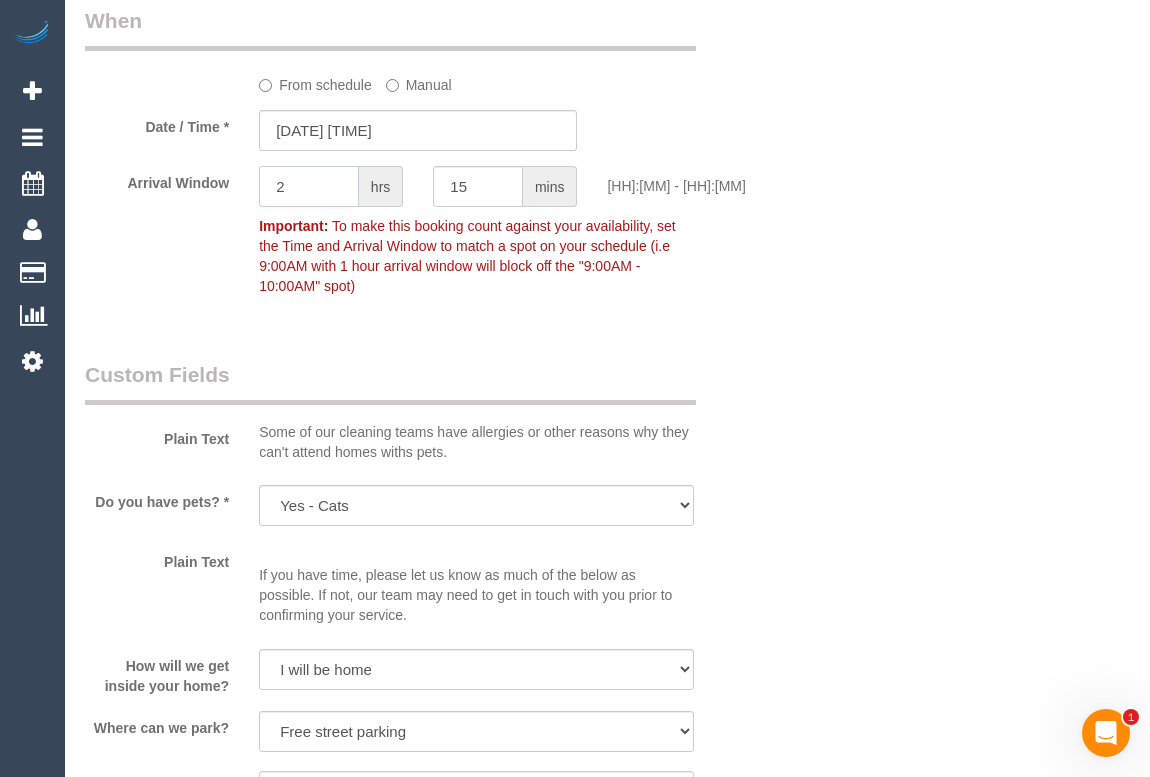 drag, startPoint x: 305, startPoint y: 151, endPoint x: 150, endPoint y: 123, distance: 157.50873 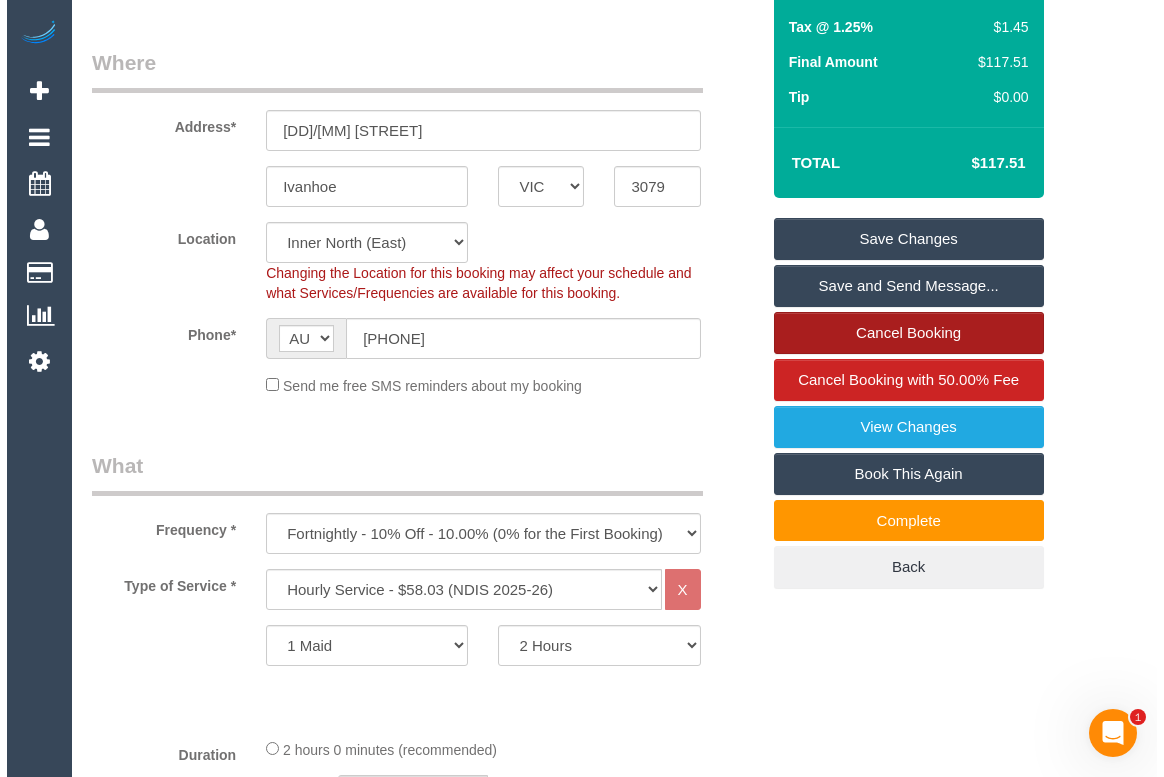 scroll, scrollTop: 0, scrollLeft: 0, axis: both 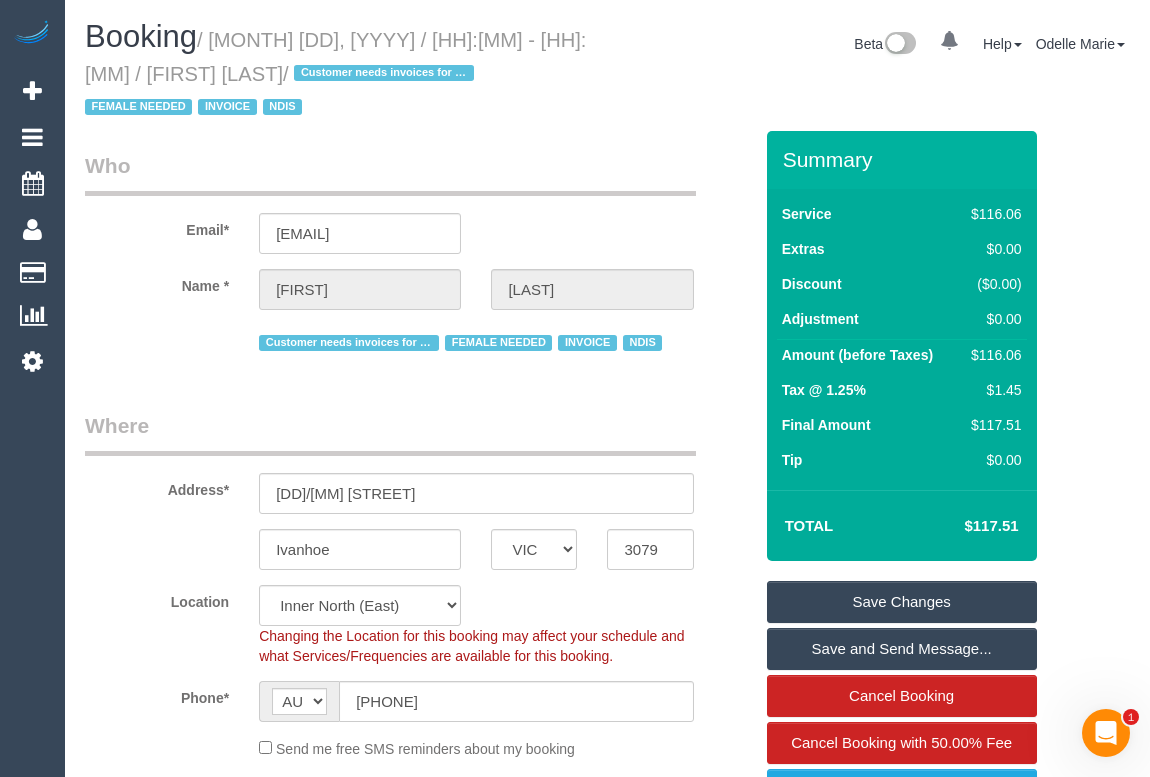 type on "0" 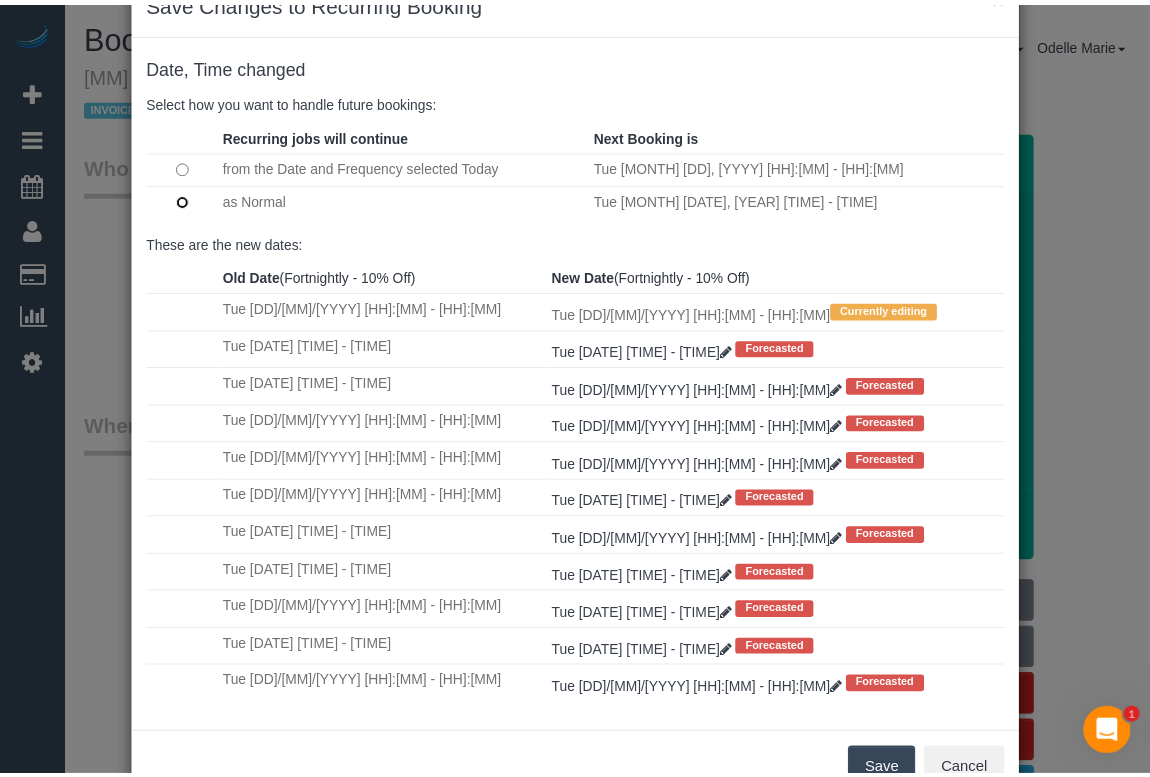 scroll, scrollTop: 118, scrollLeft: 0, axis: vertical 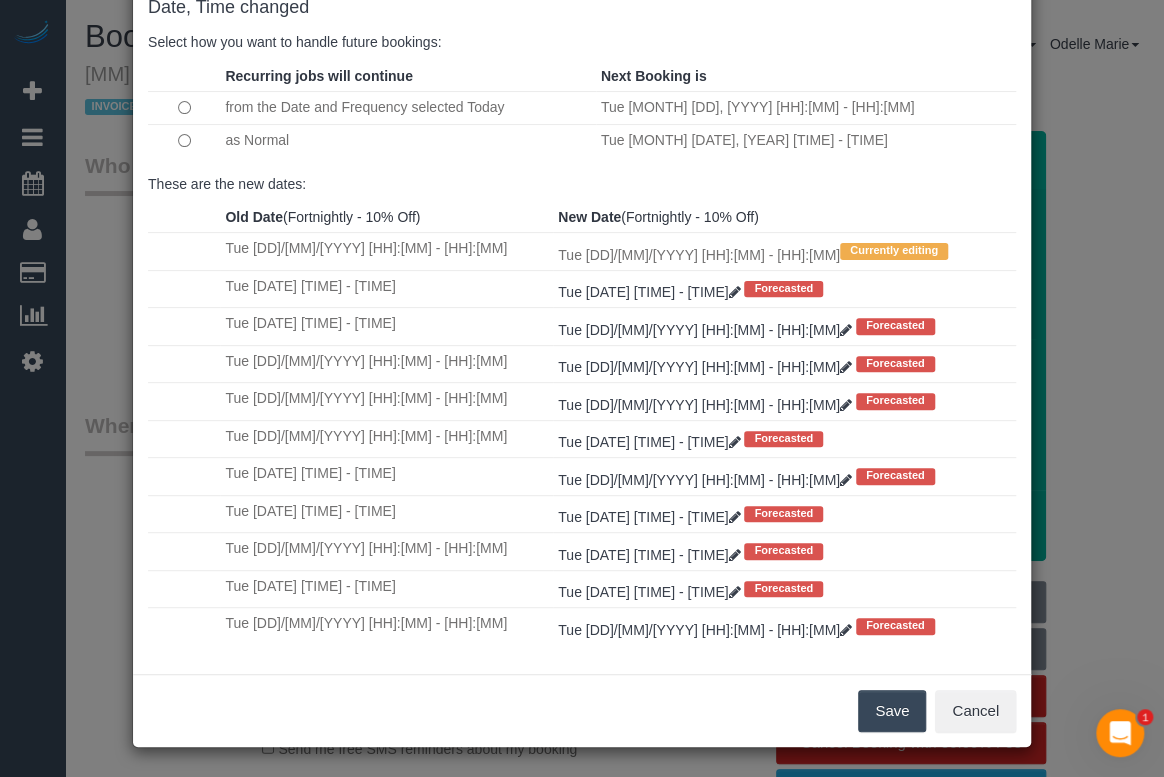 click on "Save" at bounding box center (892, 711) 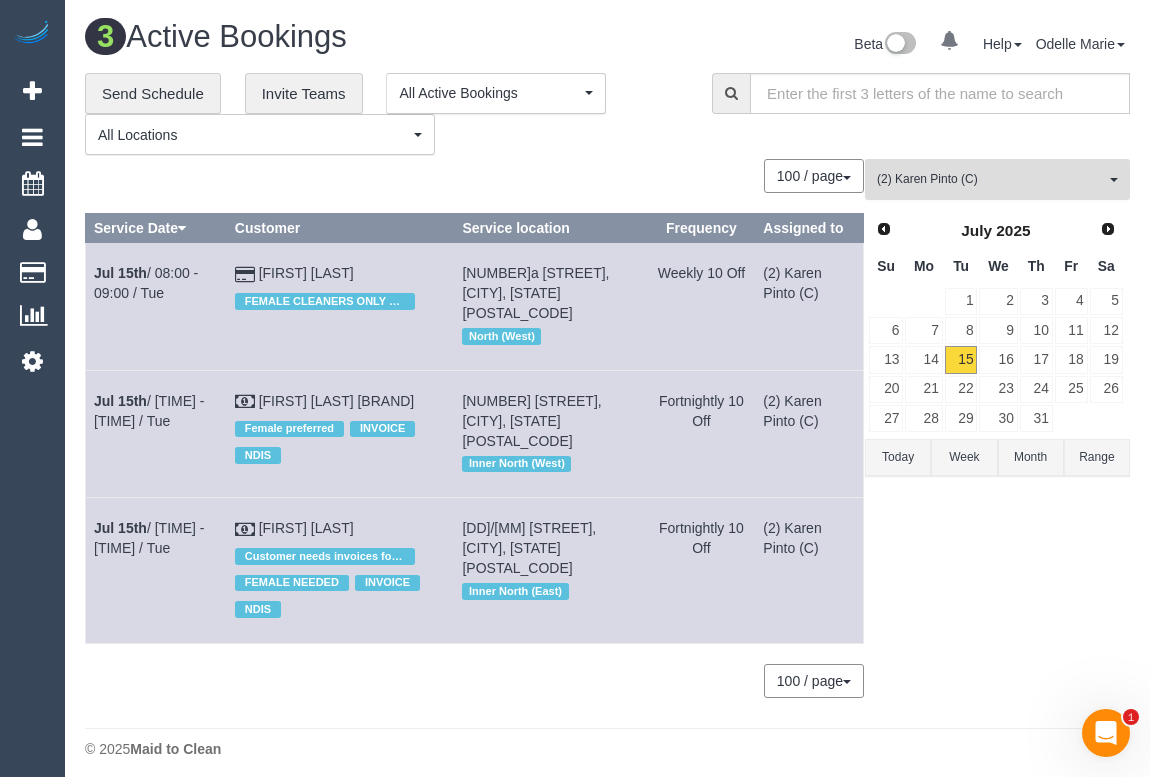 drag, startPoint x: 967, startPoint y: 172, endPoint x: 950, endPoint y: 307, distance: 136.06616 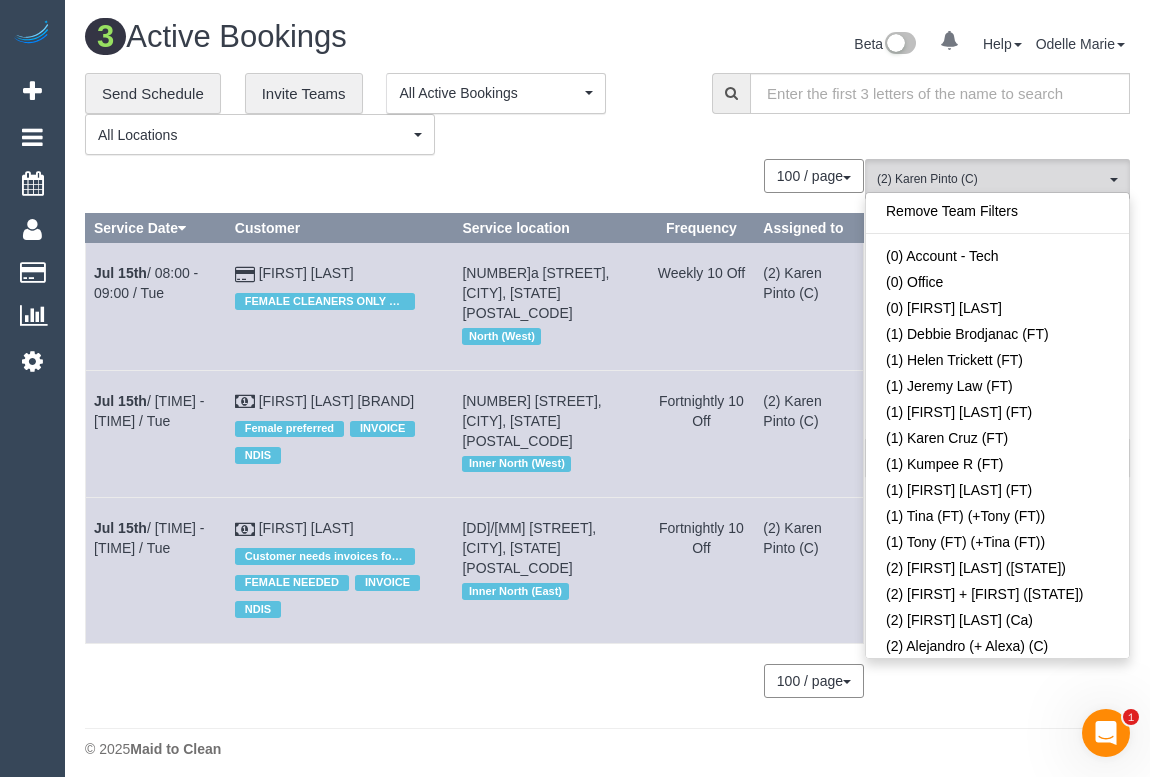 scroll, scrollTop: 1234, scrollLeft: 0, axis: vertical 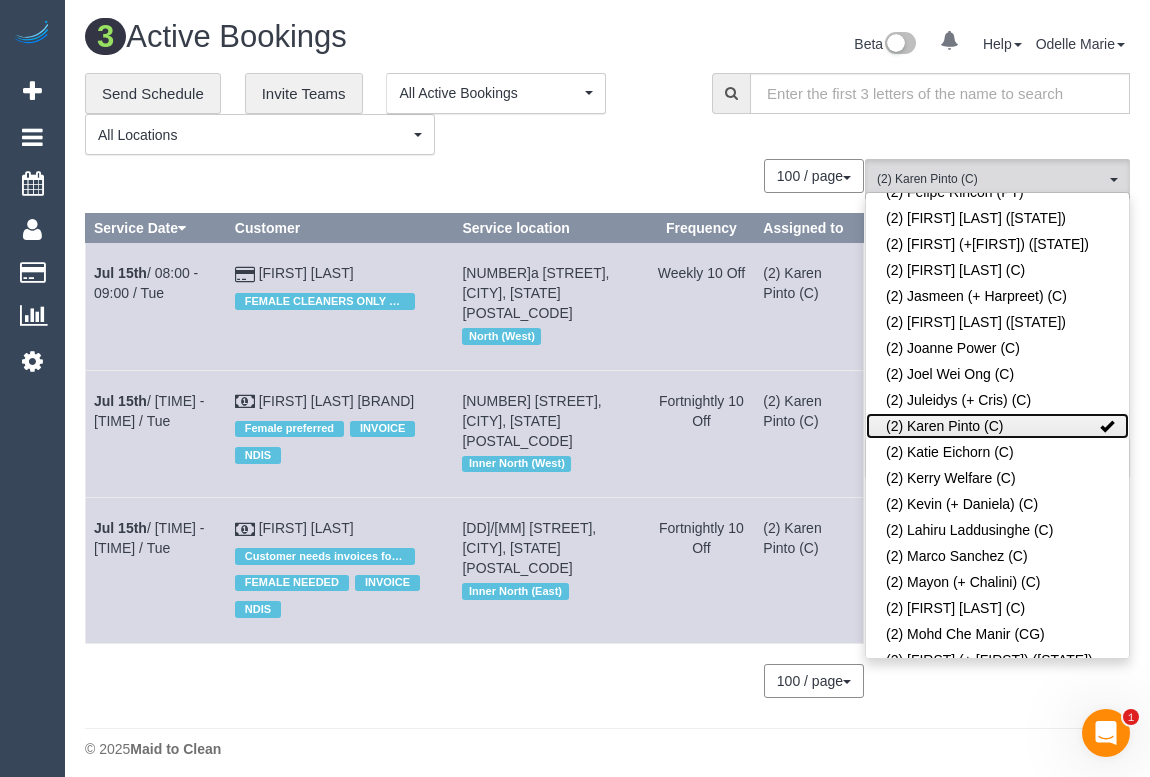 click at bounding box center [1107, 426] 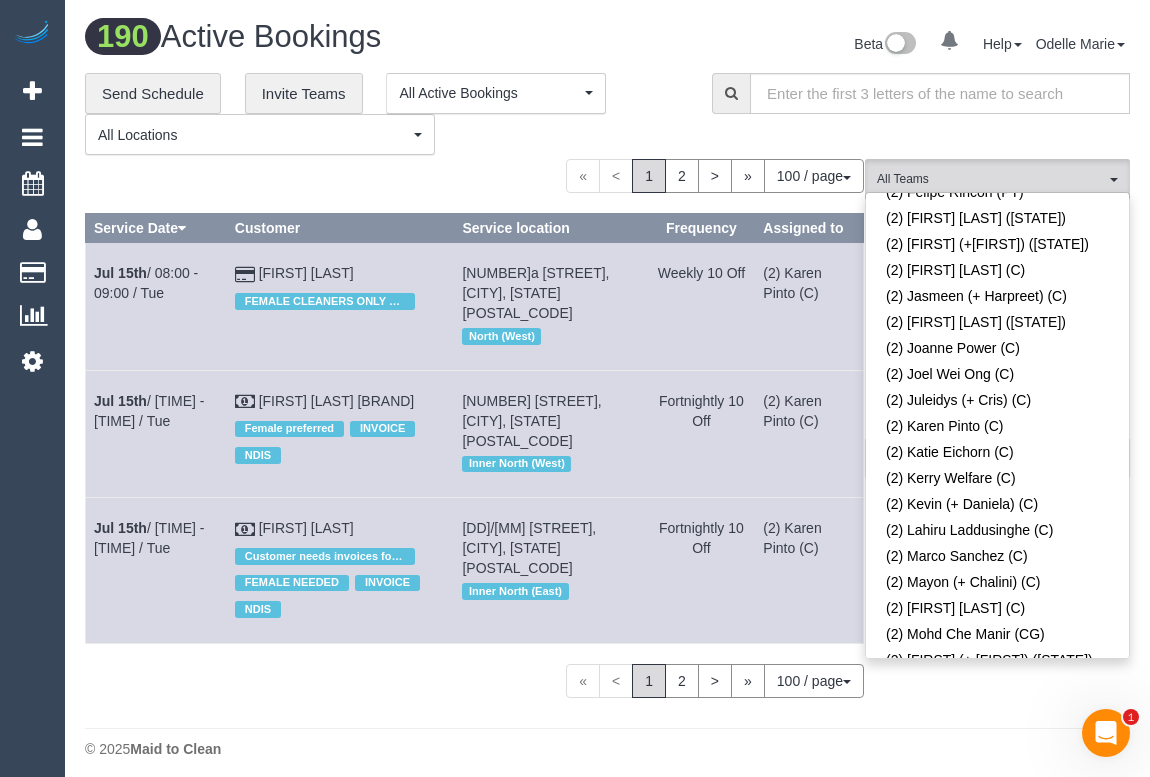 click on "**********" at bounding box center (383, 114) 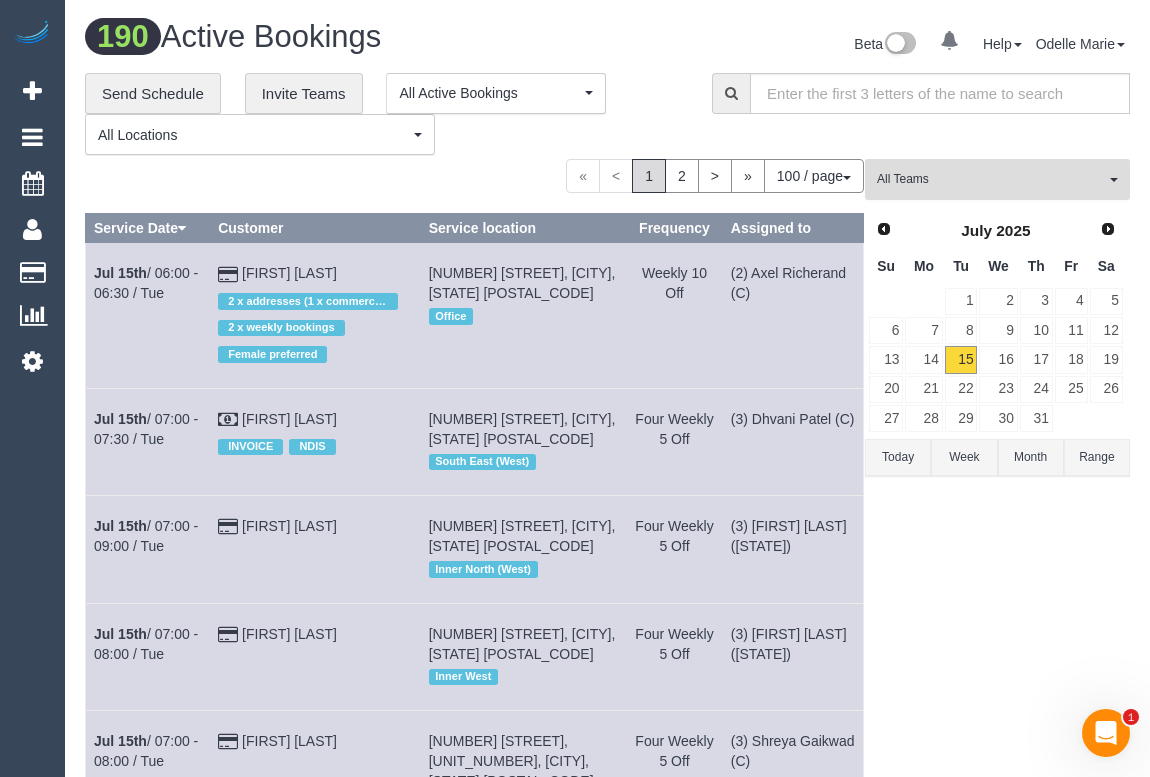 click on "All Teams" at bounding box center (991, 179) 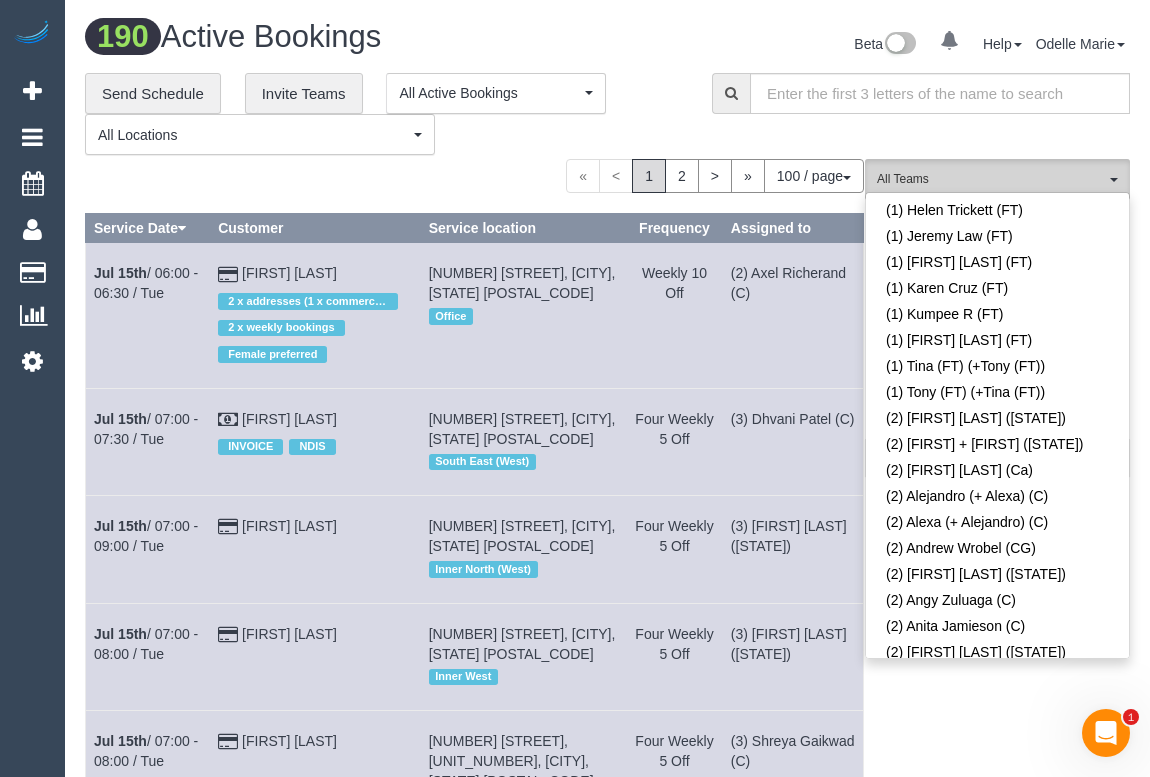 scroll, scrollTop: 15, scrollLeft: 0, axis: vertical 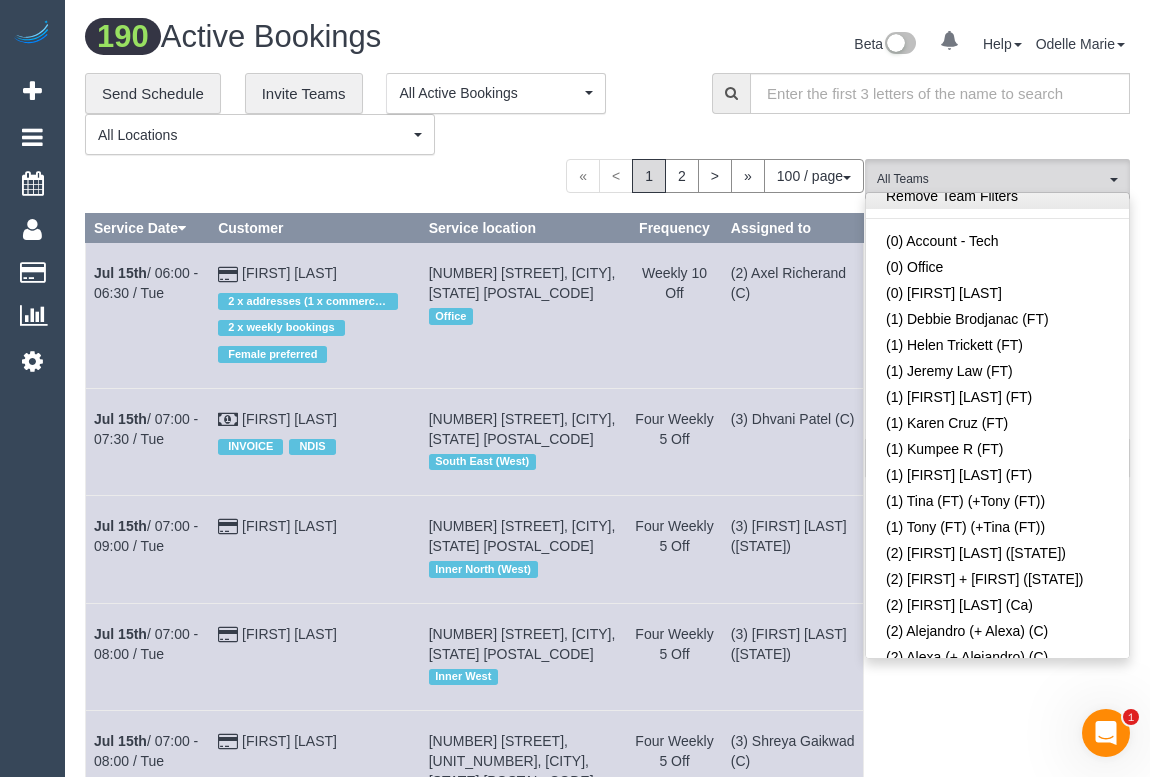 click on "Remove Team Filters" at bounding box center (997, 196) 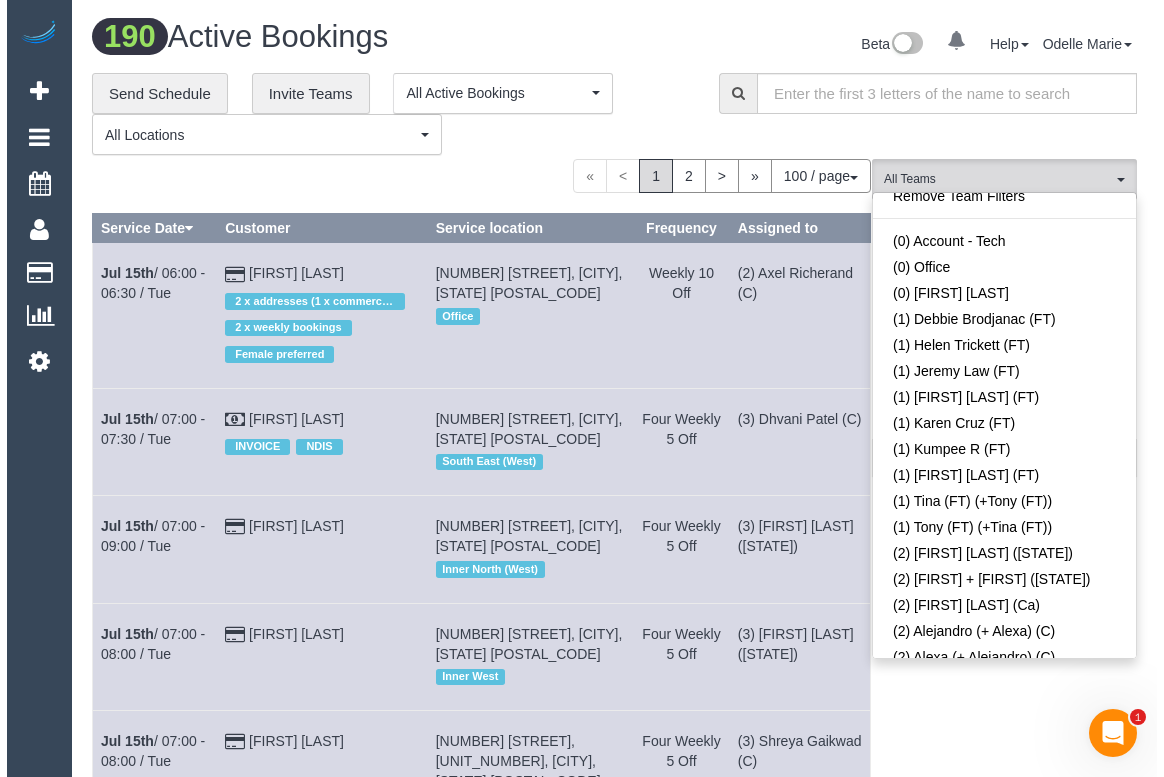 scroll, scrollTop: 2455, scrollLeft: 0, axis: vertical 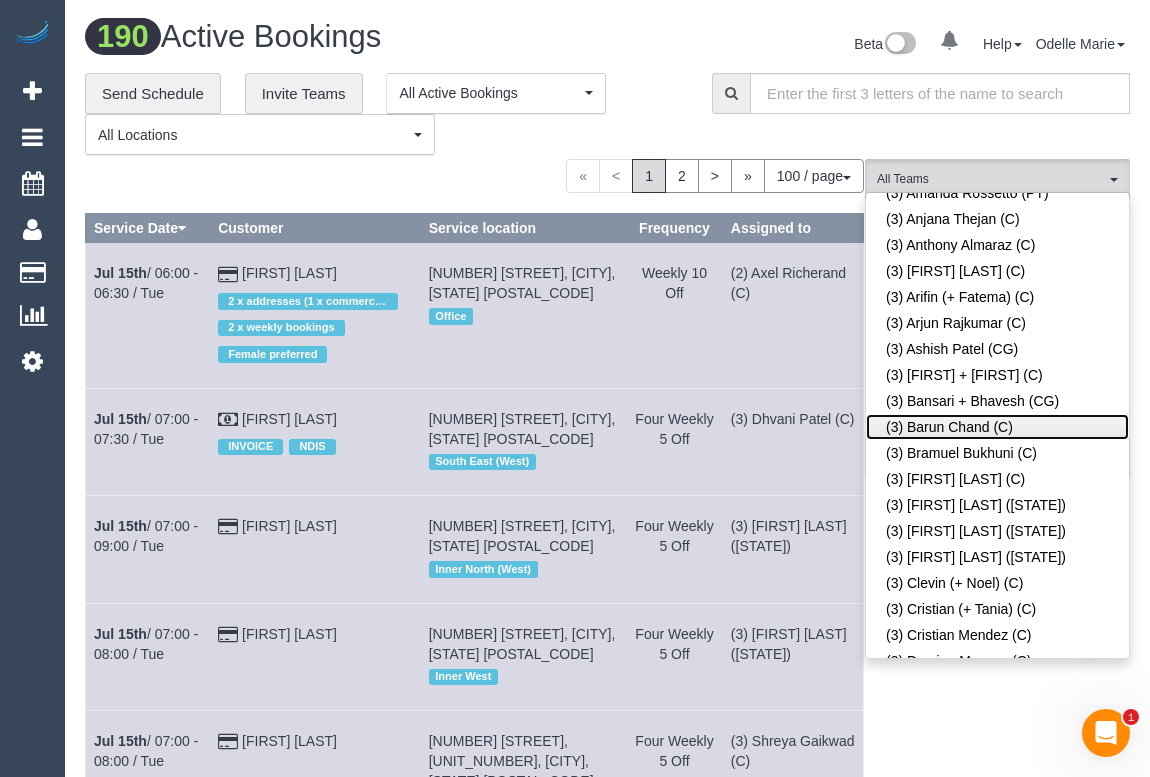 click on "(3) Barun Chand (C)" at bounding box center (997, 427) 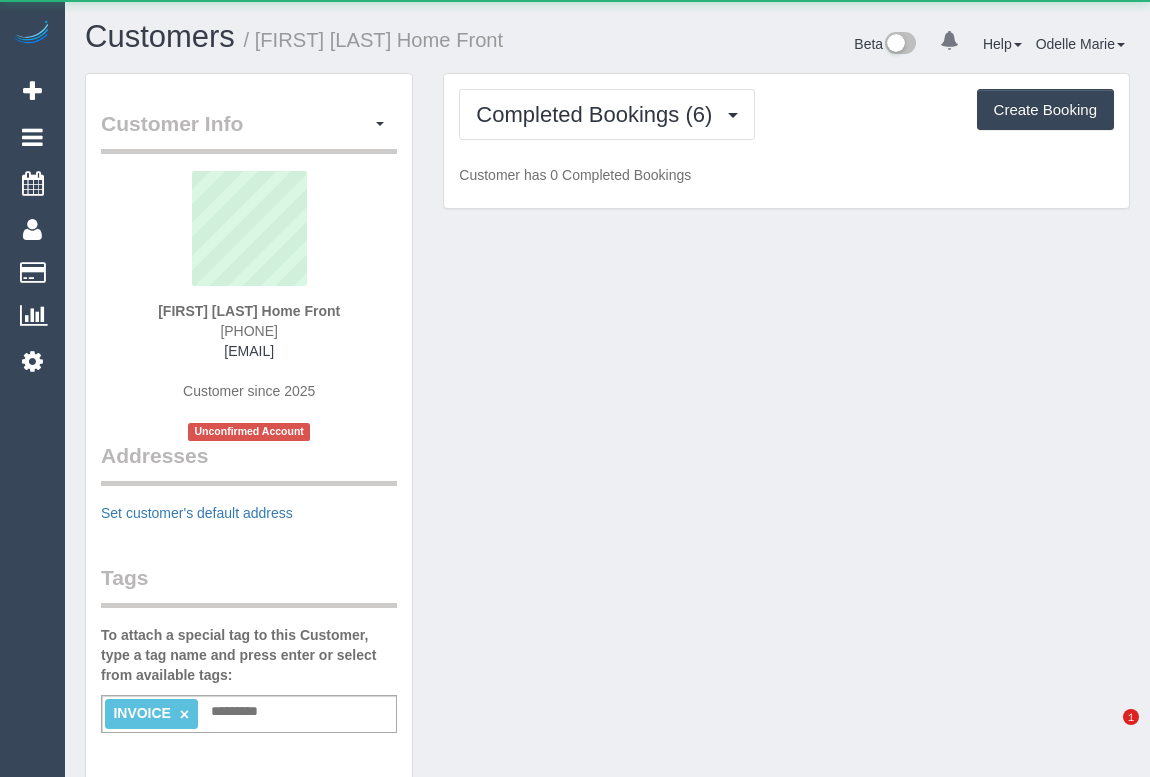 scroll, scrollTop: 0, scrollLeft: 0, axis: both 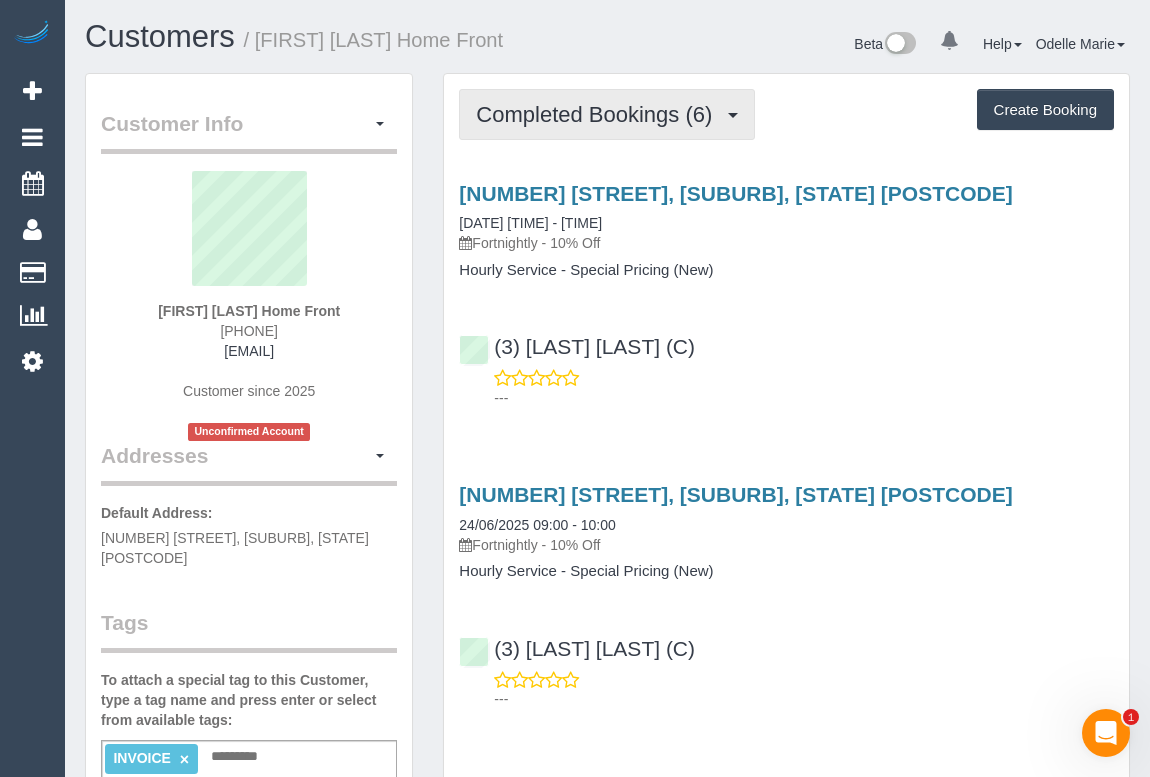 click on "Completed Bookings (6)" at bounding box center [599, 114] 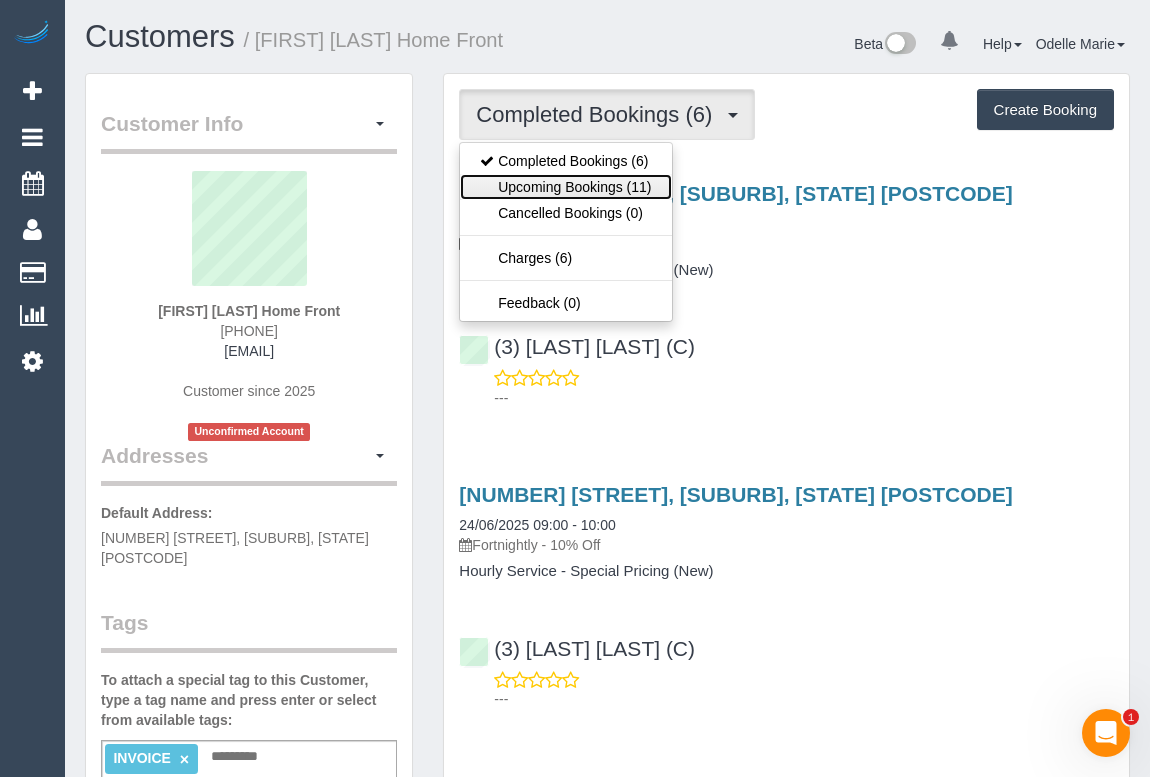 click on "Upcoming Bookings (11)" at bounding box center (565, 187) 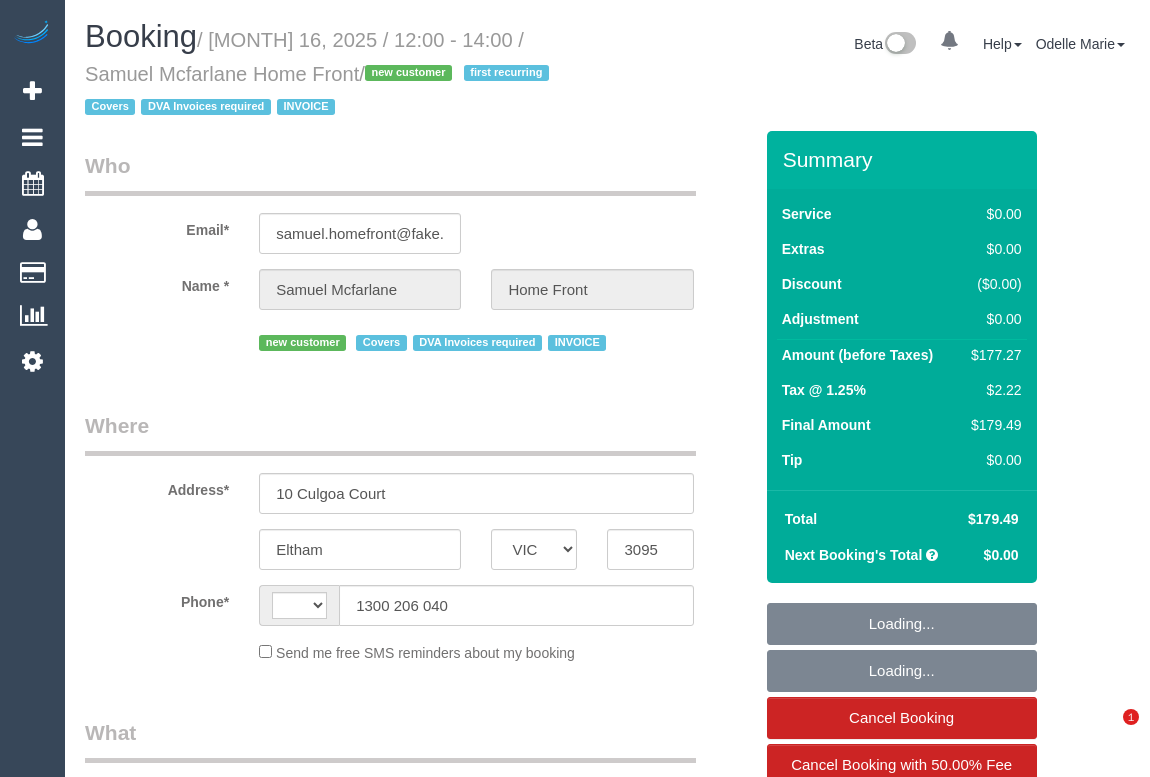 select on "VIC" 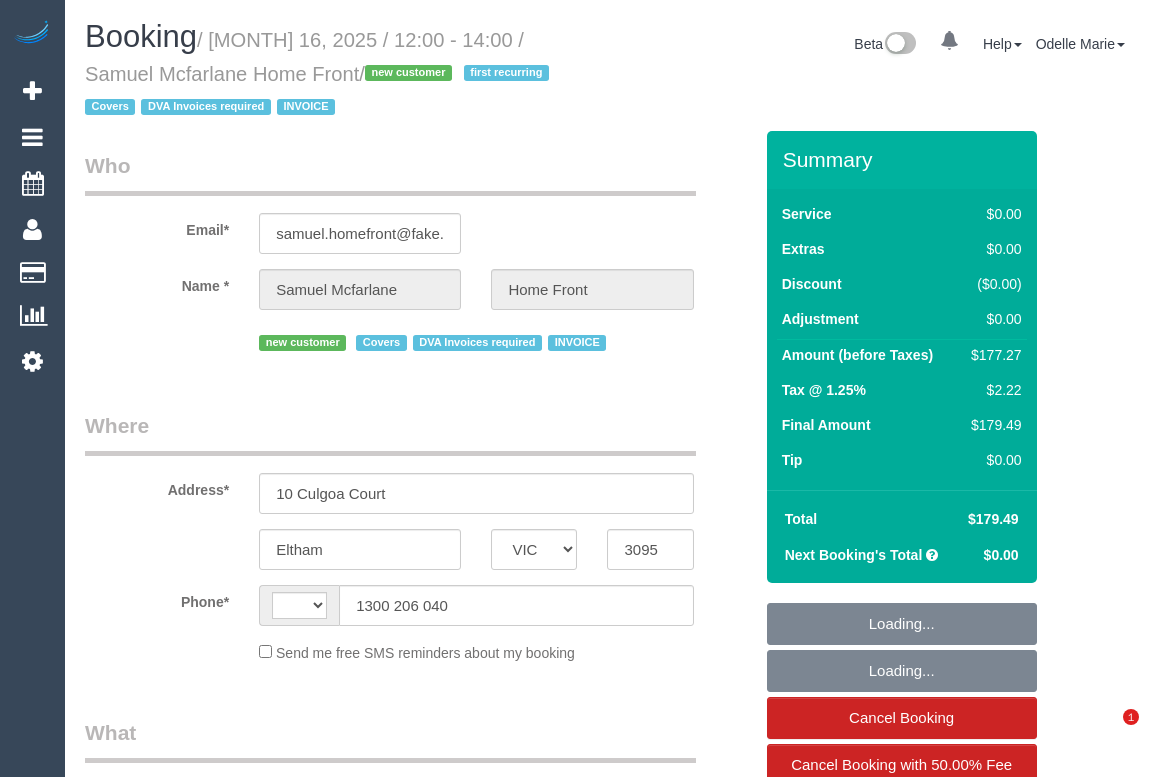 scroll, scrollTop: 0, scrollLeft: 0, axis: both 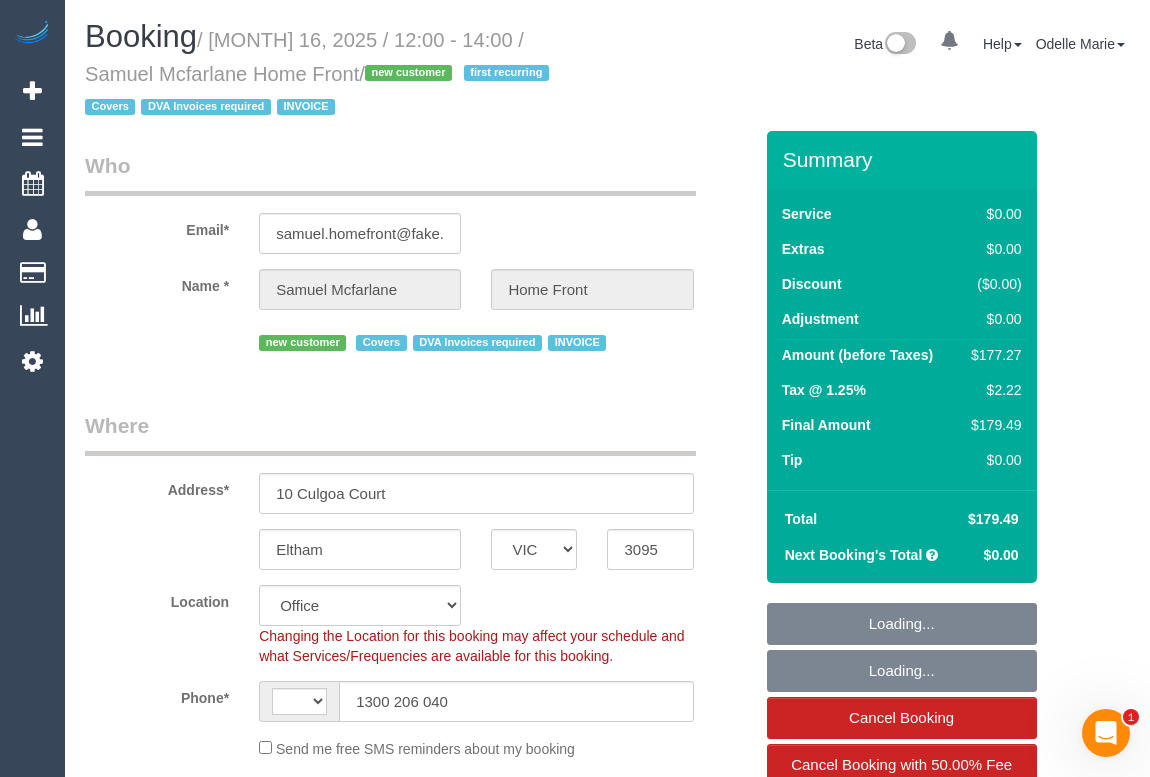 select on "string:AU" 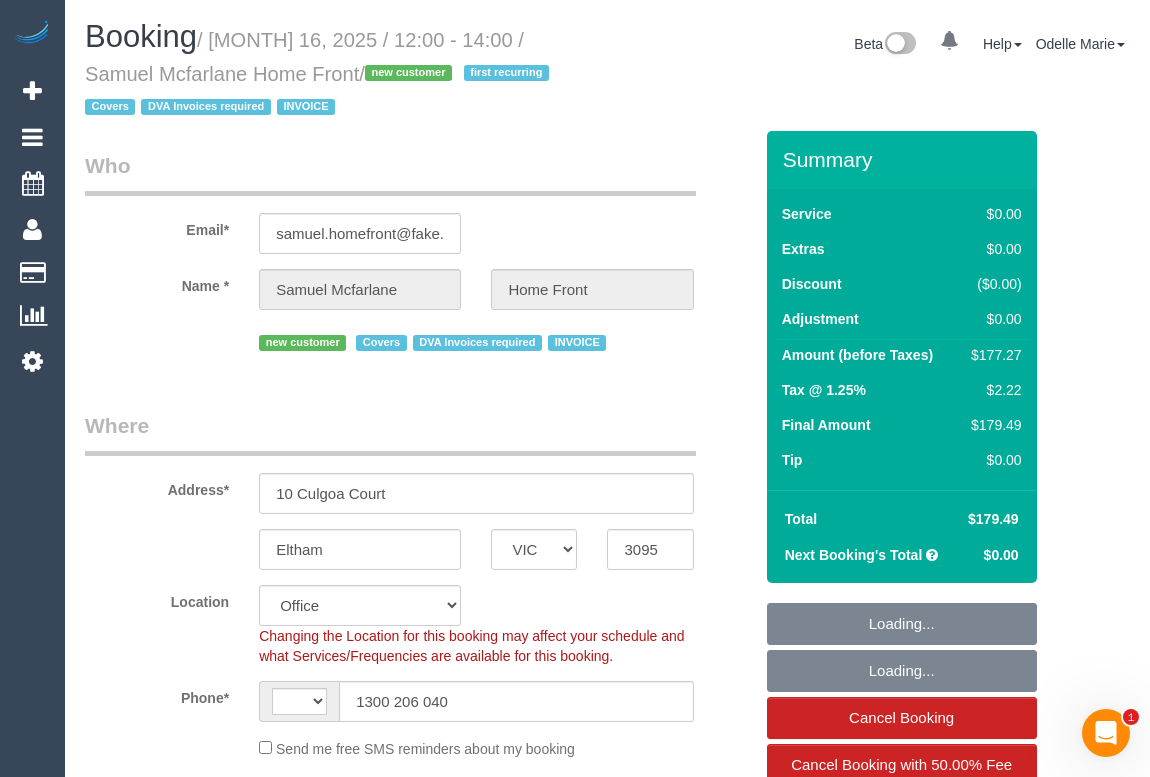 select on "object:318" 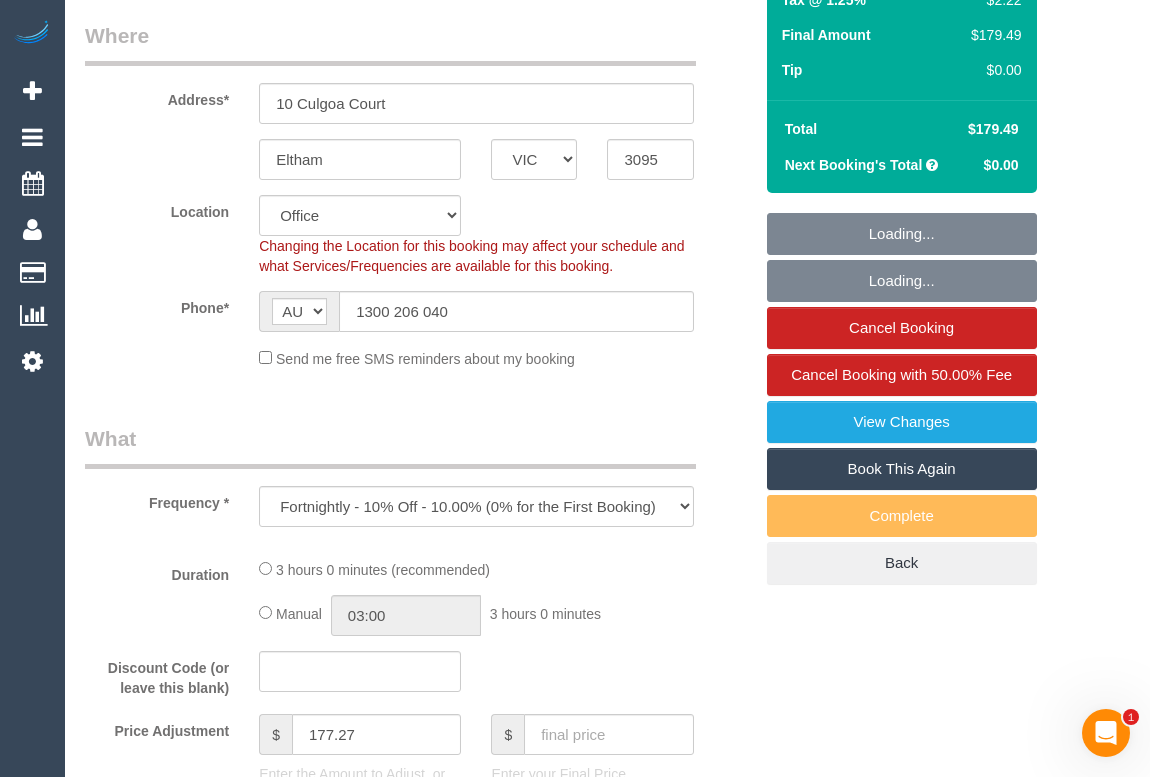 select on "180" 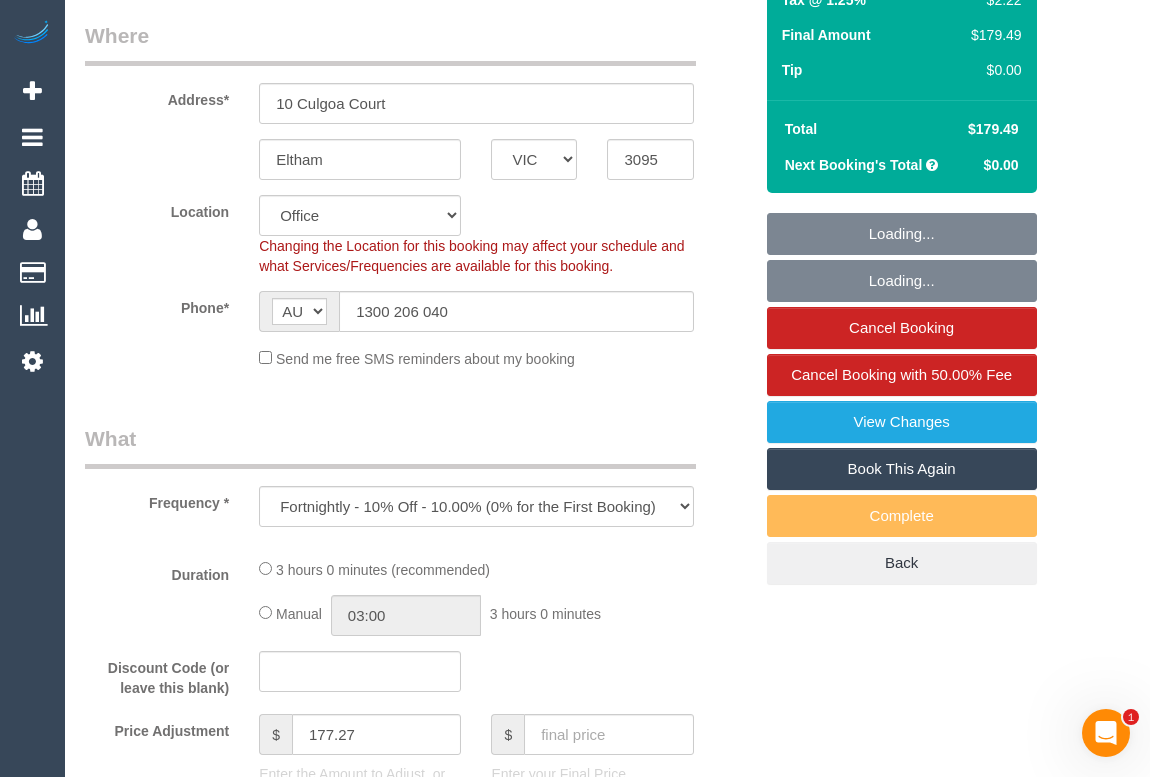 select on "number:28" 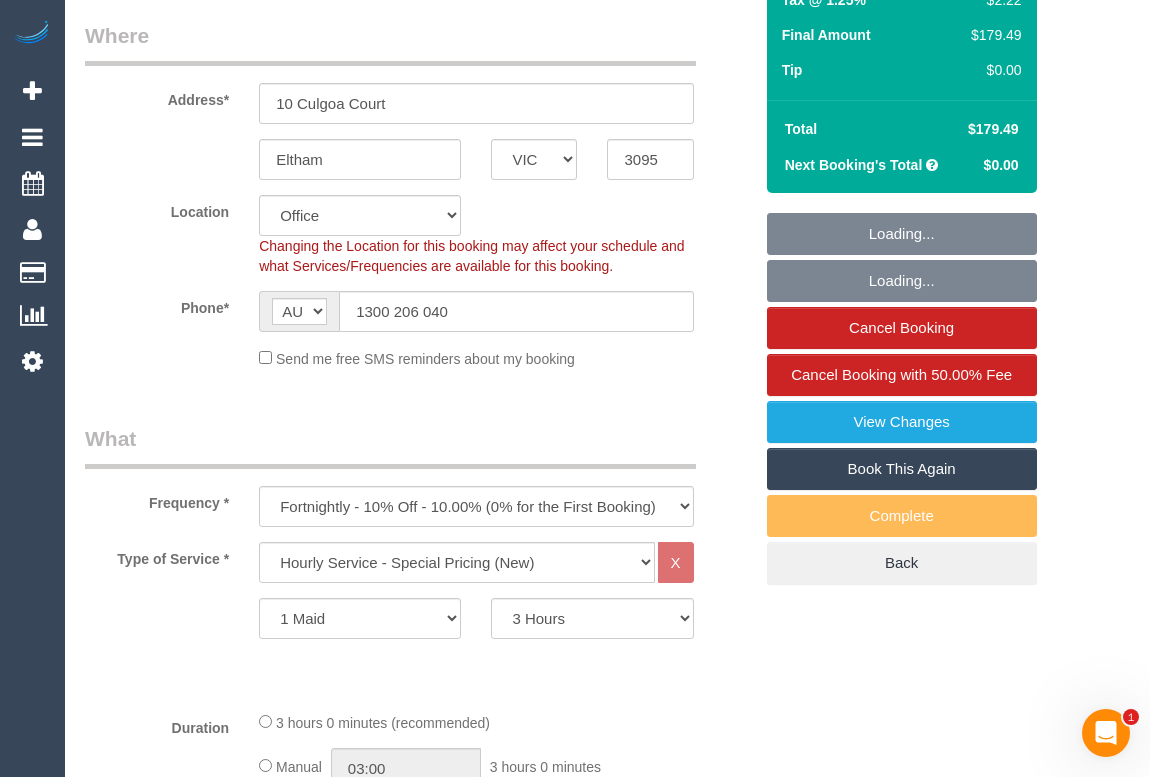 select on "object:835" 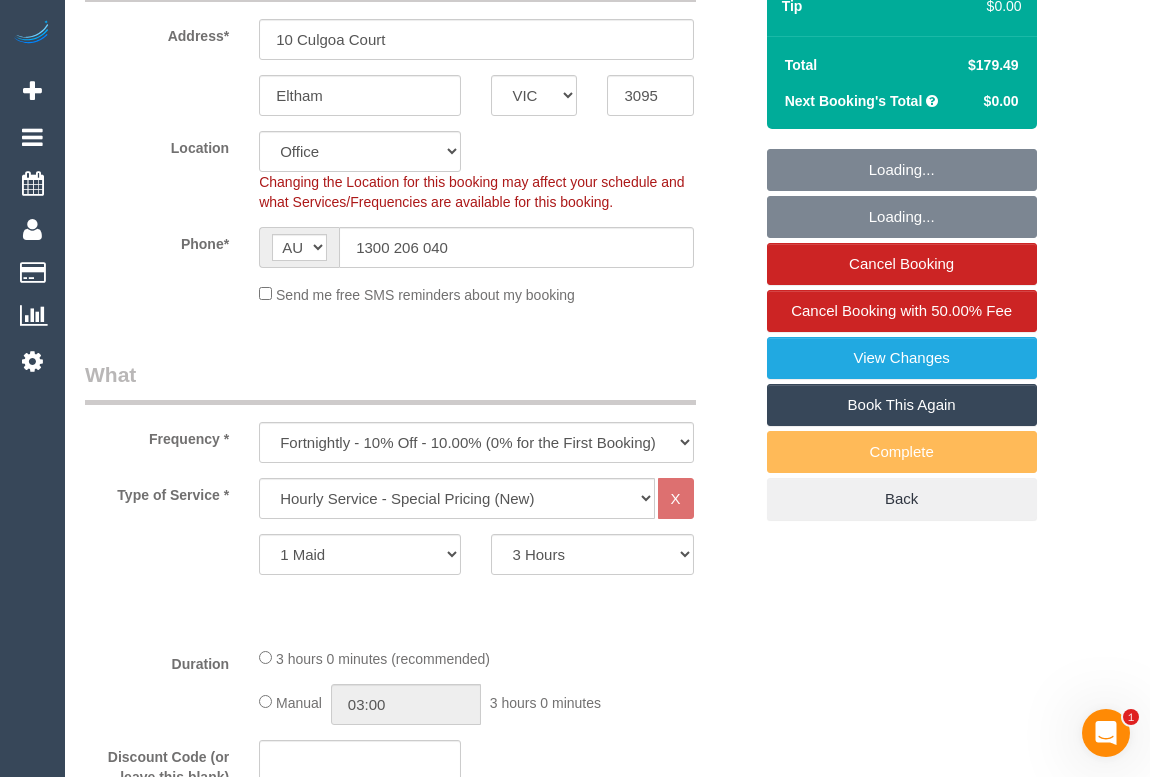 scroll, scrollTop: 909, scrollLeft: 0, axis: vertical 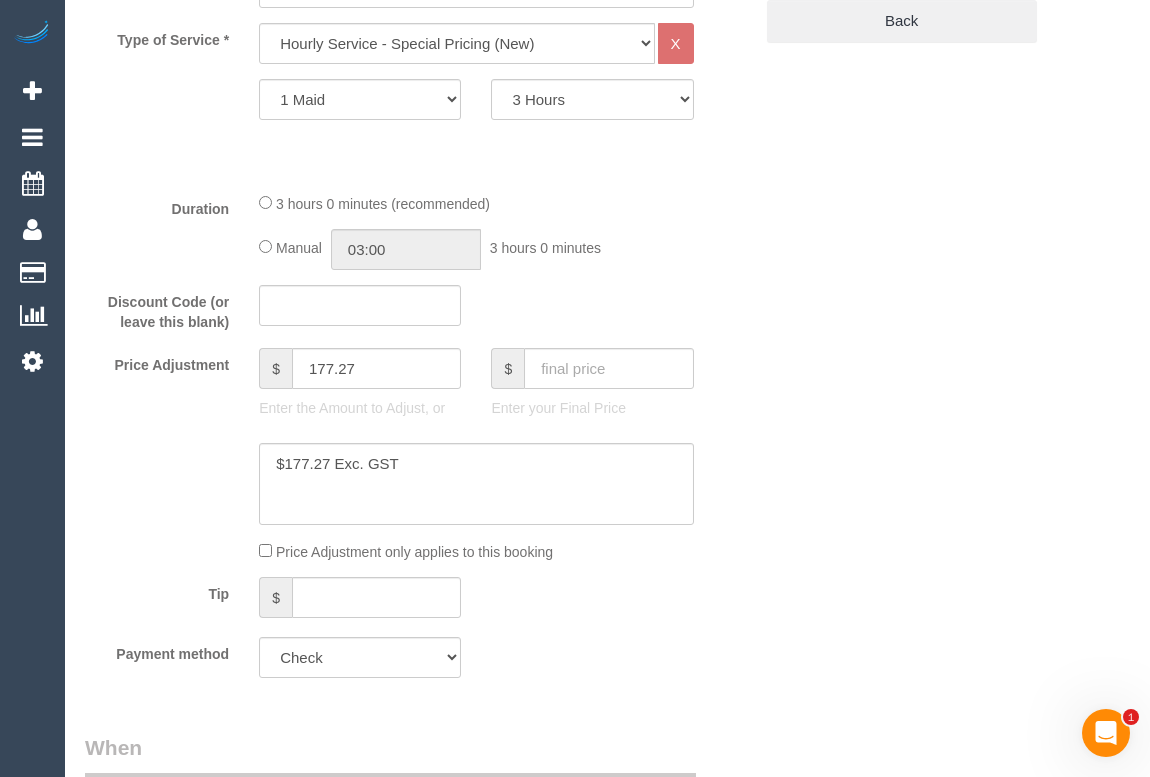 click on "Who
Email*
samuel.homefront@fake.com
Name *
Samuel Mcfarlane
Home Front
new customer
Covers
DVA Invoices required
INVOICE
Where
Address*
10 Culgoa Court
Eltham
ACT
NSW
NT
QLD
SA
TAS
VIC
WA
3095
Location
Office City East (North) East (South) Inner East Inner North (East) Inner North (West) Inner South East Inner West North (East) North (West) Outer East Outer North (East) Outer North (West) Outer South East Outer West ZG - East" at bounding box center [607, 1192] 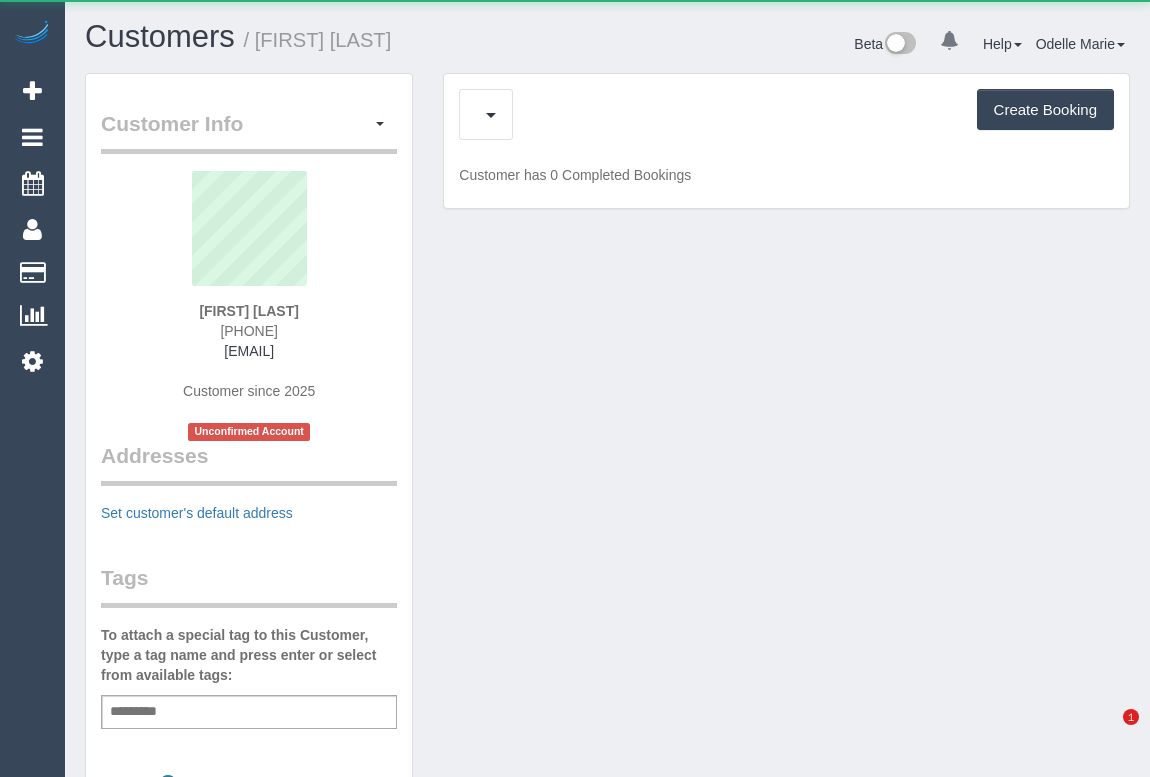 scroll, scrollTop: 0, scrollLeft: 0, axis: both 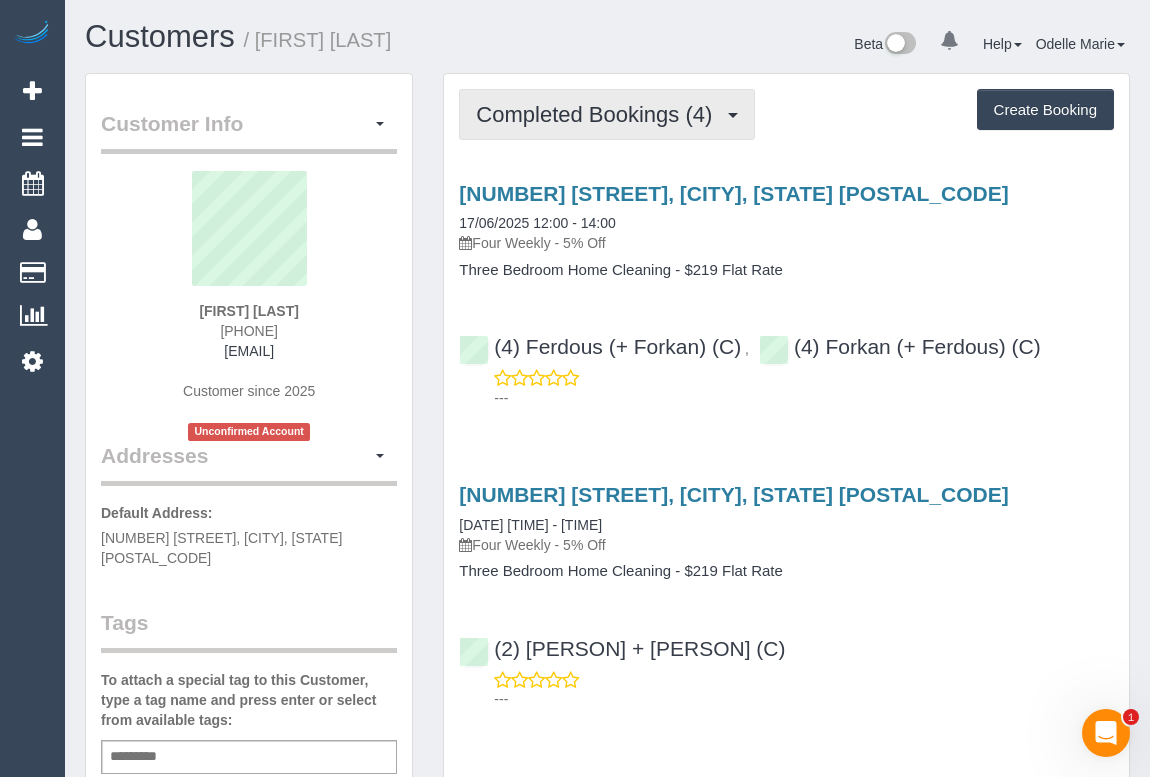 click on "Completed Bookings (4)" at bounding box center (599, 114) 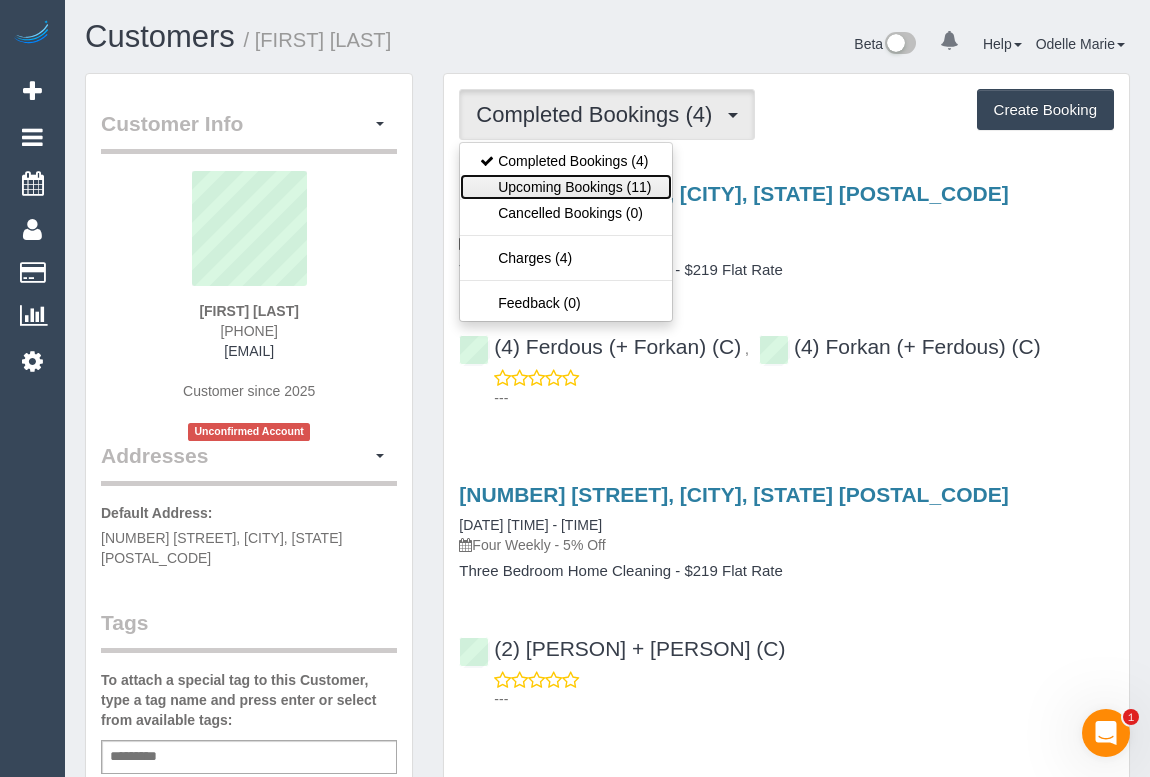 click on "Upcoming Bookings (11)" at bounding box center [565, 187] 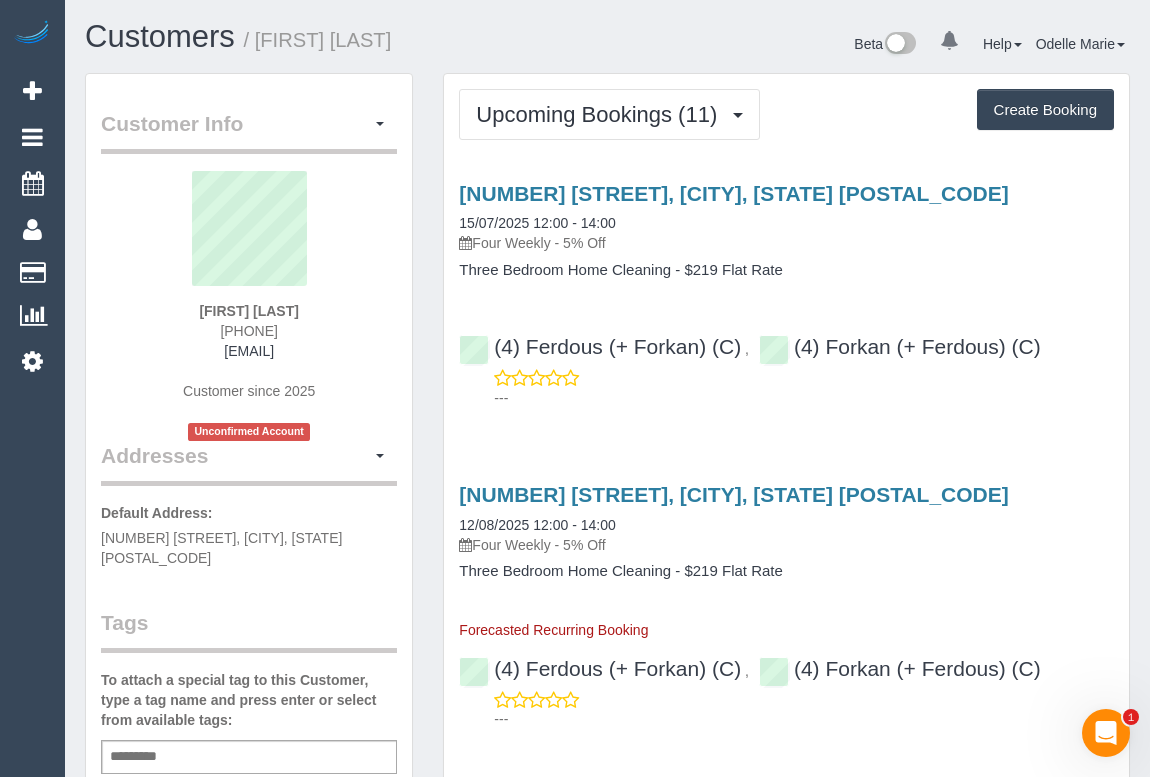 drag, startPoint x: 196, startPoint y: 325, endPoint x: 329, endPoint y: 321, distance: 133.06013 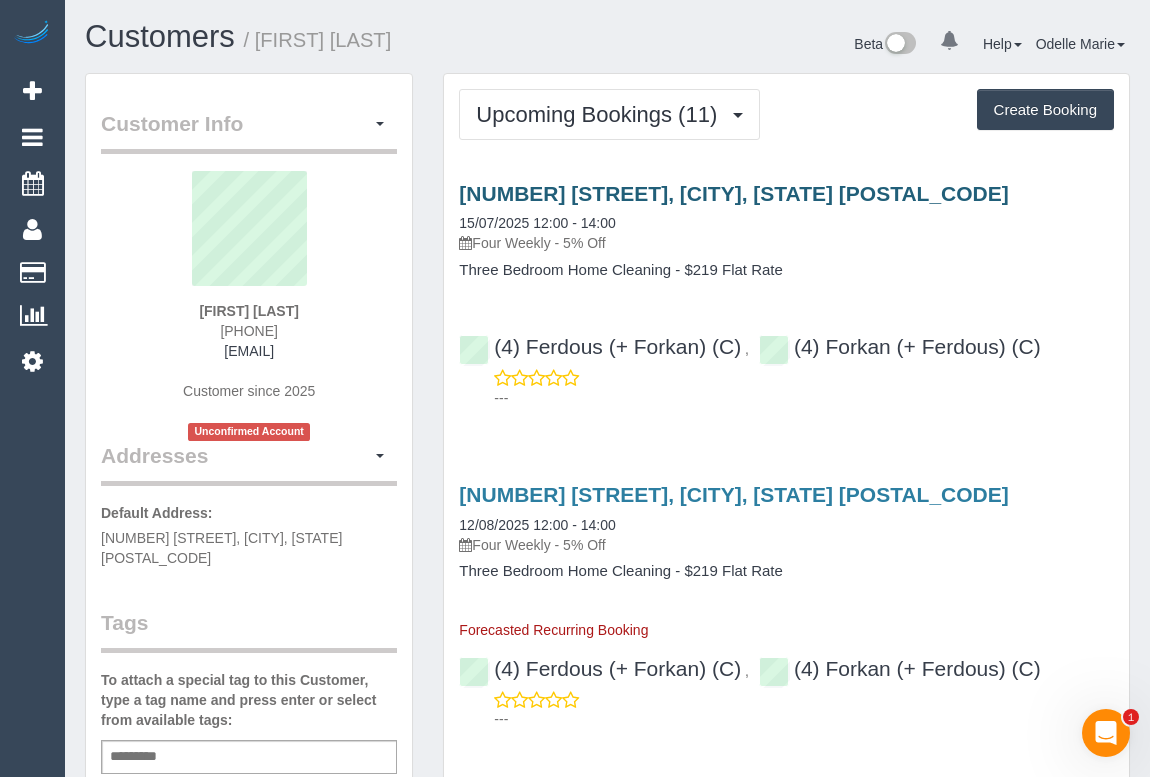 copy on "0402 056 629" 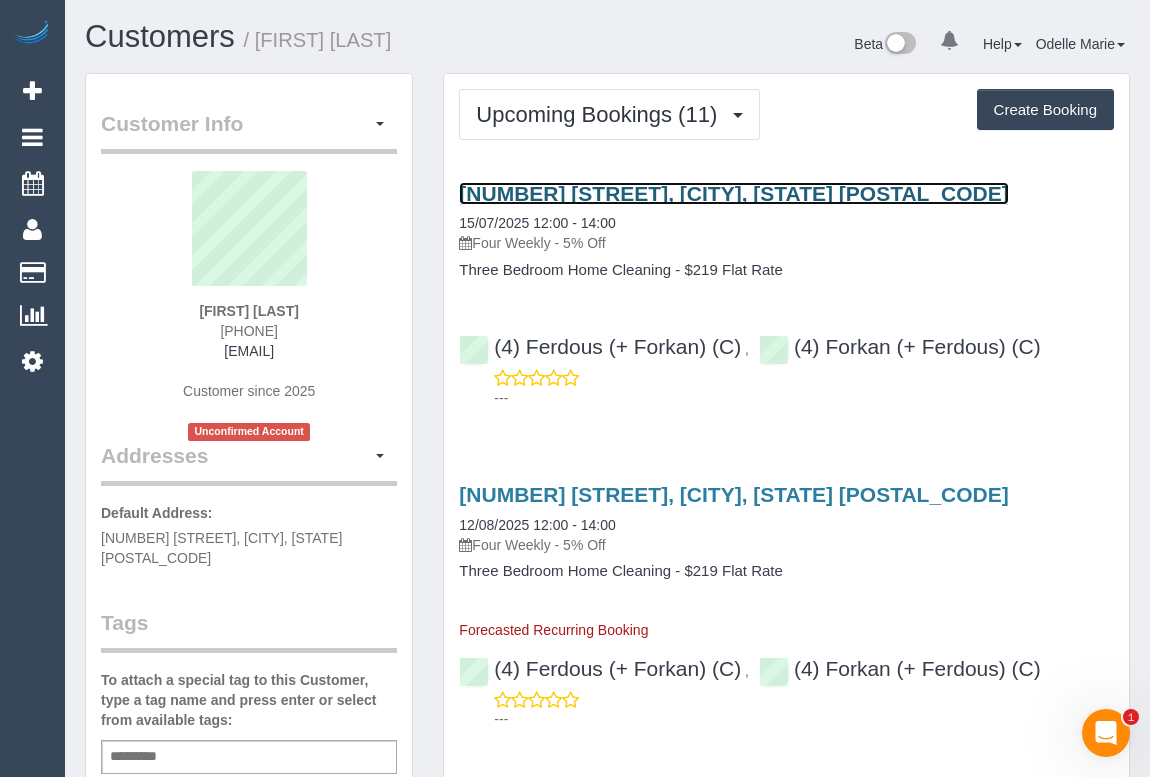 click on "134 Bond Street, Ivanhoe, VIC 3079" at bounding box center (733, 193) 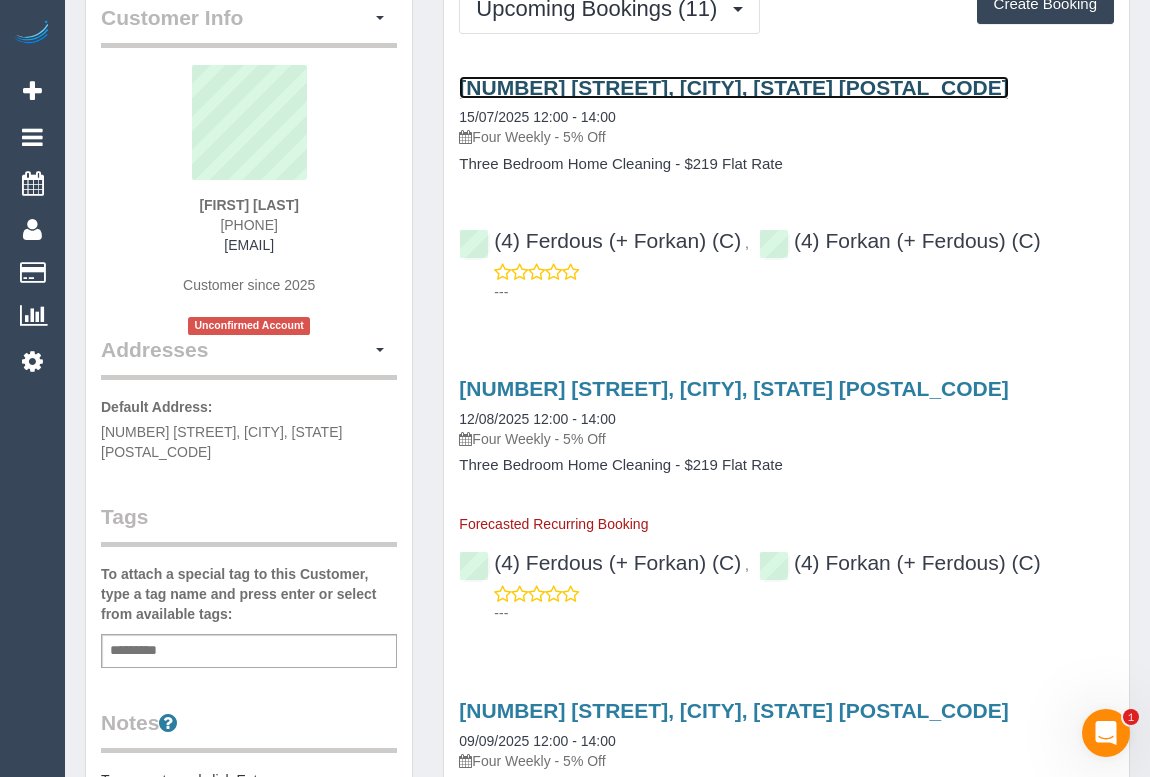 scroll, scrollTop: 0, scrollLeft: 0, axis: both 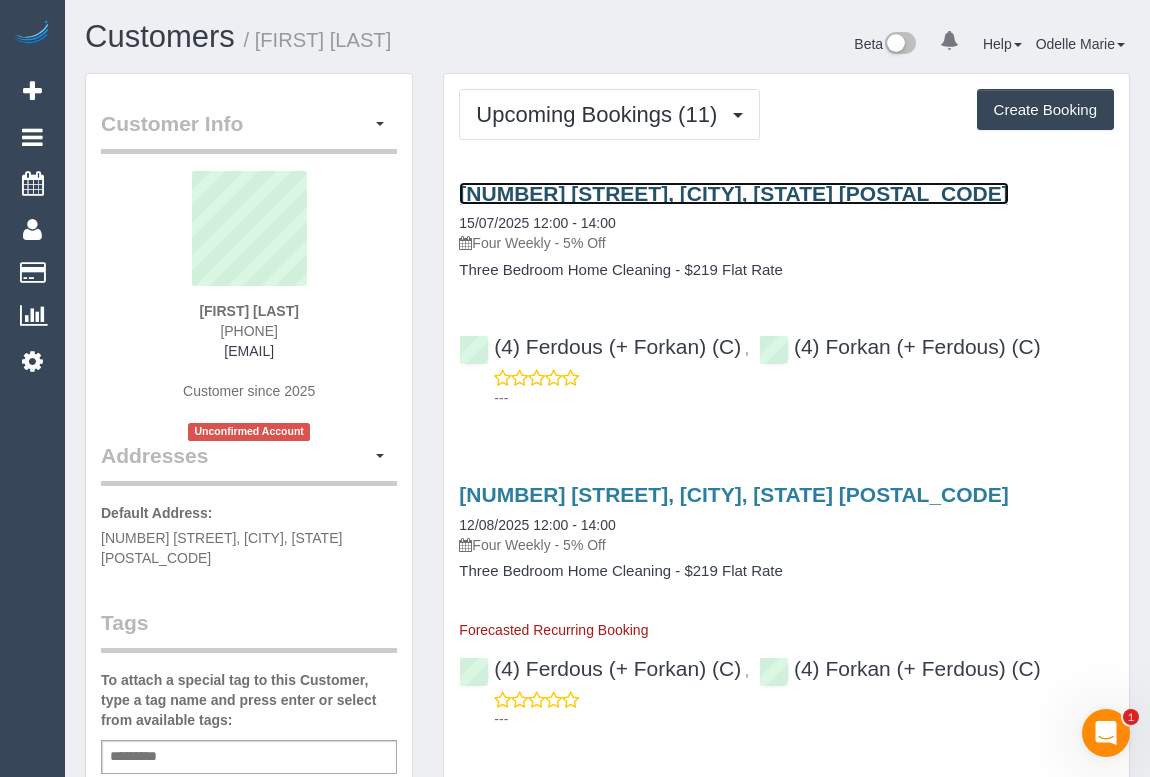 copy on "0402 056 629" 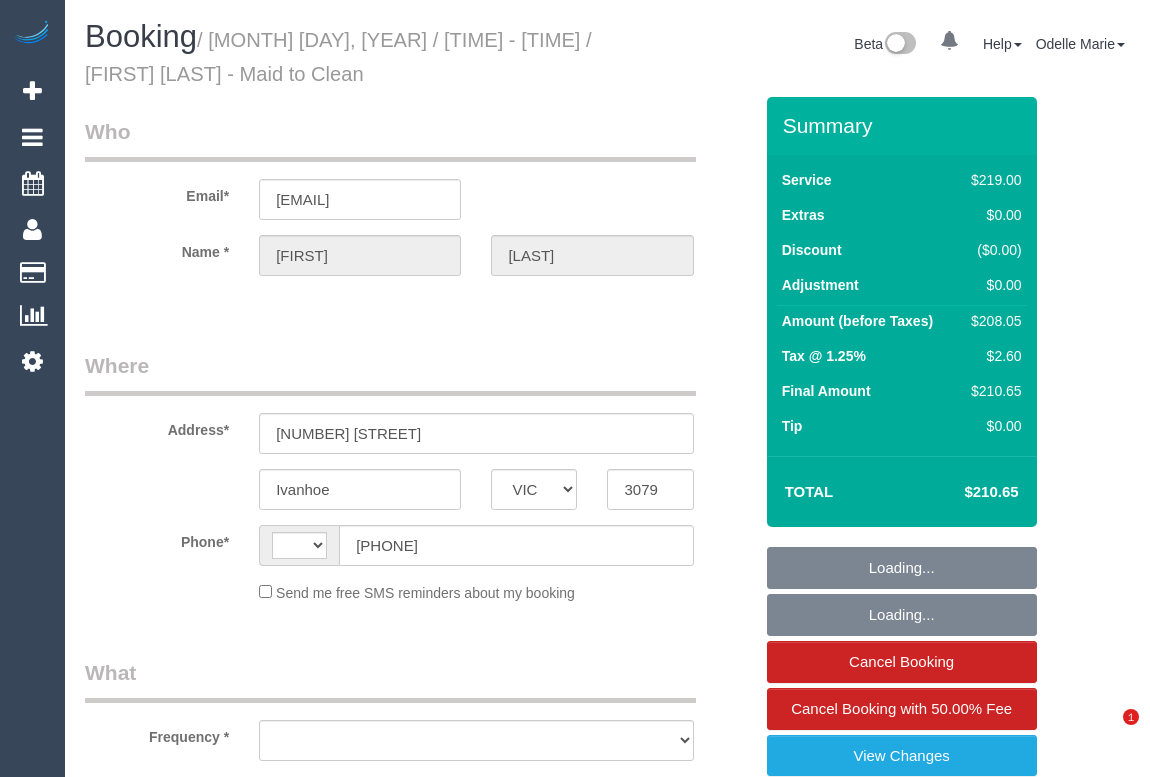select on "VIC" 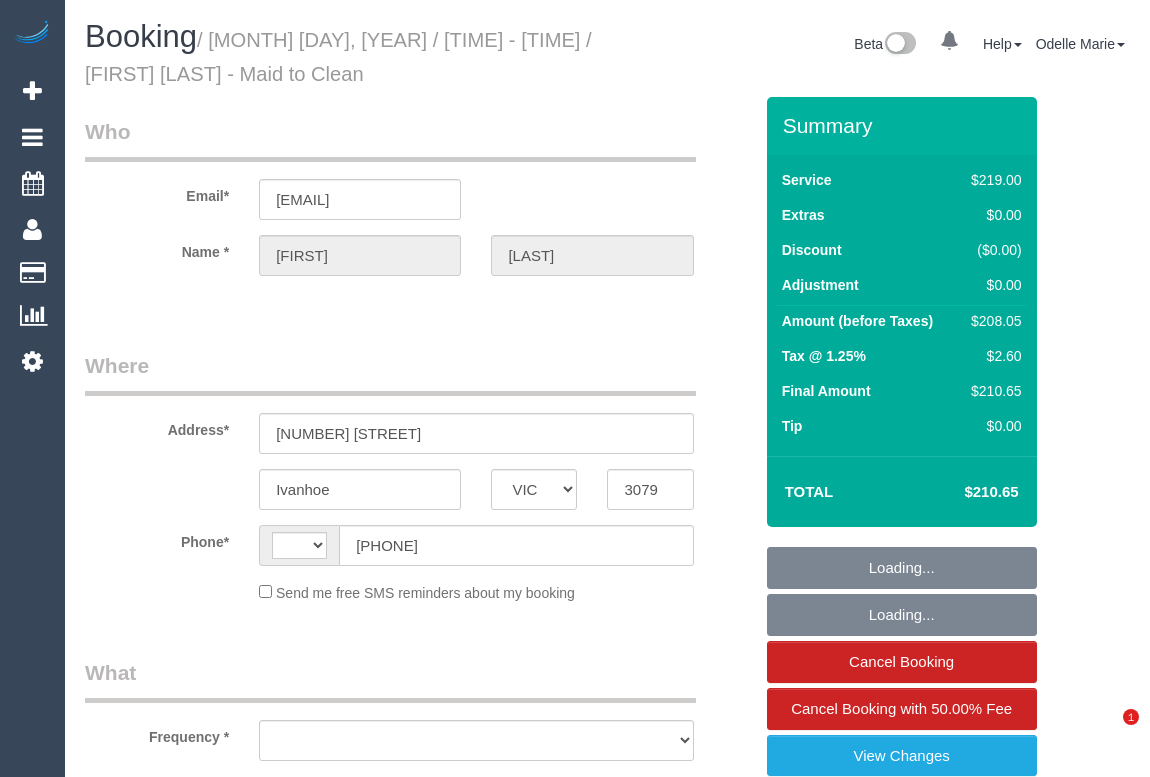 scroll, scrollTop: 0, scrollLeft: 0, axis: both 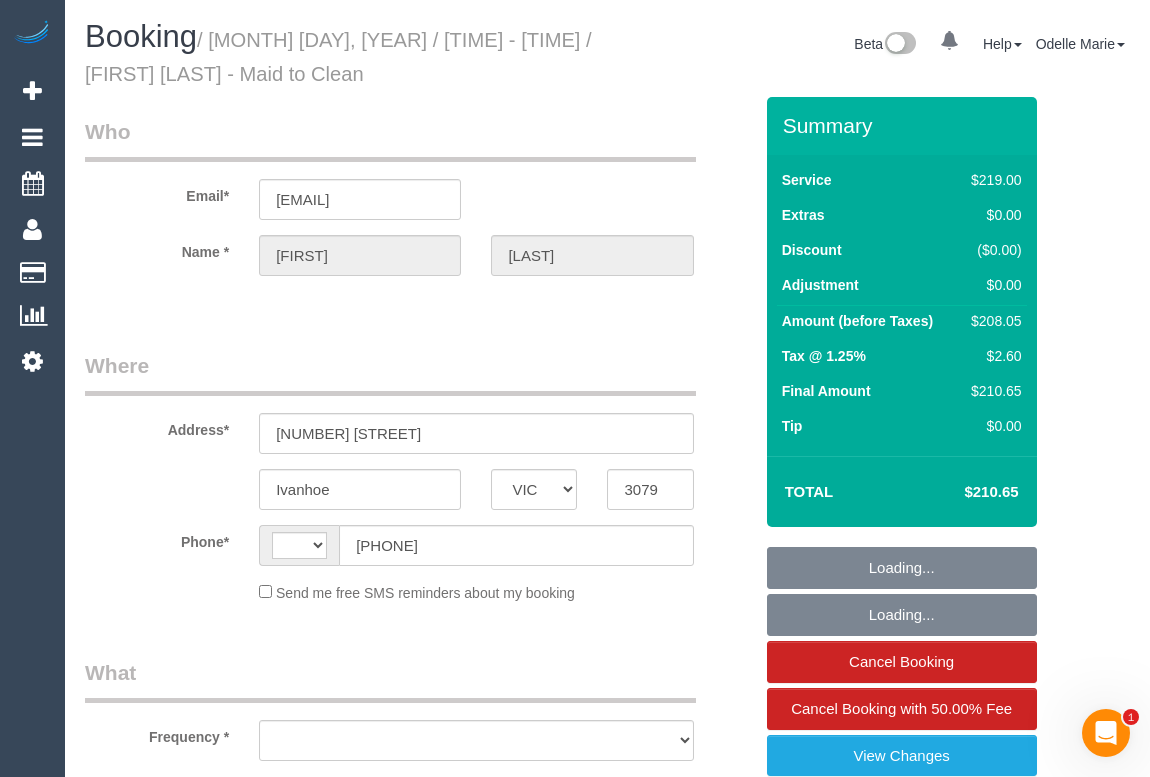 select on "string:stripe-pm_1R4GOS2GScqysDRV70xyFnz2" 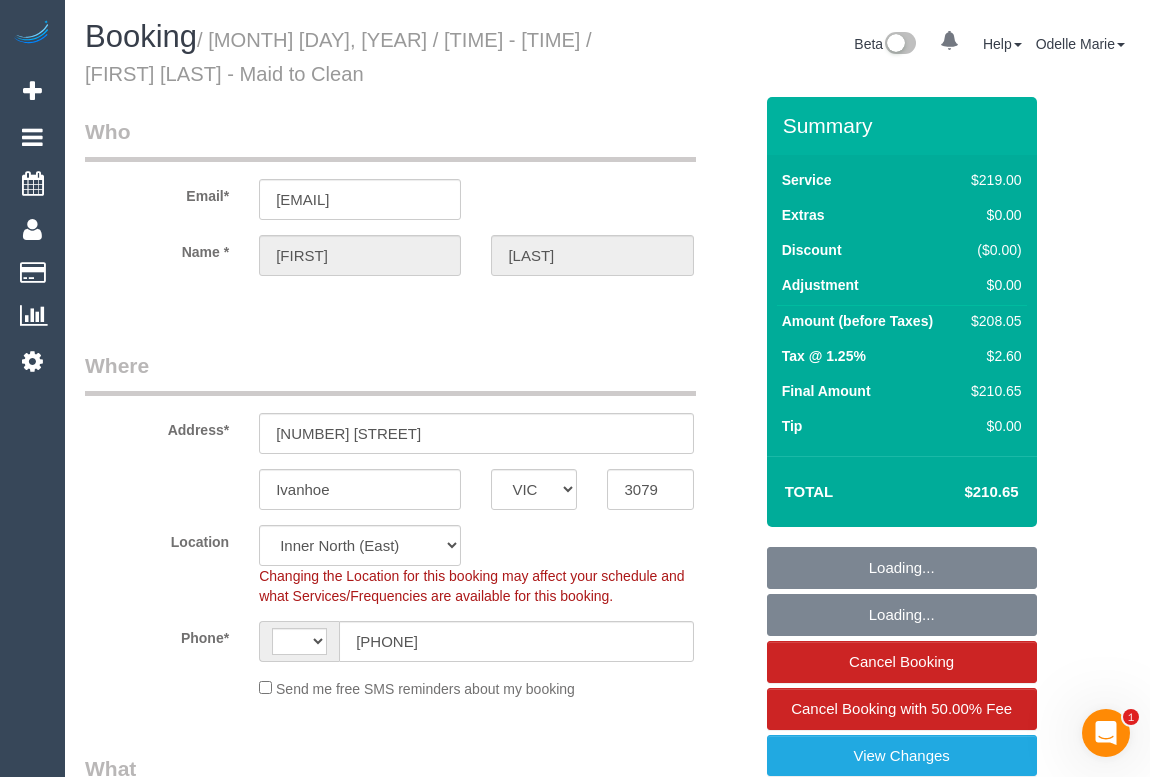 select on "string:AU" 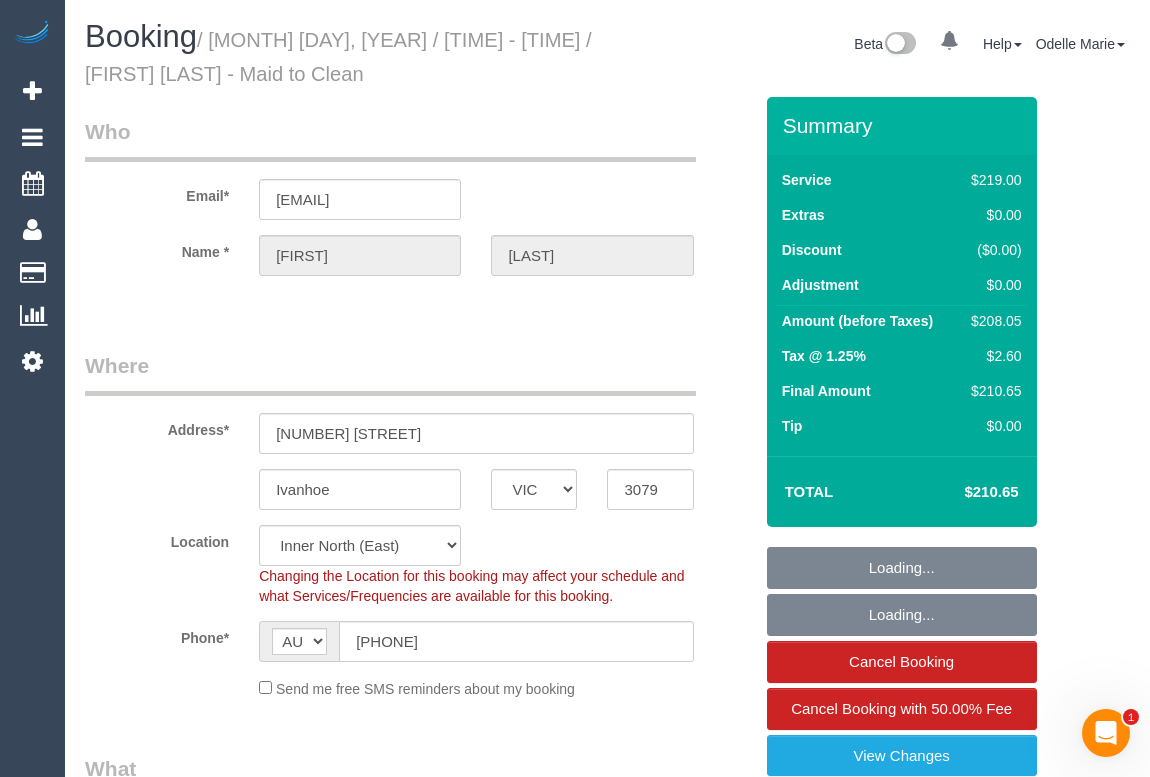 select on "number:27" 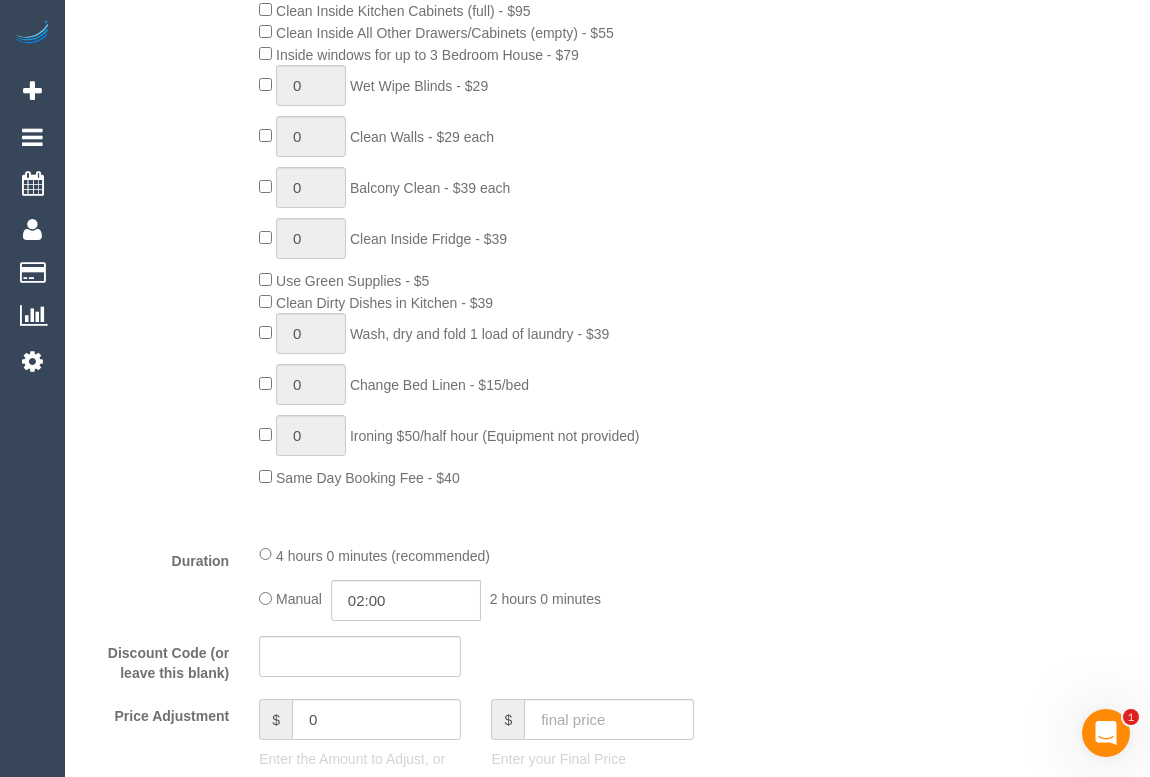 scroll, scrollTop: 727, scrollLeft: 0, axis: vertical 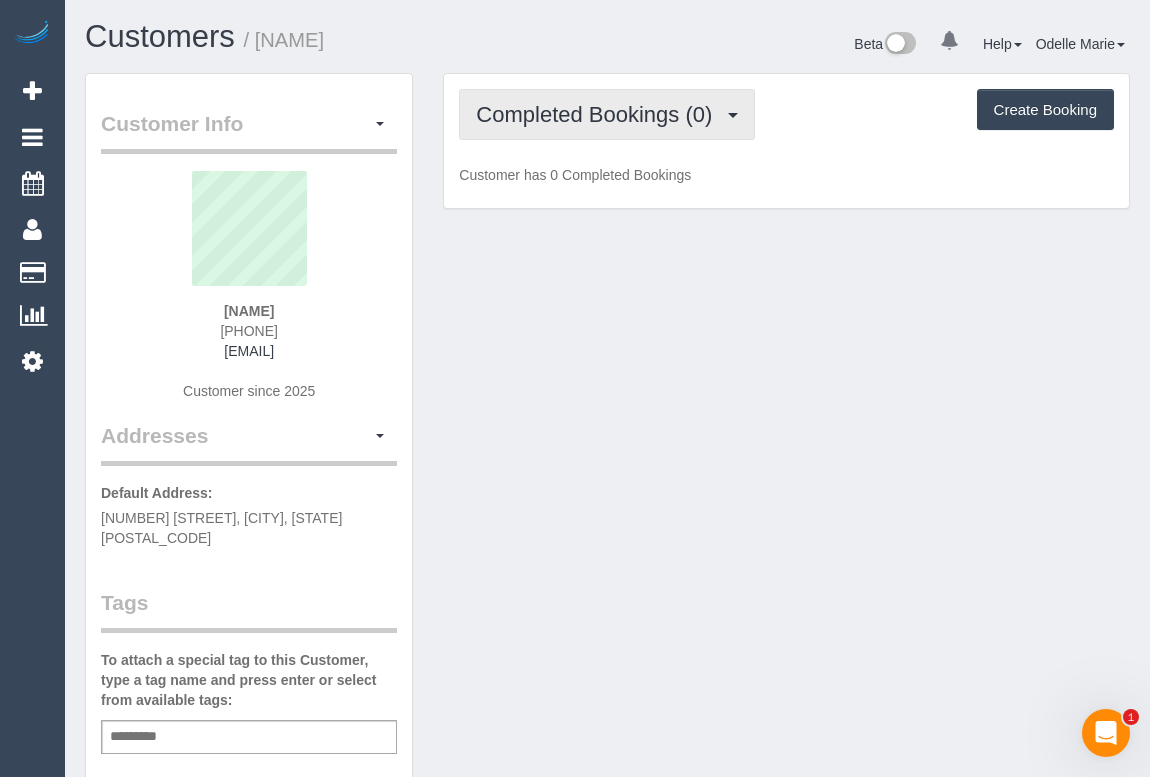 click on "Completed Bookings (0)" at bounding box center [599, 114] 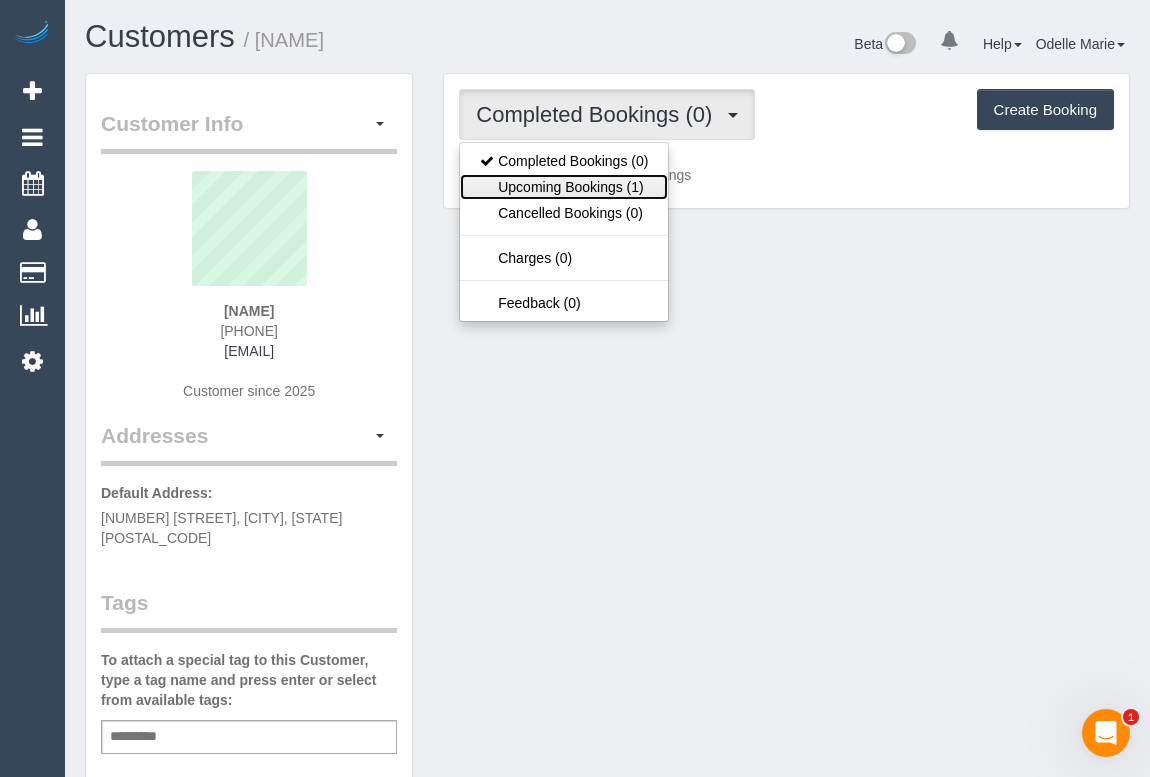 click on "Upcoming Bookings (1)" at bounding box center [564, 187] 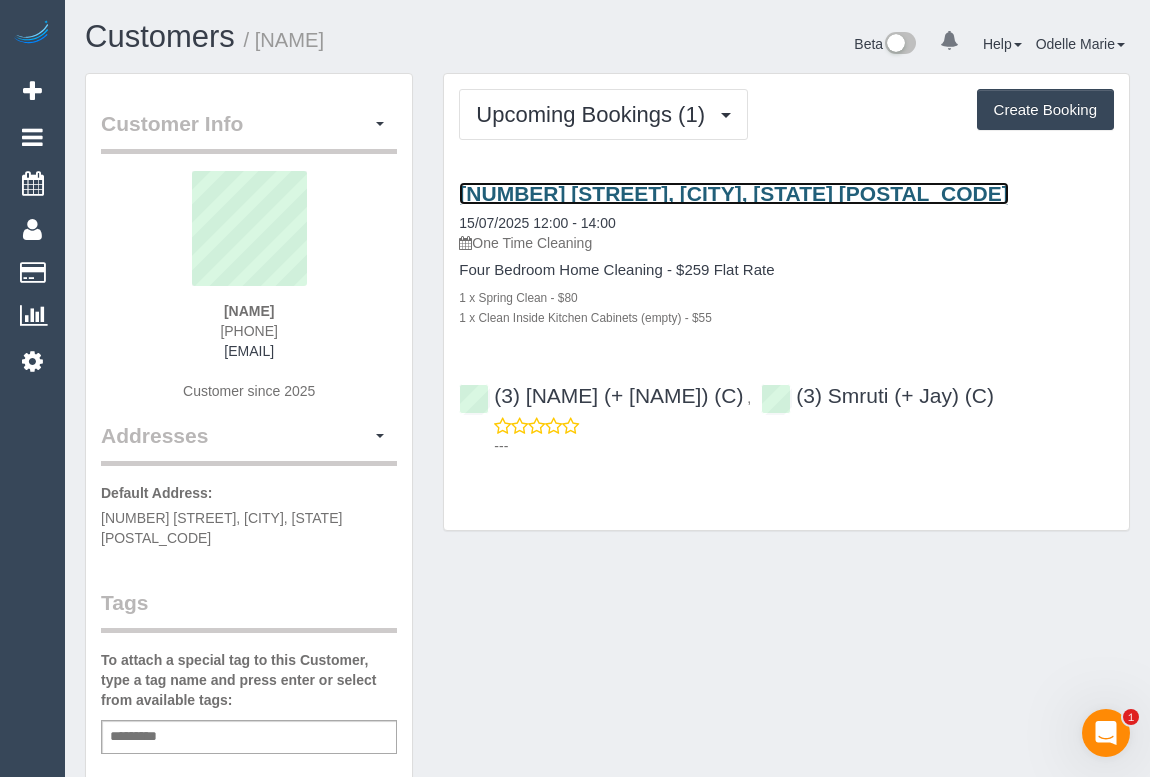 click on "95 Highfield Rd, Canterbury, VIC 3126" at bounding box center [733, 193] 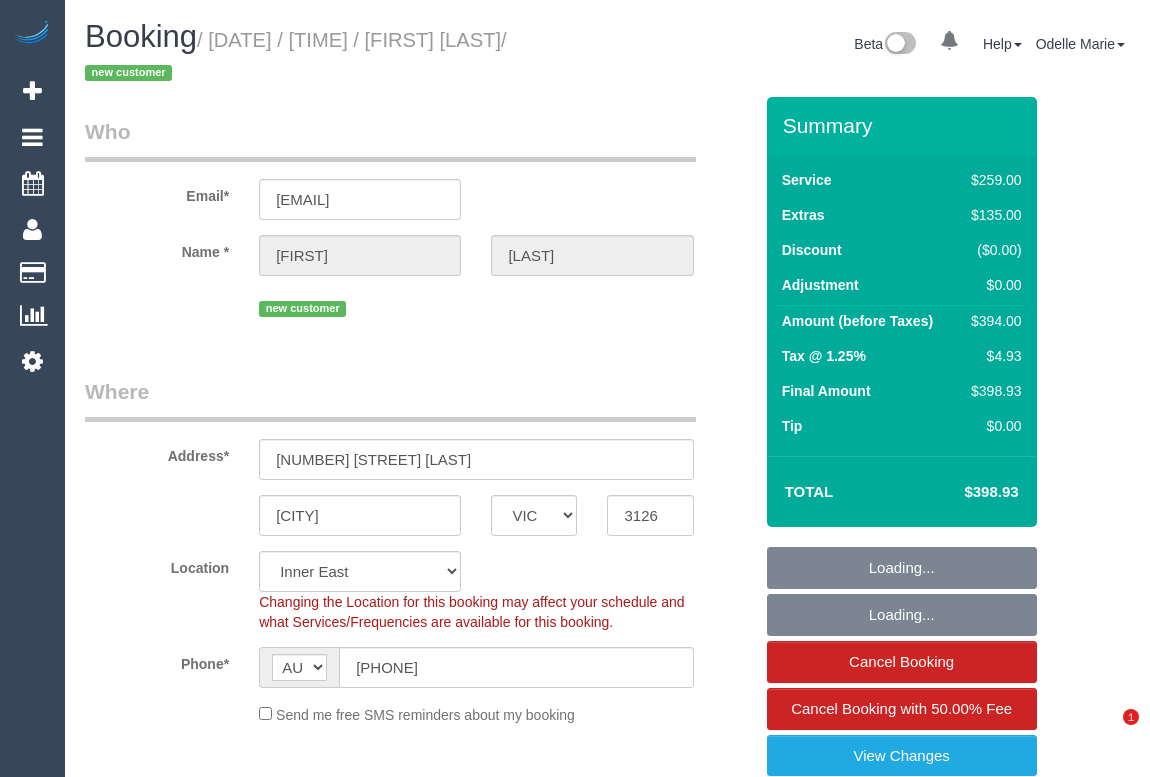 select on "VIC" 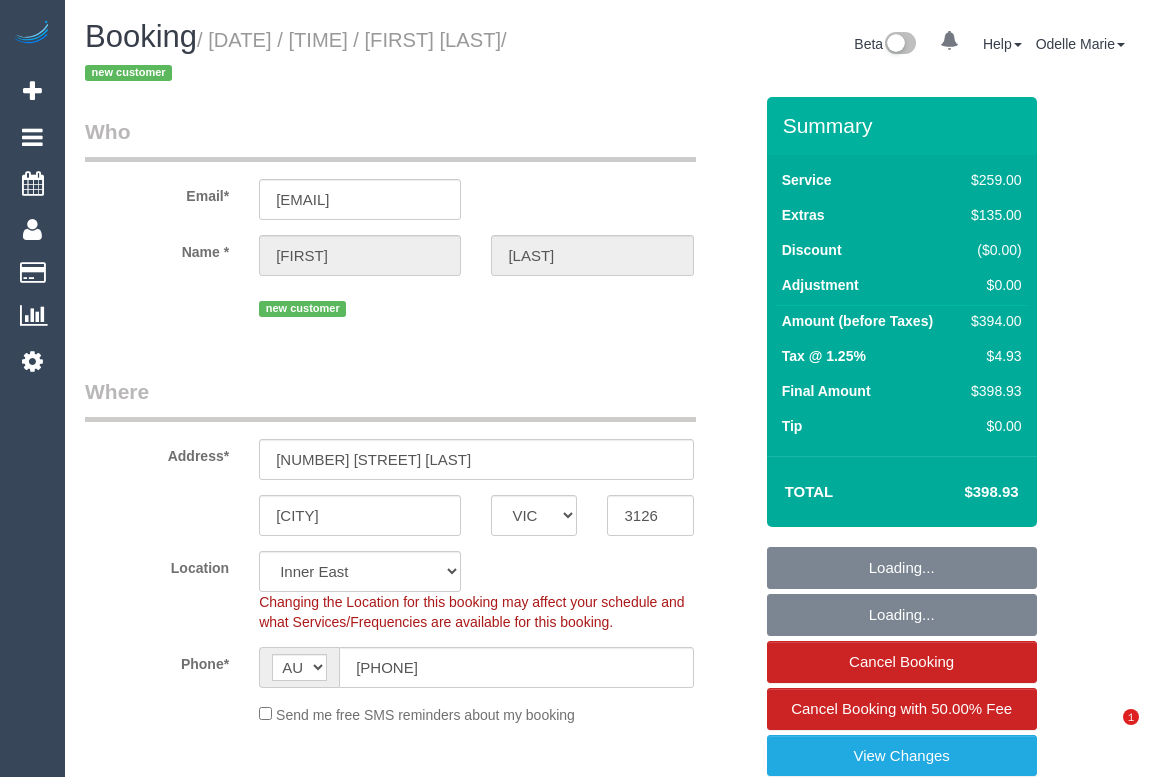 select on "spot1" 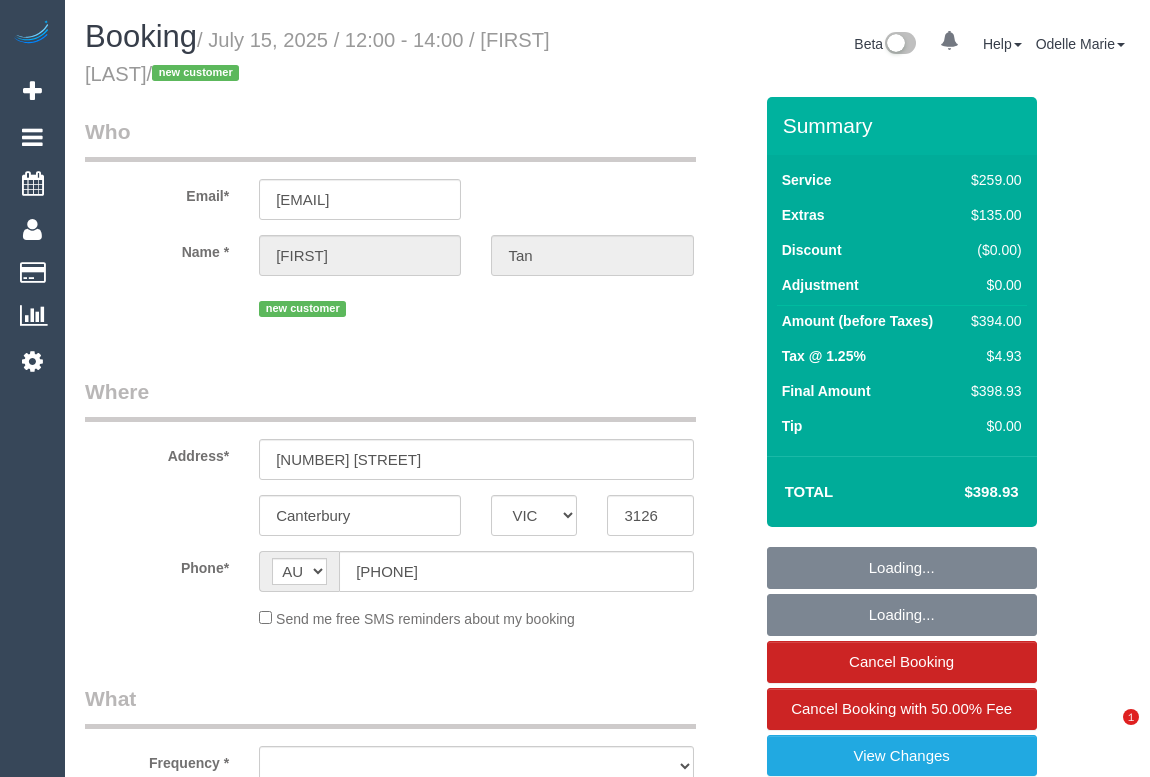 select on "VIC" 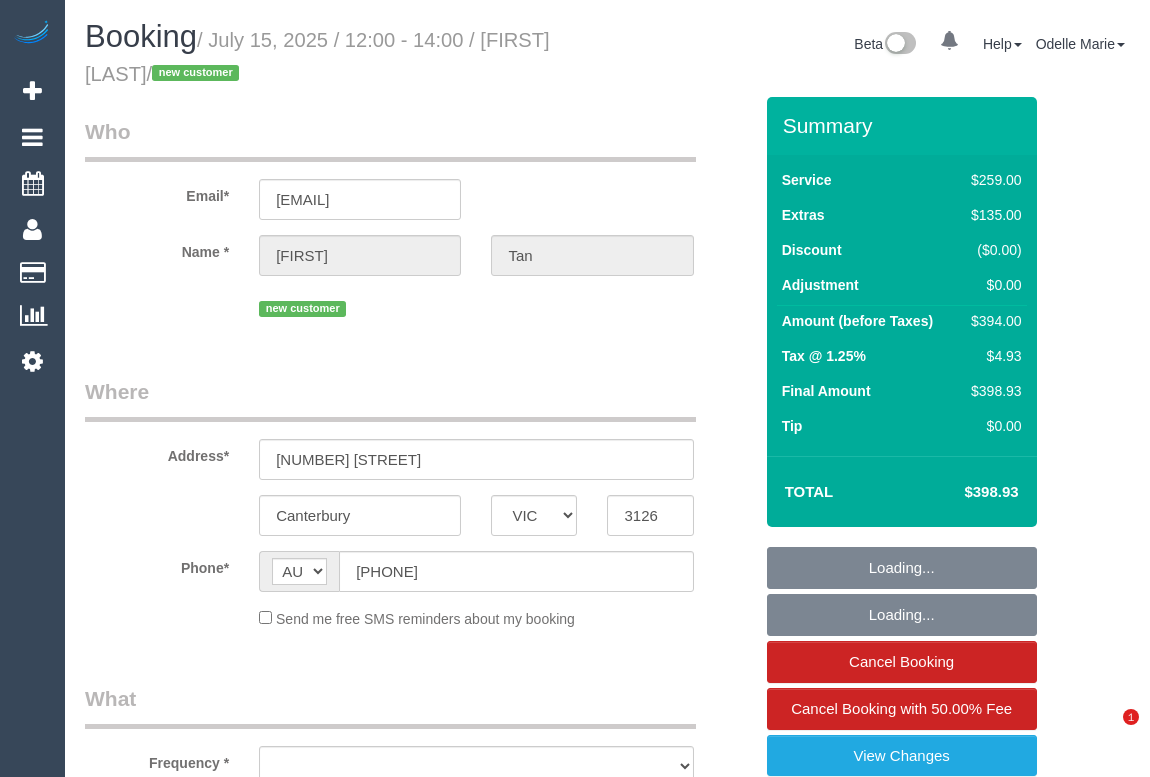 scroll, scrollTop: 0, scrollLeft: 0, axis: both 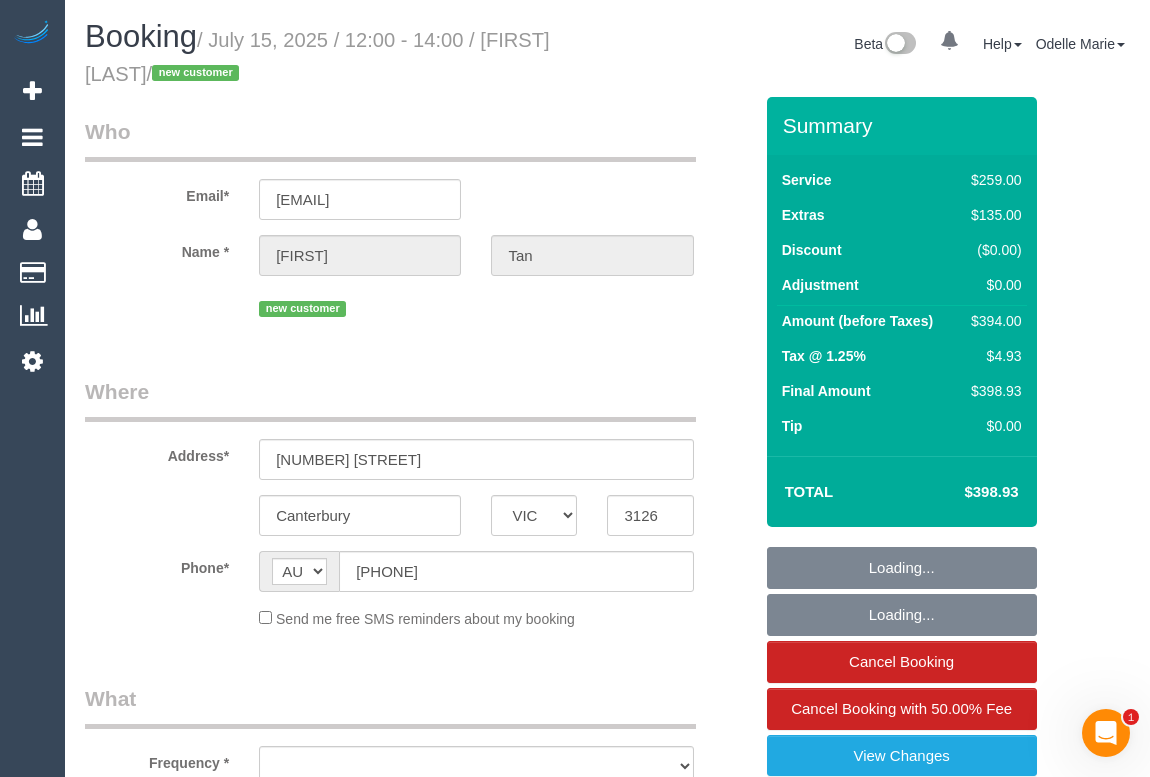 select on "object:569" 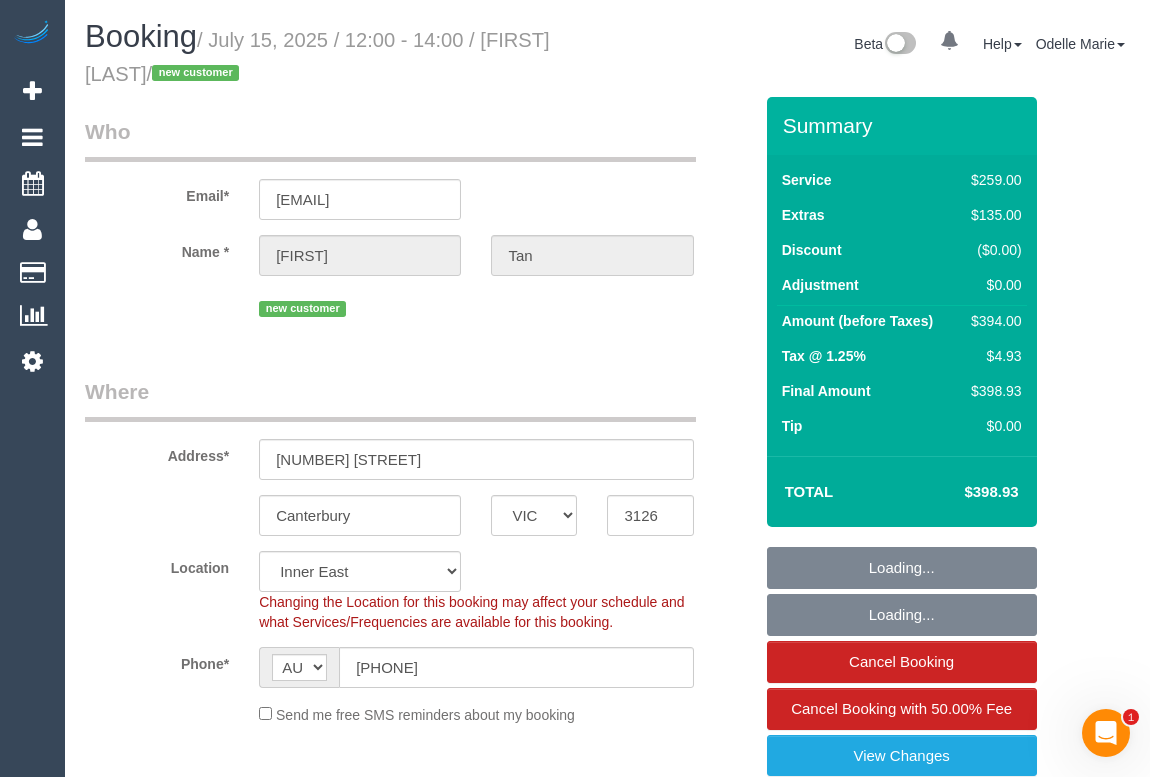 select on "object:722" 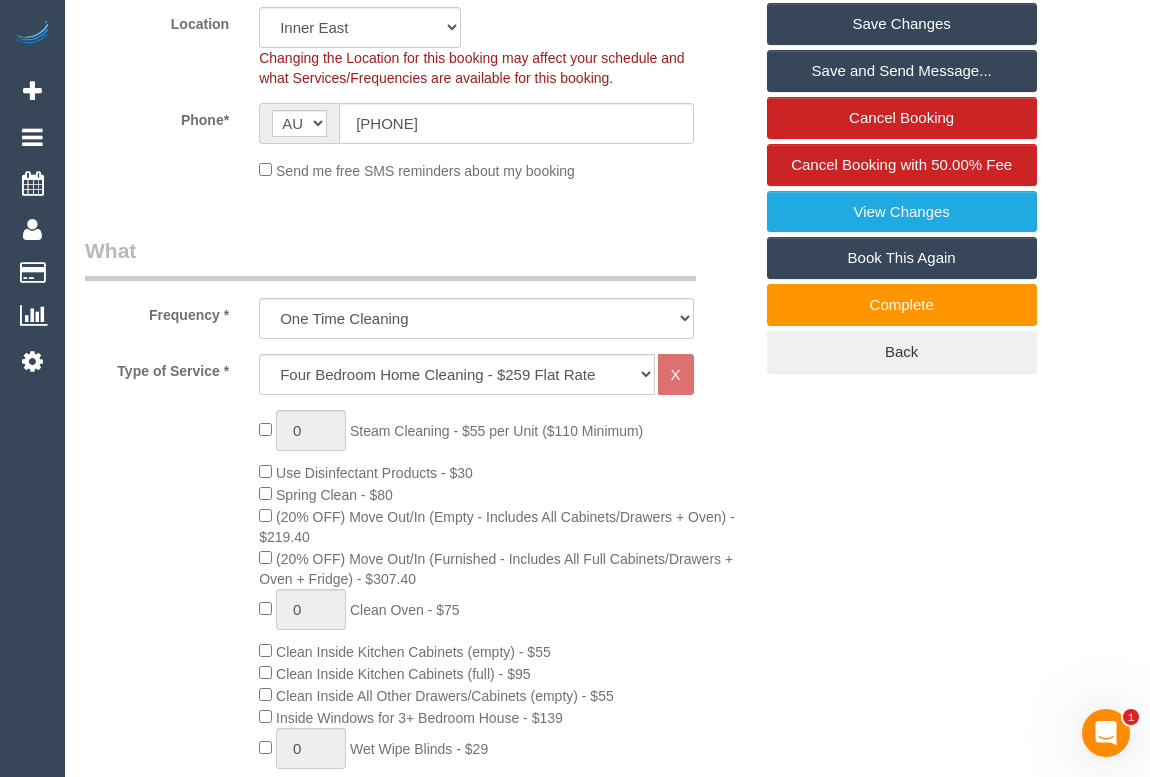 scroll, scrollTop: 403, scrollLeft: 0, axis: vertical 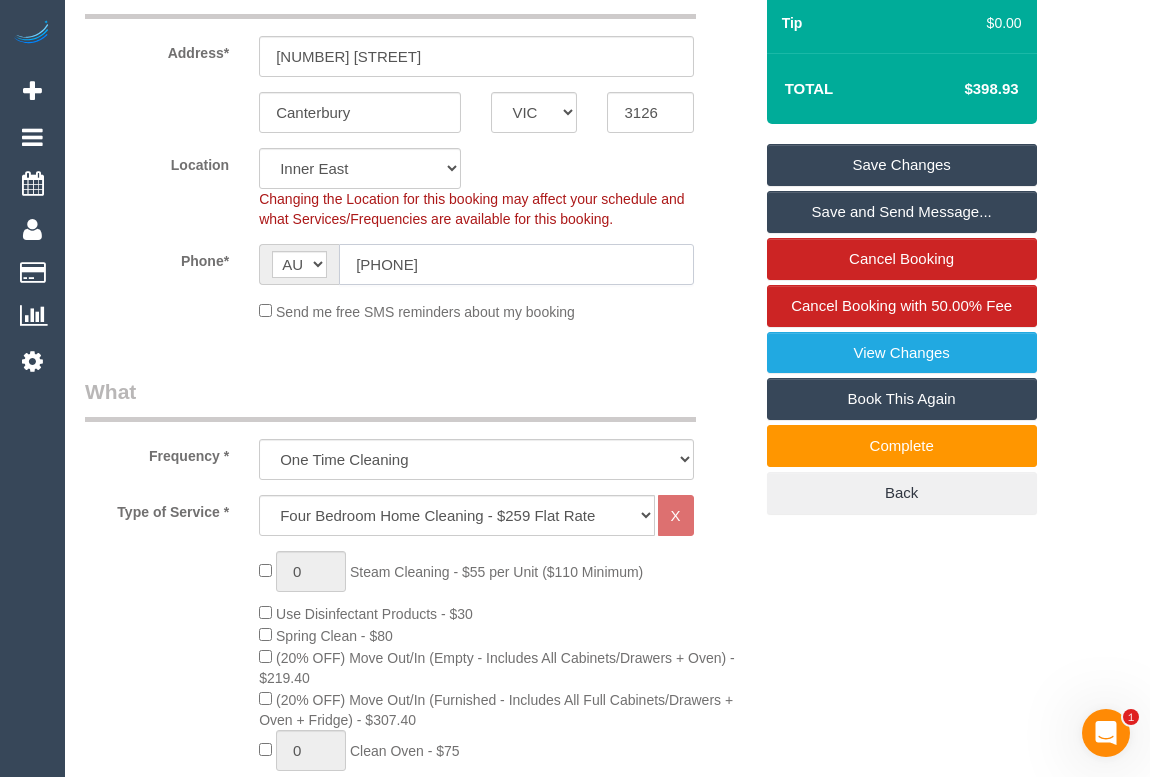 drag, startPoint x: 483, startPoint y: 254, endPoint x: 273, endPoint y: 270, distance: 210.60864 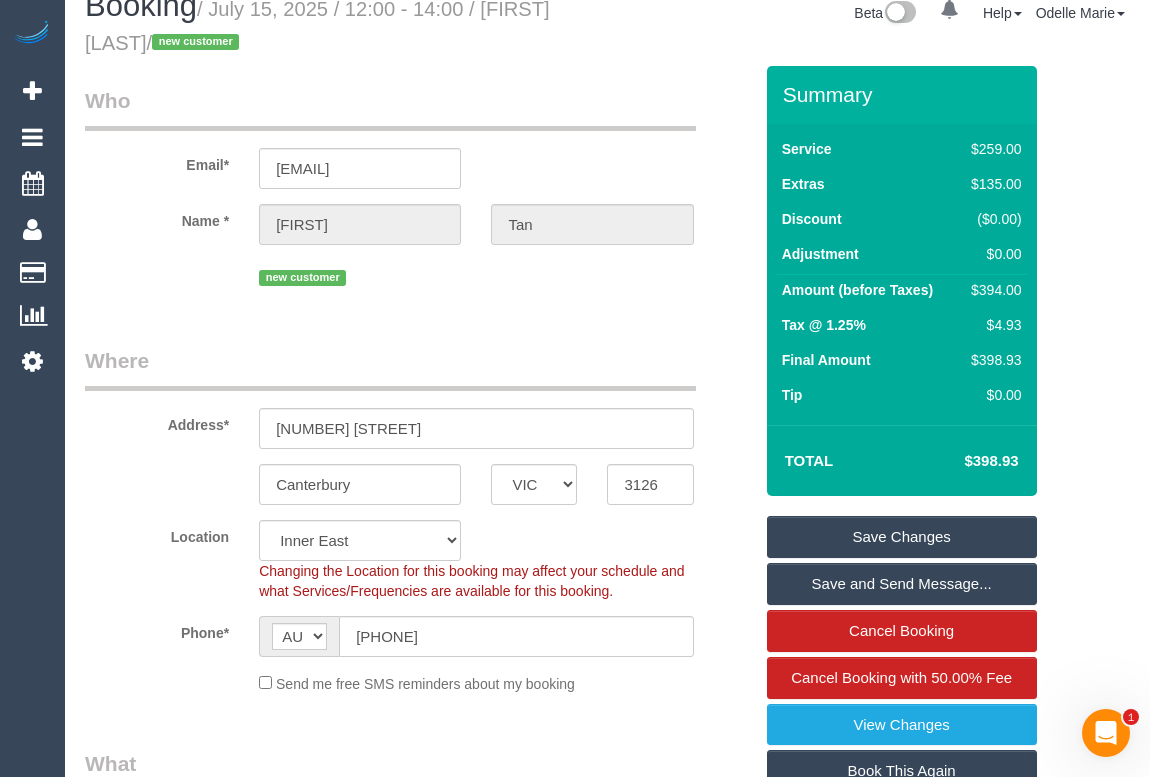 scroll, scrollTop: 0, scrollLeft: 0, axis: both 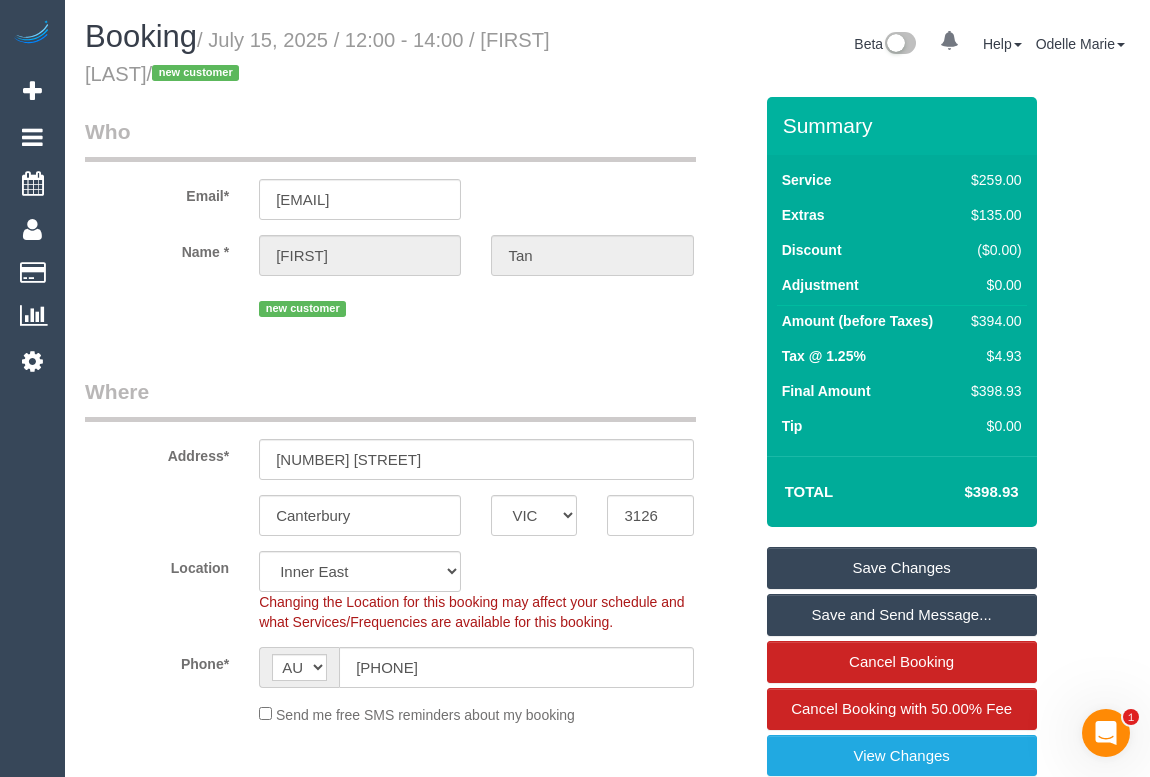 drag, startPoint x: 542, startPoint y: 112, endPoint x: 638, endPoint y: 162, distance: 108.24047 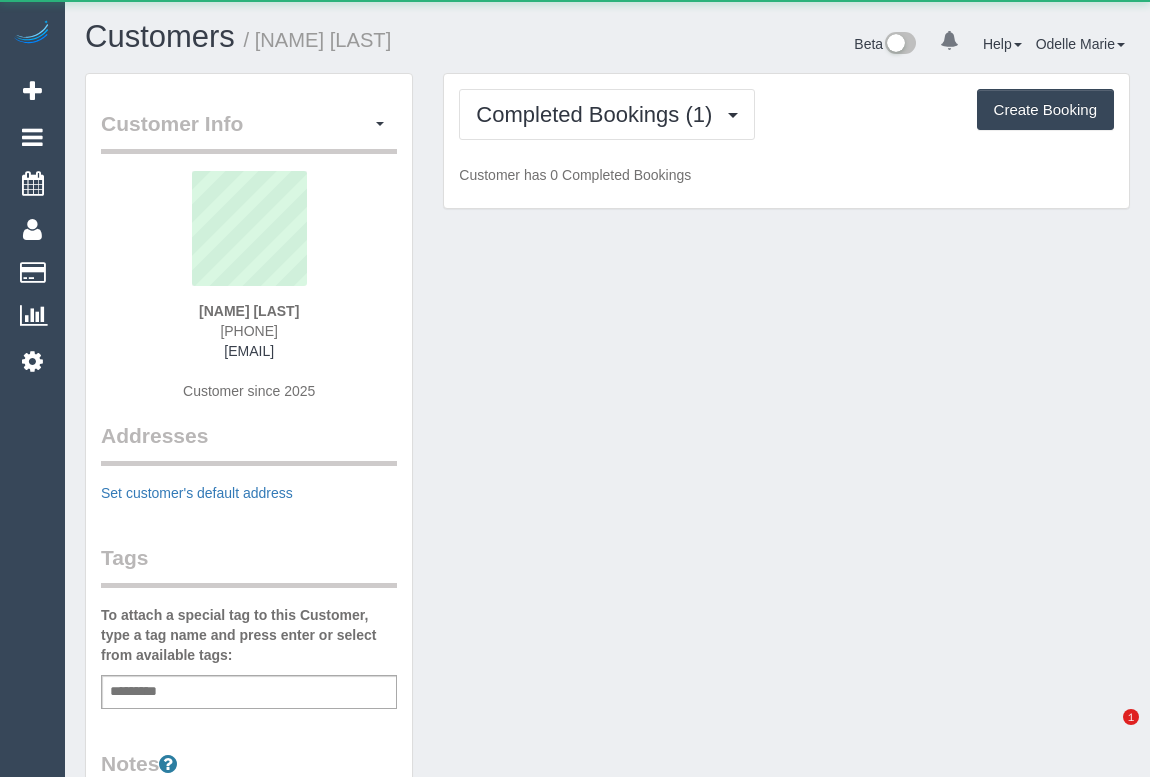 scroll, scrollTop: 0, scrollLeft: 0, axis: both 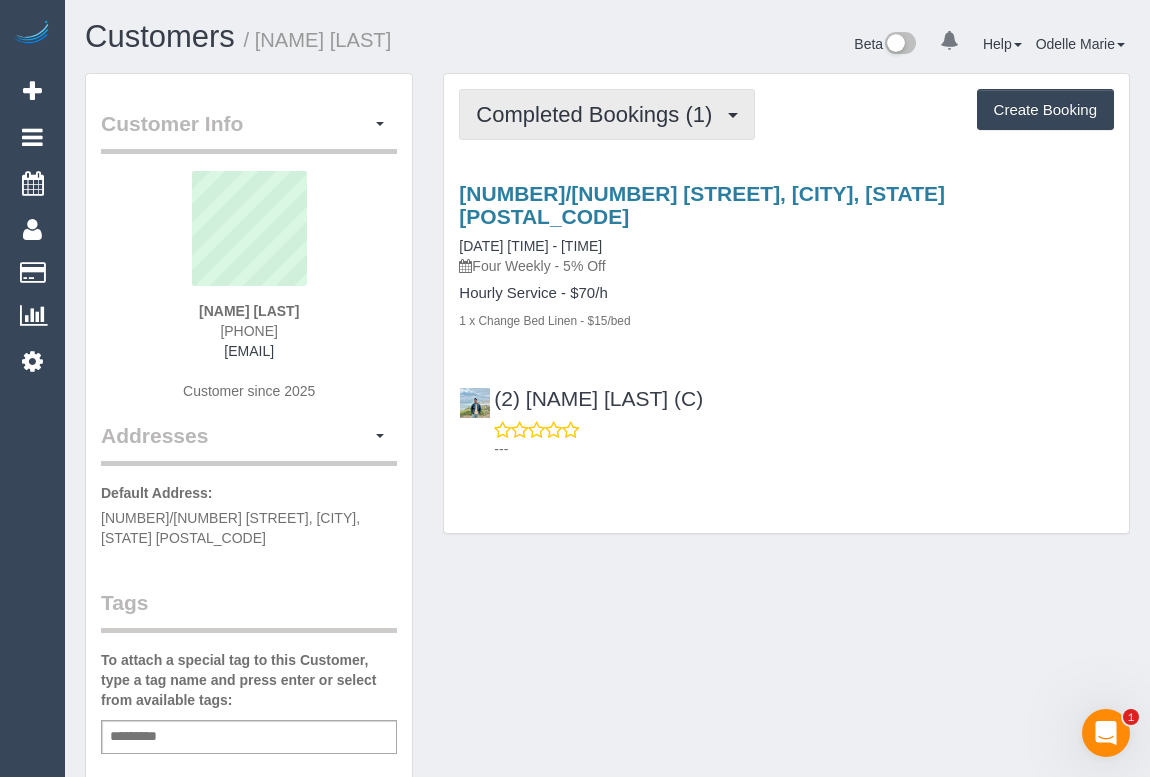 drag, startPoint x: 609, startPoint y: 117, endPoint x: 610, endPoint y: 191, distance: 74.00676 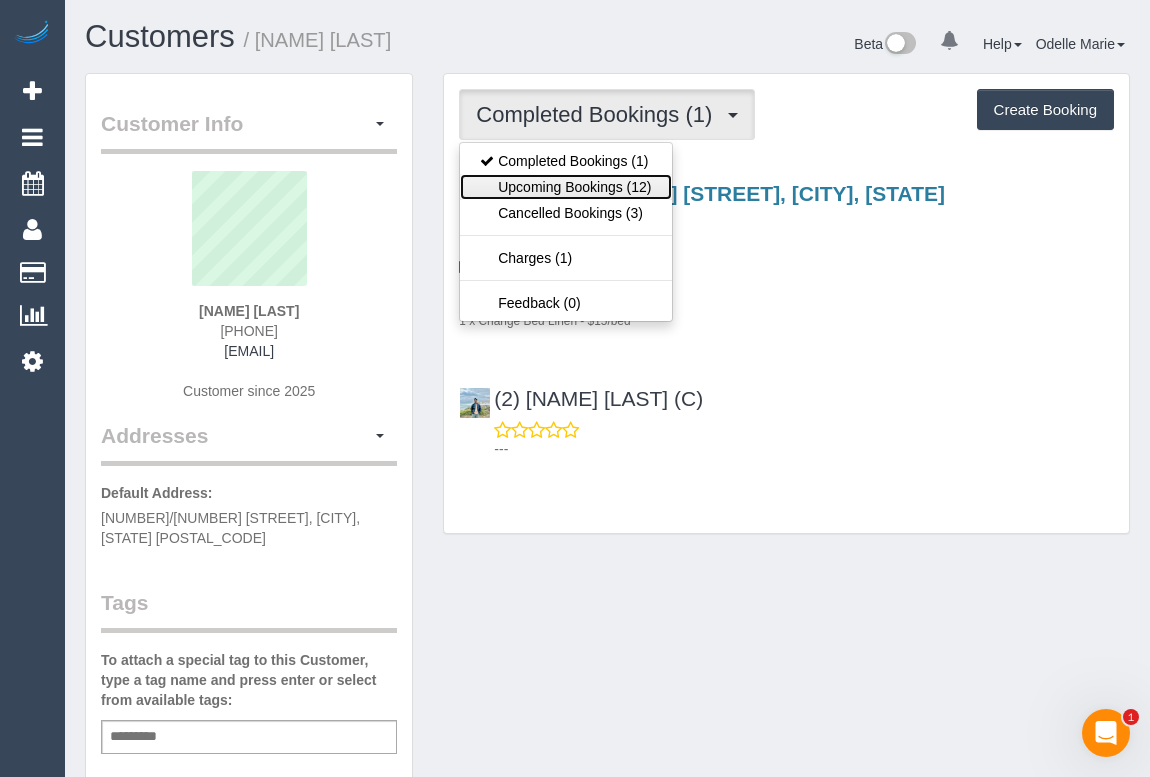 click on "Upcoming Bookings (12)" at bounding box center [565, 187] 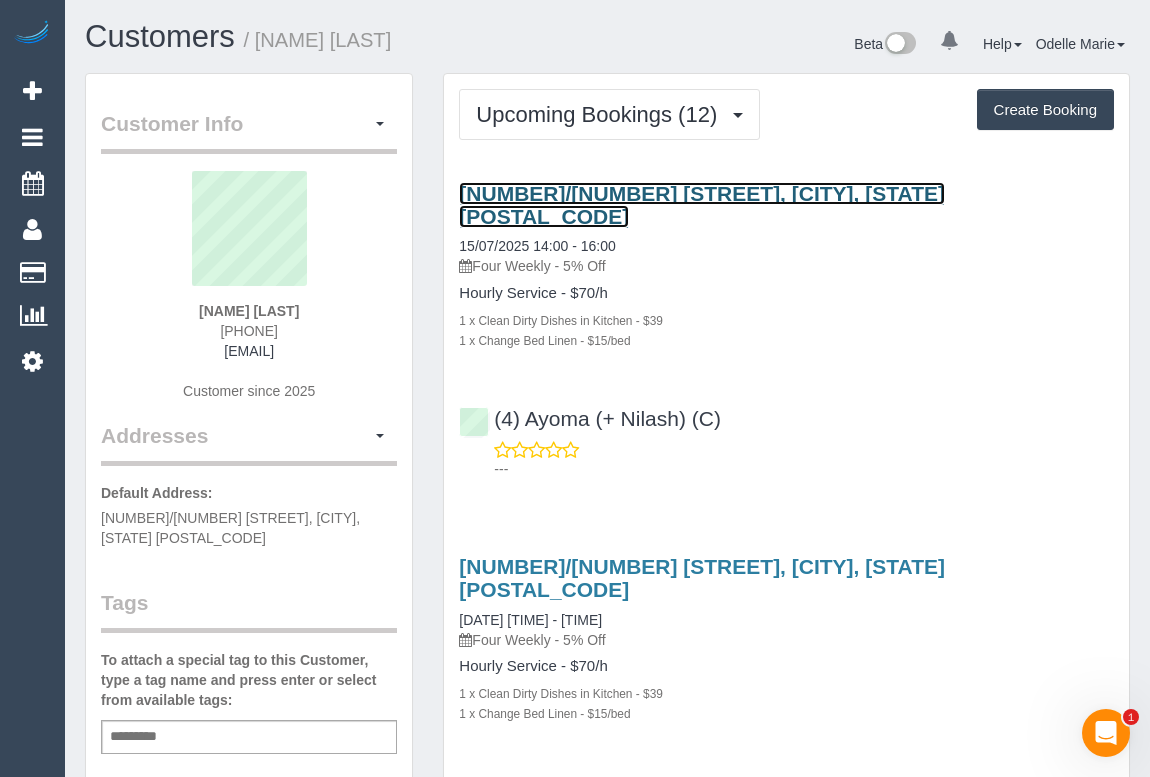 click on "[NUMBER]/[NUMBER] [STREET], [CITY], [STATE] [POSTAL_CODE]" at bounding box center (702, 205) 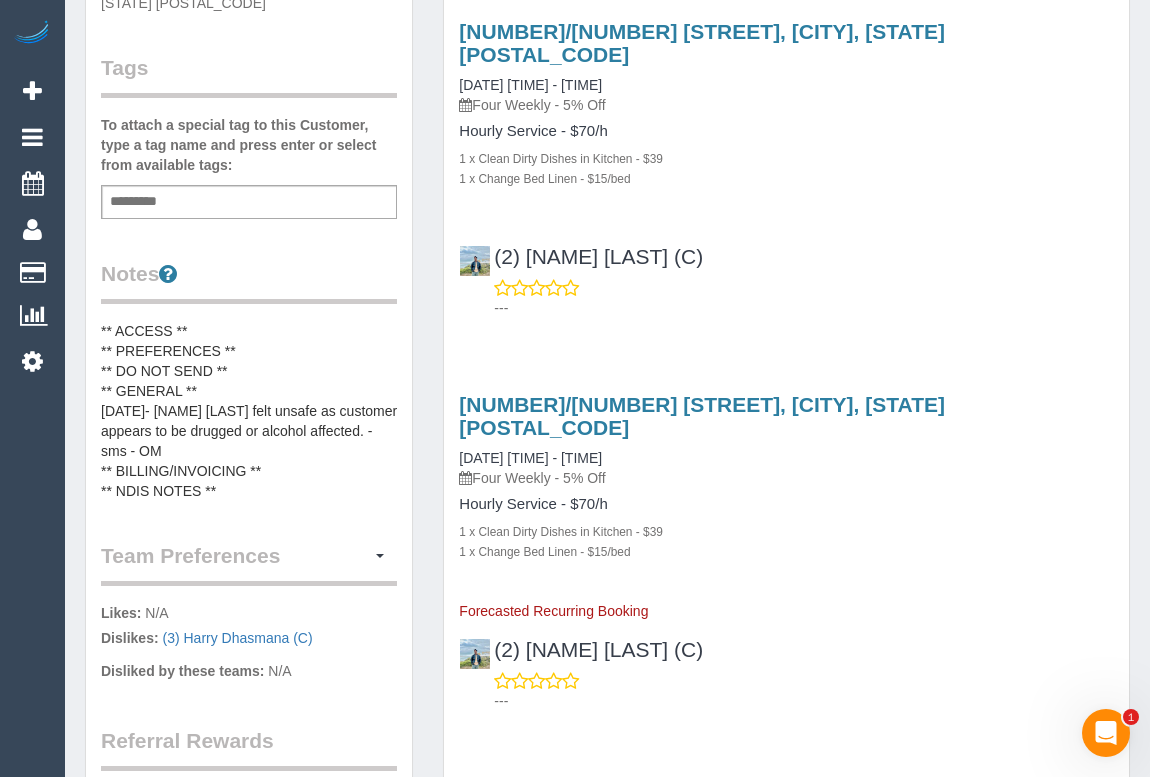 scroll, scrollTop: 545, scrollLeft: 0, axis: vertical 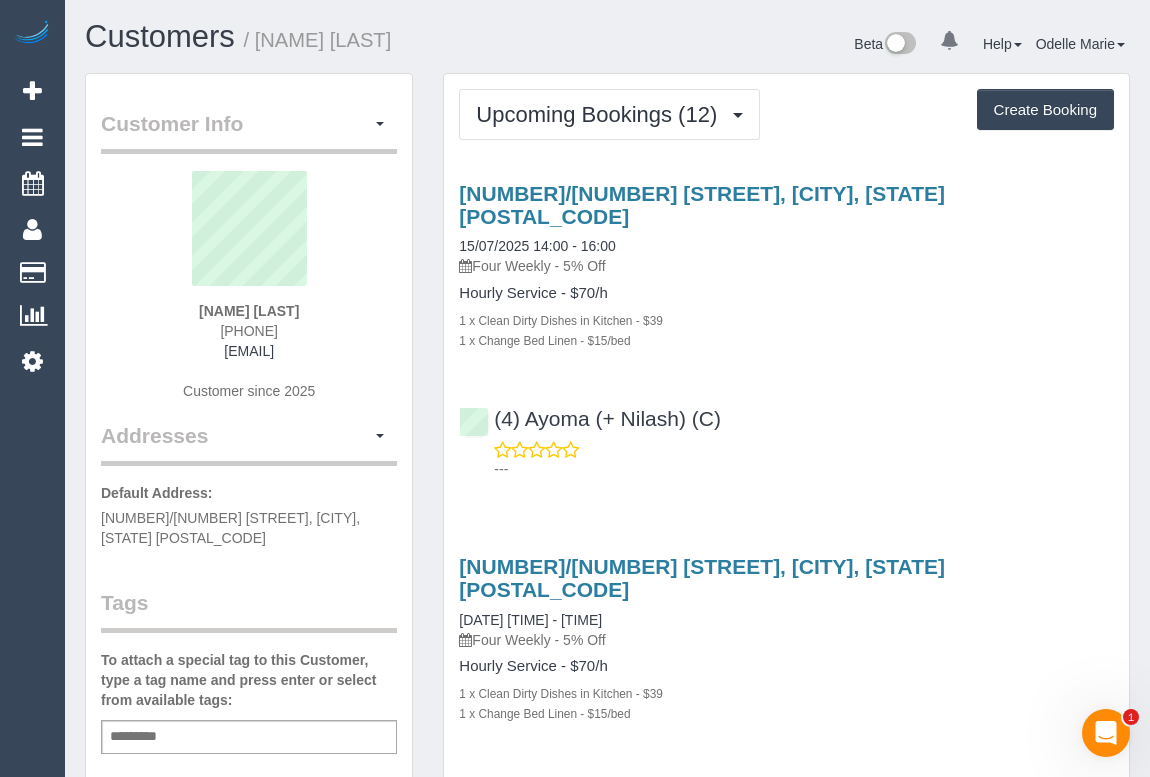 drag, startPoint x: 199, startPoint y: 330, endPoint x: 320, endPoint y: 323, distance: 121.20231 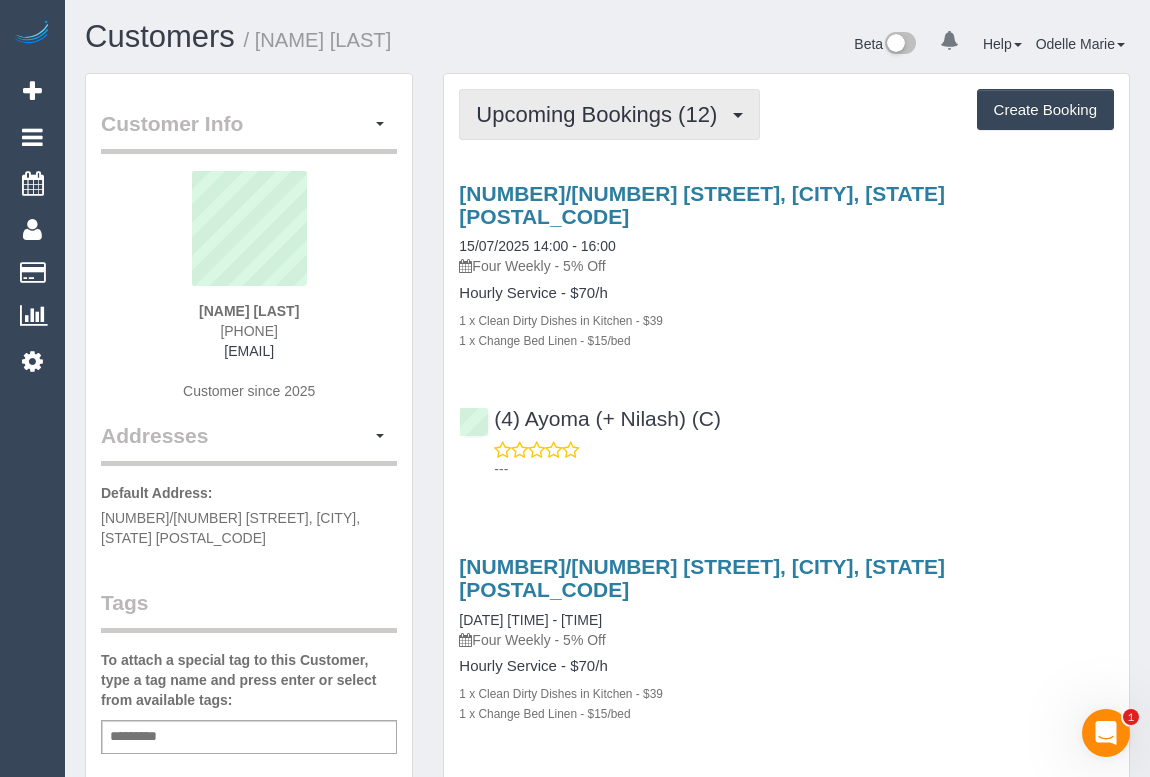 click on "Upcoming Bookings (12)" at bounding box center (601, 114) 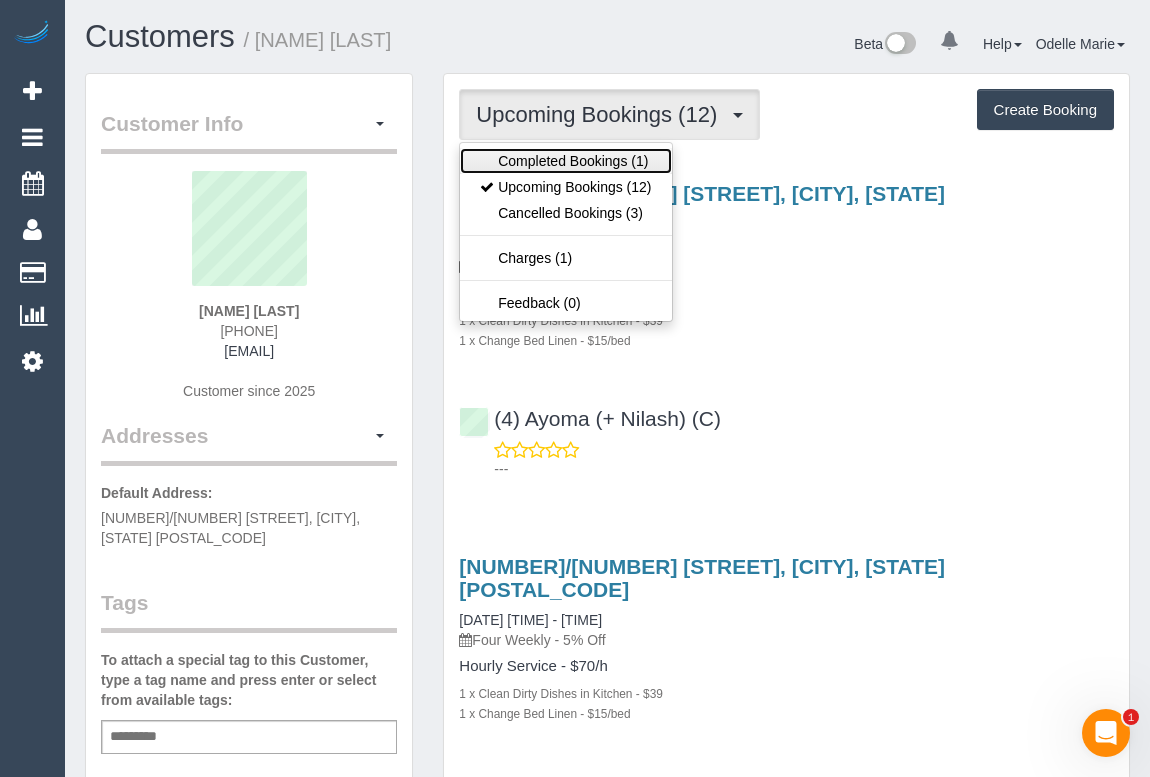 click on "Completed Bookings (1)" at bounding box center (565, 161) 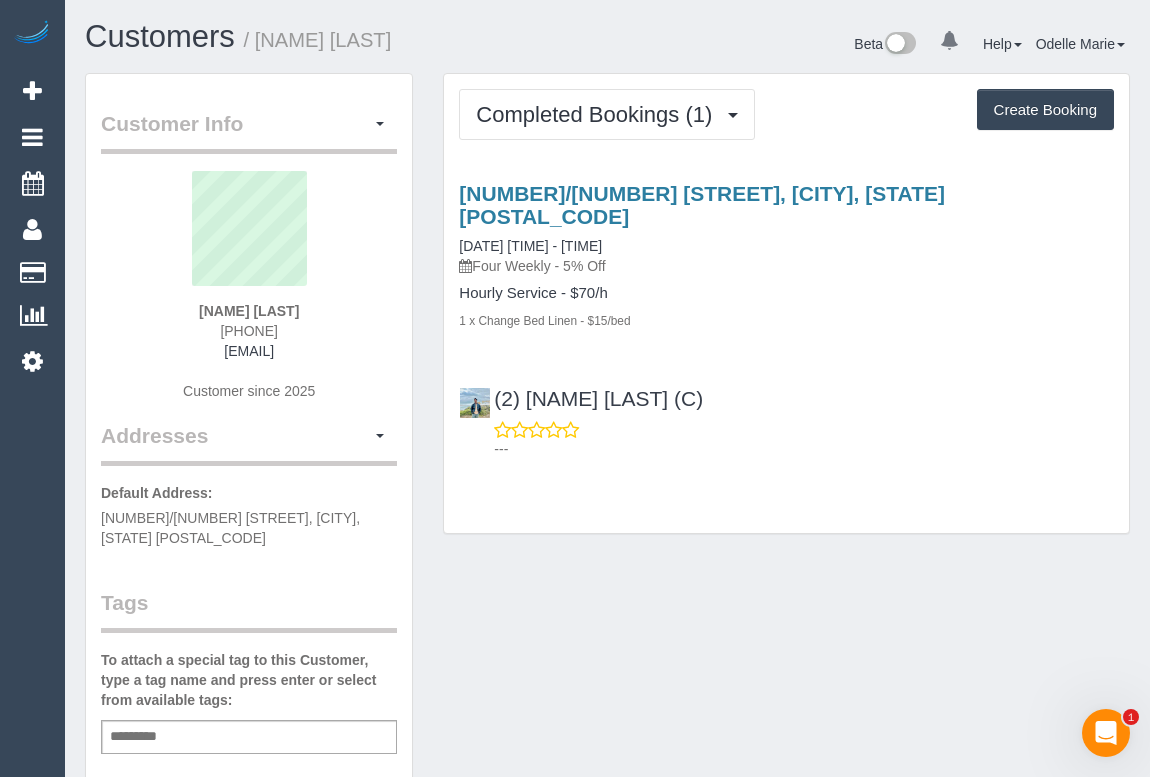 drag, startPoint x: 187, startPoint y: 331, endPoint x: 321, endPoint y: 331, distance: 134 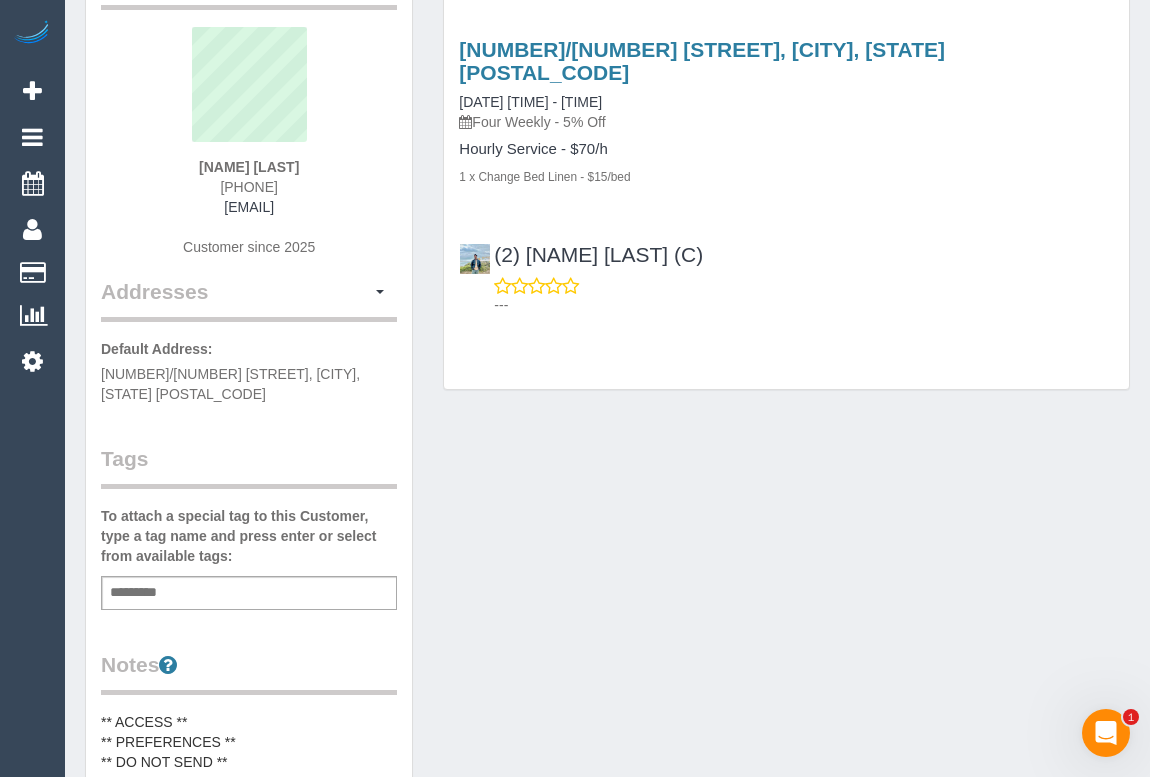 scroll, scrollTop: 0, scrollLeft: 0, axis: both 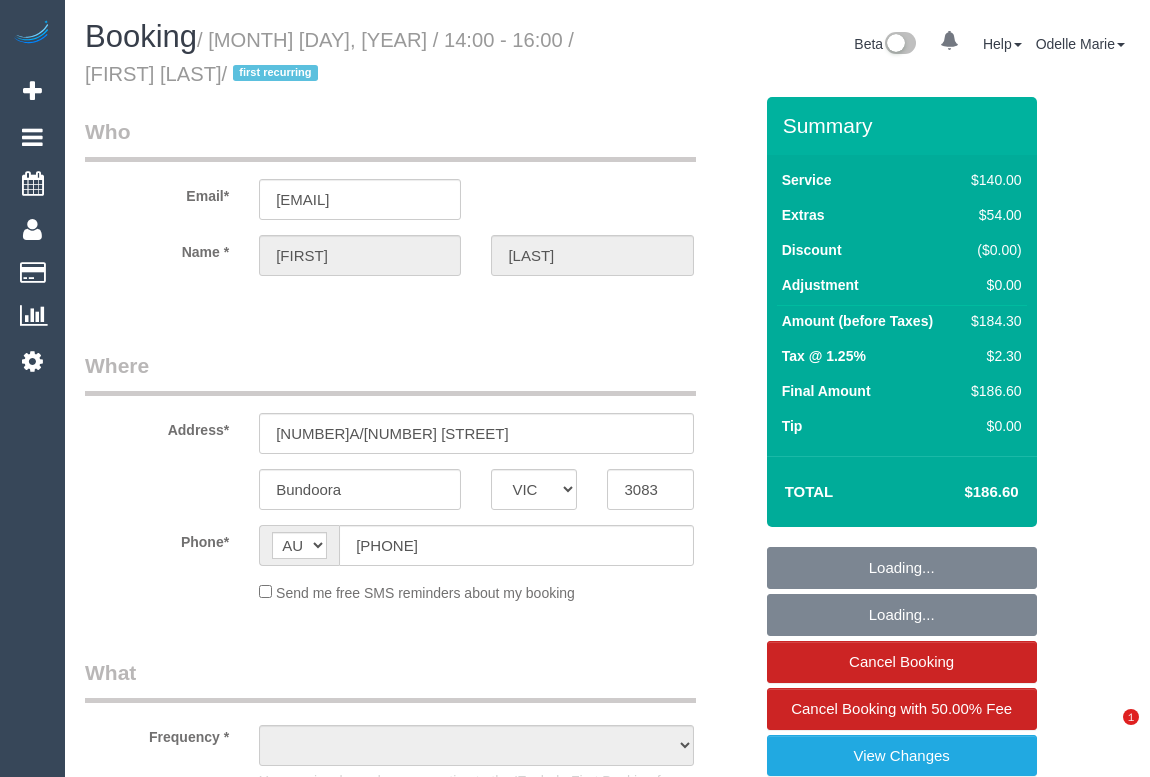 select on "VIC" 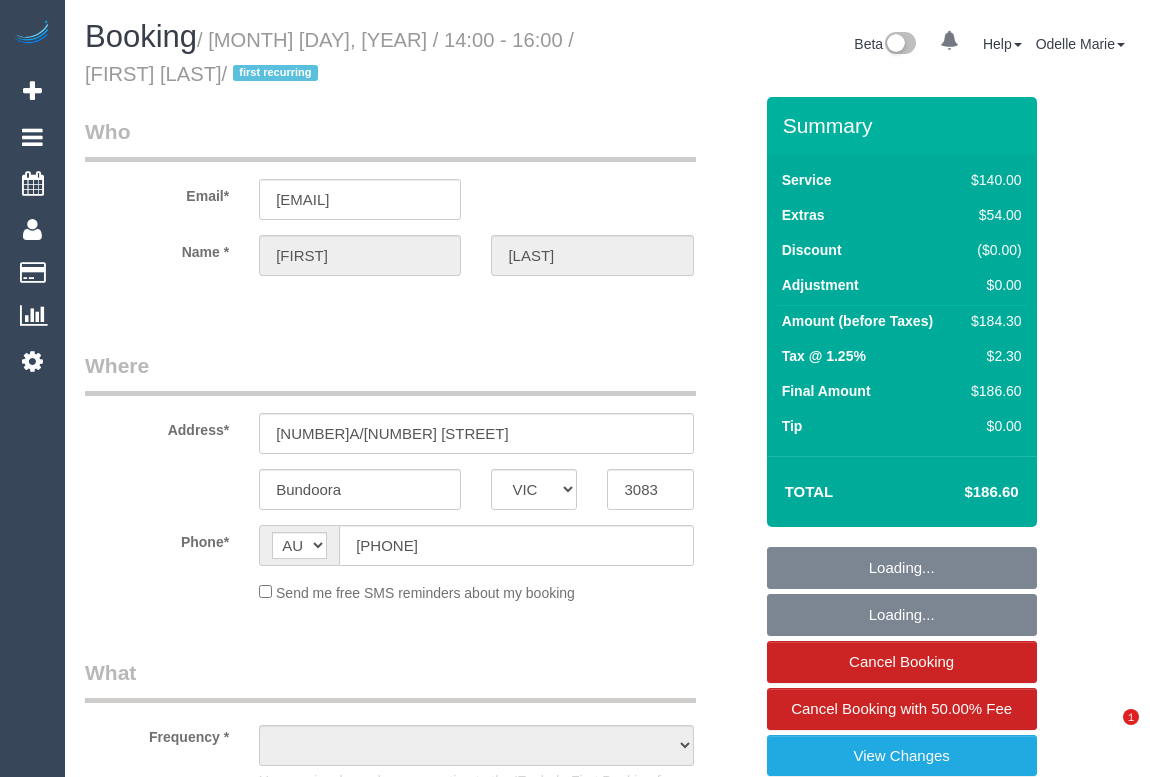 scroll, scrollTop: 0, scrollLeft: 0, axis: both 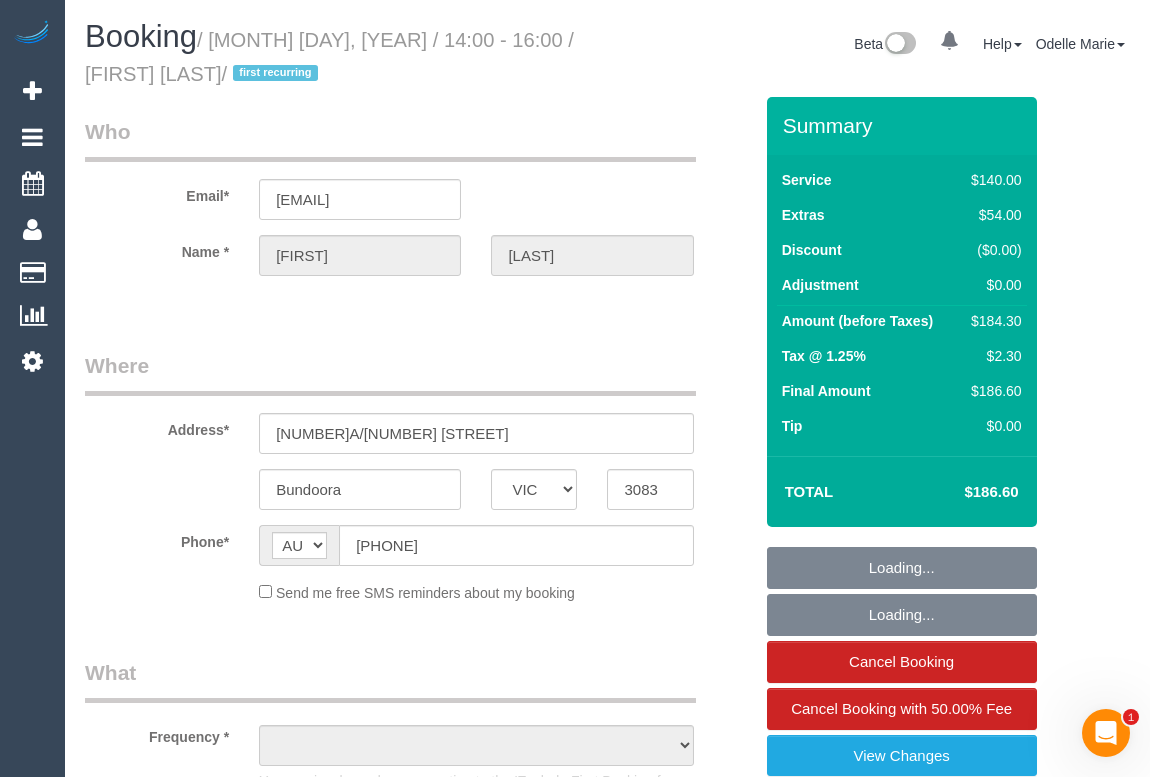 select on "string:stripe-pm_1RLbtZ2GScqysDRVHjeb0yje" 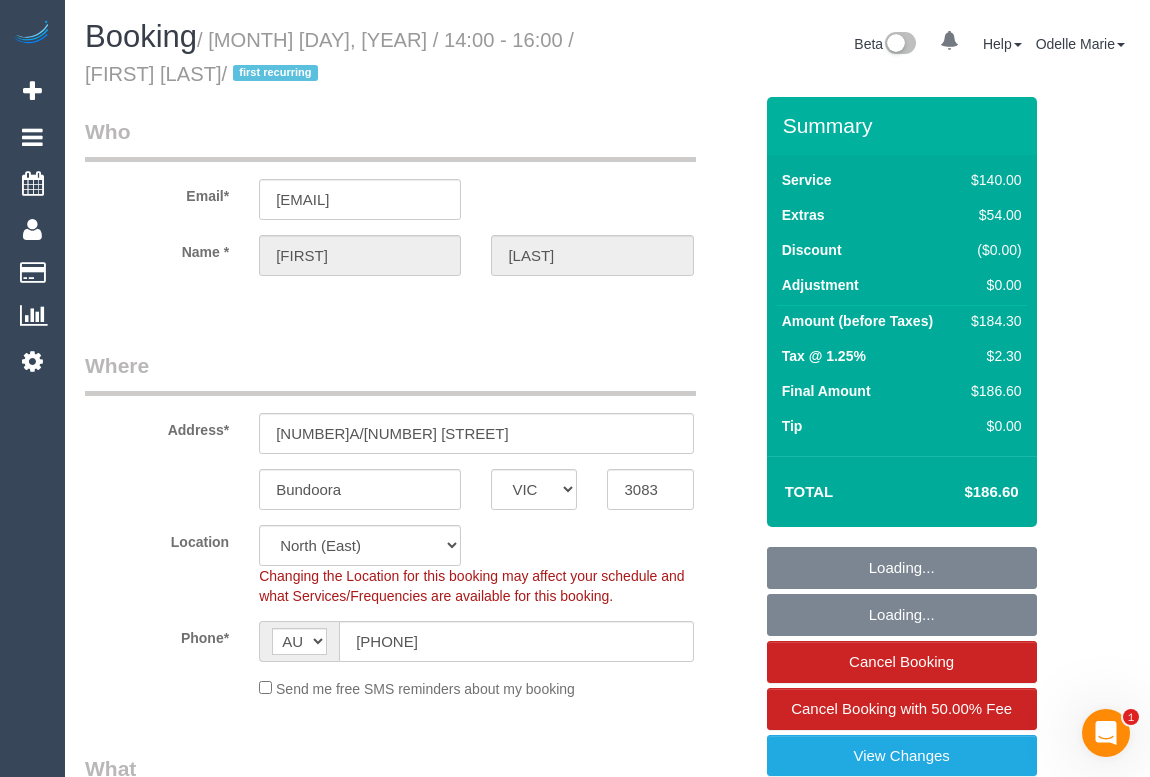 select on "object:709" 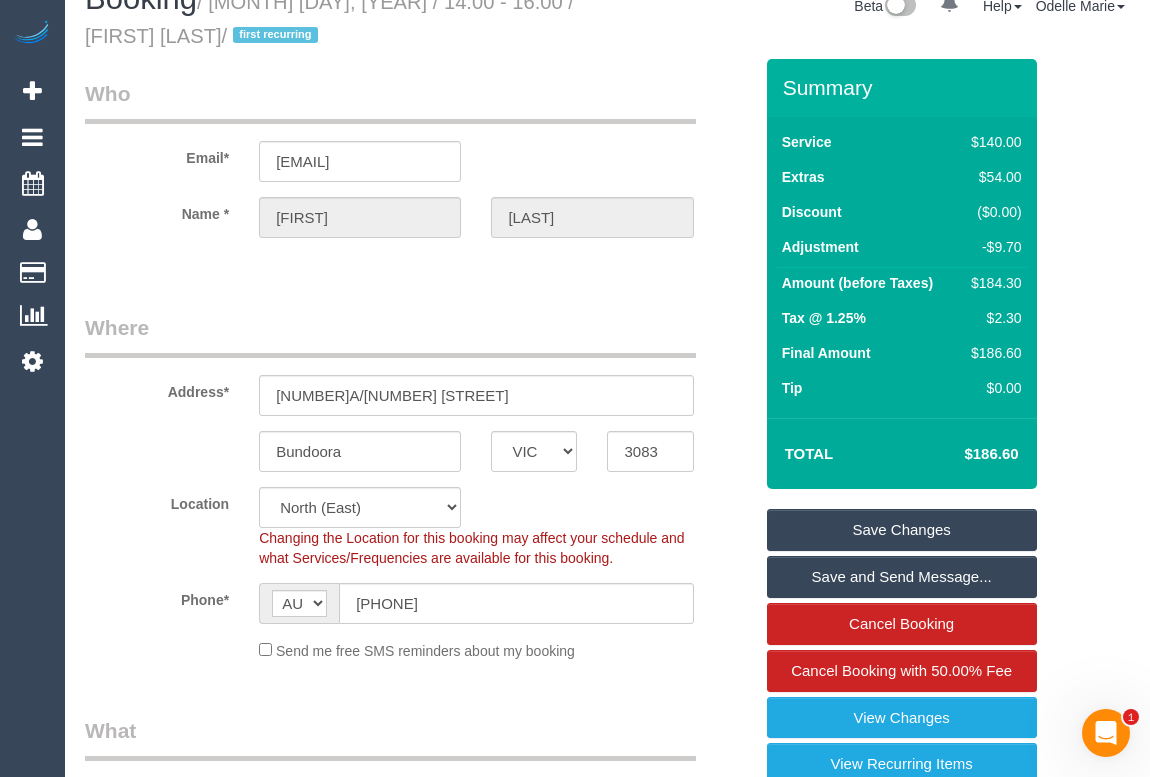 scroll, scrollTop: 0, scrollLeft: 0, axis: both 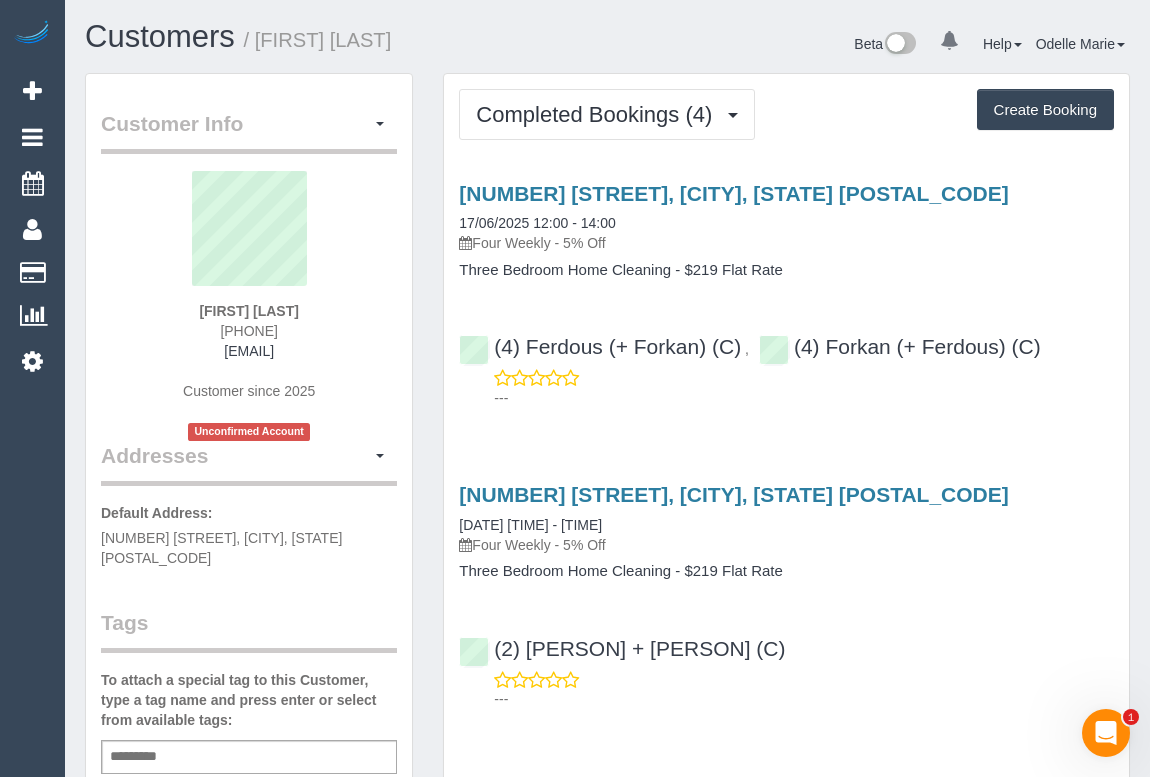 drag, startPoint x: 202, startPoint y: 324, endPoint x: 320, endPoint y: 328, distance: 118.06778 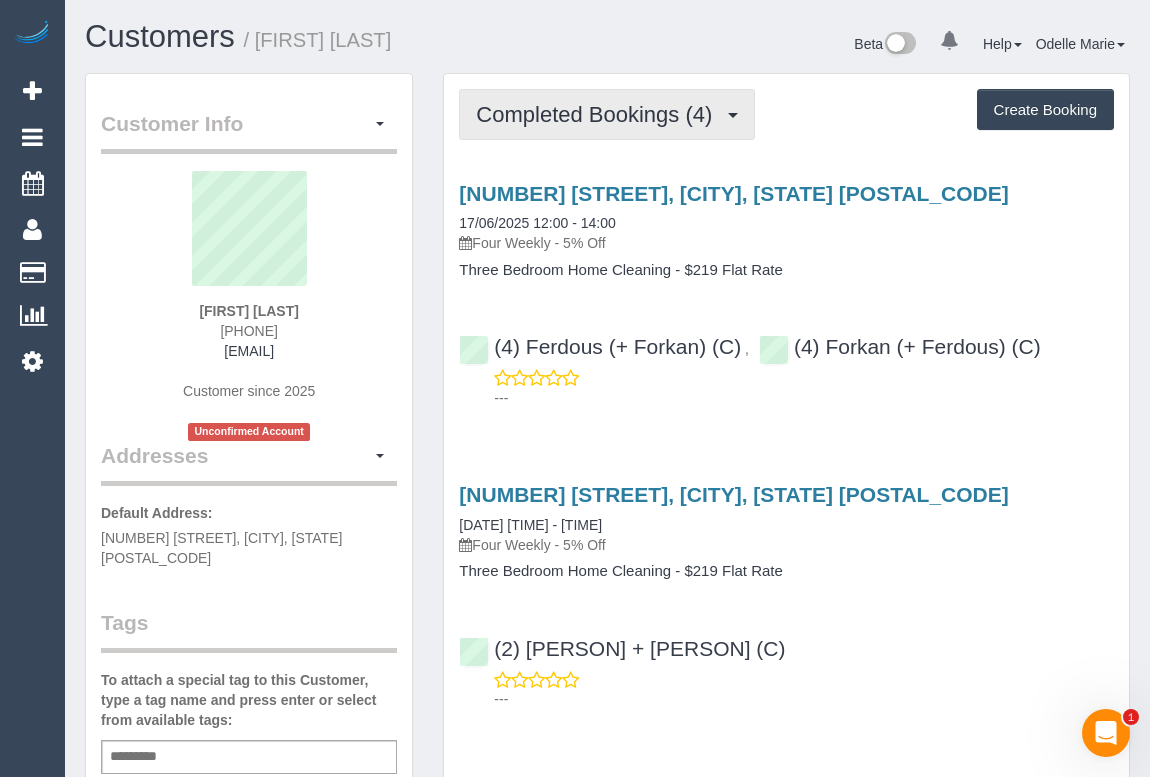 click on "Completed Bookings (4)" at bounding box center (599, 114) 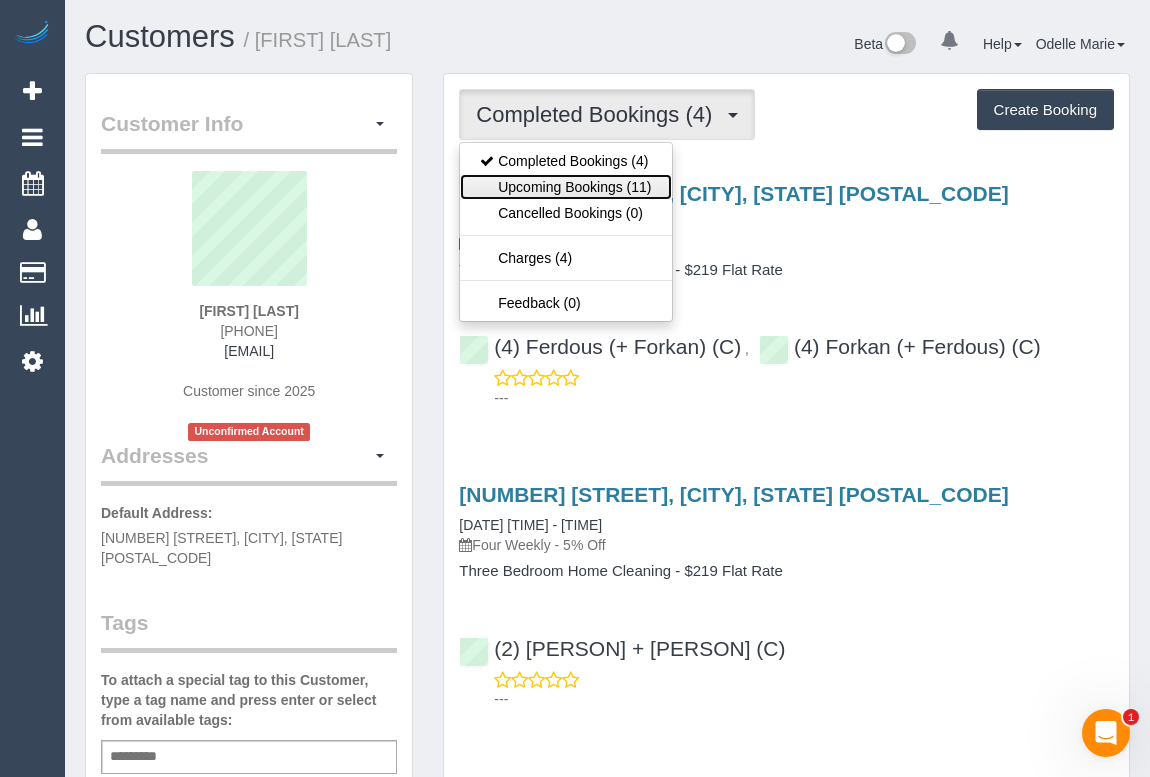 click on "Upcoming Bookings (11)" at bounding box center (565, 187) 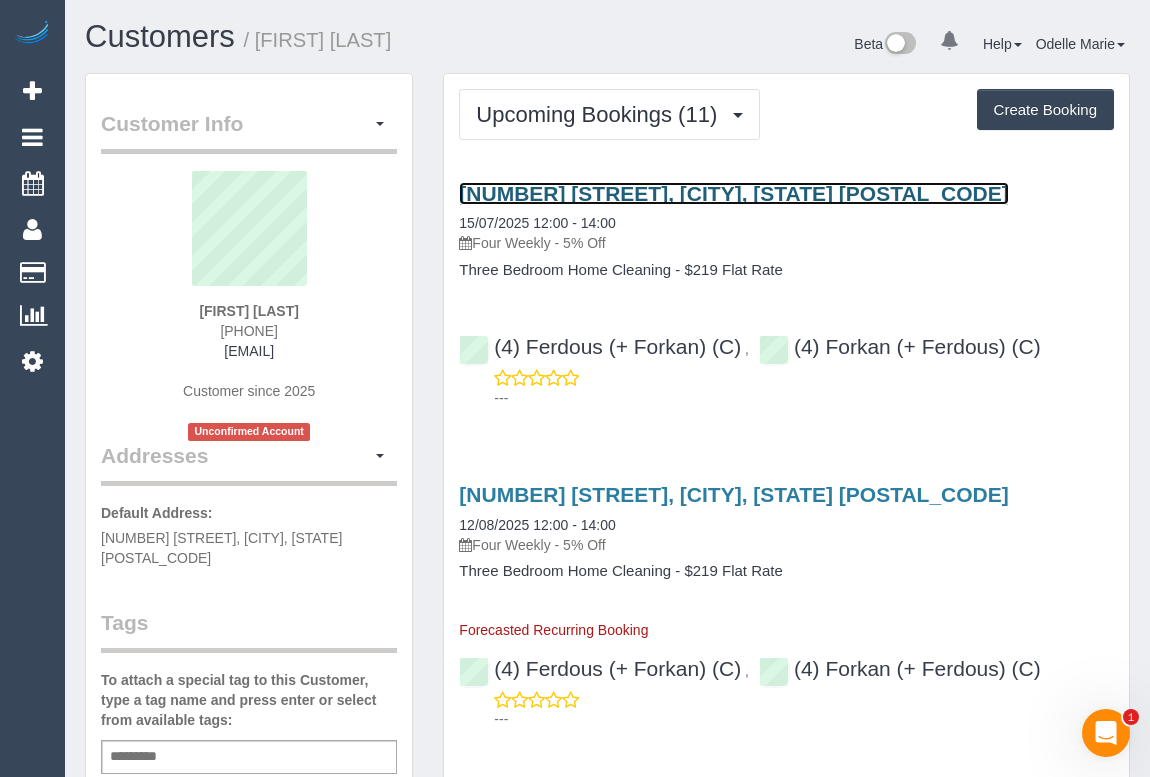 click on "[NUMBER] [STREET], [CITY], [STATE] [POSTAL_CODE]" at bounding box center (733, 193) 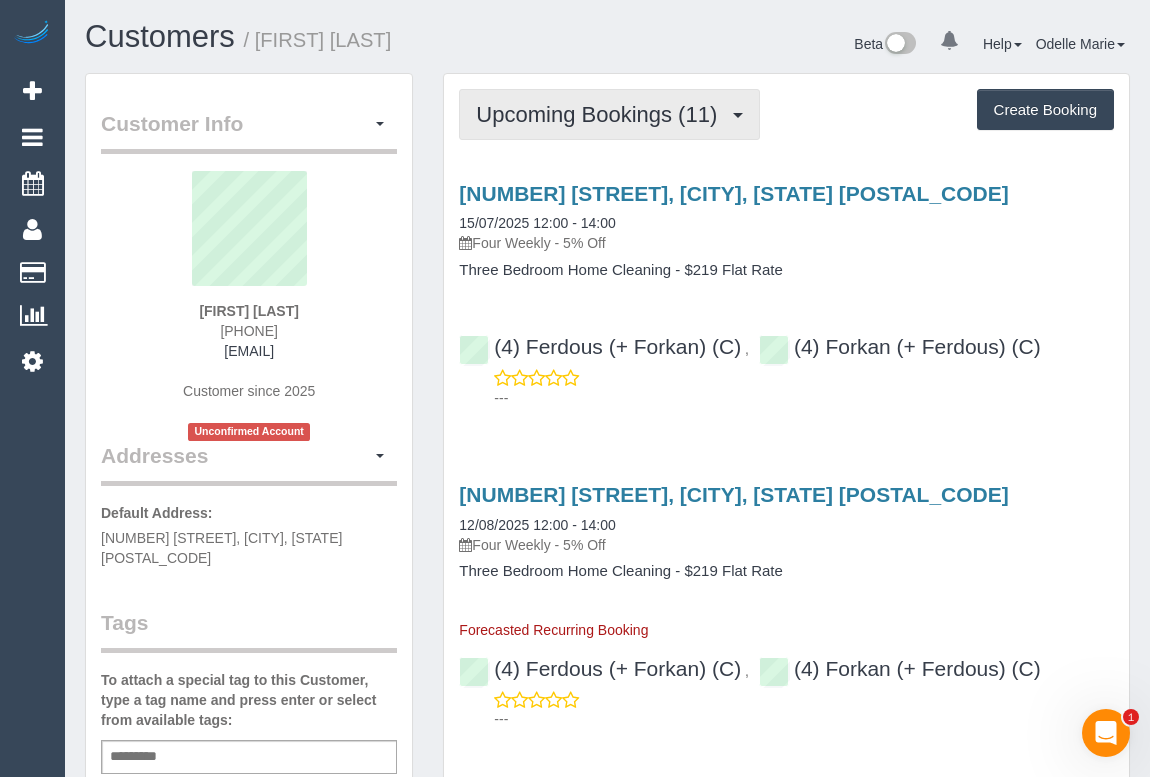 click on "Upcoming Bookings (11)" at bounding box center [601, 114] 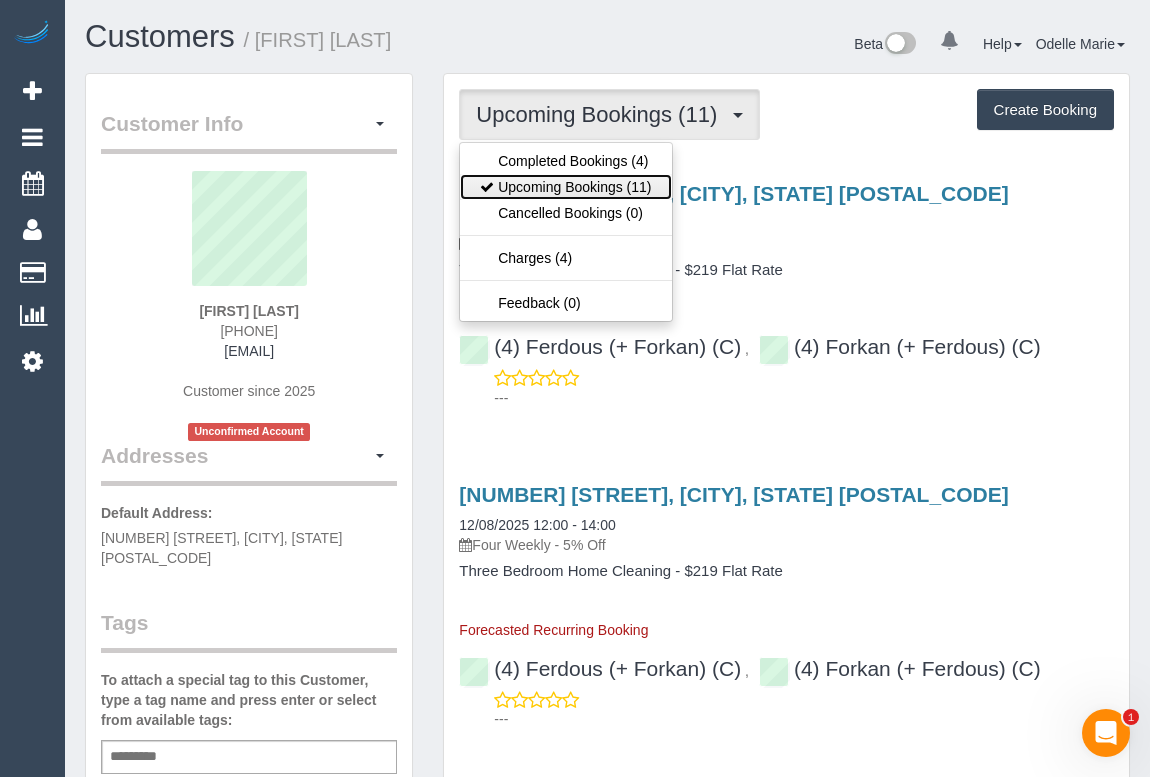 click on "Upcoming Bookings (11)" at bounding box center (565, 187) 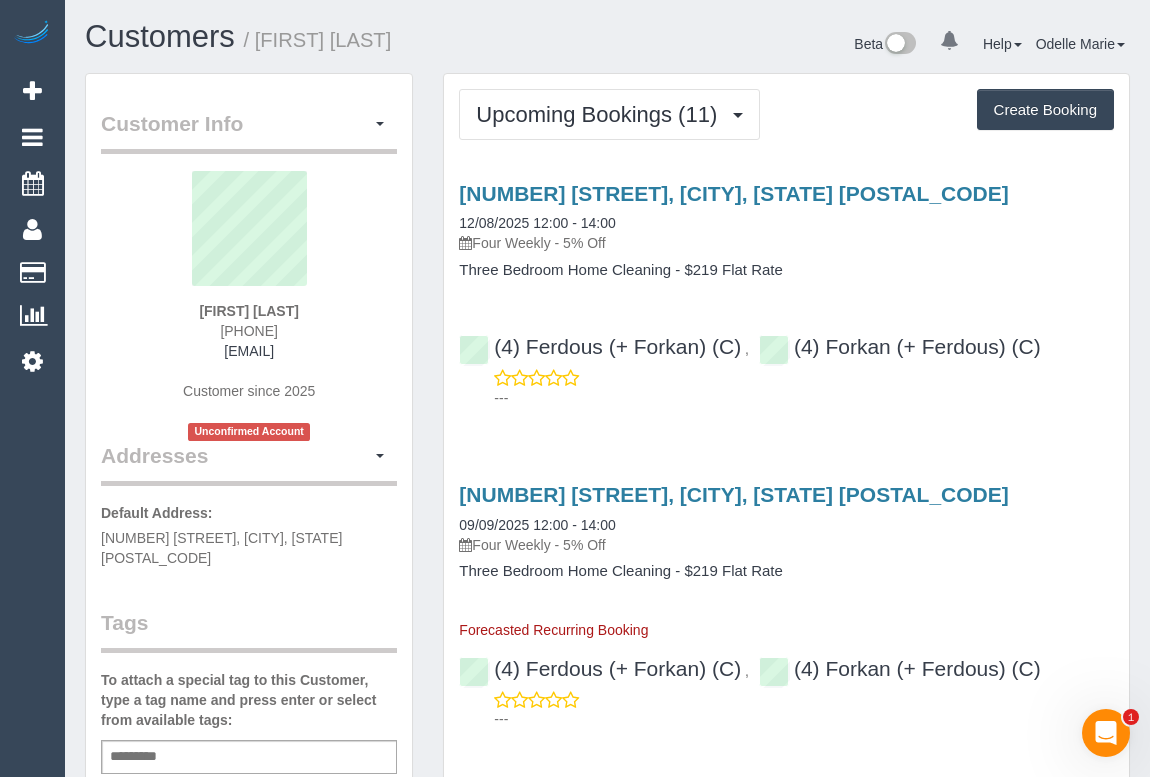 click on "Four Weekly - 5% Off" at bounding box center [786, 243] 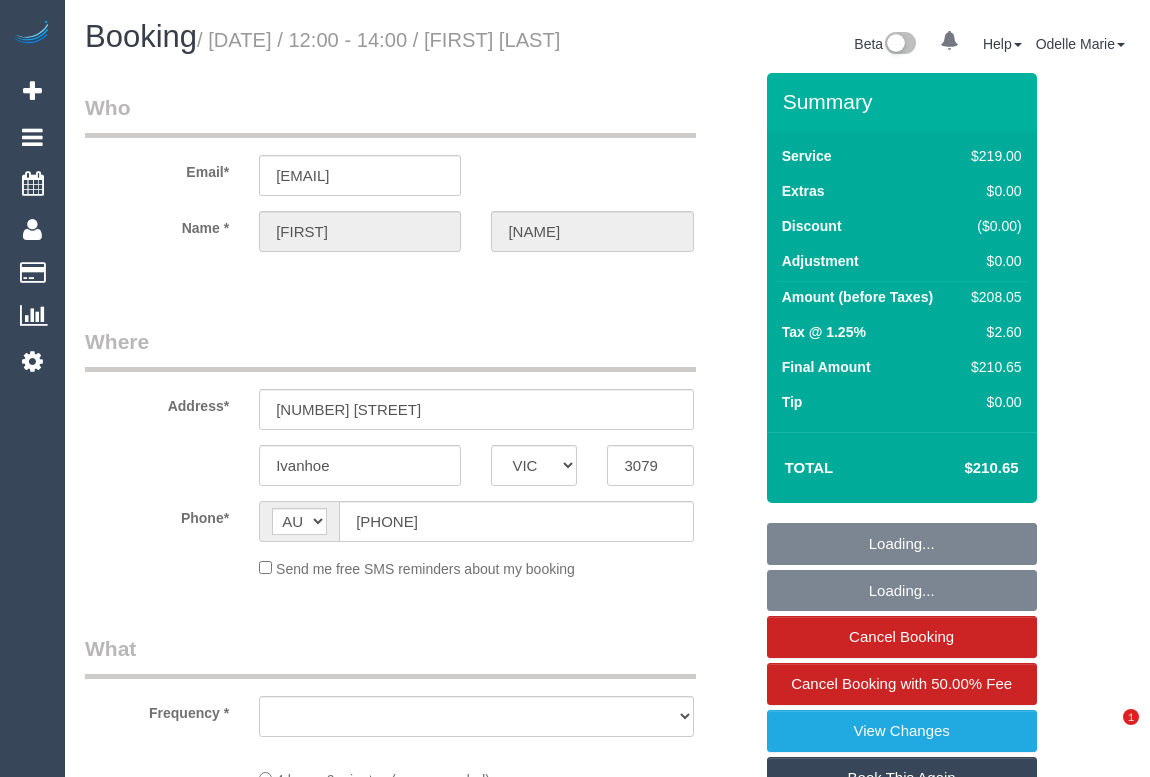 select on "VIC" 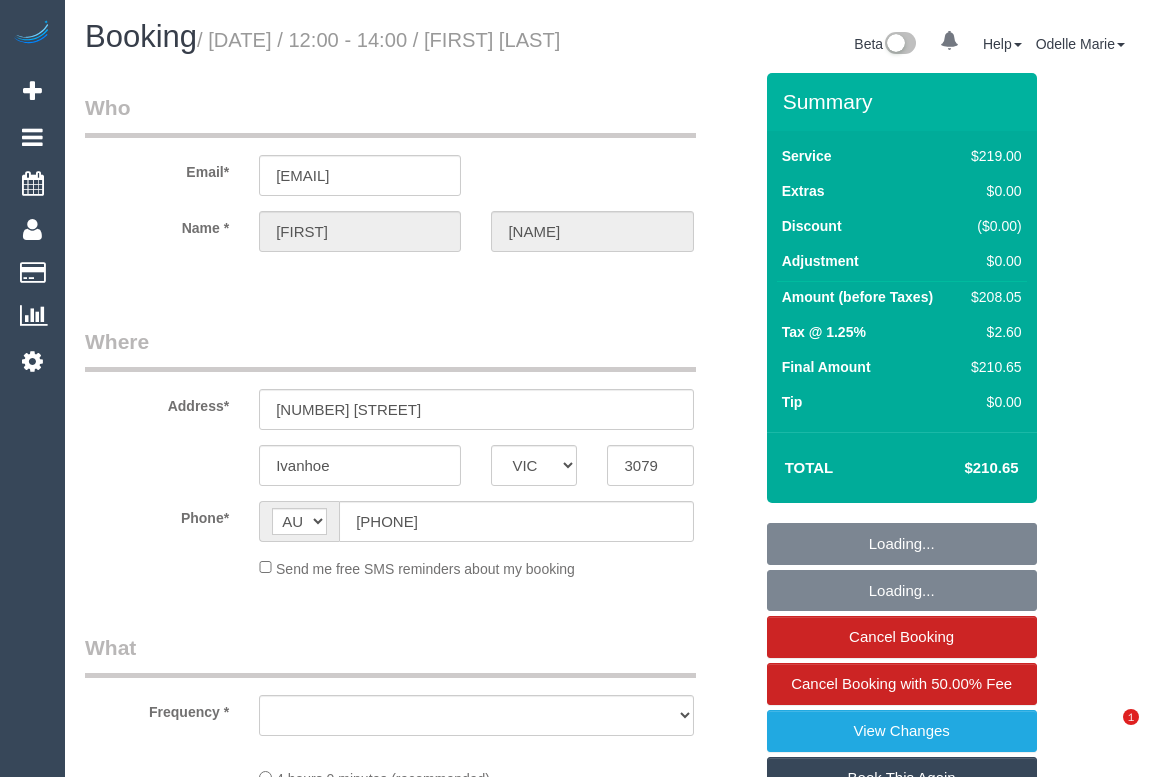 scroll, scrollTop: 0, scrollLeft: 0, axis: both 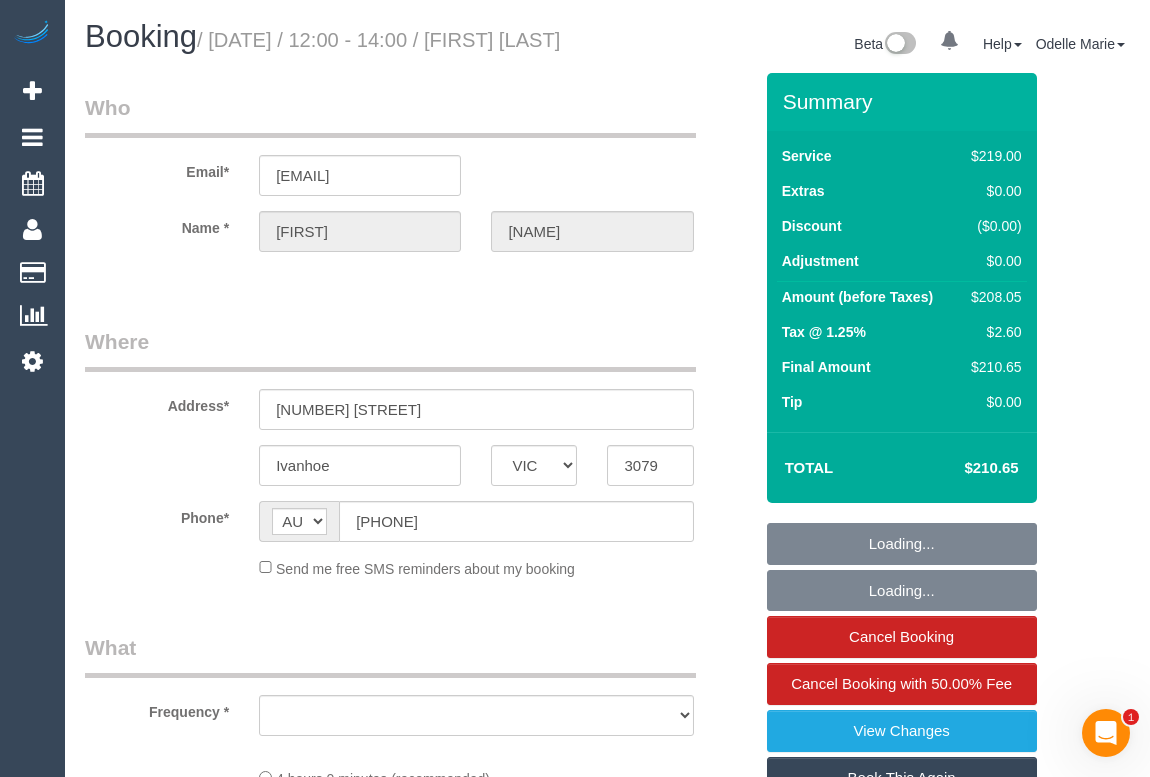 select on "object:536" 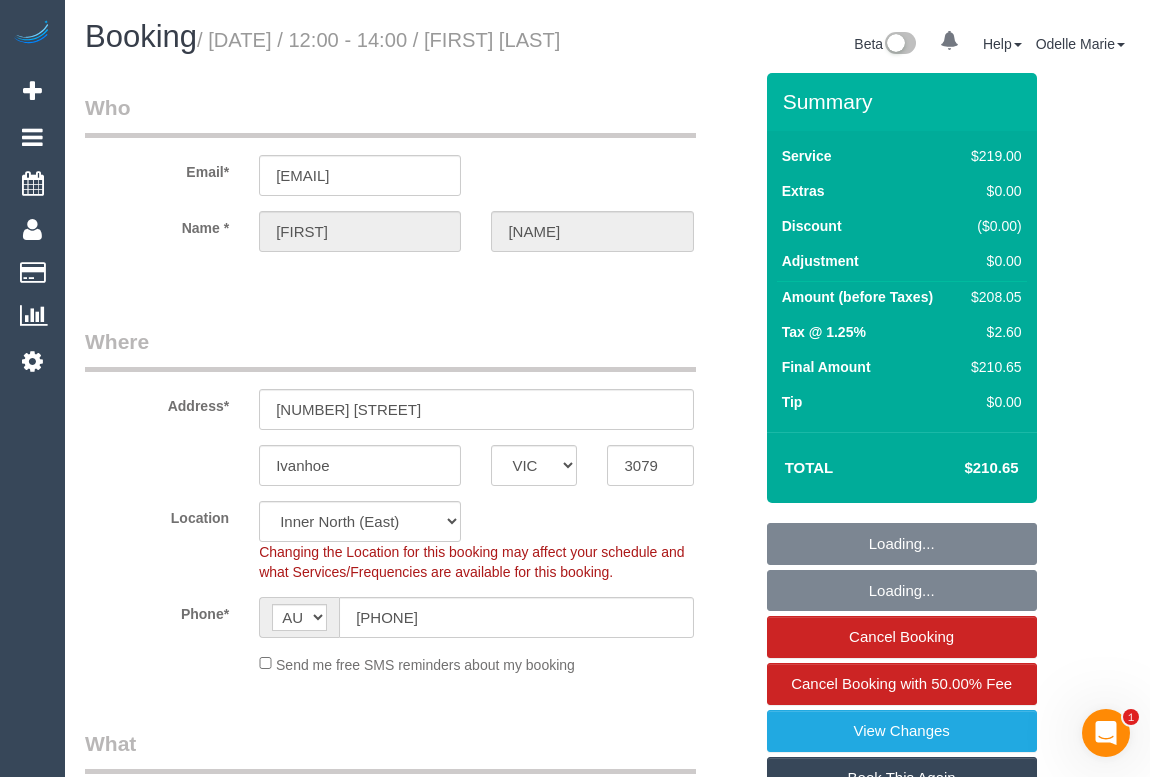 select on "object:689" 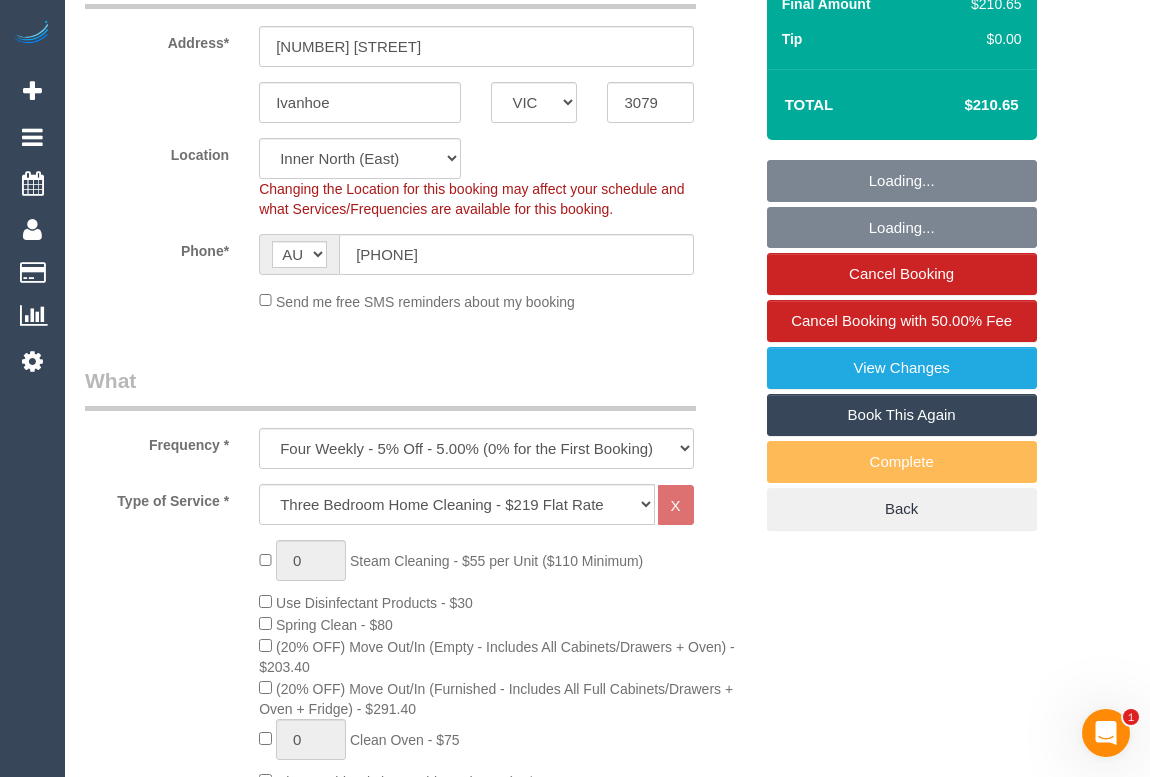 select on "spot1" 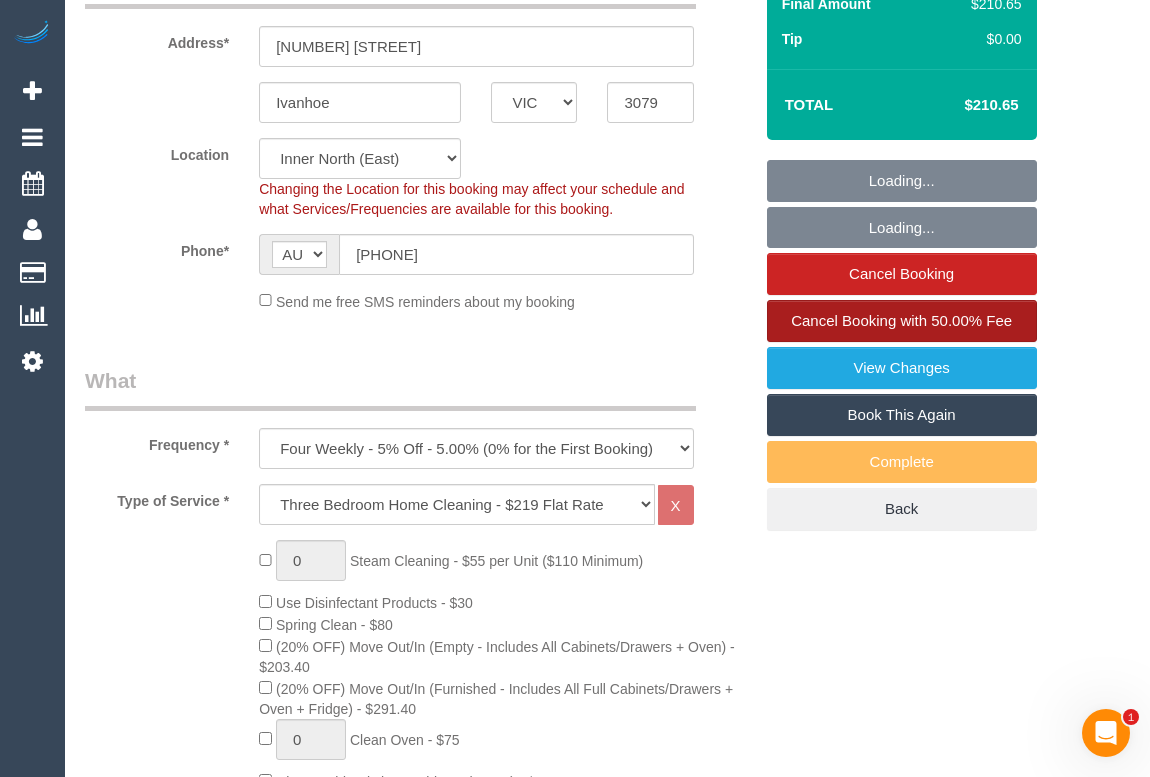 click on "Cancel Booking with 50.00% Fee" at bounding box center [901, 320] 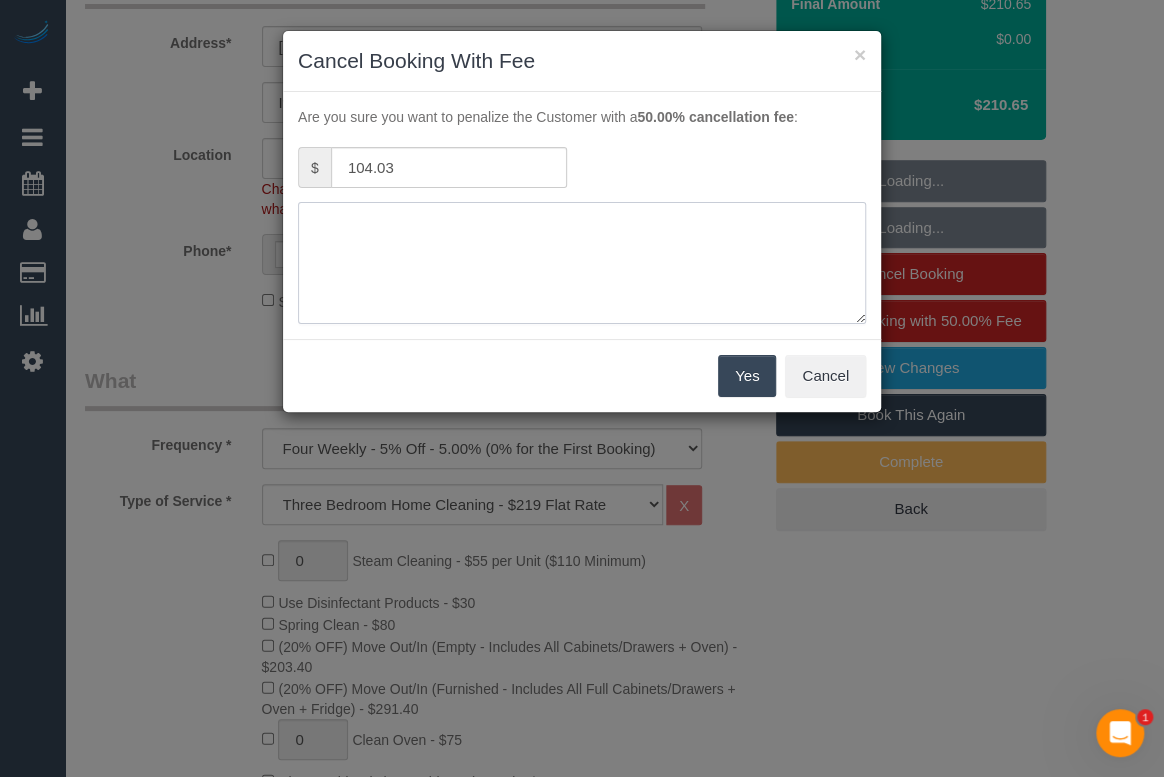 click at bounding box center (582, 263) 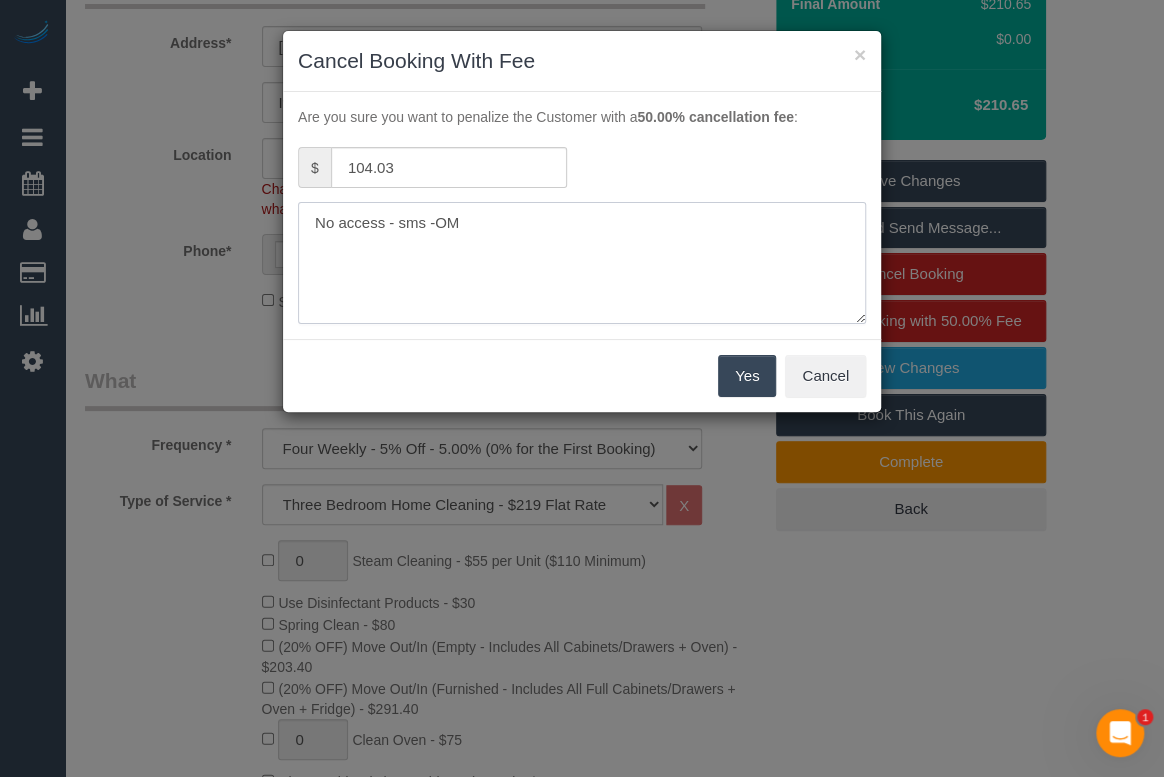 type on "No access - sms -OM" 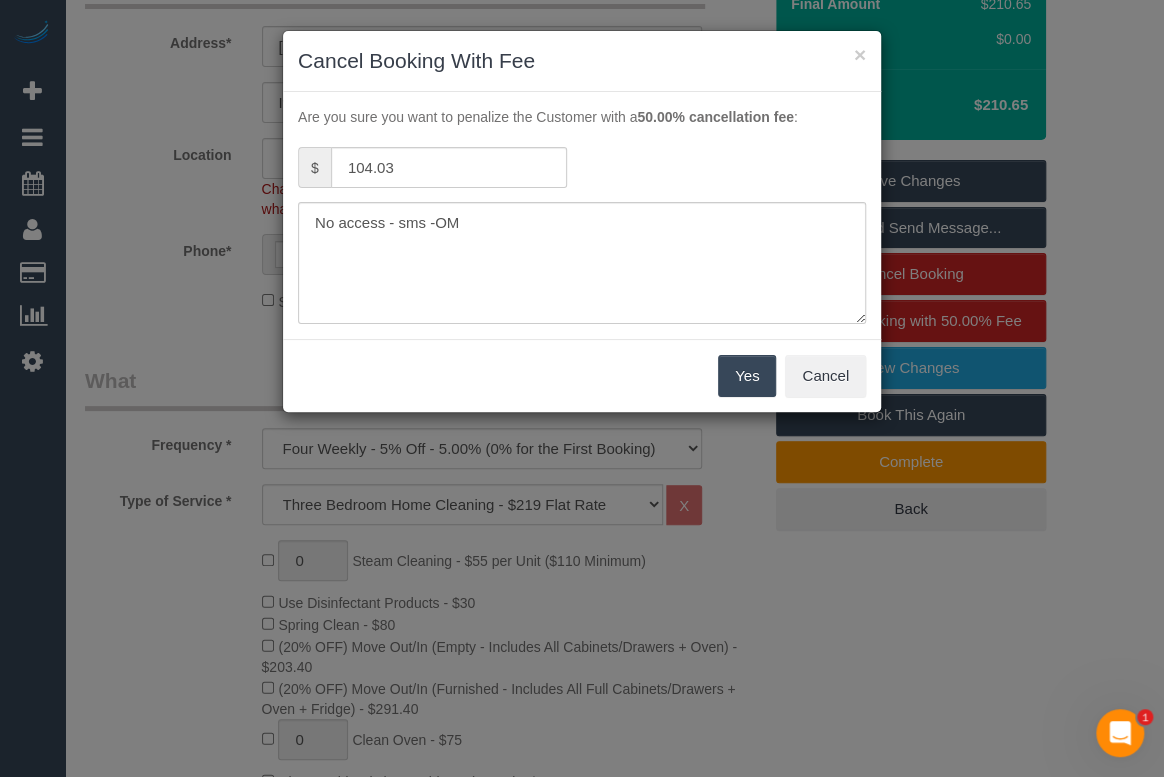 click on "Yes" at bounding box center (747, 376) 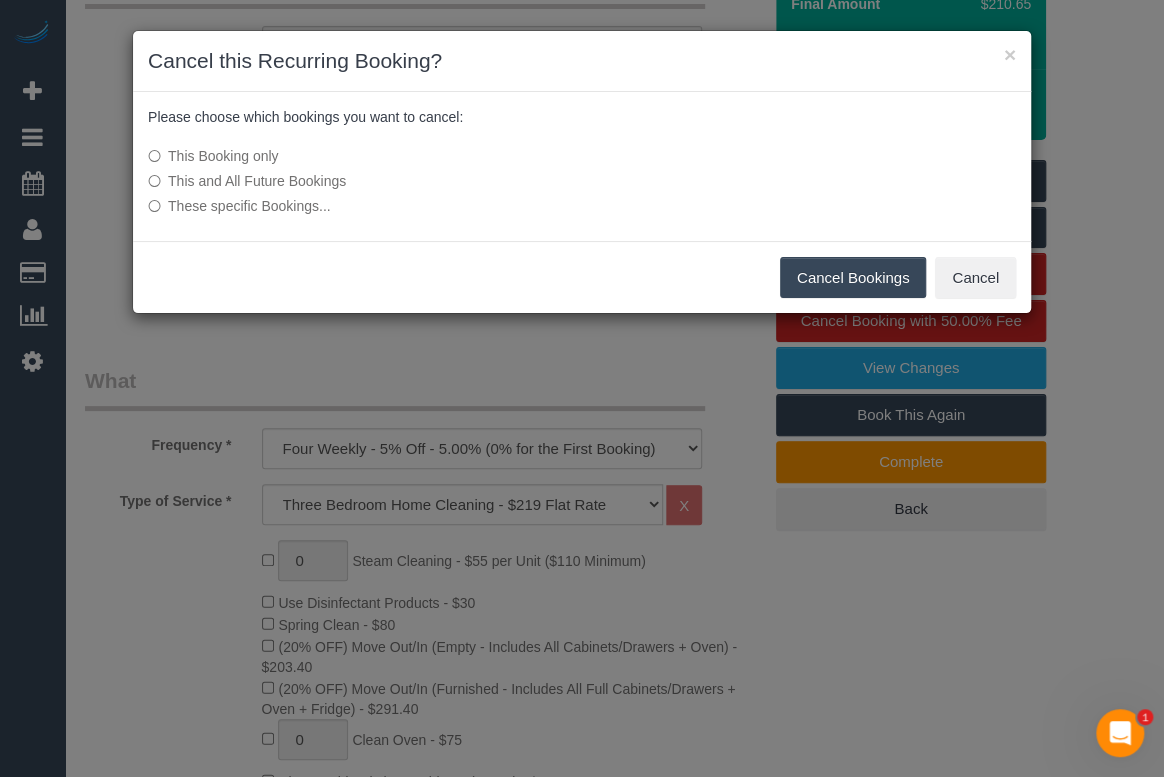 click on "Cancel Bookings" at bounding box center [853, 278] 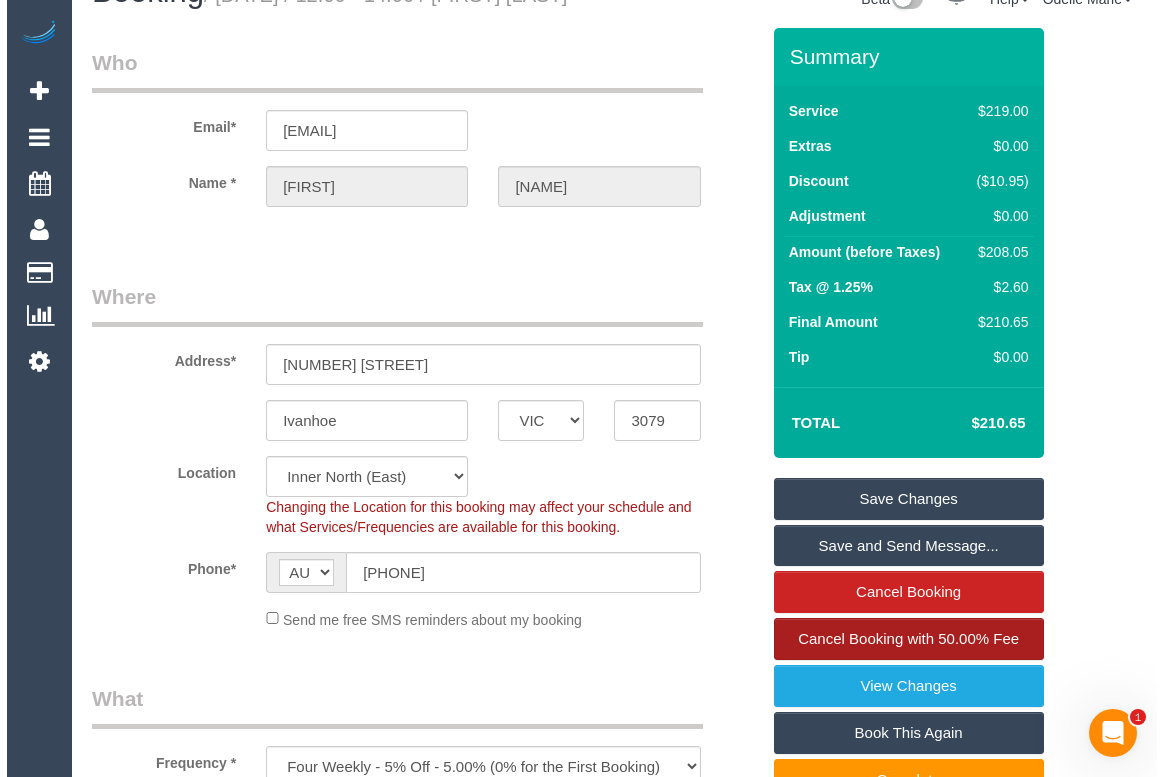 scroll, scrollTop: 0, scrollLeft: 0, axis: both 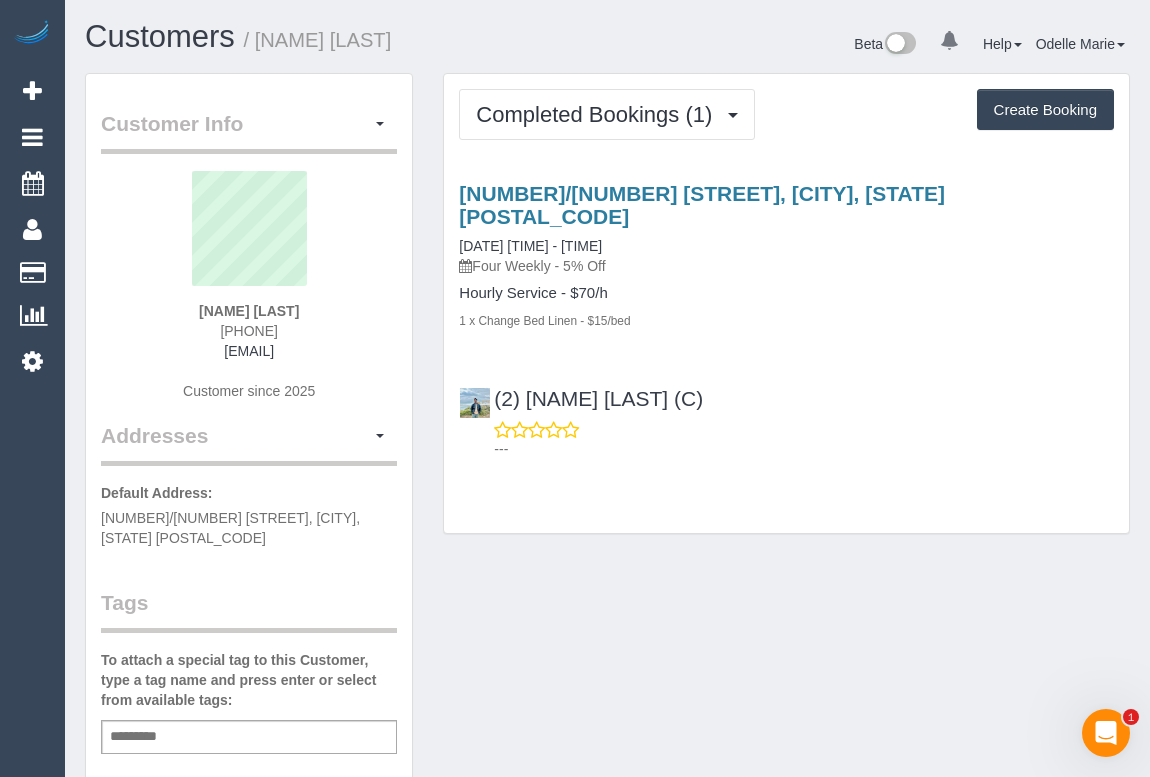 drag, startPoint x: 201, startPoint y: 325, endPoint x: 333, endPoint y: 328, distance: 132.03409 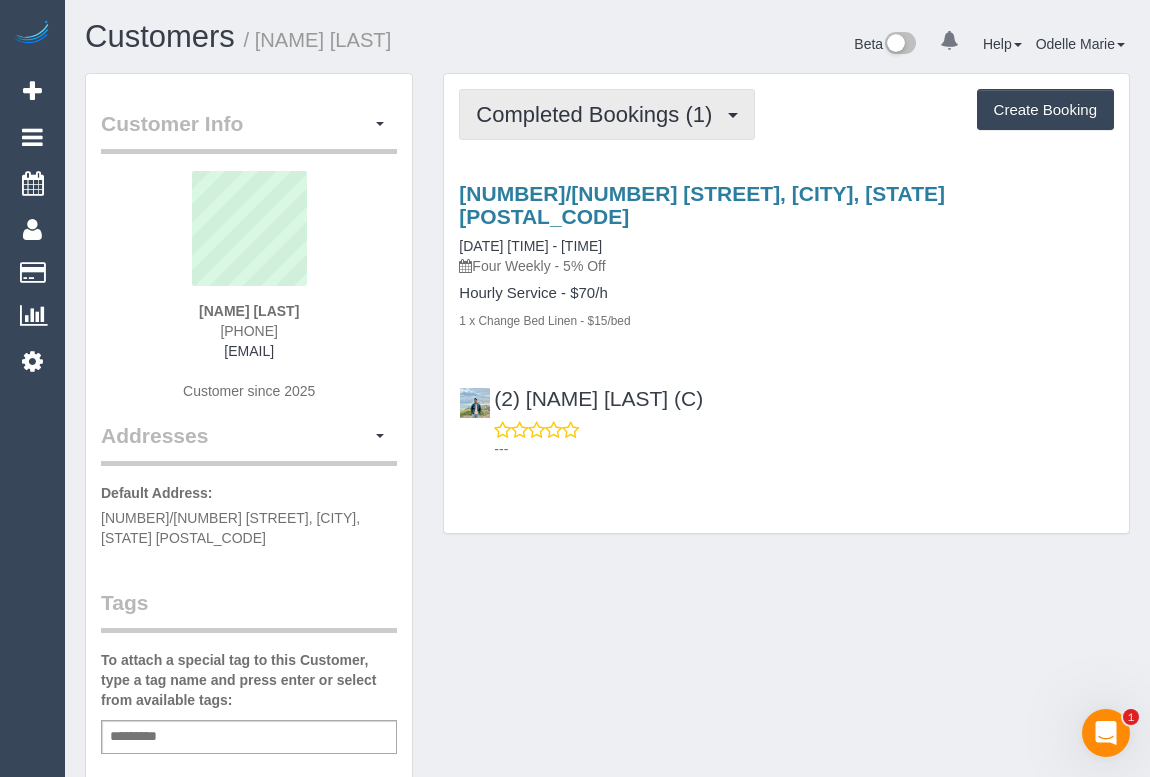 click on "Completed Bookings (1)" at bounding box center (599, 114) 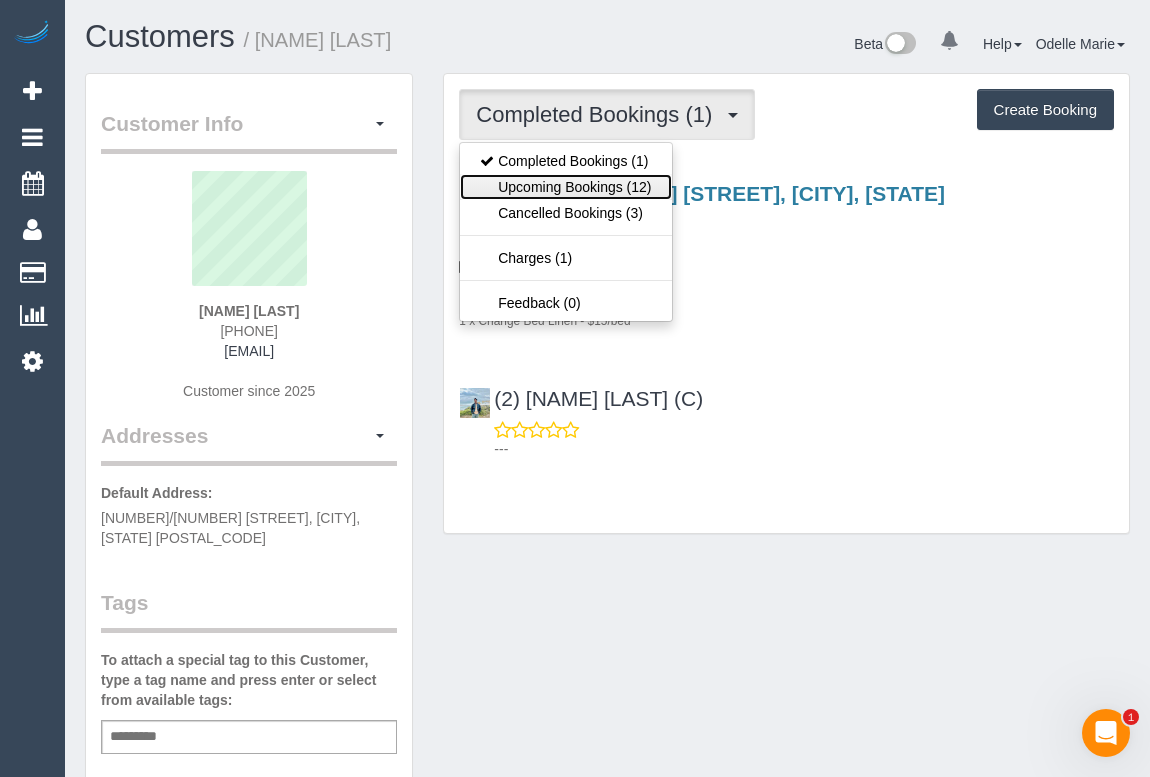 click on "Upcoming Bookings (12)" at bounding box center [565, 187] 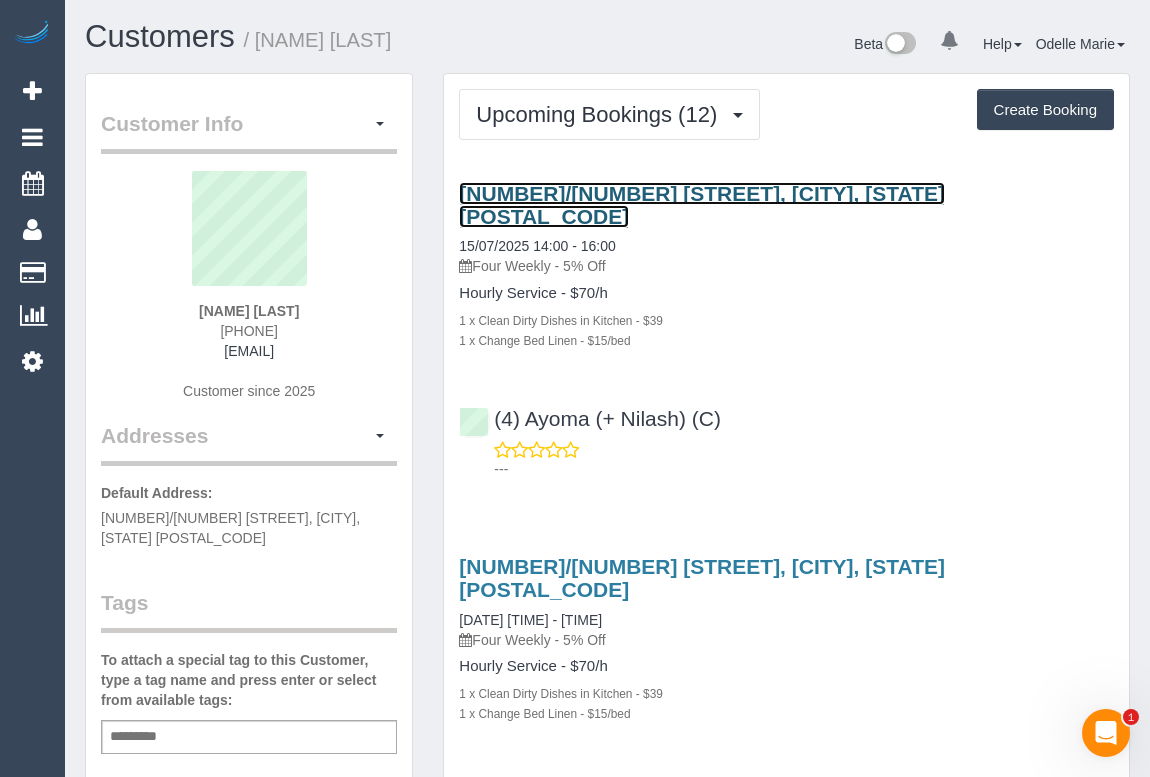 click on "402a/1095 Plenty Road, Bundoora, VIC 3083" at bounding box center [702, 205] 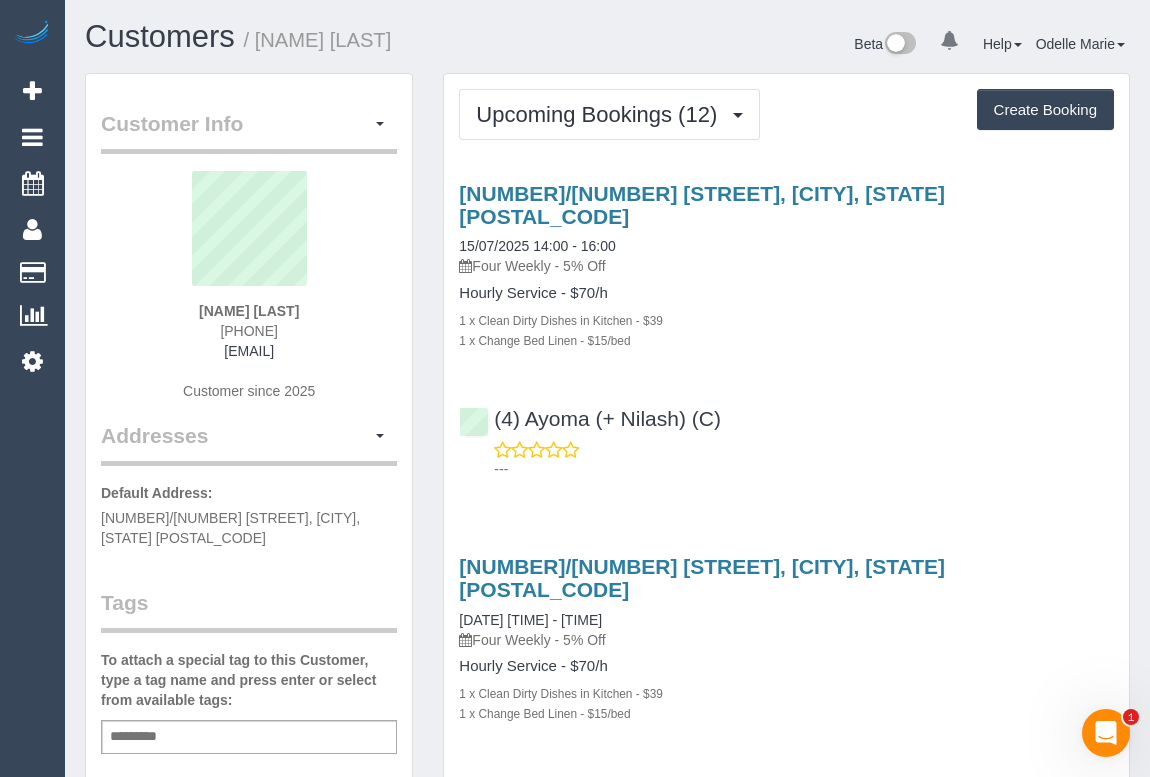 click on "(4) Ayoma (+ Nilash) (C)
---" at bounding box center [786, 435] 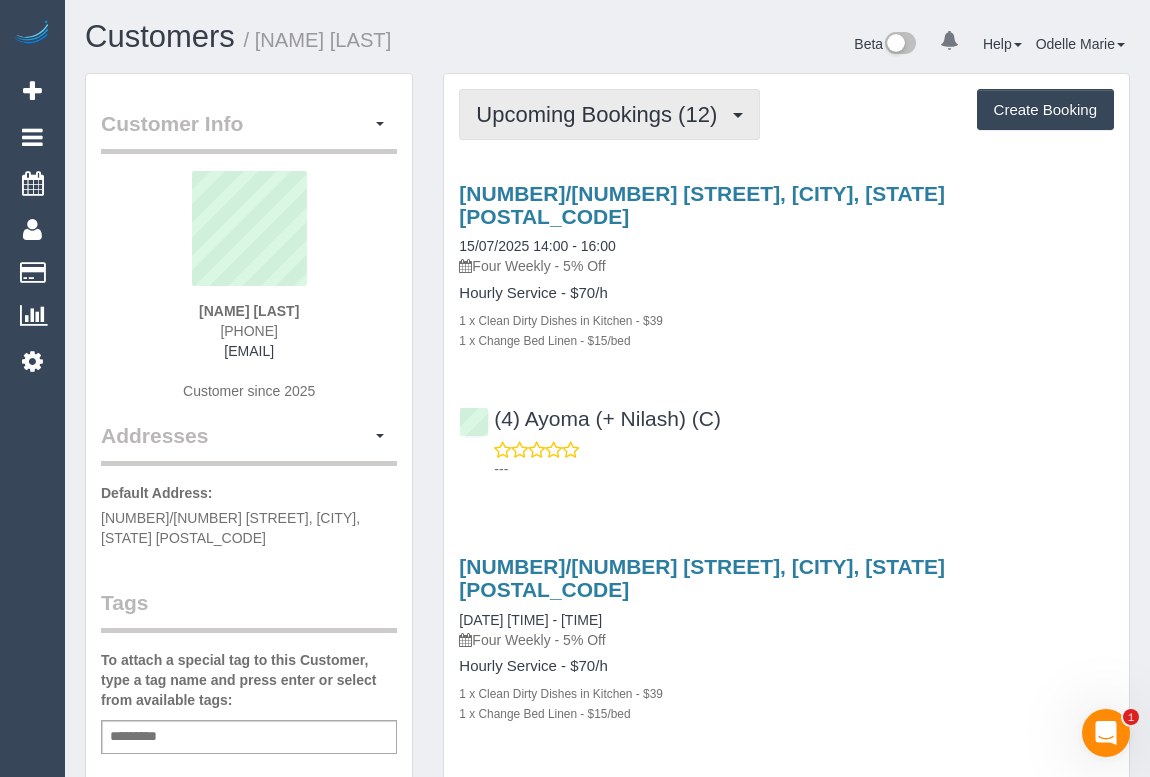 click on "Upcoming Bookings (12)" at bounding box center (601, 114) 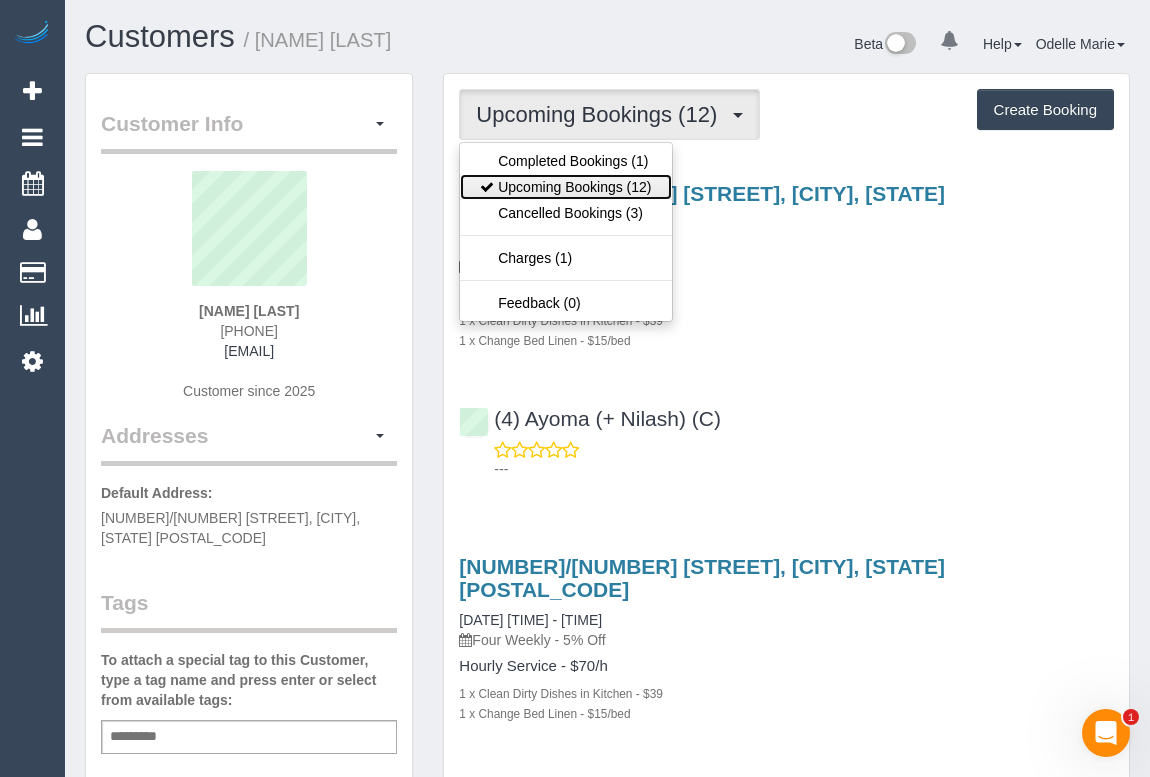 click on "Upcoming Bookings (12)" at bounding box center (565, 187) 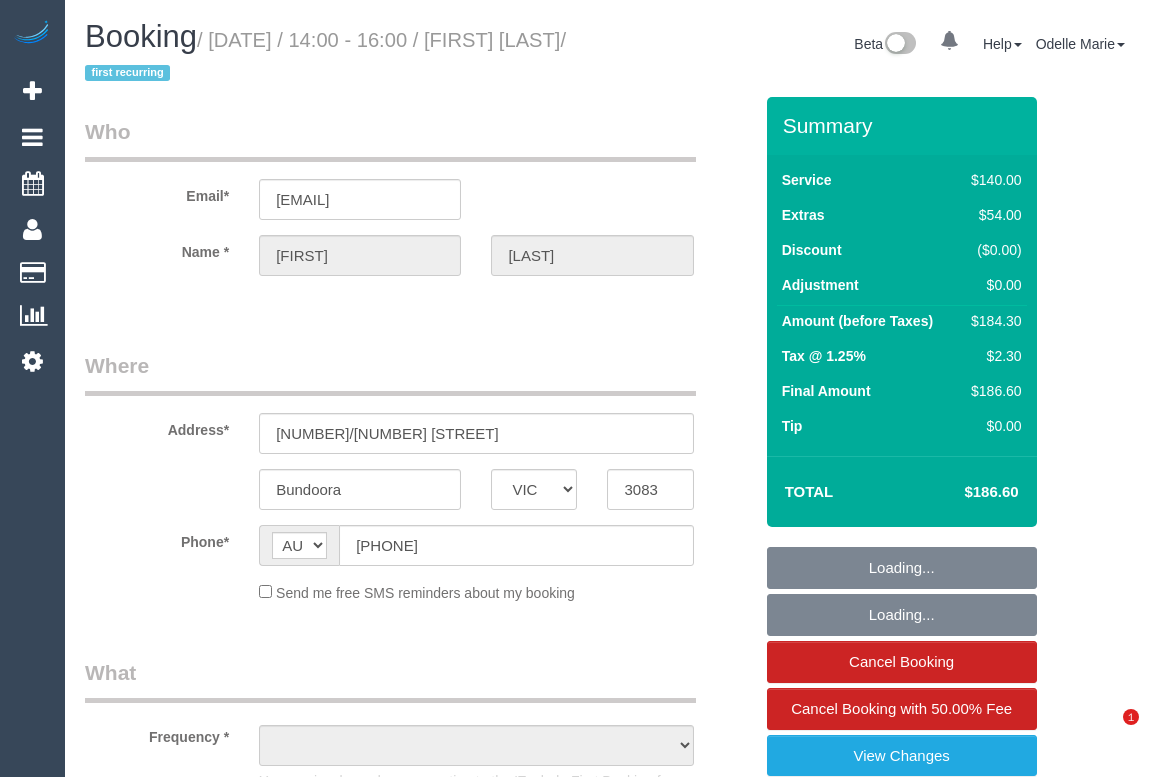select on "VIC" 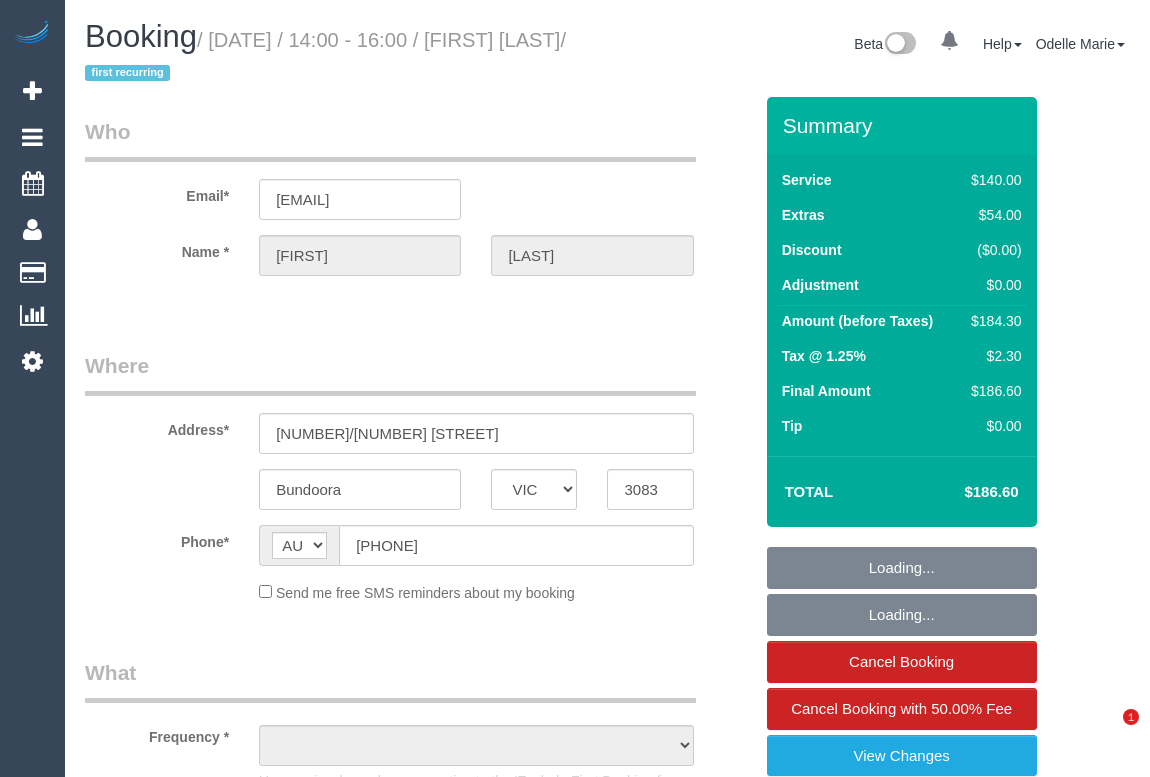 scroll, scrollTop: 0, scrollLeft: 0, axis: both 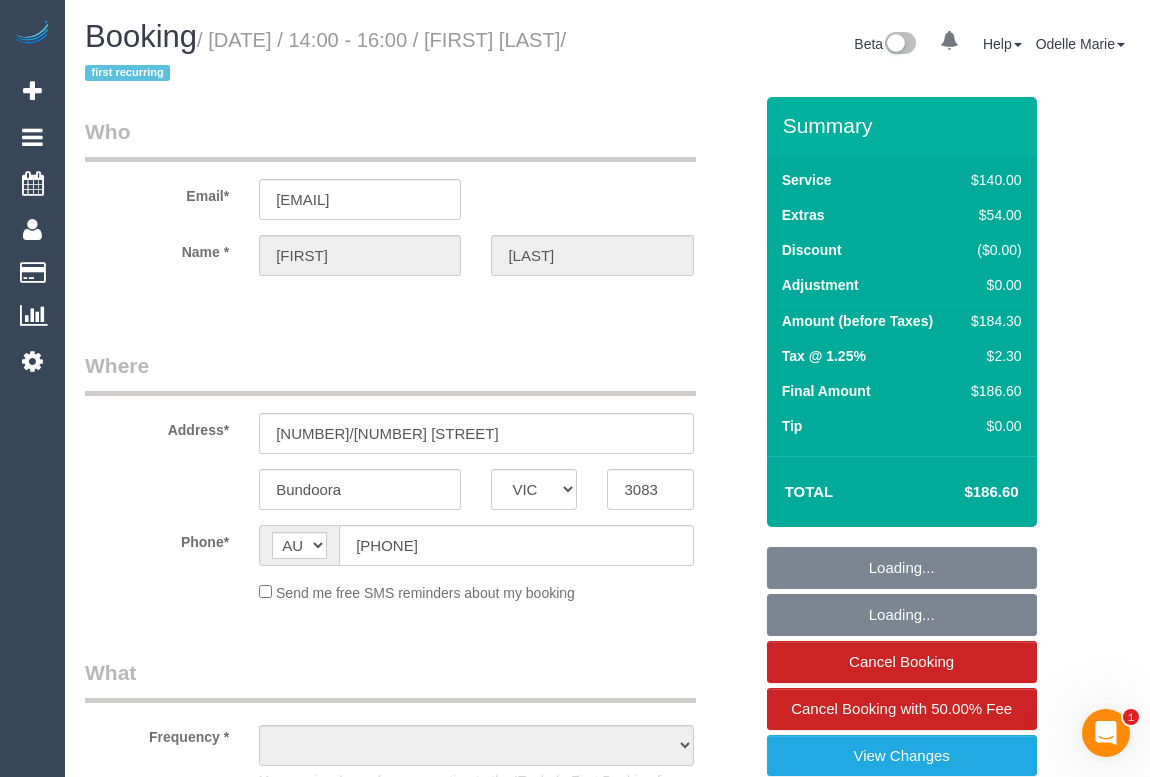 select on "object:541" 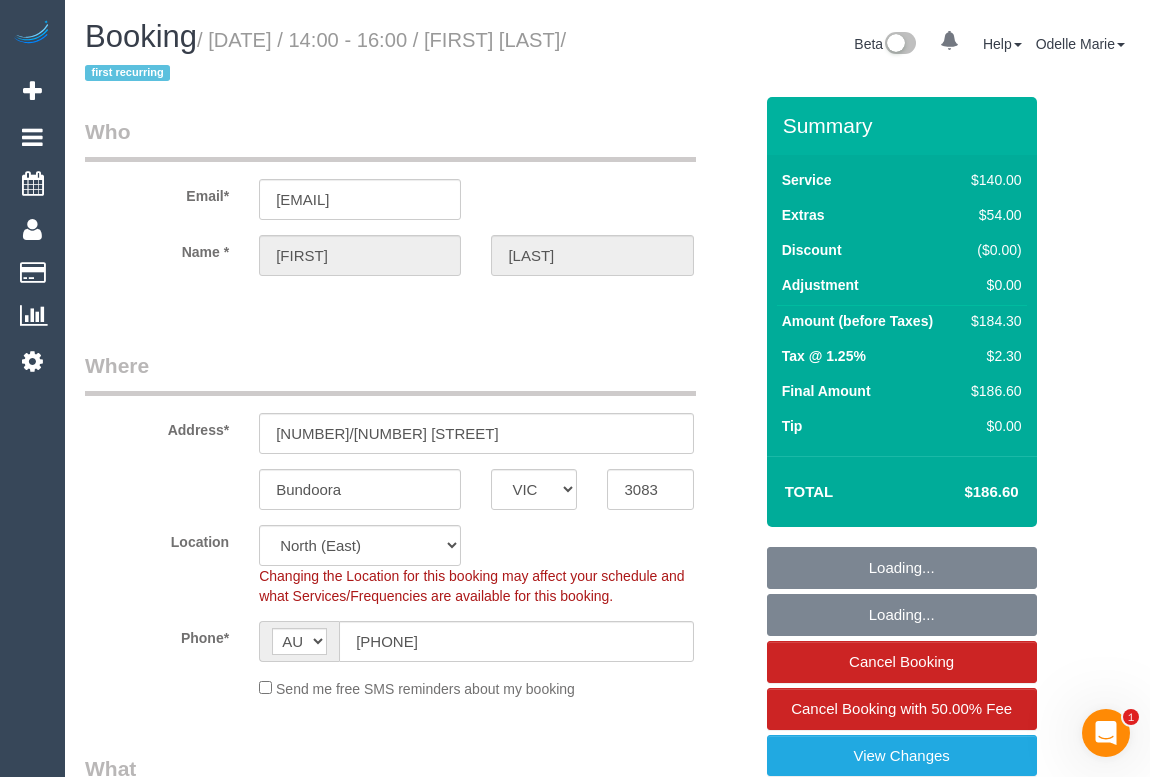 select on "object:694" 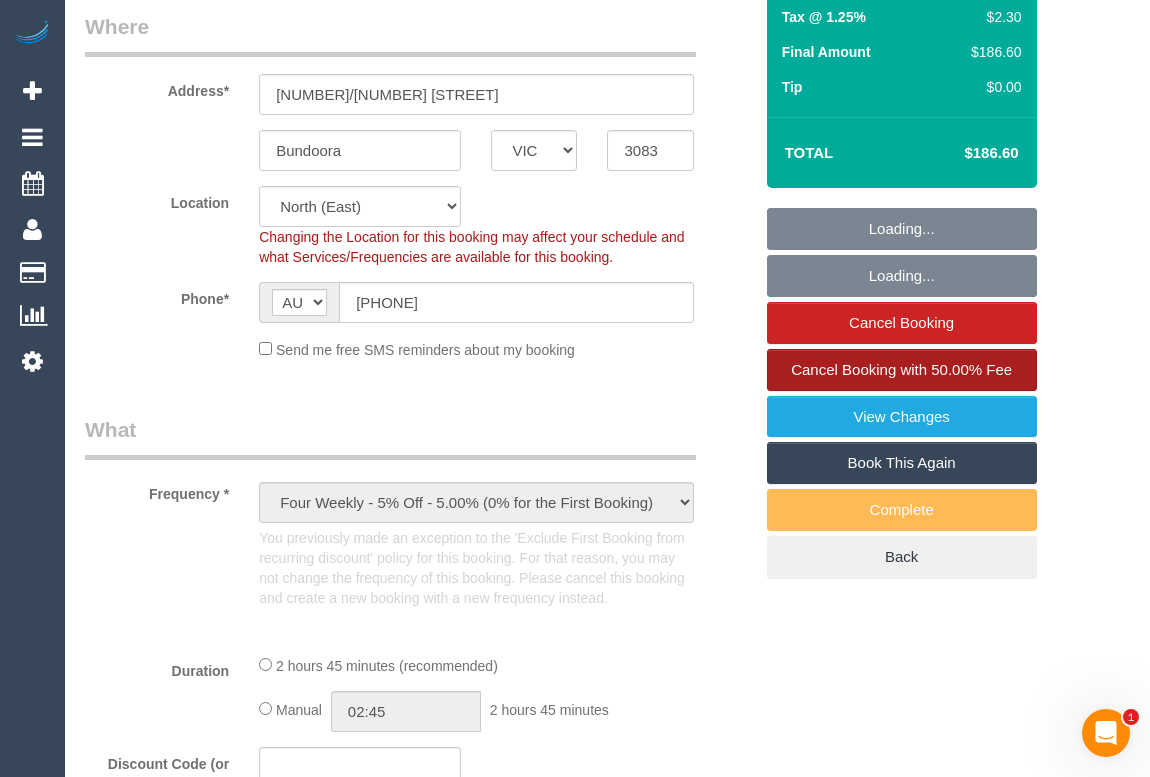 scroll, scrollTop: 363, scrollLeft: 0, axis: vertical 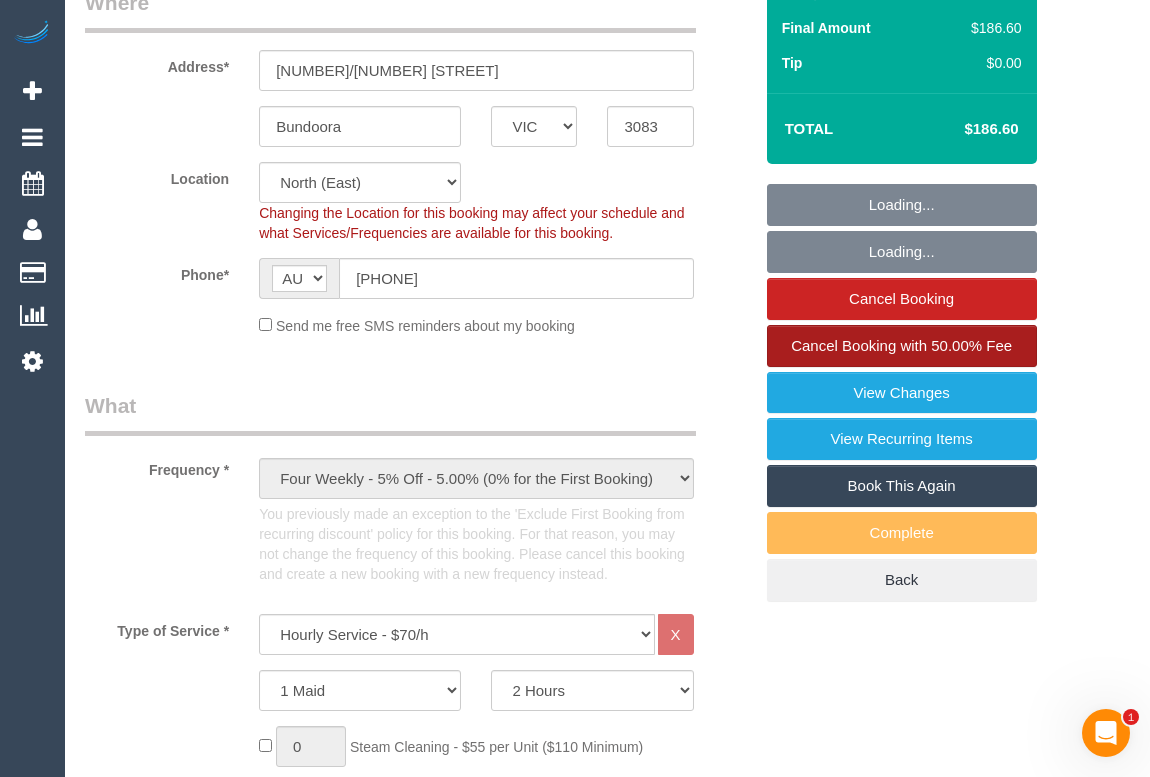click on "Cancel Booking with 50.00% Fee" at bounding box center [901, 345] 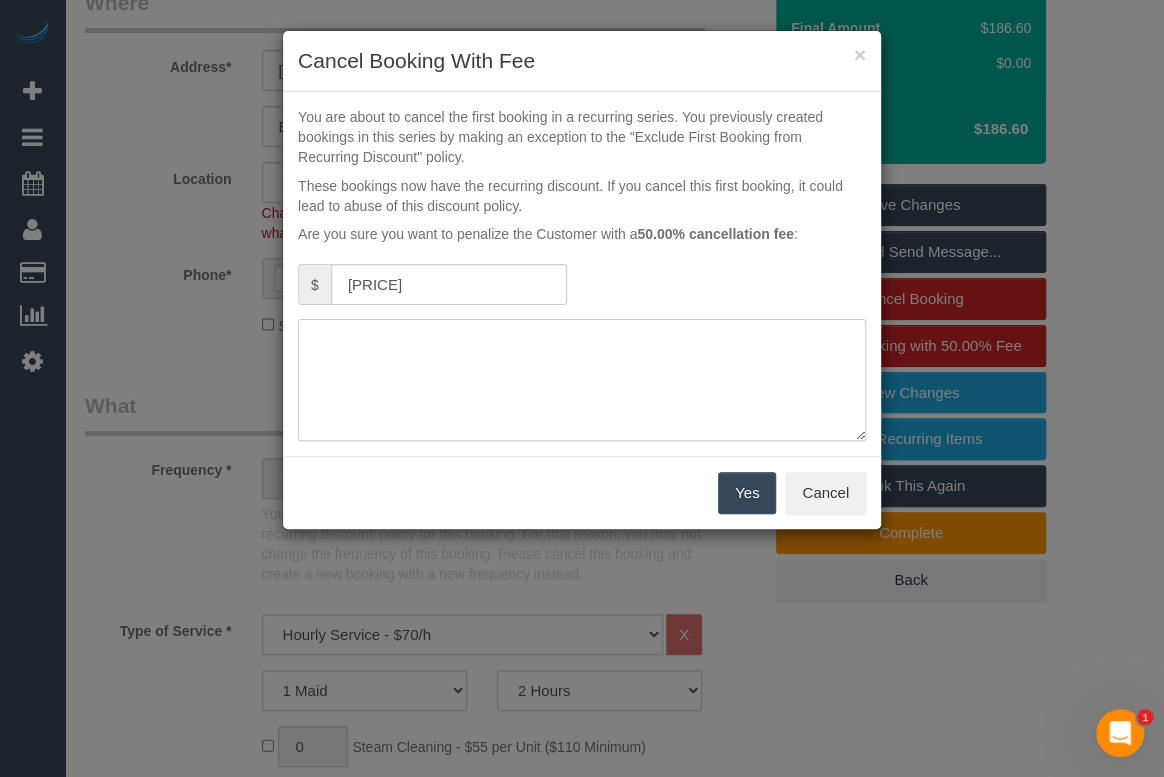 click at bounding box center [582, 380] 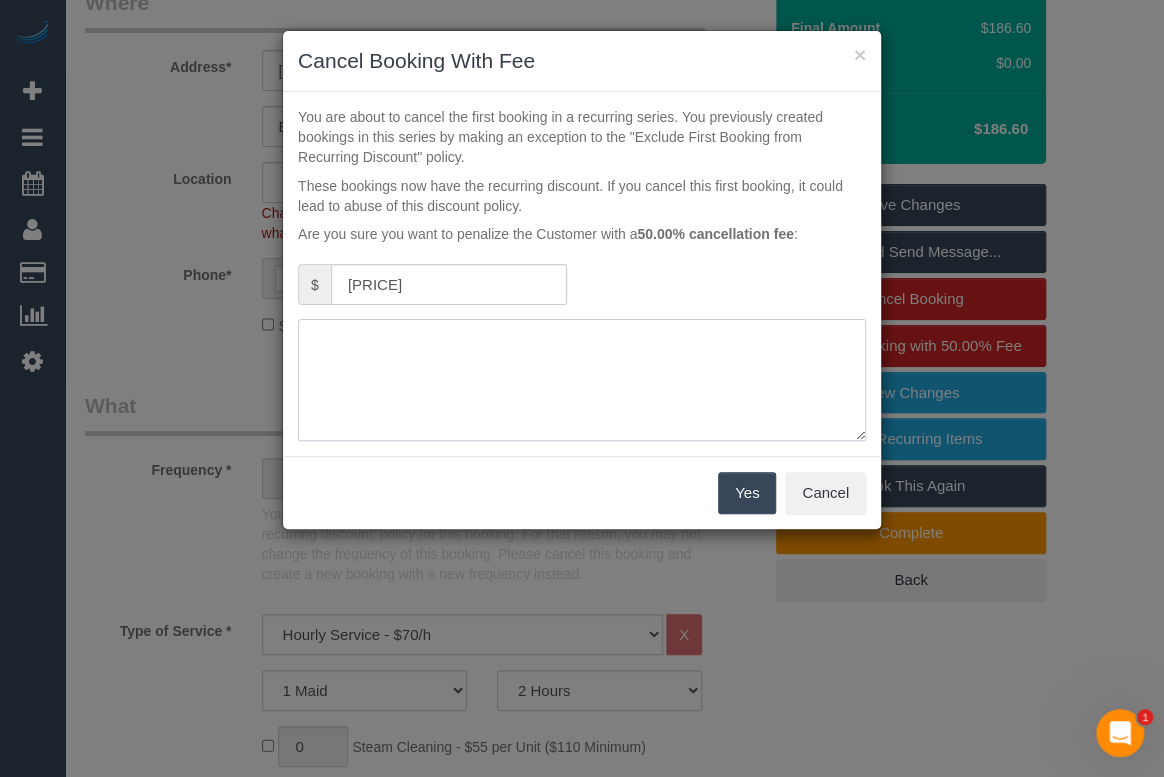 click at bounding box center (582, 380) 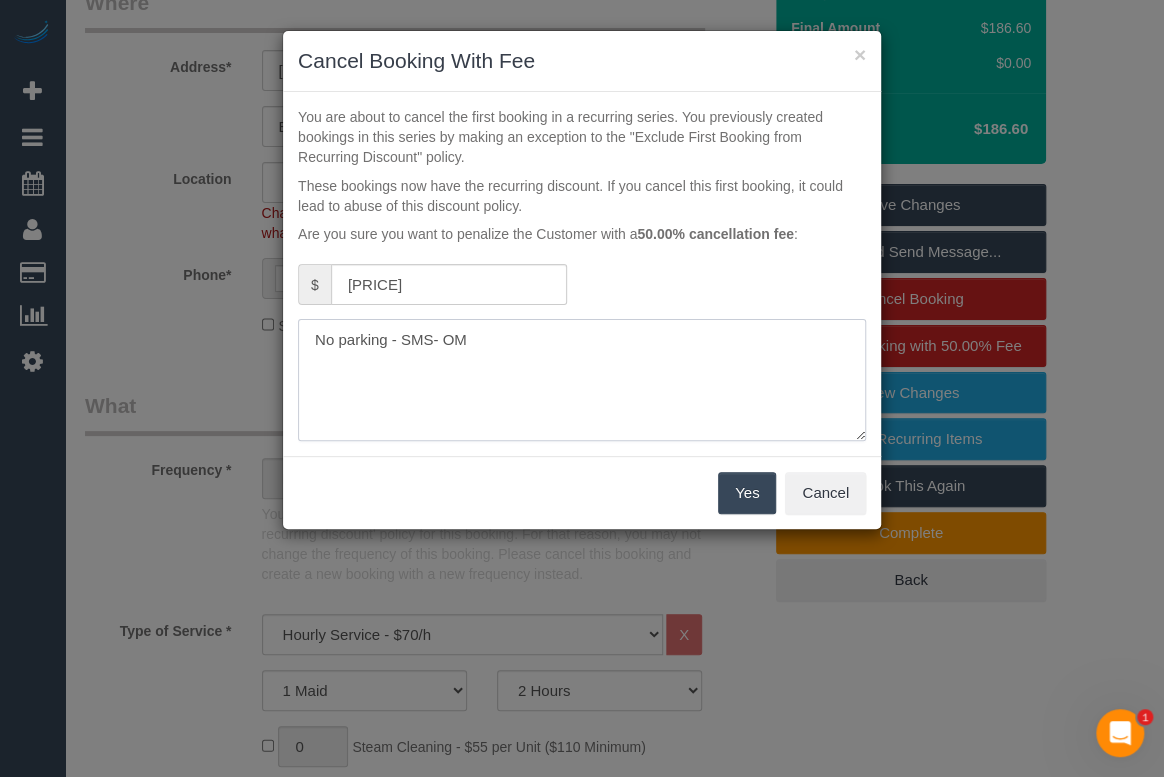 type on "No parking - SMS- OM" 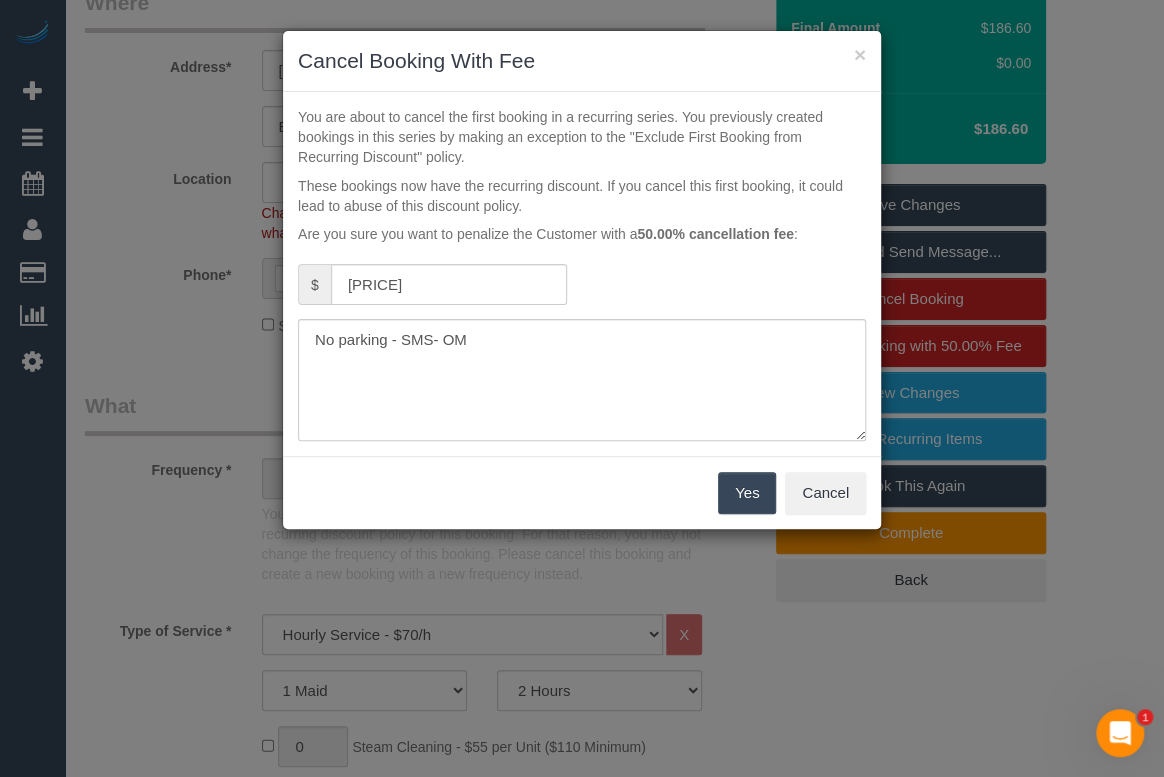 click on "Yes" at bounding box center (747, 493) 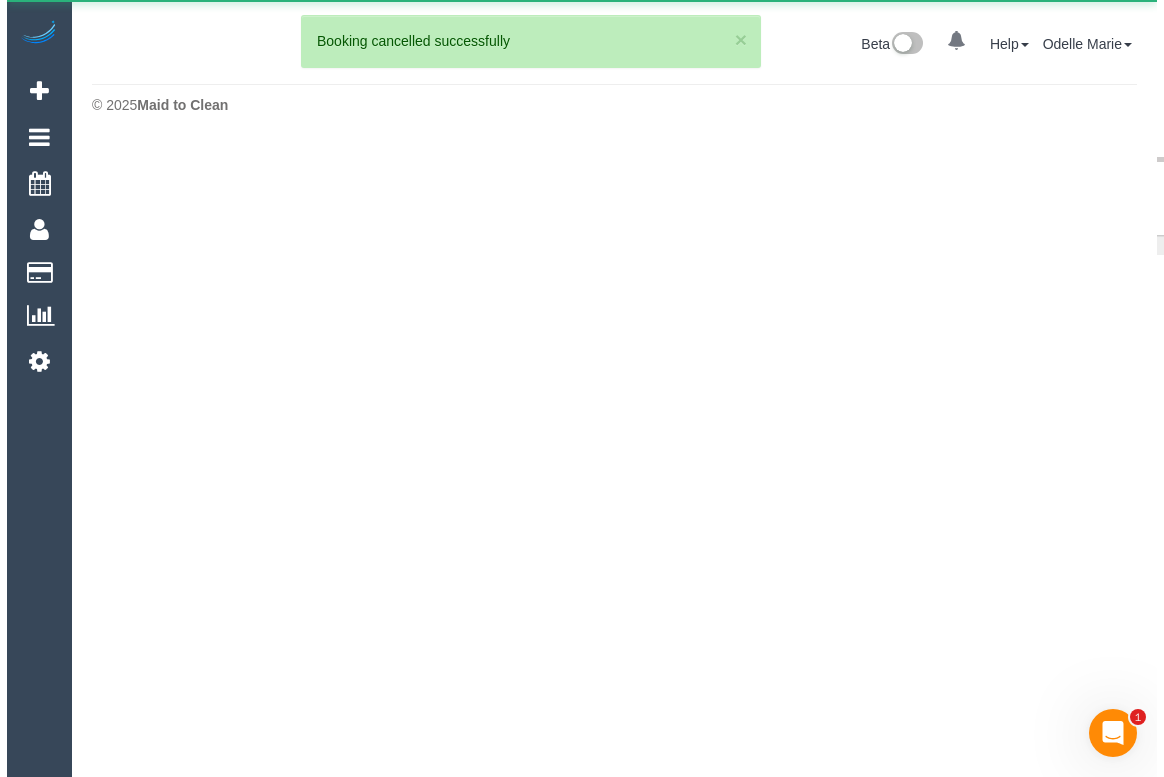 scroll, scrollTop: 0, scrollLeft: 0, axis: both 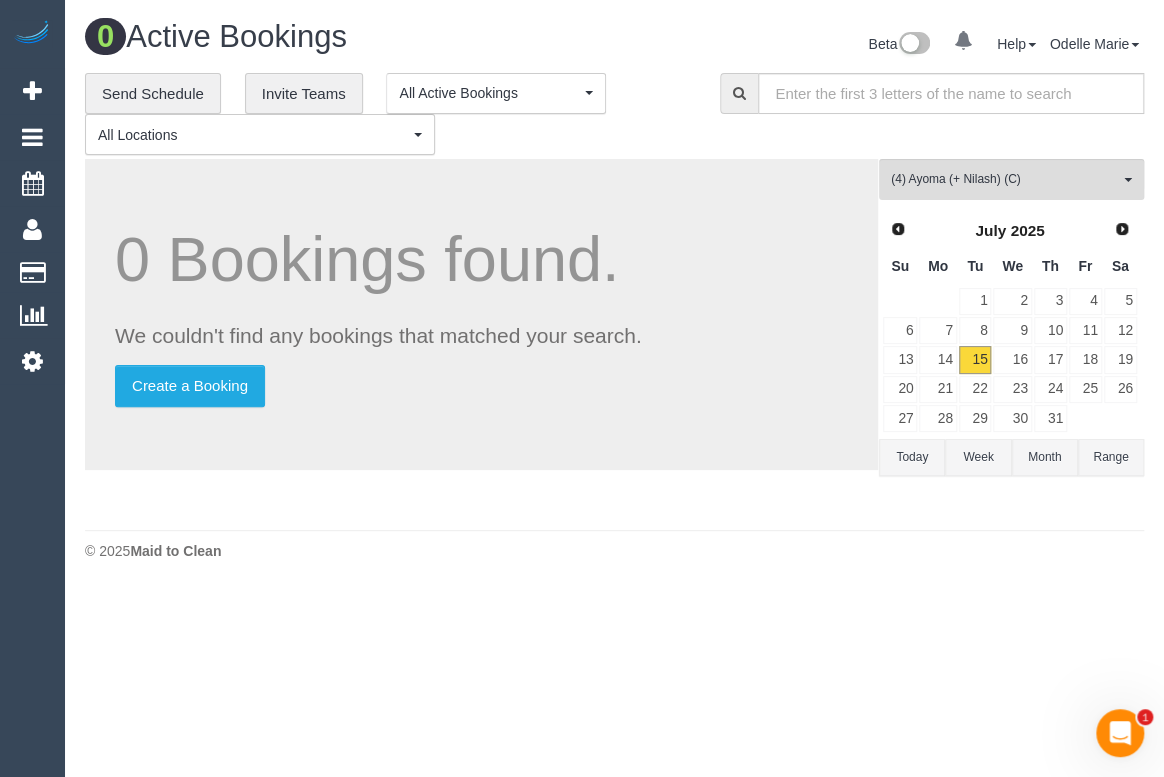 drag, startPoint x: 780, startPoint y: 580, endPoint x: 834, endPoint y: 630, distance: 73.593475 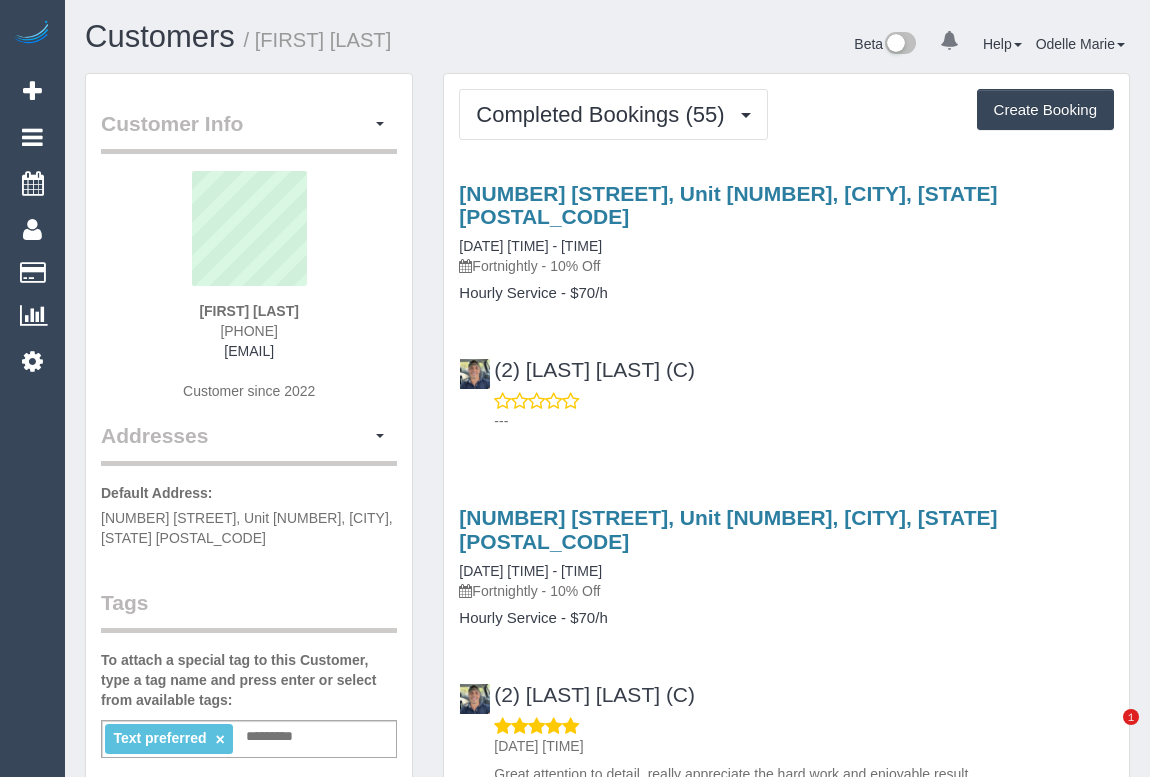 scroll, scrollTop: 0, scrollLeft: 0, axis: both 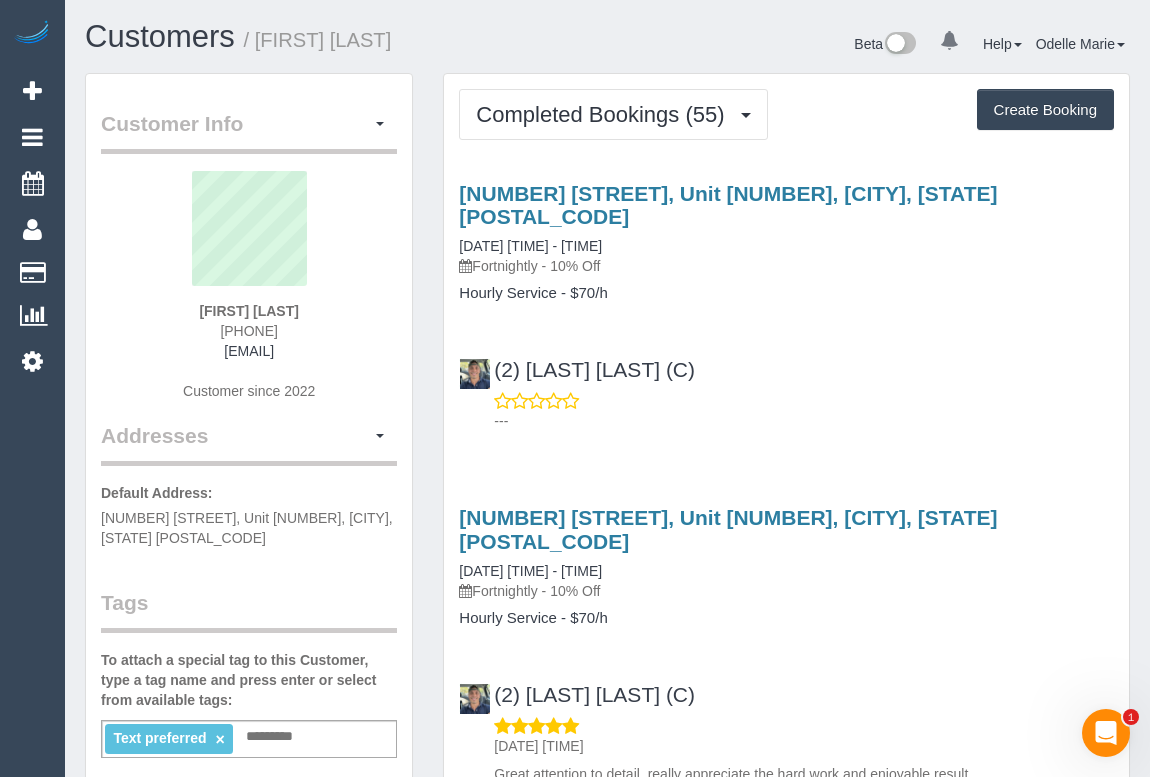 click on "[NUMBER] [STREET], Unit [NUMBER], [CITY], [STATE] [POSTAL_CODE]
[DATE] [TIME] - [TIME]
Fortnightly - 10% Off
Hourly Service - $70/h
(2) [LAST] [LAST] (C)
---" at bounding box center [786, 302] 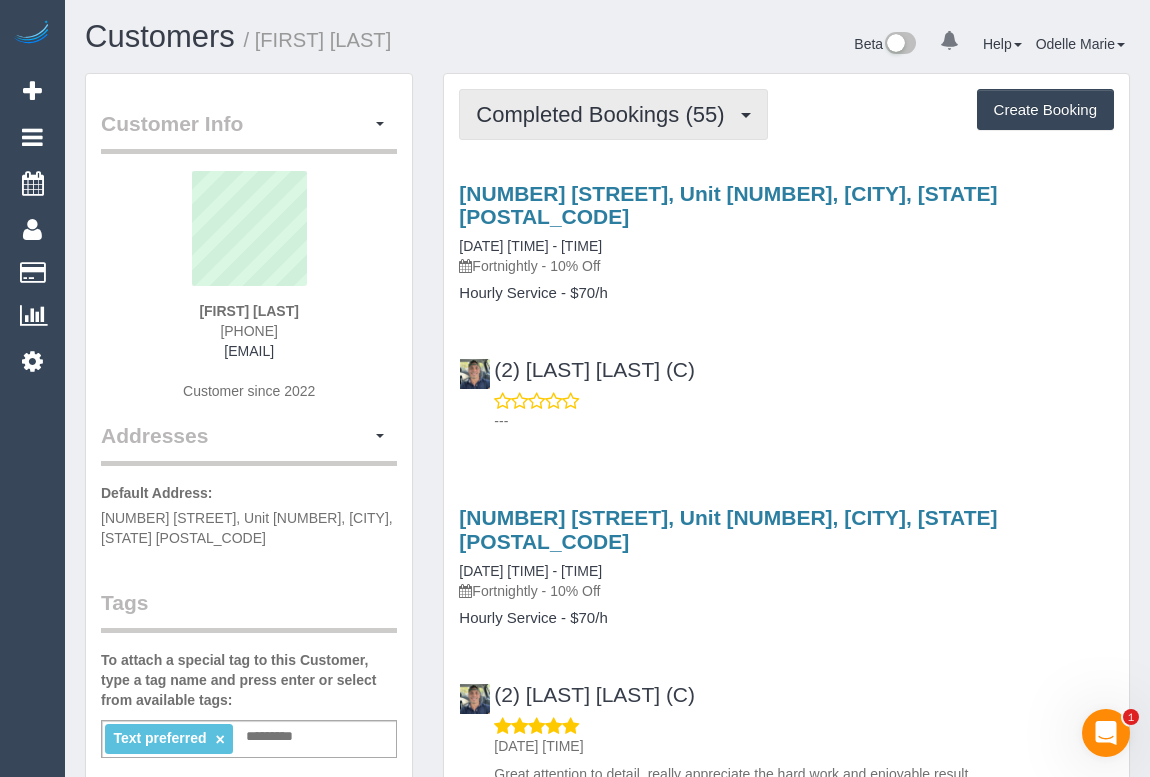 click on "Completed Bookings (55)" at bounding box center (605, 114) 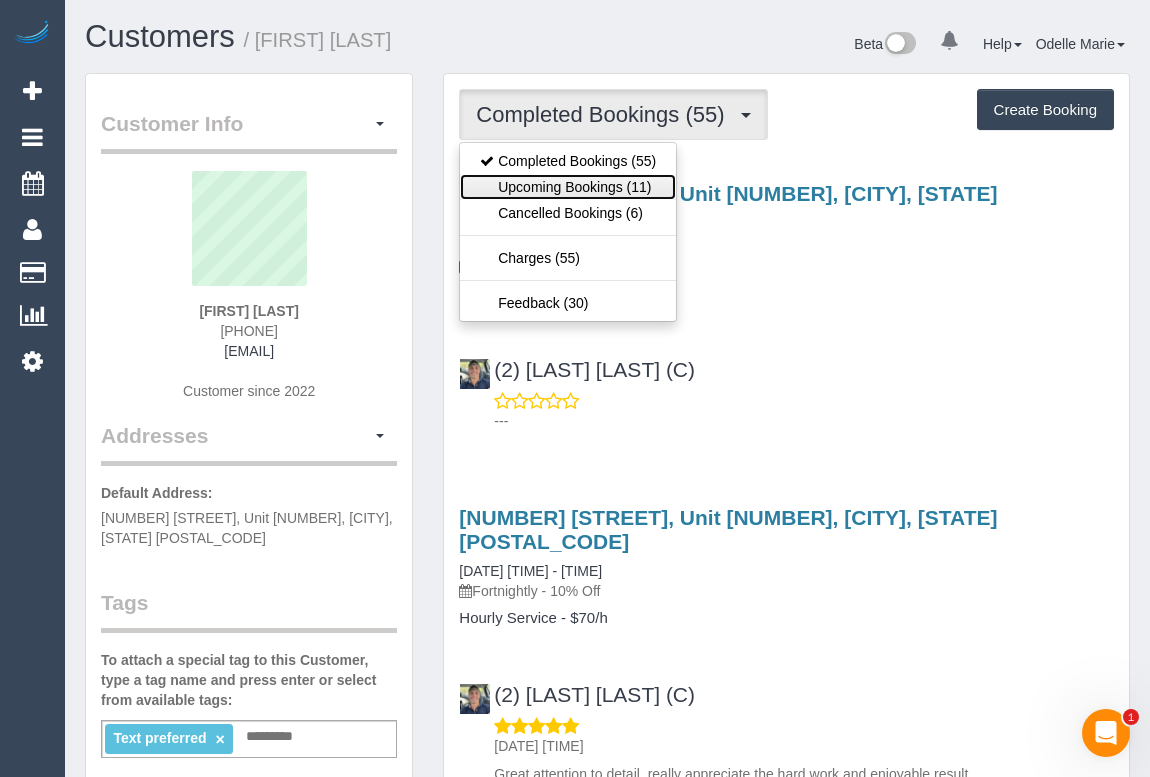click on "Upcoming Bookings (11)" at bounding box center (568, 187) 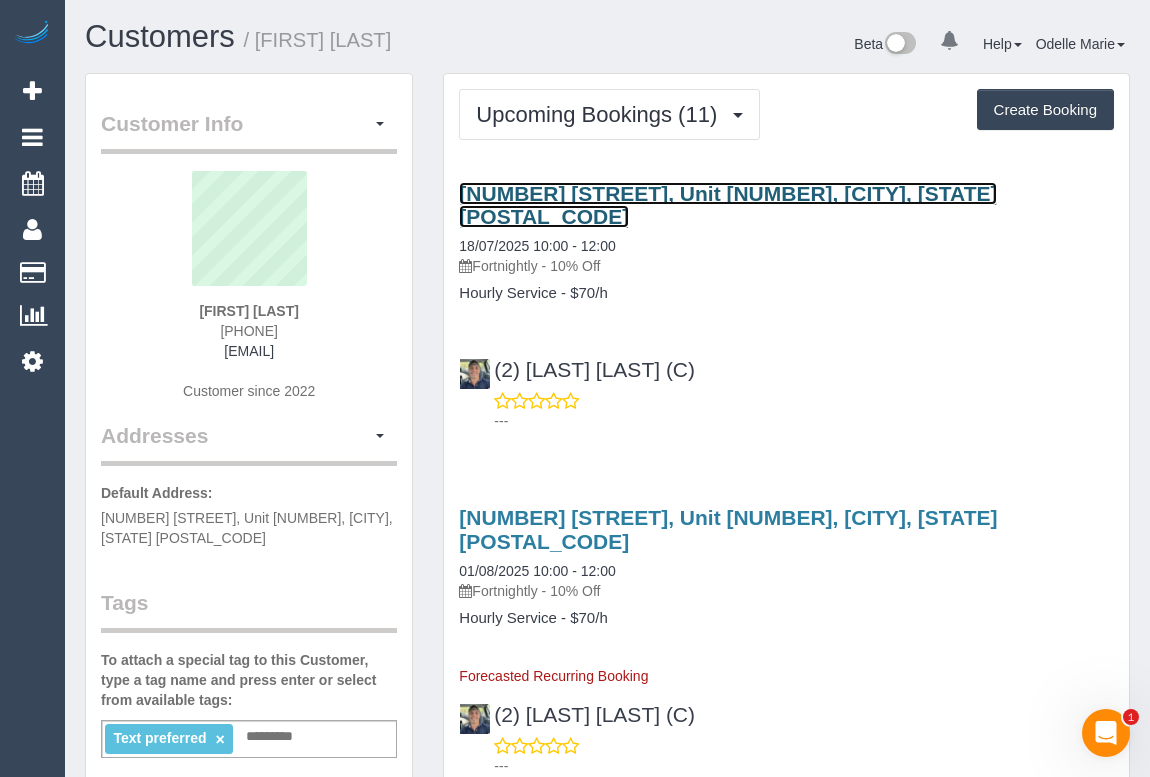 click on "[NUMBER] [STREET], Unit [NUMBER], [CITY], [STATE] [POSTAL_CODE]" at bounding box center (728, 205) 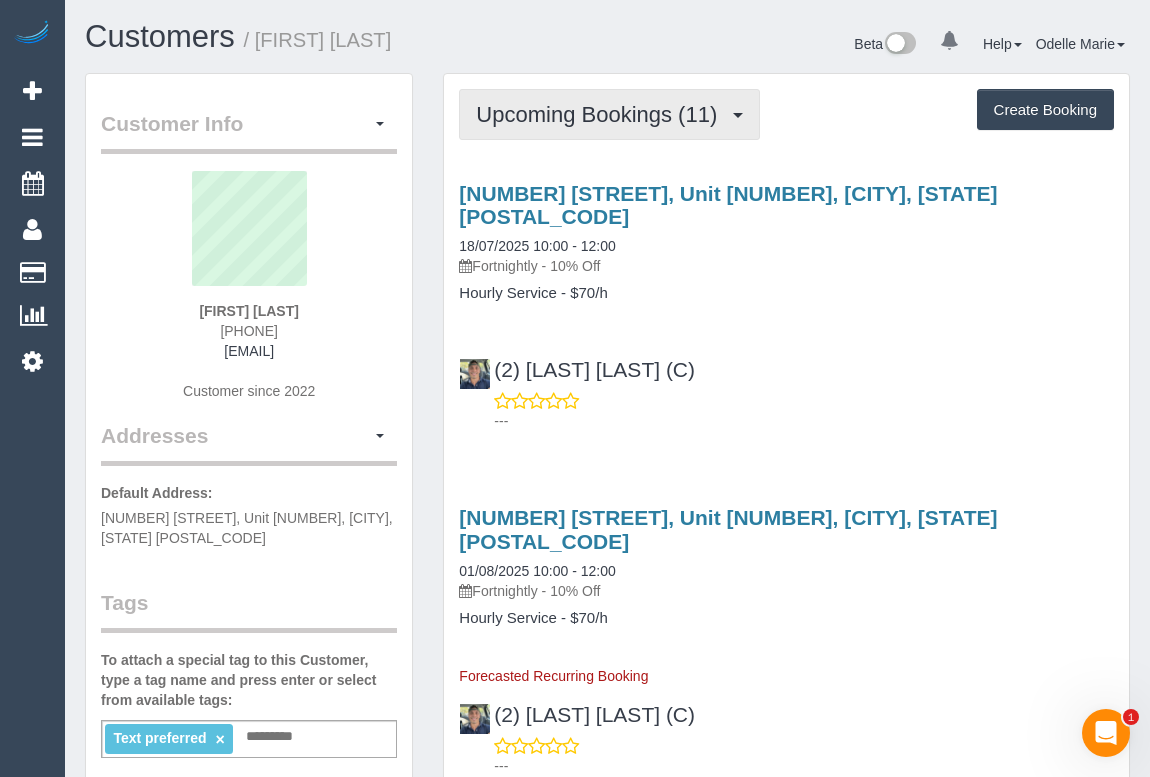 click on "Upcoming Bookings (11)" at bounding box center [601, 114] 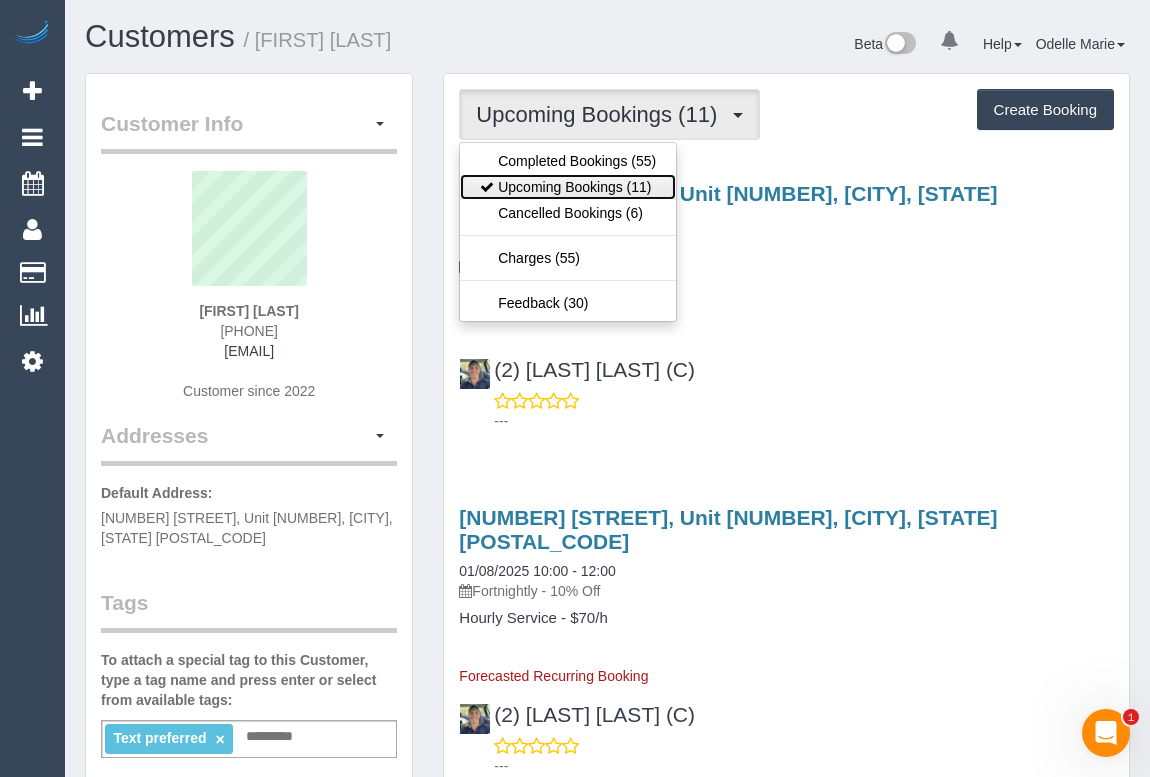 click on "Upcoming Bookings (11)" at bounding box center (568, 187) 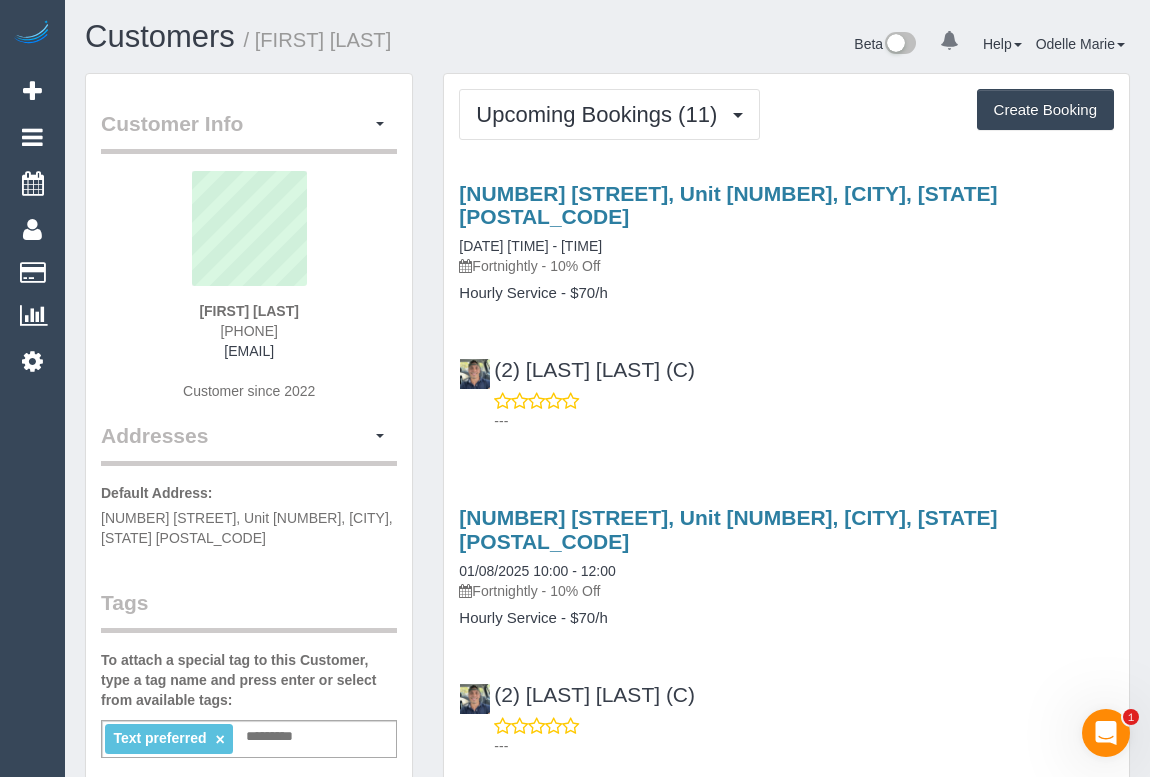 click on "[NUMBER] [STREET], Unit [NUMBER], [CITY], [STATE] [POSTAL_CODE]
[DATE] [TIME] - [TIME]
Fortnightly - 10% Off
Hourly Service - $70/h
(2) [LAST] [LAST] (C)
---" at bounding box center [786, 302] 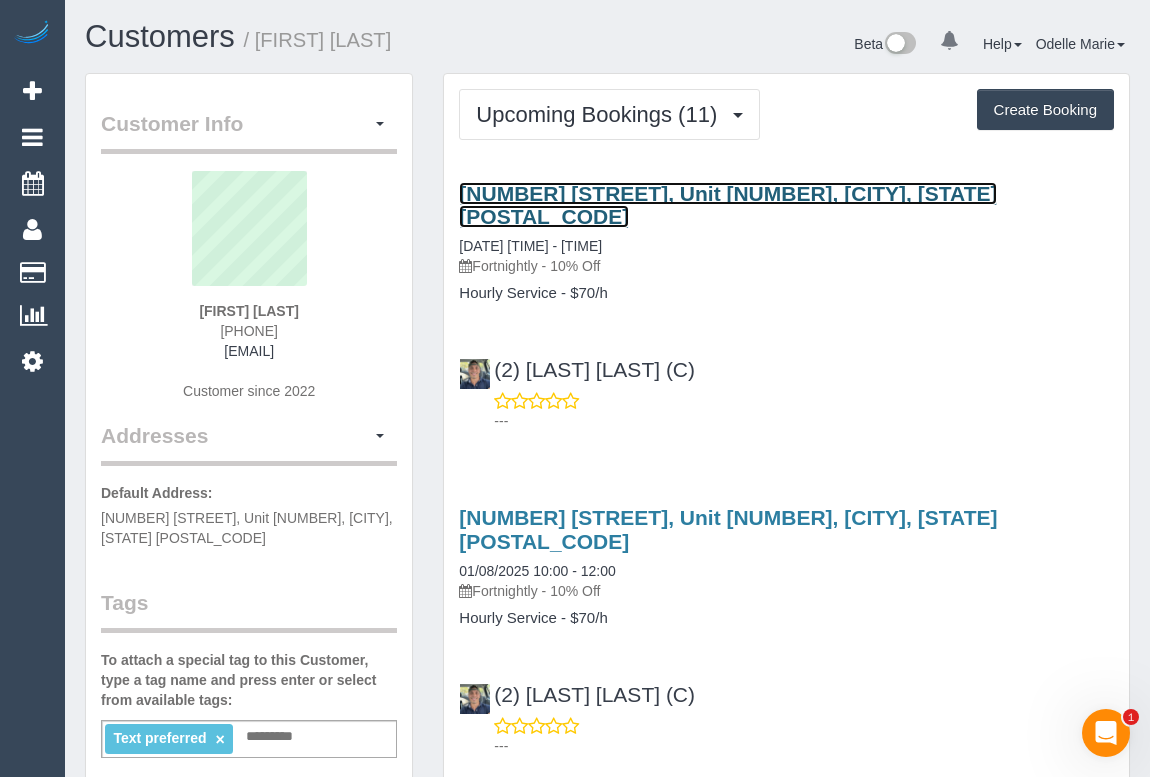click on "[NUMBER] [STREET], Unit [NUMBER], [CITY], [STATE] [POSTAL_CODE]" at bounding box center (728, 205) 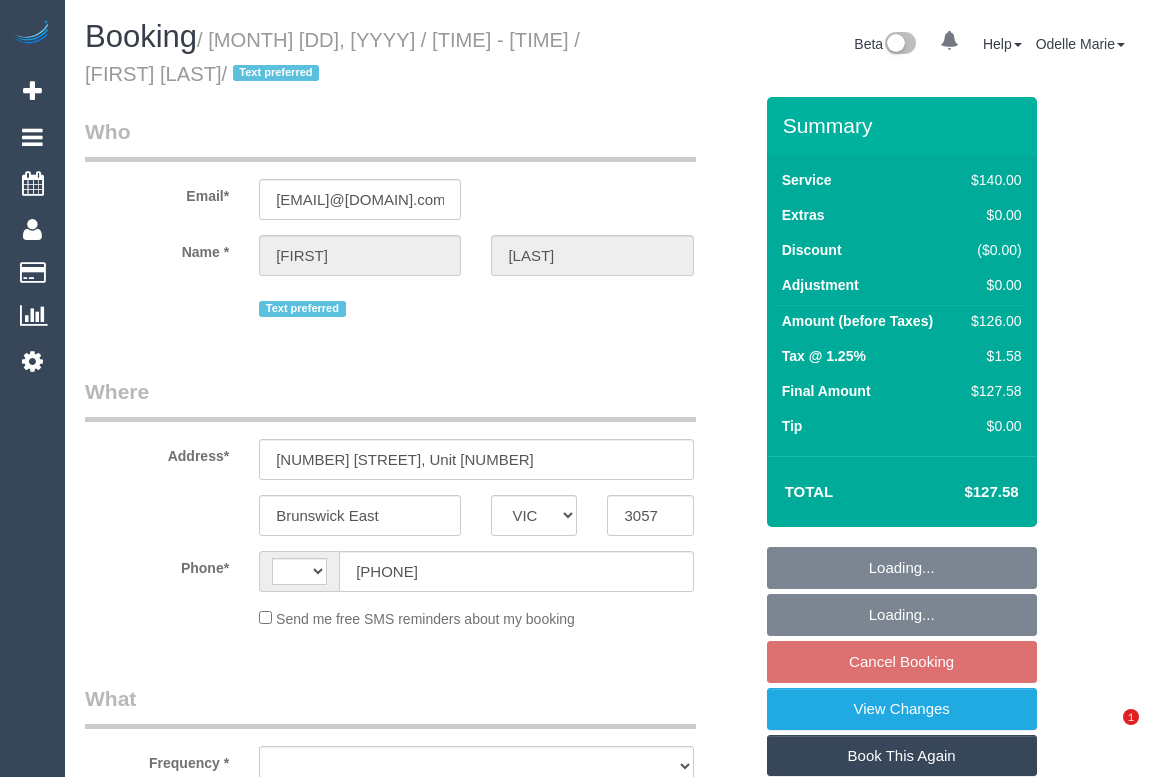 select on "VIC" 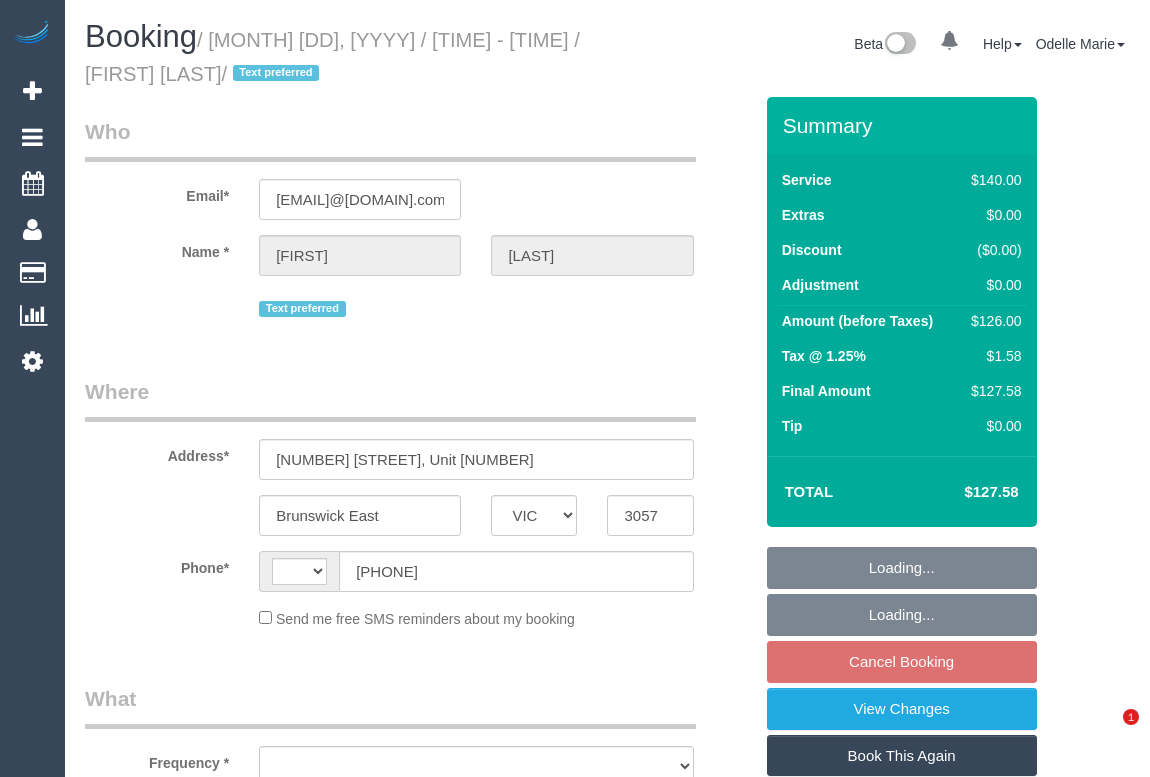 scroll, scrollTop: 0, scrollLeft: 0, axis: both 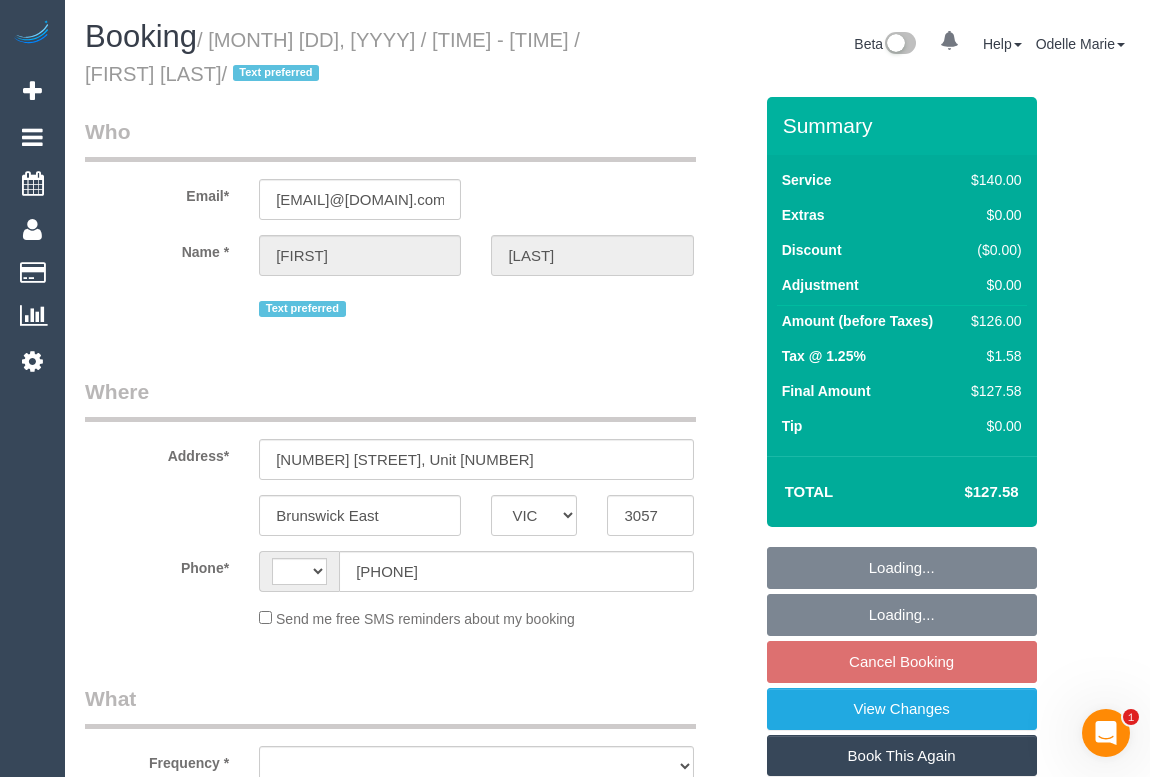 select on "object:290" 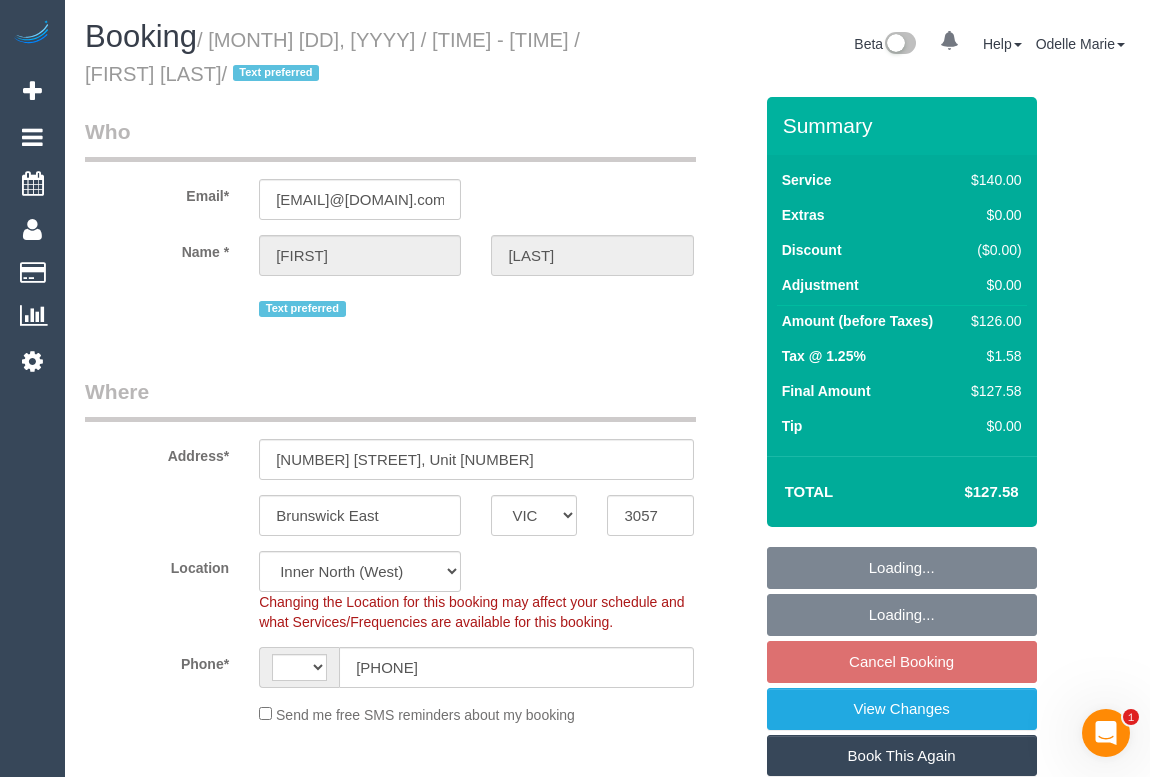 select on "object:544" 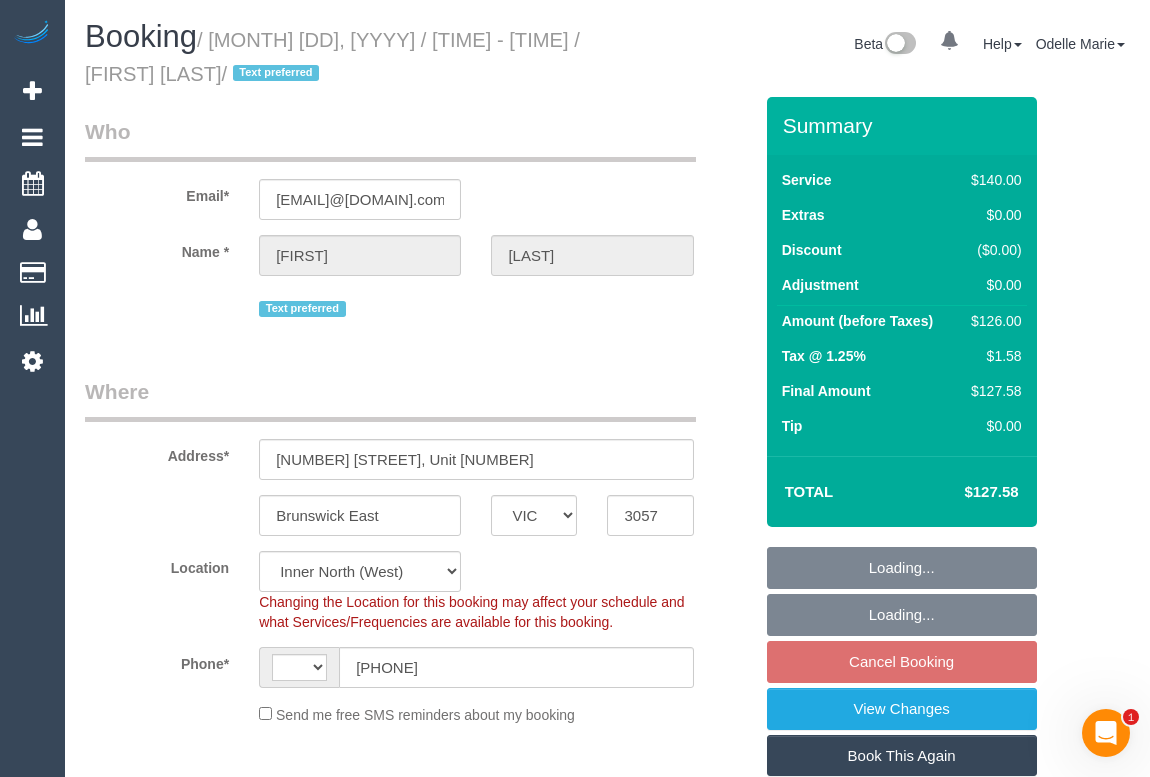 select on "string:AU" 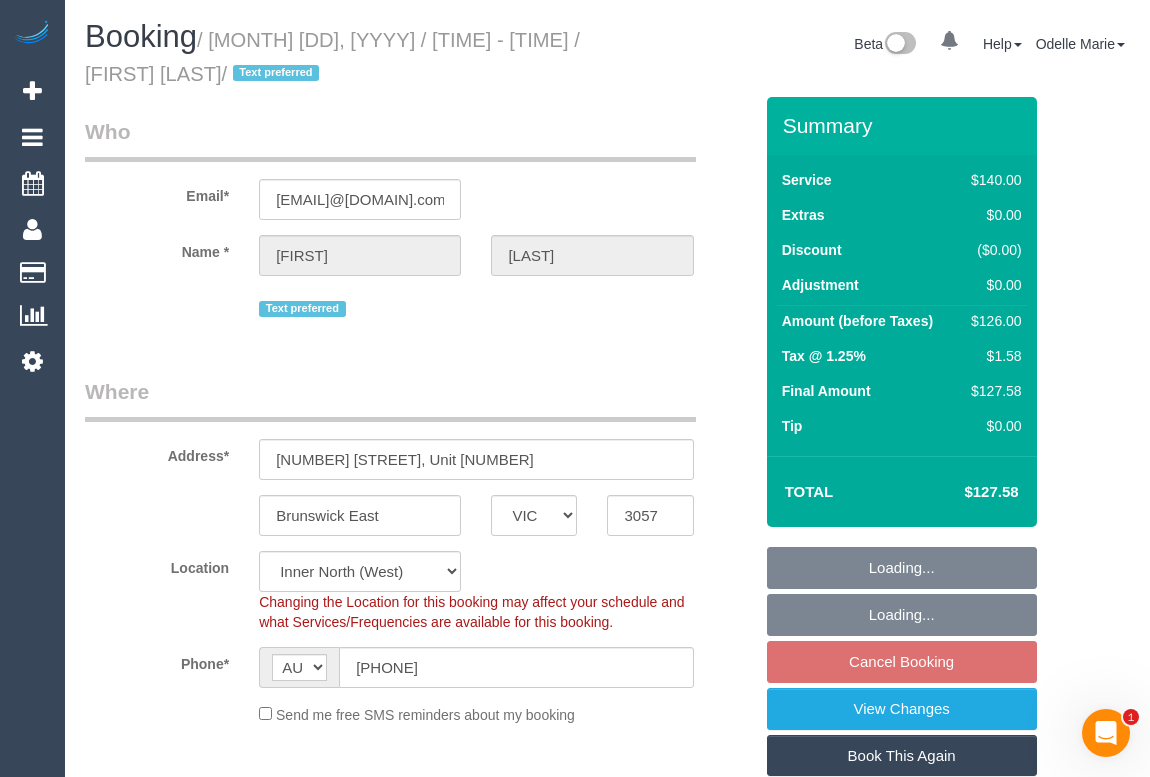 select on "number:29" 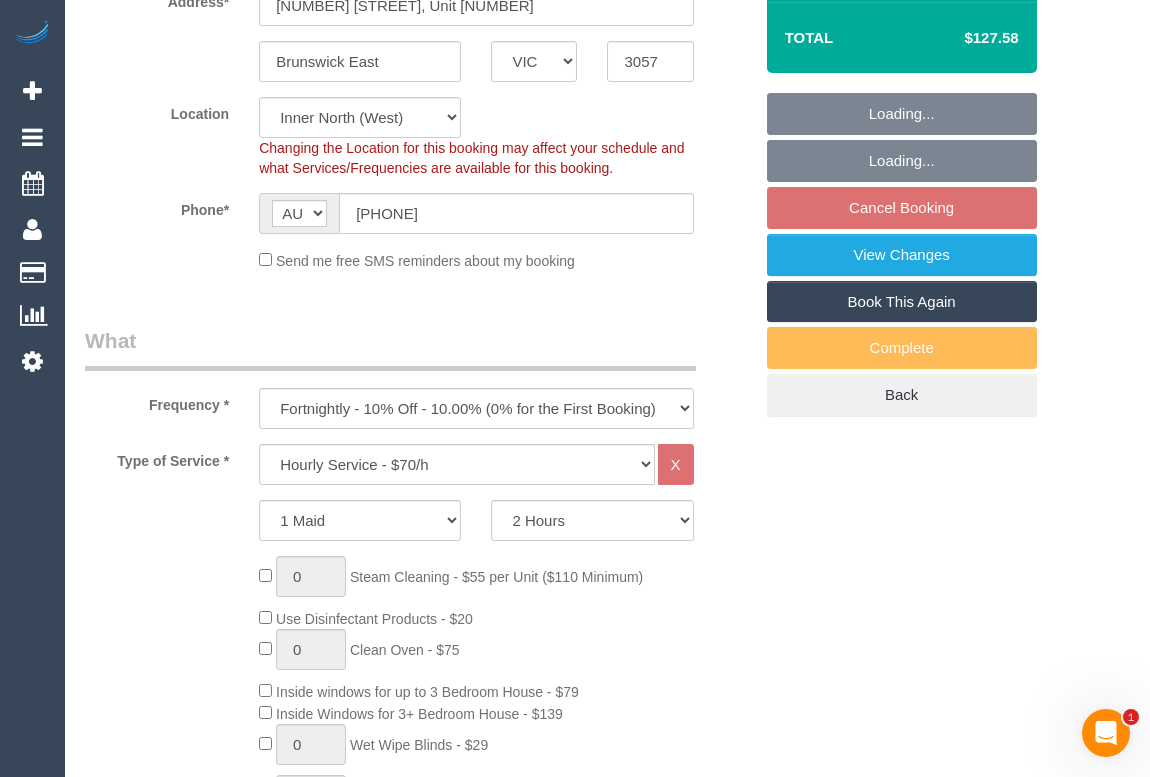 select on "spot1" 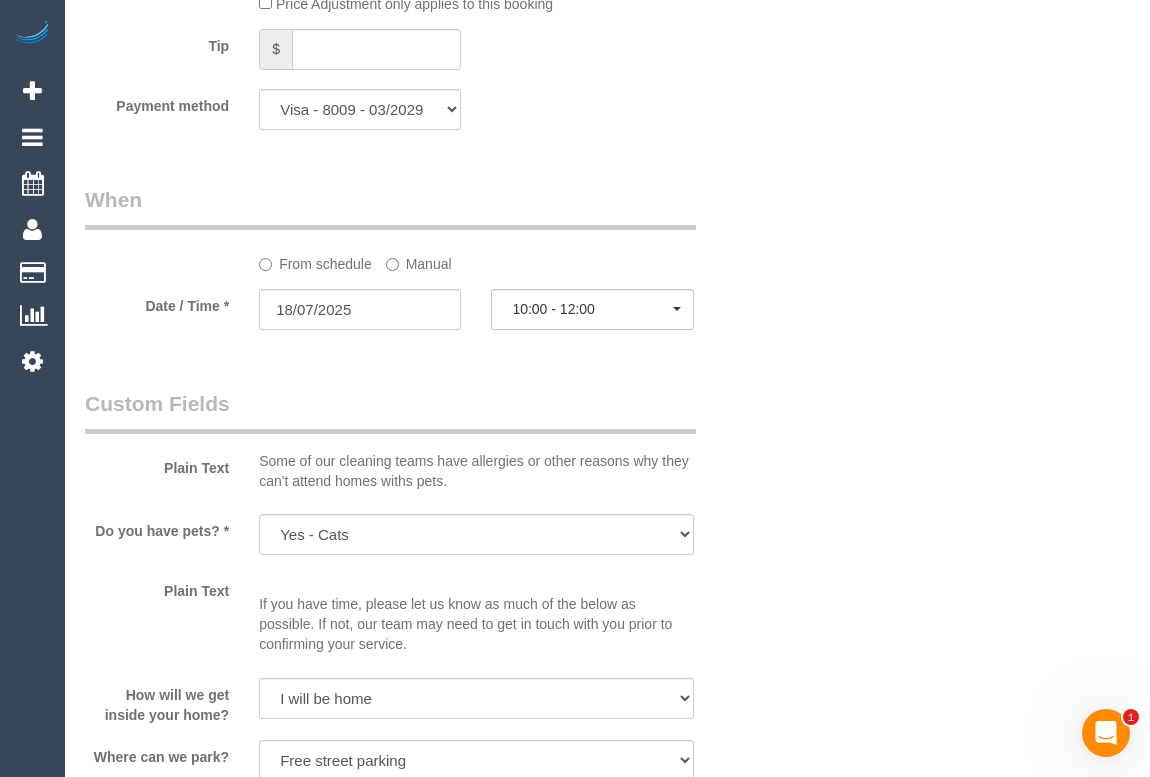 scroll, scrollTop: 2000, scrollLeft: 0, axis: vertical 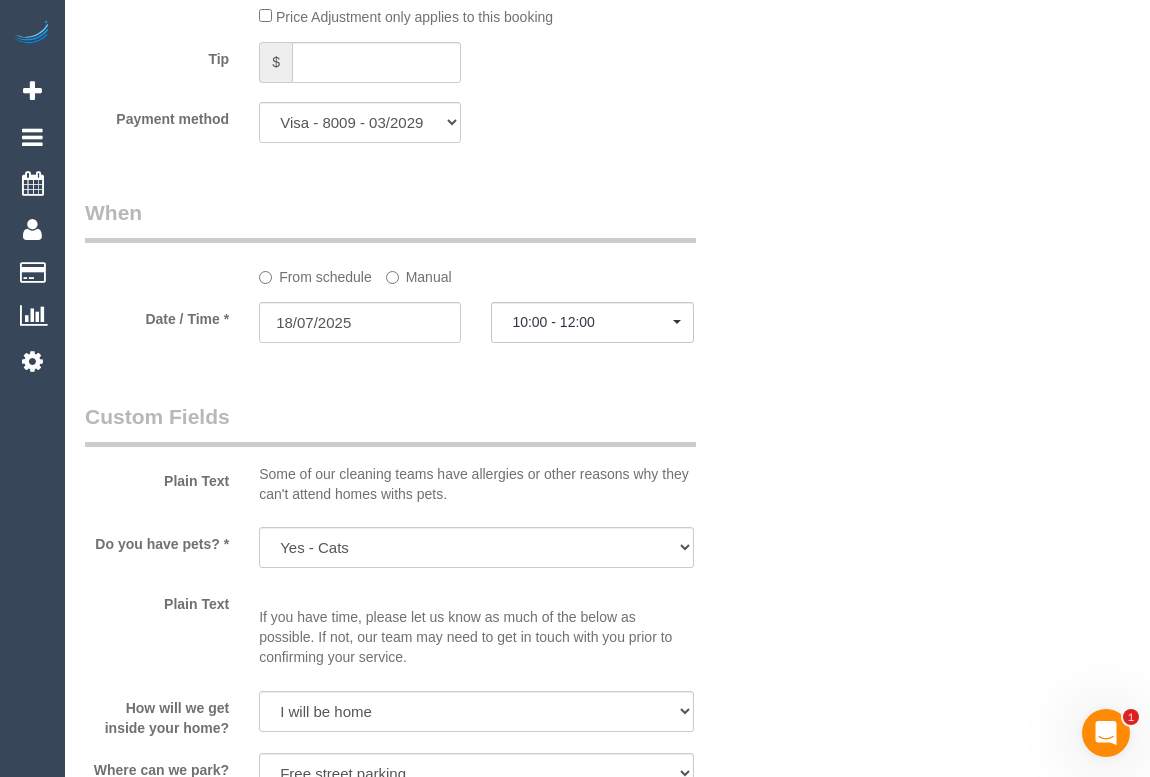 click on "Who
Email*
[EMAIL]
Name *
[FIRST]
[LAST]
Text preferred
Where
Address*
[NUMBER] [STREET], Unit [NUMBER]
[CITY]
ACT
NSW
NT
QLD
SA
TAS
VIC
WA
[POSTAL_CODE]
Location
Office City East (North) East (South) Inner East Inner North (East) Inner North (West) Inner South East Inner West North (East) North (West) Outer East Outer North (East) Outer North (West) Outer South East Outer West South East (East) South East (West) West (North) West (South) ZG - Central ZG - East" at bounding box center (607, 92) 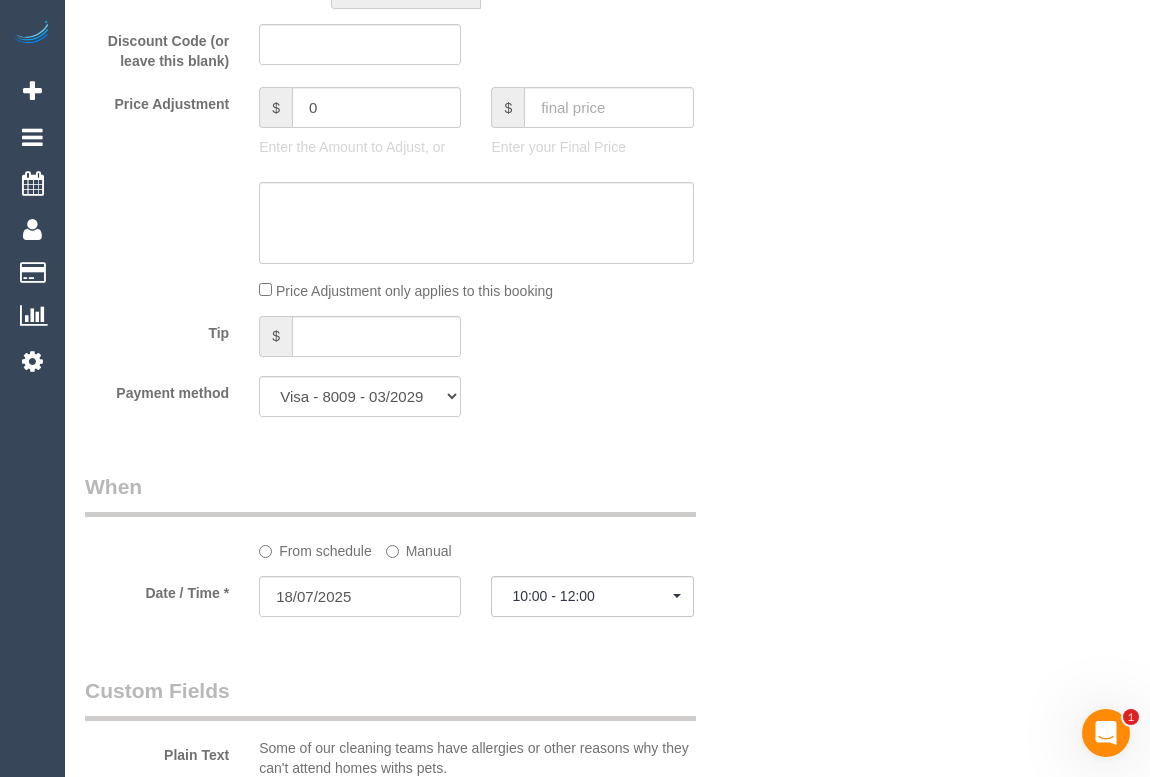 scroll, scrollTop: 1909, scrollLeft: 0, axis: vertical 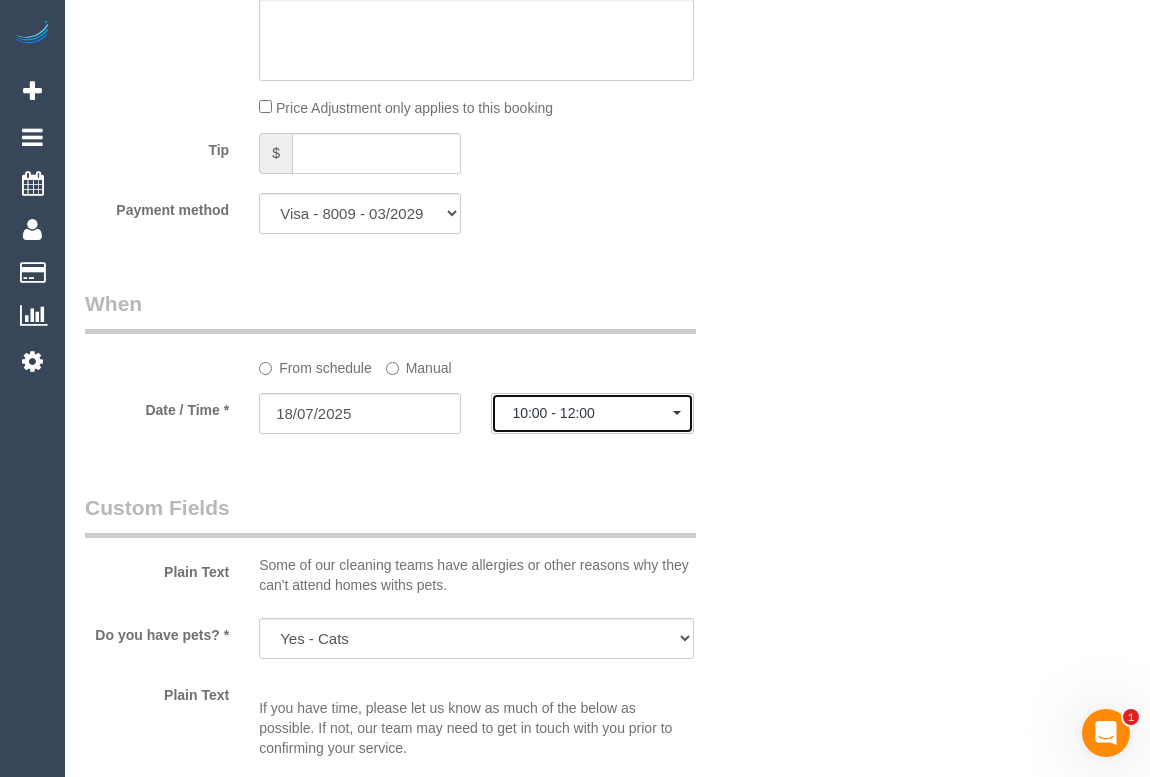 click on "10:00 - 12:00" 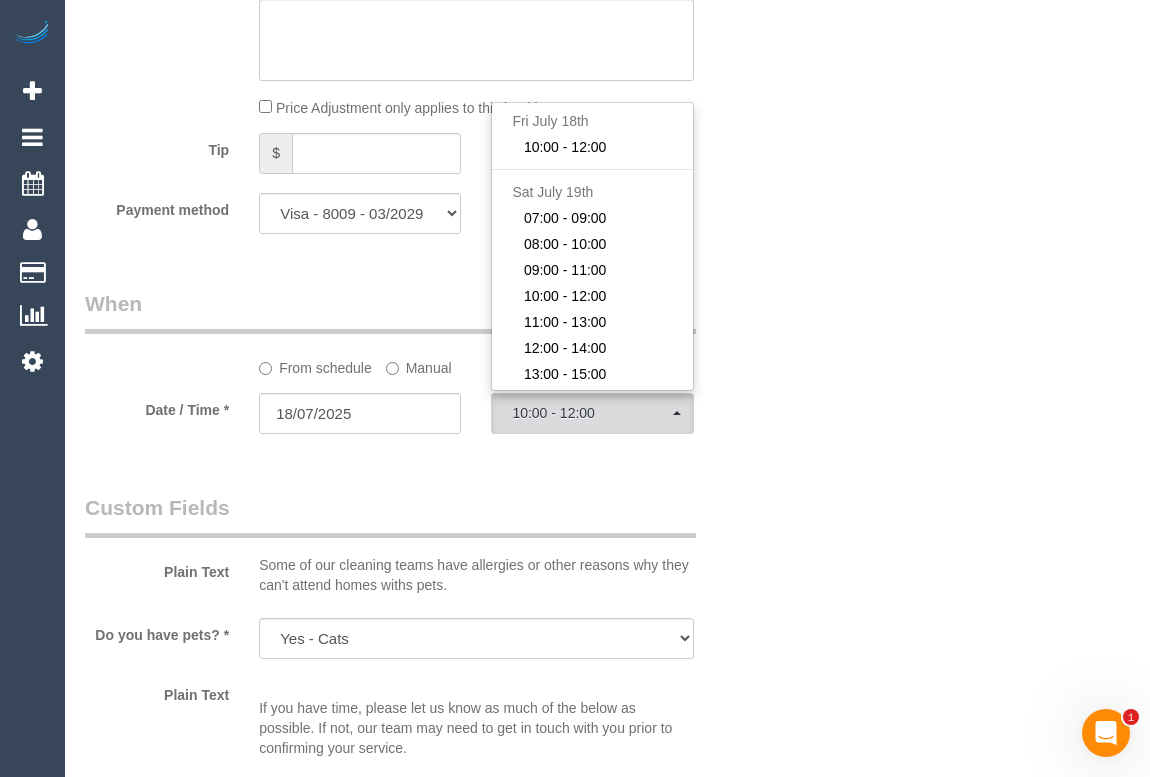 click on "Who
Email*
[EMAIL]
Name *
[FIRST]
[LAST]
Text preferred
Where
Address*
[NUMBER] [STREET], Unit [NUMBER]
[CITY]
ACT
NSW
NT
QLD
SA
TAS
VIC
WA
[POSTAL_CODE]
Location
Office City East (North) East (South) Inner East Inner North (East) Inner North (West) Inner South East Inner West North (East) North (West) Outer East Outer North (East) Outer North (West) Outer South East Outer West South East (East) South East (West) West (North) West (South) ZG - Central ZG - East" at bounding box center [607, 183] 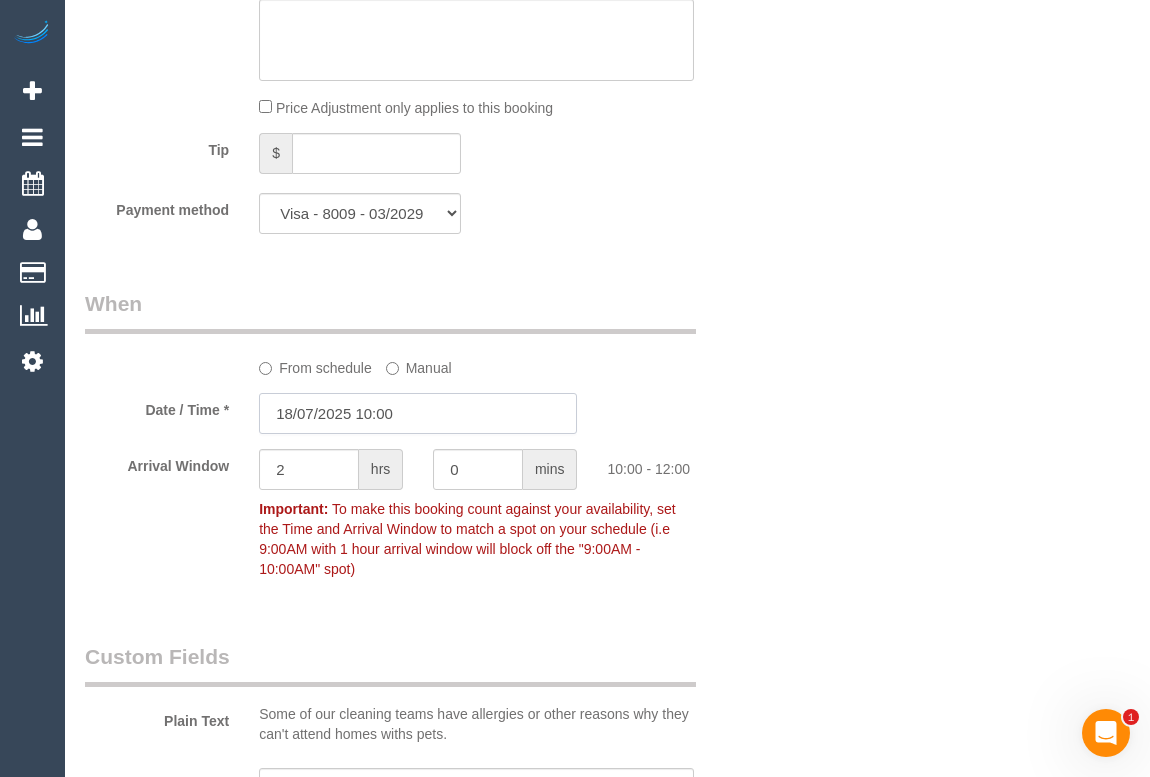 click on "18/07/2025 10:00" at bounding box center (418, 413) 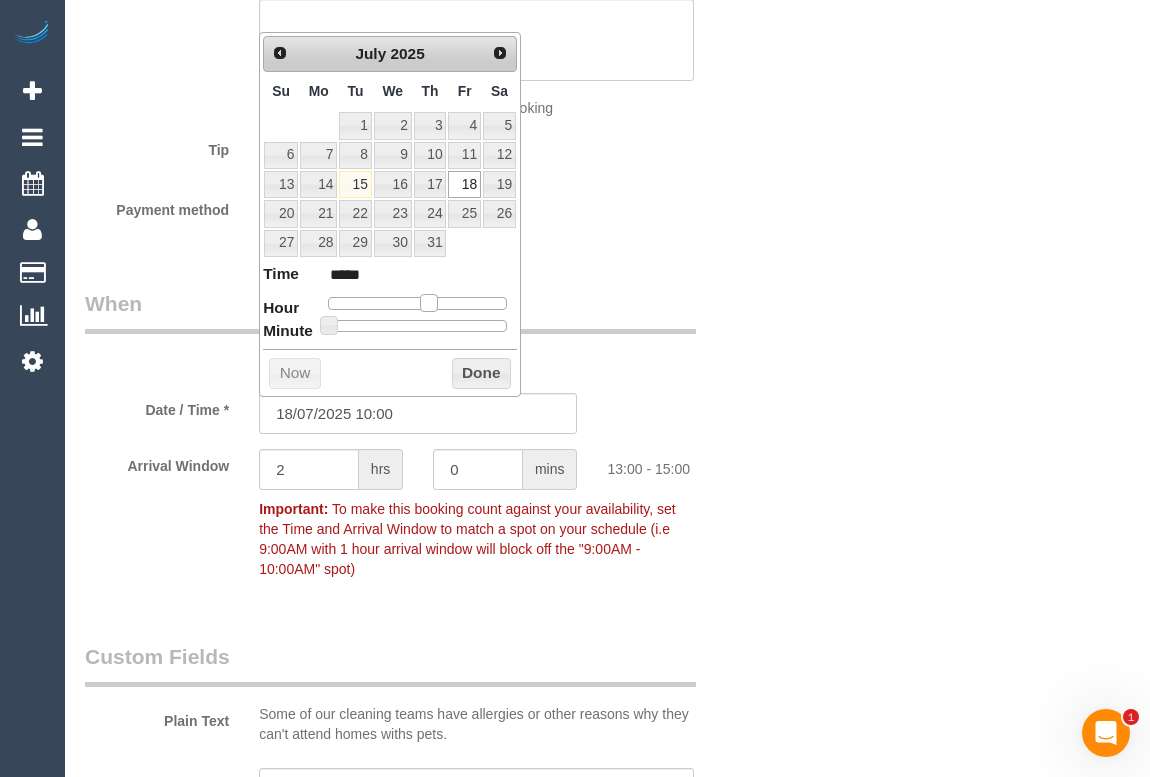 type on "18/07/2025 13:00" 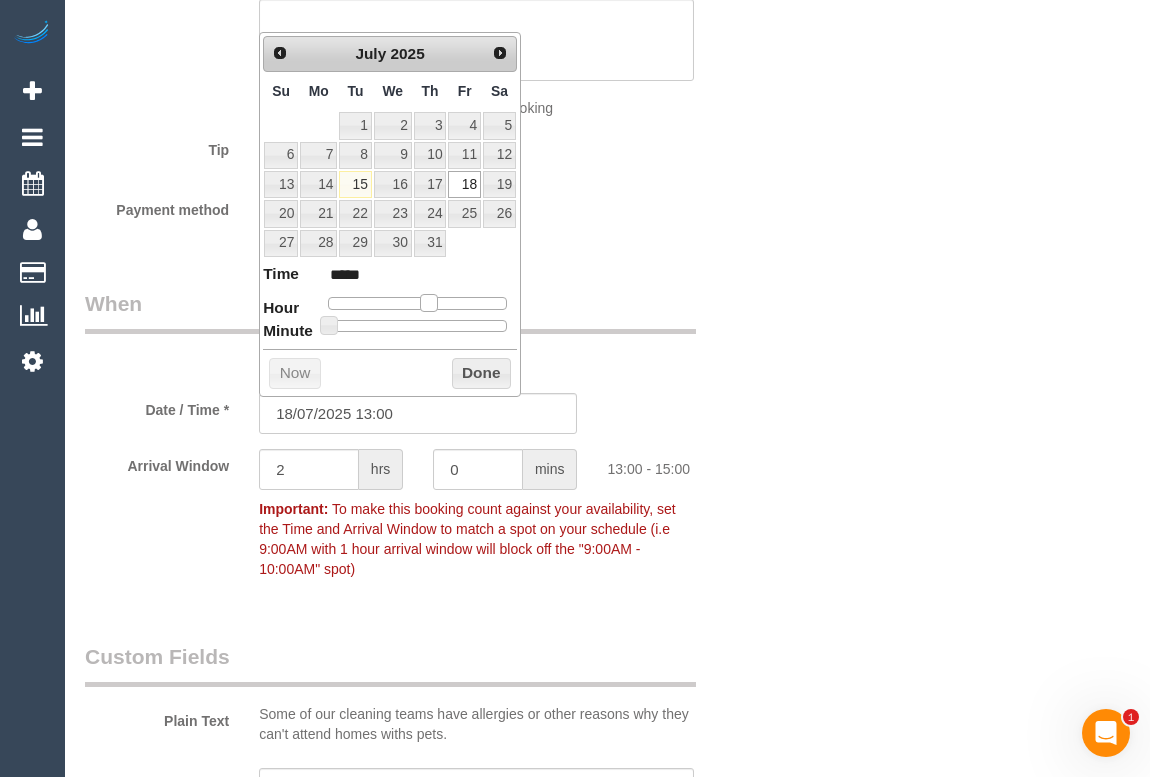 type on "18/07/2025 14:00" 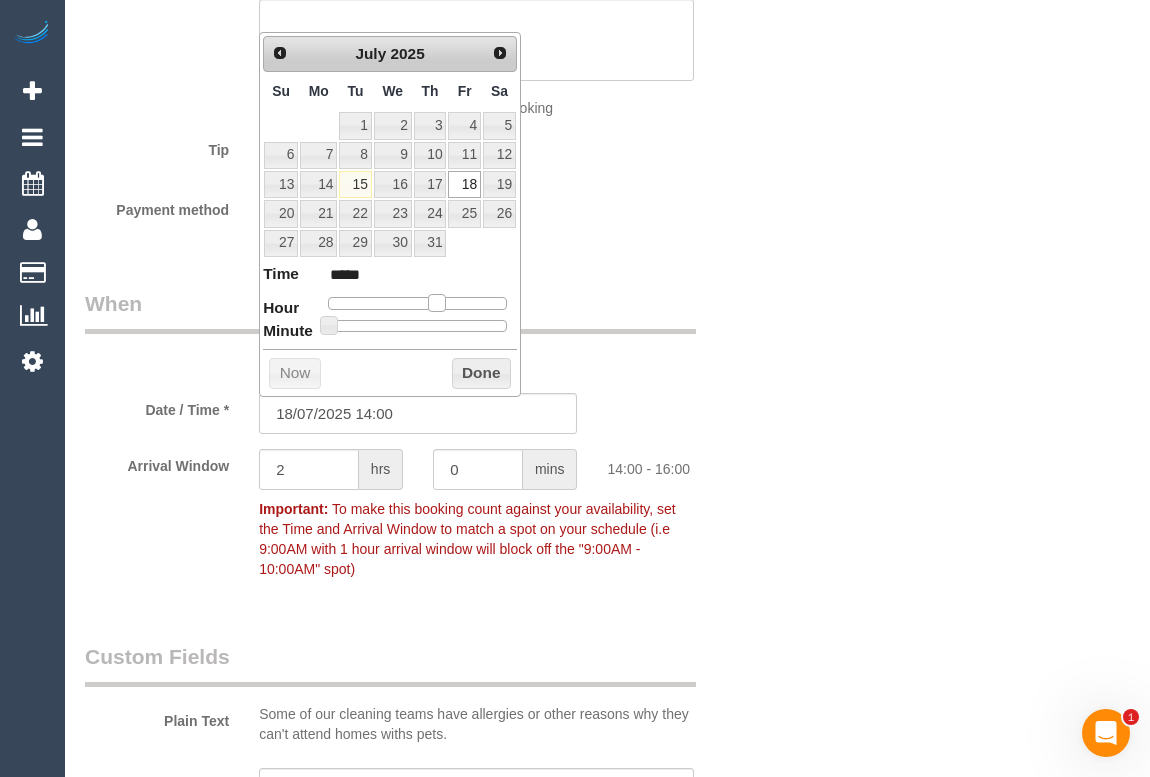 click at bounding box center (437, 303) 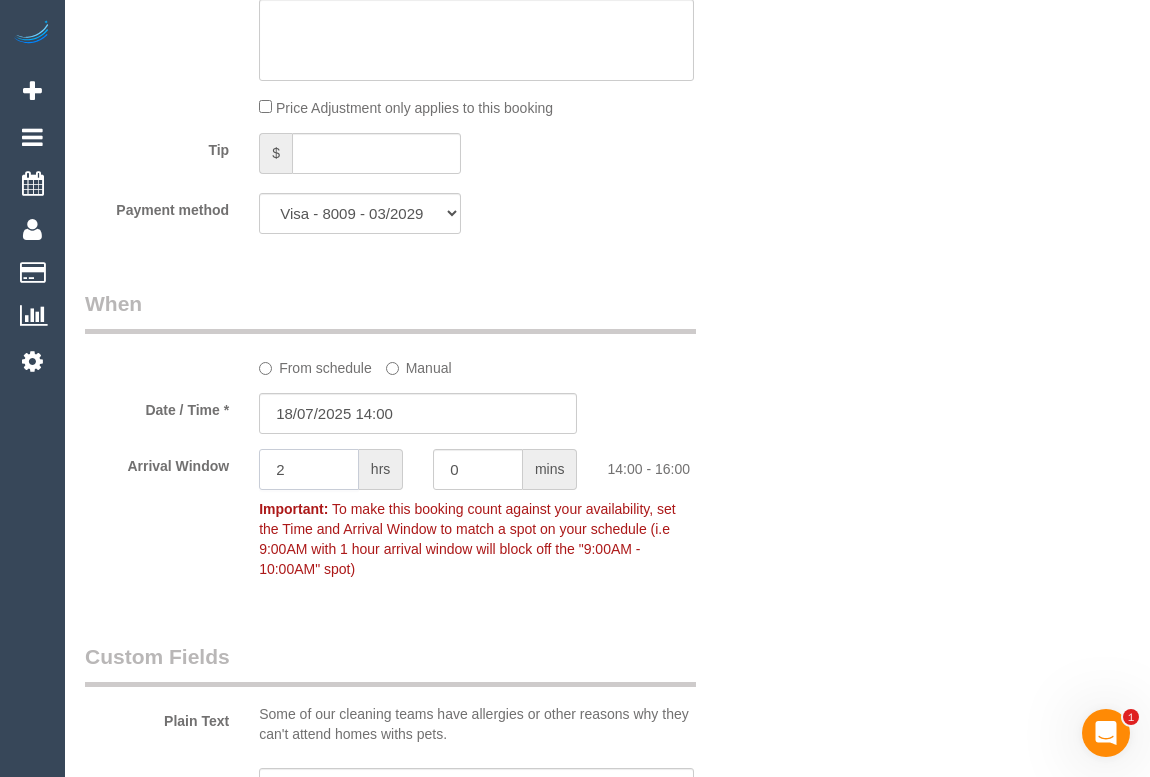 drag, startPoint x: 307, startPoint y: 468, endPoint x: 260, endPoint y: 468, distance: 47 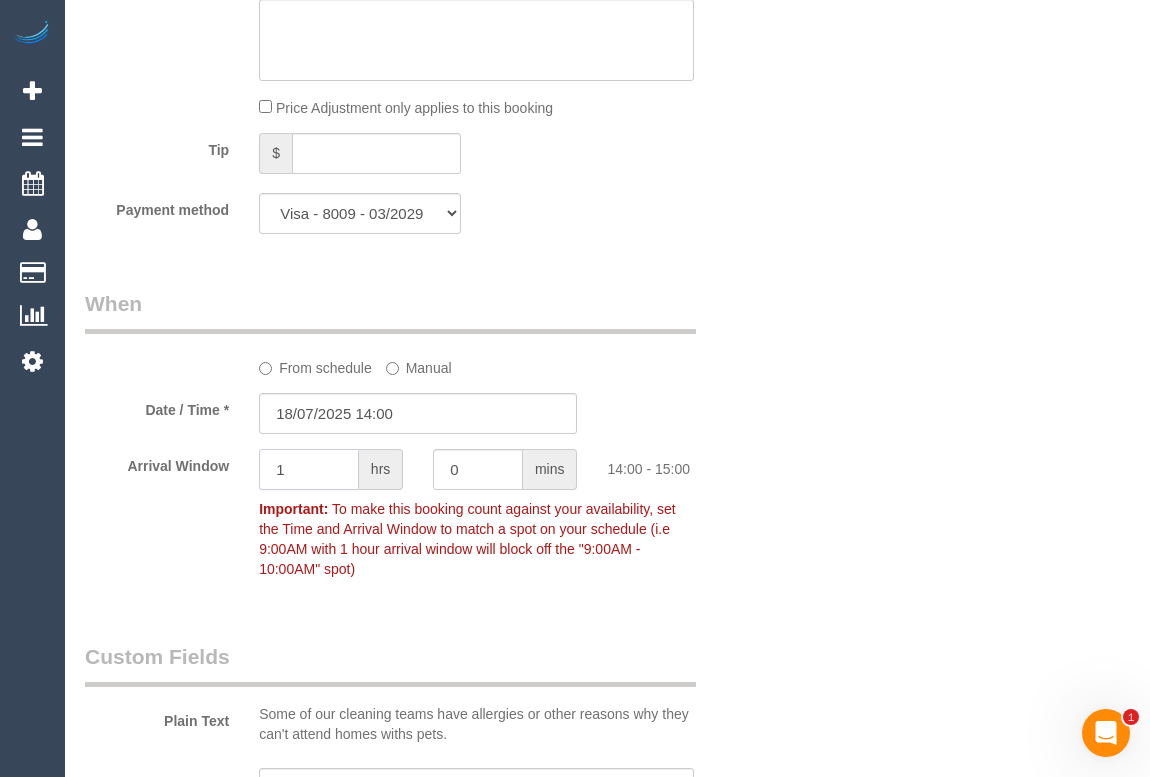 type on "1" 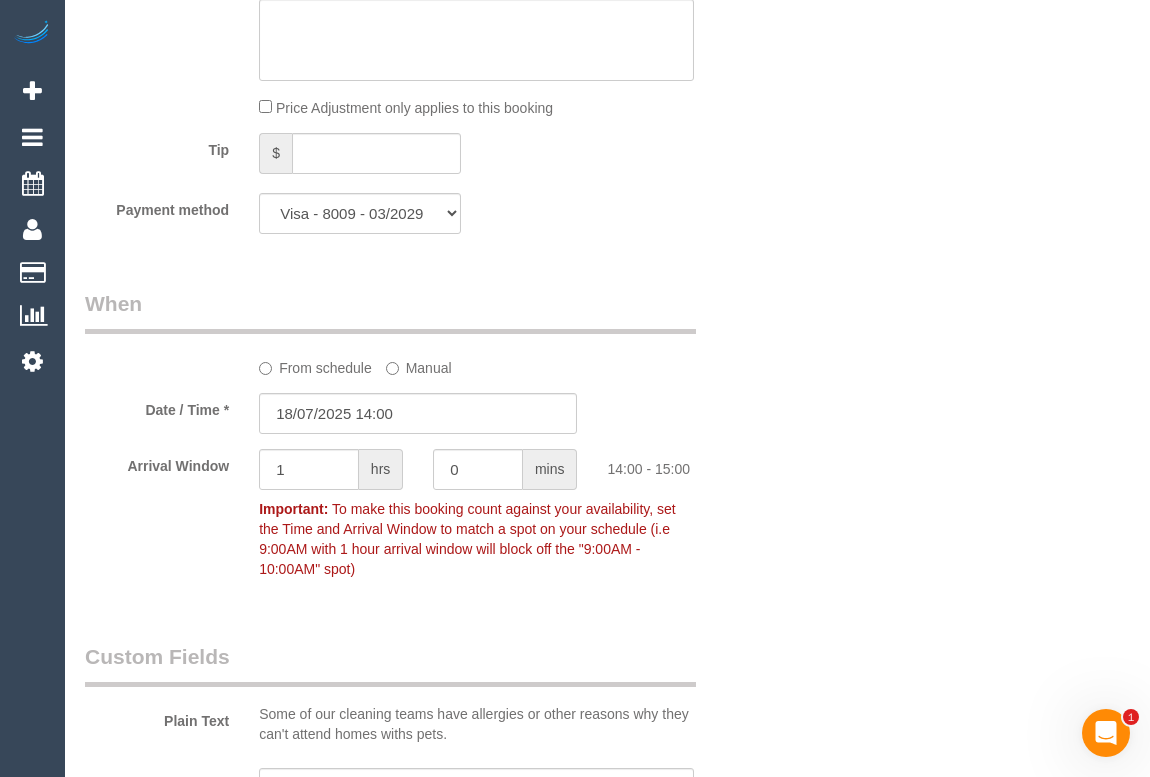 click on "Who
Email*
[EMAIL]
Name *
[FIRST]
[LAST]
Text preferred
Where
Address*
[NUMBER] [STREET], Unit [NUMBER]
[CITY]
ACT
NSW
NT
QLD
SA
TAS
VIC
WA
[POSTAL_CODE]
Location
Office City East (North) East (South) Inner East Inner North (East) Inner North (West) Inner South East Inner West North (East) North (West) Outer East Outer North (East) Outer North (West) Outer South East Outer West South East (East) South East (West) West (North) West (South) ZG - Central ZG - East ZG - North" at bounding box center (418, 258) 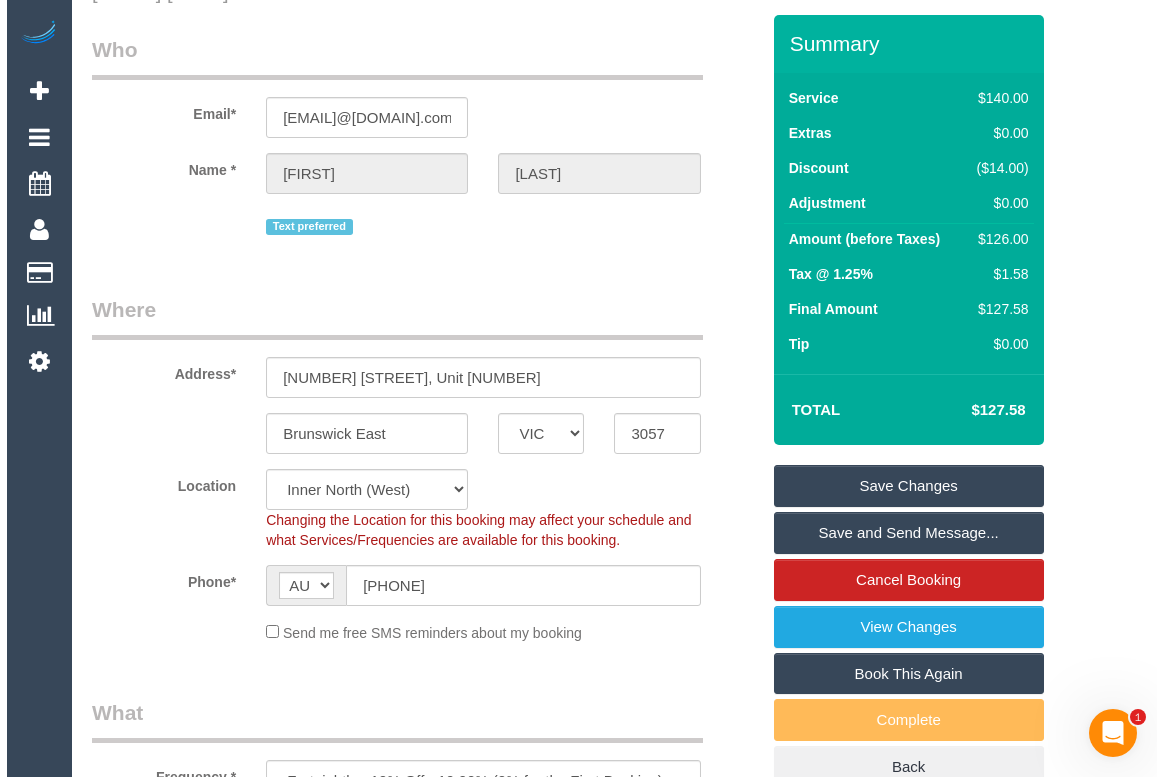 scroll, scrollTop: 0, scrollLeft: 0, axis: both 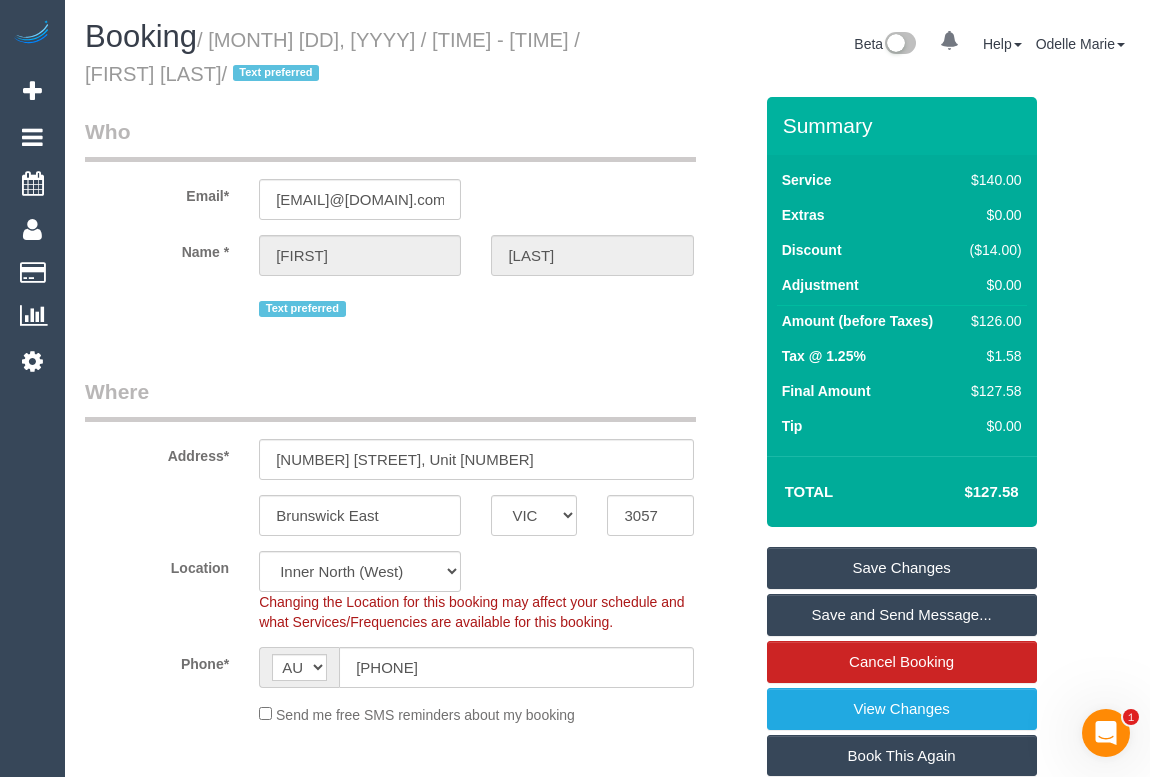 click on "Who
Email*
[EMAIL]
Name *
[FIRST]
[LAST]
Text preferred
Where
Address*
[NUMBER] [STREET], Unit [NUMBER]
[CITY]
ACT
NSW
NT
QLD
SA
TAS
VIC
WA
[POSTAL_CODE]
Location
Office City East (North) East (South) Inner East Inner North (East) Inner North (West) Inner South East Inner West North (East) North (West) Outer East Outer North (East) Outer North (West) Outer South East Outer West South East (East) South East (West) West (North) West (South) ZG - Central ZG - East ZG - North" at bounding box center [418, 2167] 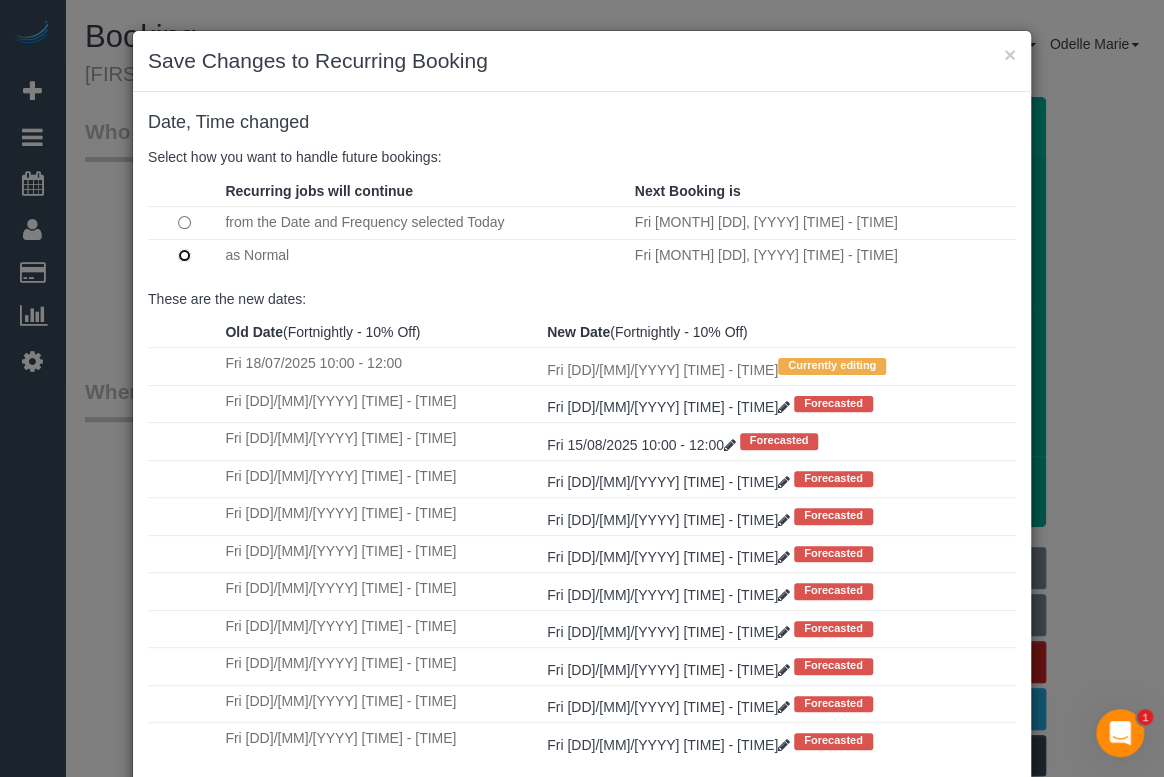 scroll, scrollTop: 7, scrollLeft: 0, axis: vertical 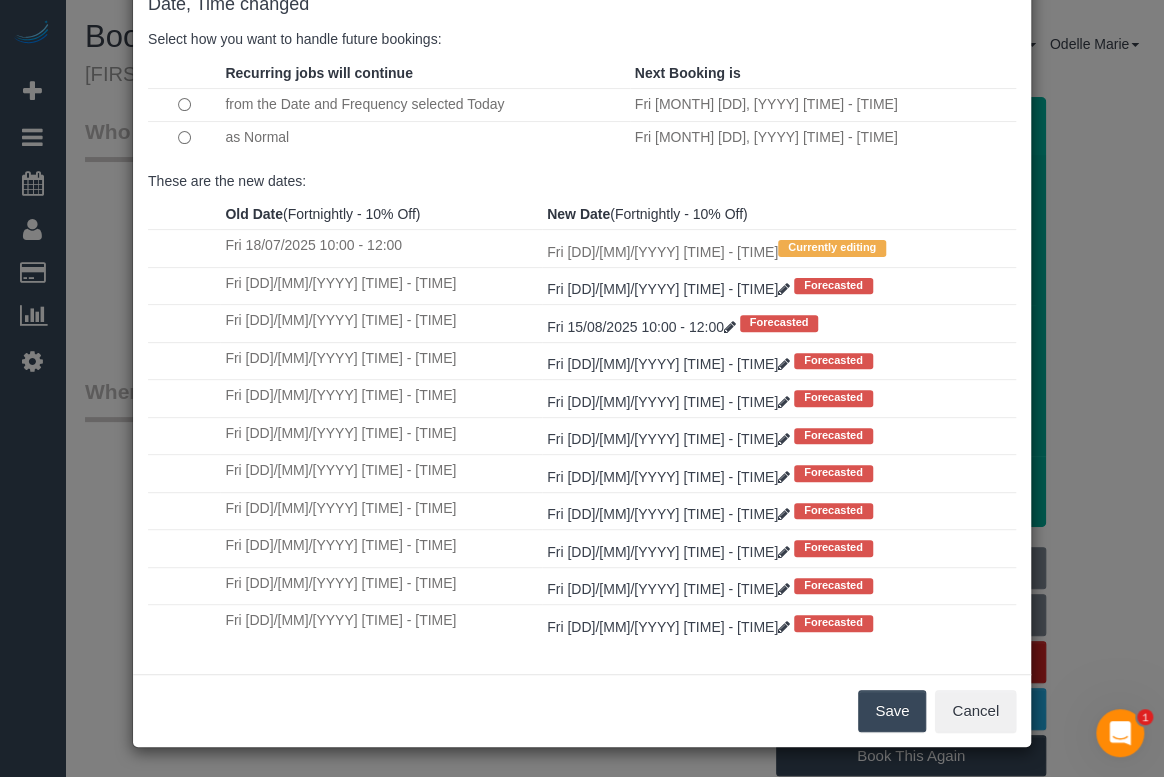 click on "Save" at bounding box center (892, 711) 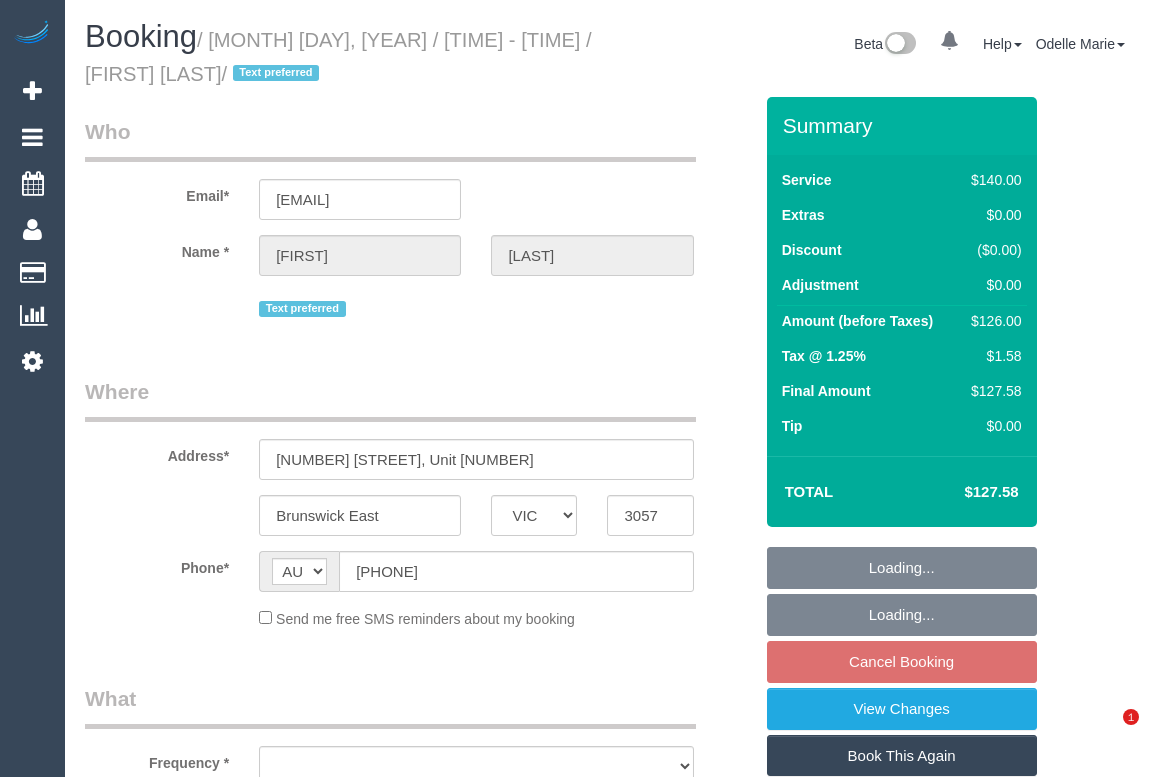 select on "VIC" 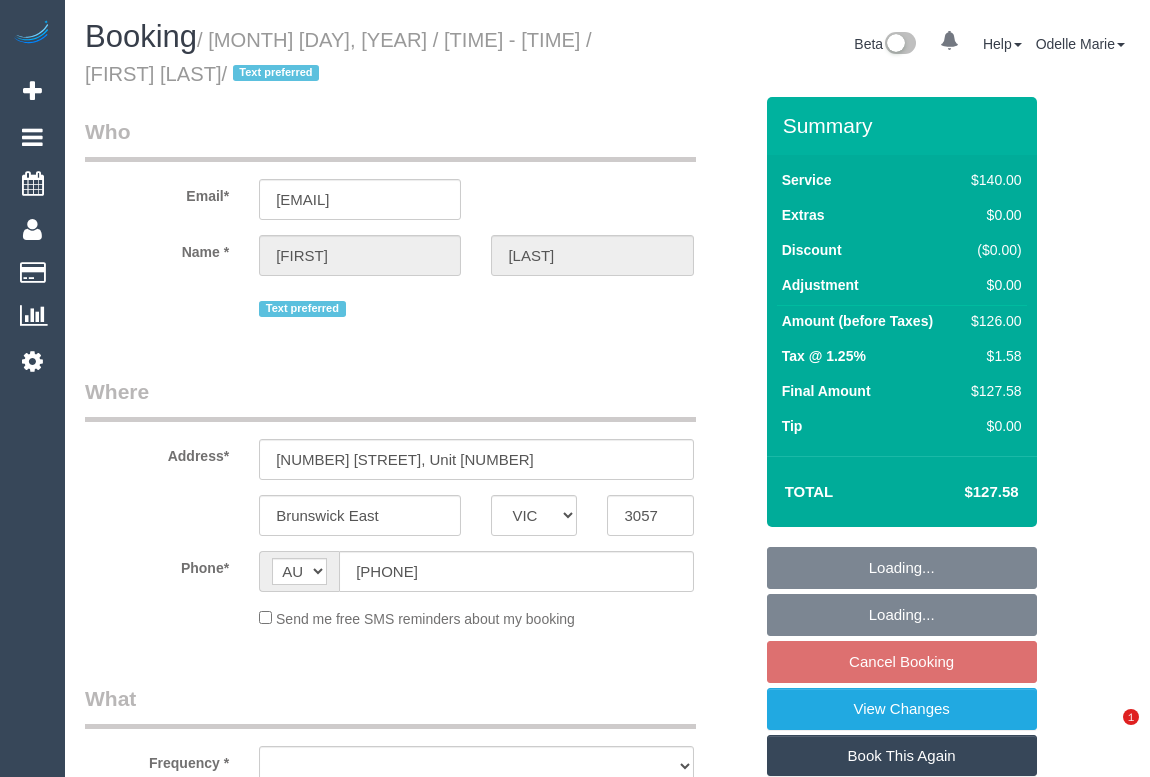scroll, scrollTop: 0, scrollLeft: 0, axis: both 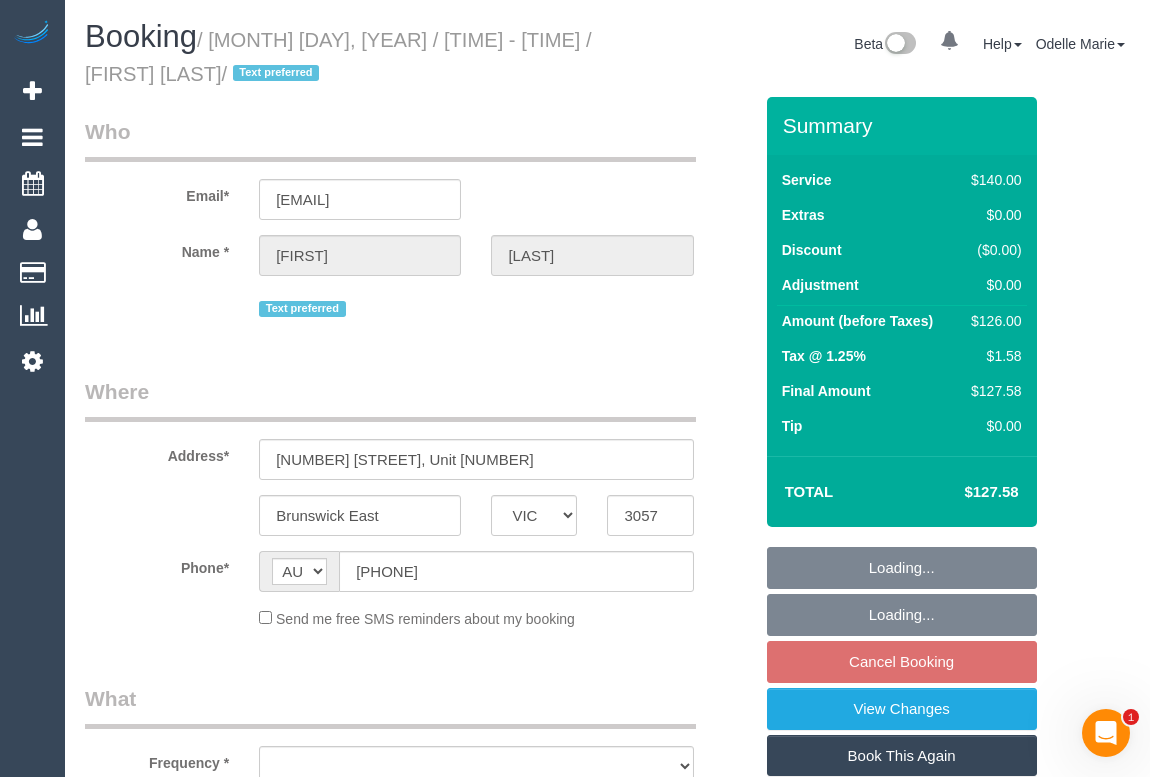 select on "object:539" 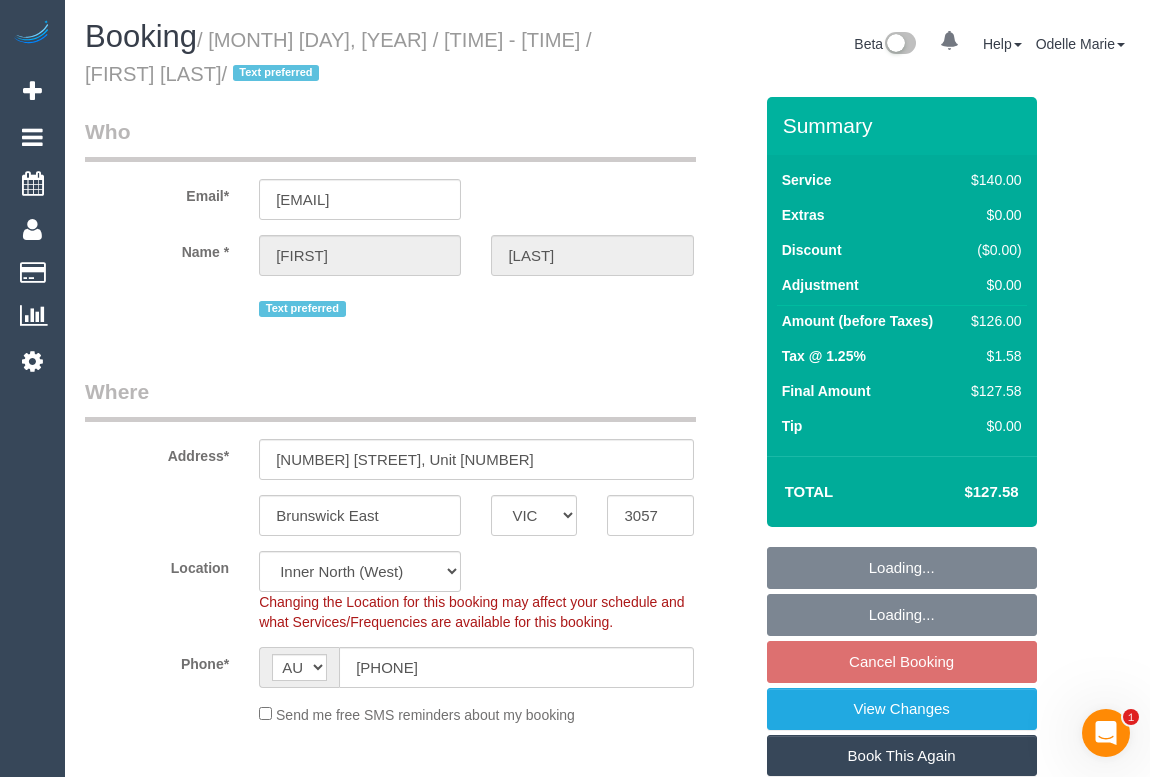 select on "object:854" 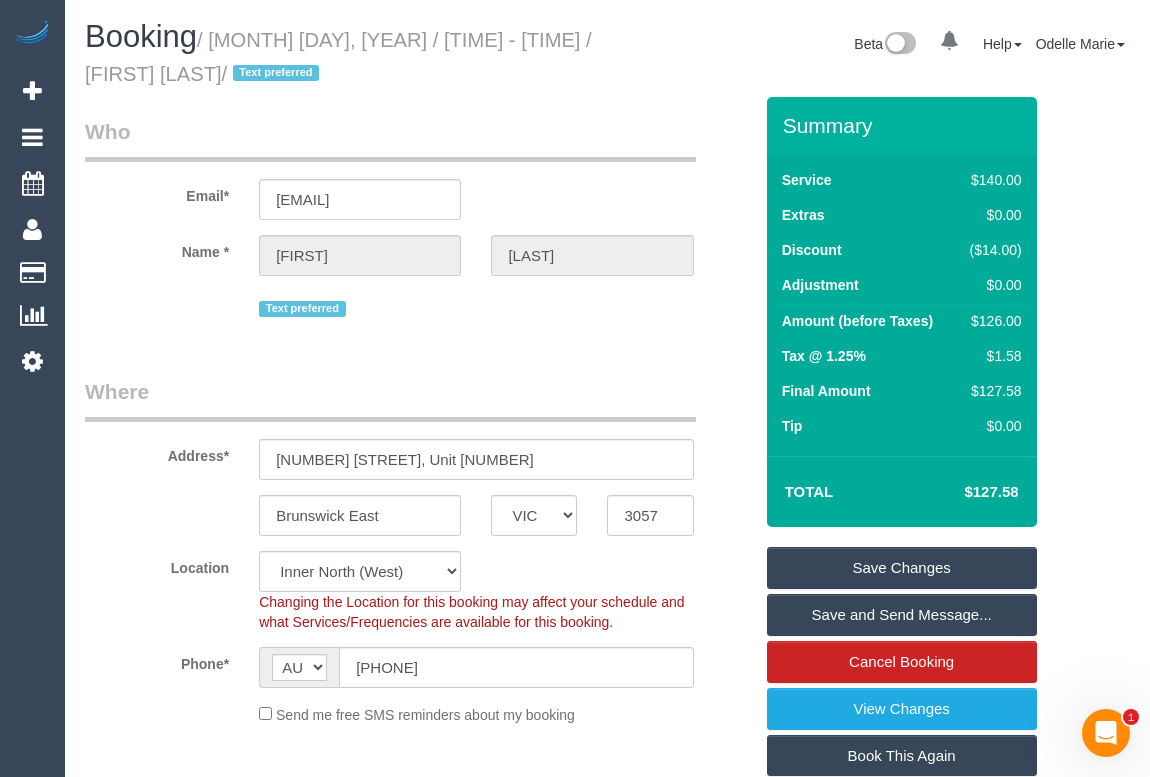click on "Who
Email*
[EMAIL]
Name *
[FIRST]
[LAST]
Text preferred
Where
Address*
[NUMBER] [STREET], Unit [NUMBER]
[CITY]
ACT
NSW
NT
QLD
SA
TAS
VIC
WA
[POSTAL_CODE]
Location
Office City East (North) East (South) Inner East Inner North (East) Inner North (West) Inner South East Inner West North (East) North (West) Outer East Outer North (East) Outer North (West) Outer South East Outer West South East (East) South East (West) West (North) West (South) ZG - Central ZG - East ZG - North" at bounding box center (418, 2194) 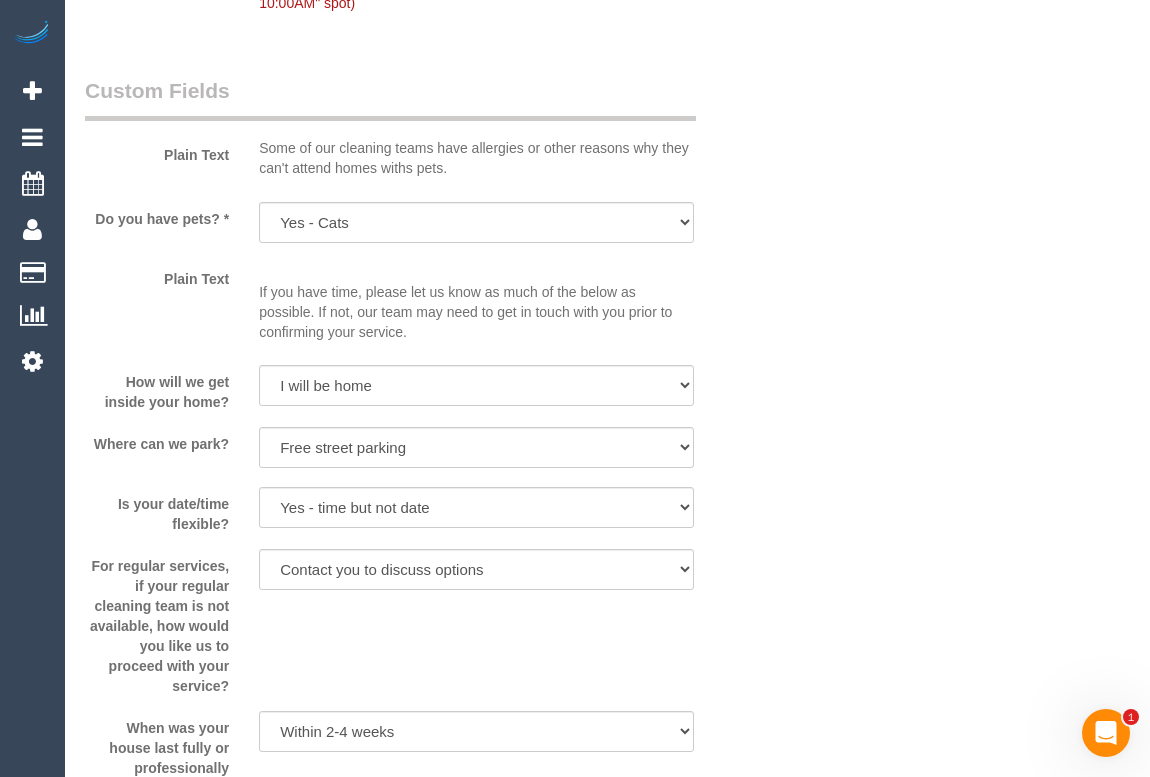 scroll, scrollTop: 2000, scrollLeft: 0, axis: vertical 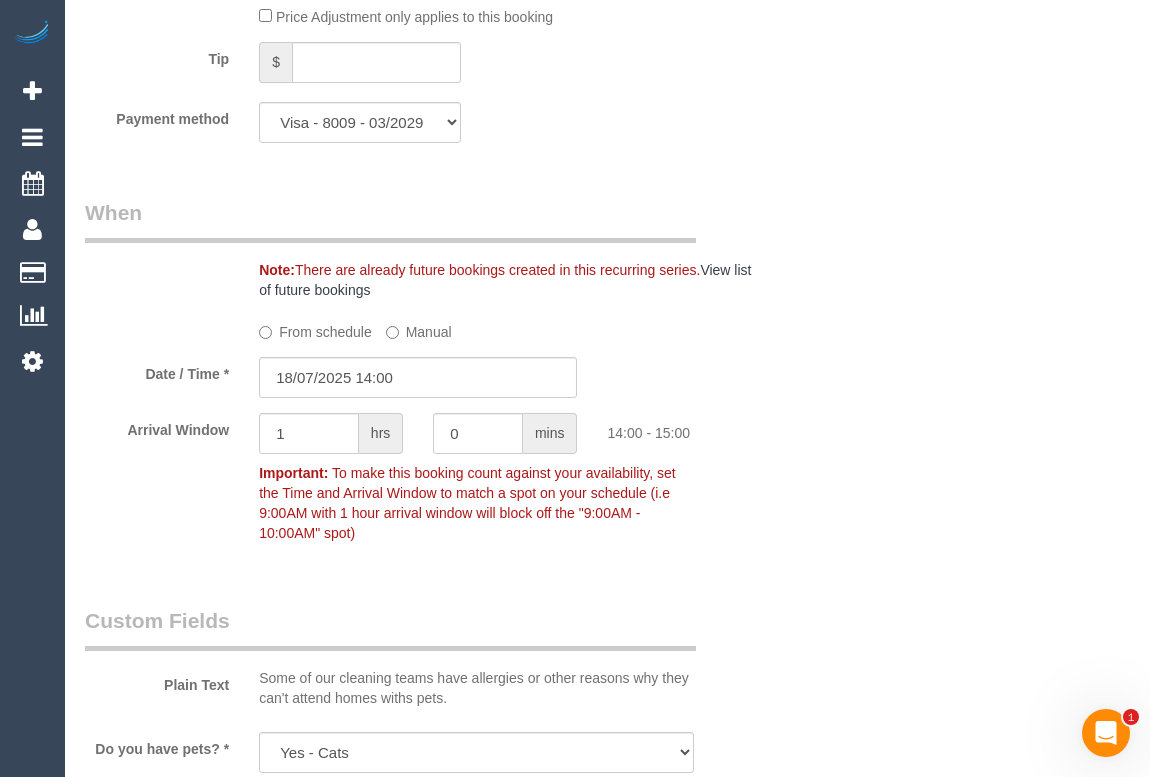 click on "Who
Email*
[EMAIL]
Name *
[FIRST]
[LAST]
Text preferred
Where
Address*
[NUMBER] [STREET], Unit [NUMBER]
[CITY]
ACT
NSW
NT
QLD
SA
TAS
VIC
WA
[POSTAL_CODE]
Location
Office City East (North) East (South) Inner East Inner North (East) Inner North (West) Inner South East Inner West North (East) North (West) Outer East Outer North (East) Outer North (West) Outer South East Outer West South East (East) South East (West) West (North) West (South) ZG - Central ZG - East" at bounding box center (607, 194) 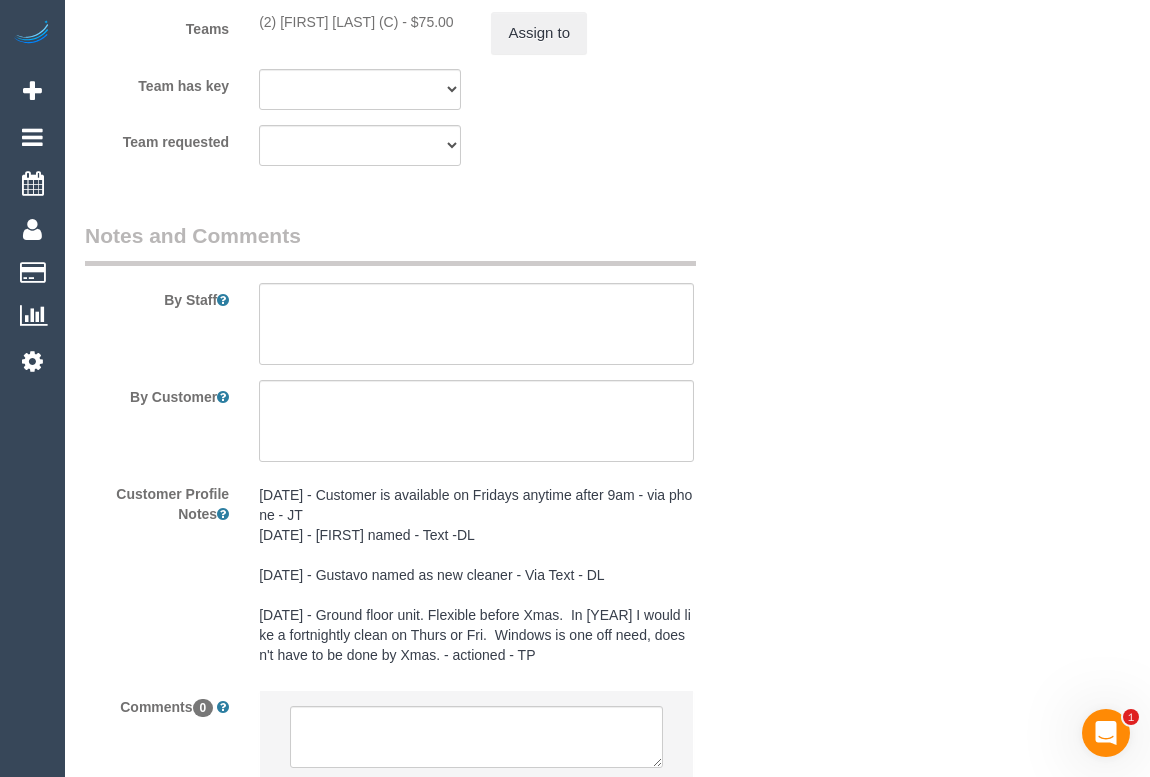 scroll, scrollTop: 3584, scrollLeft: 0, axis: vertical 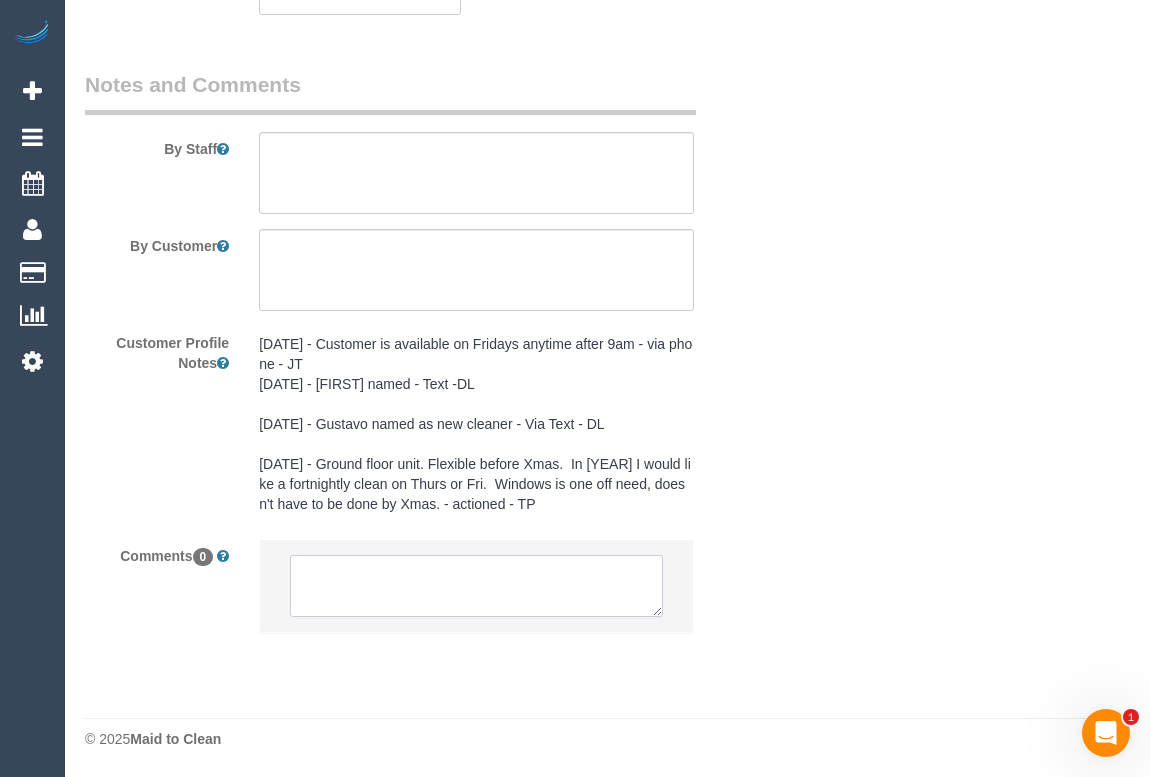 click at bounding box center [476, 586] 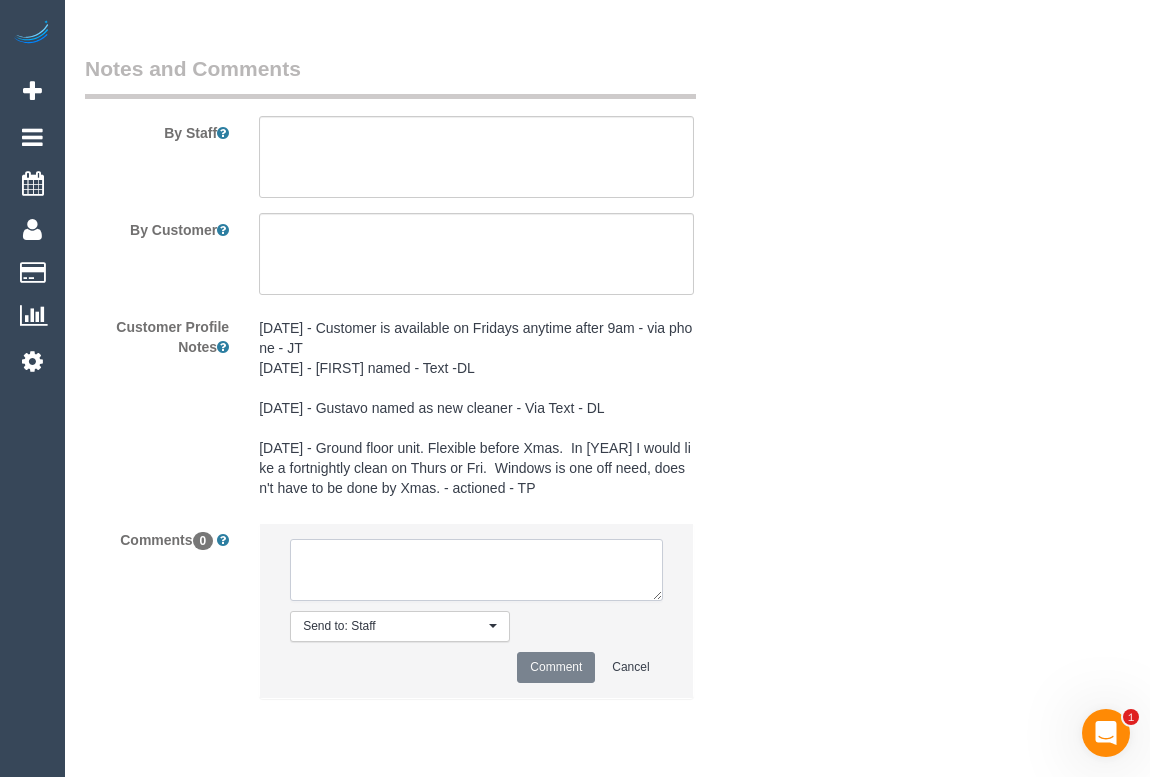 scroll, scrollTop: 3666, scrollLeft: 0, axis: vertical 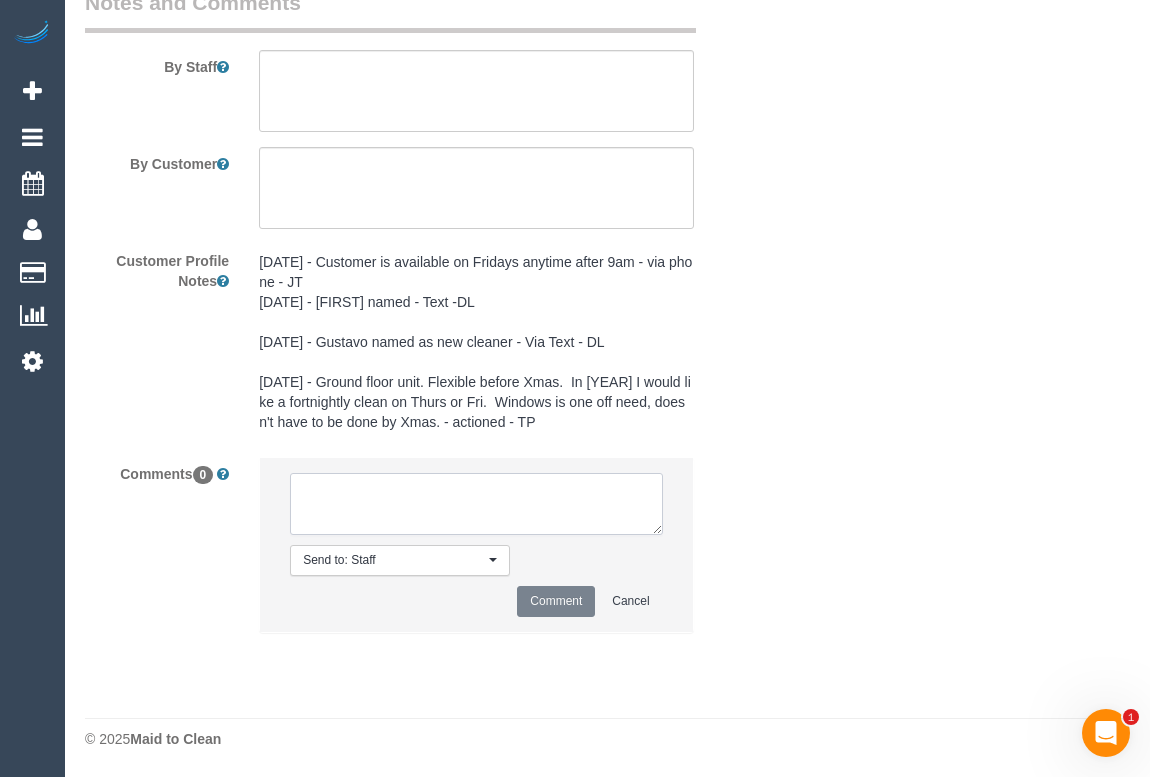 click at bounding box center [476, 504] 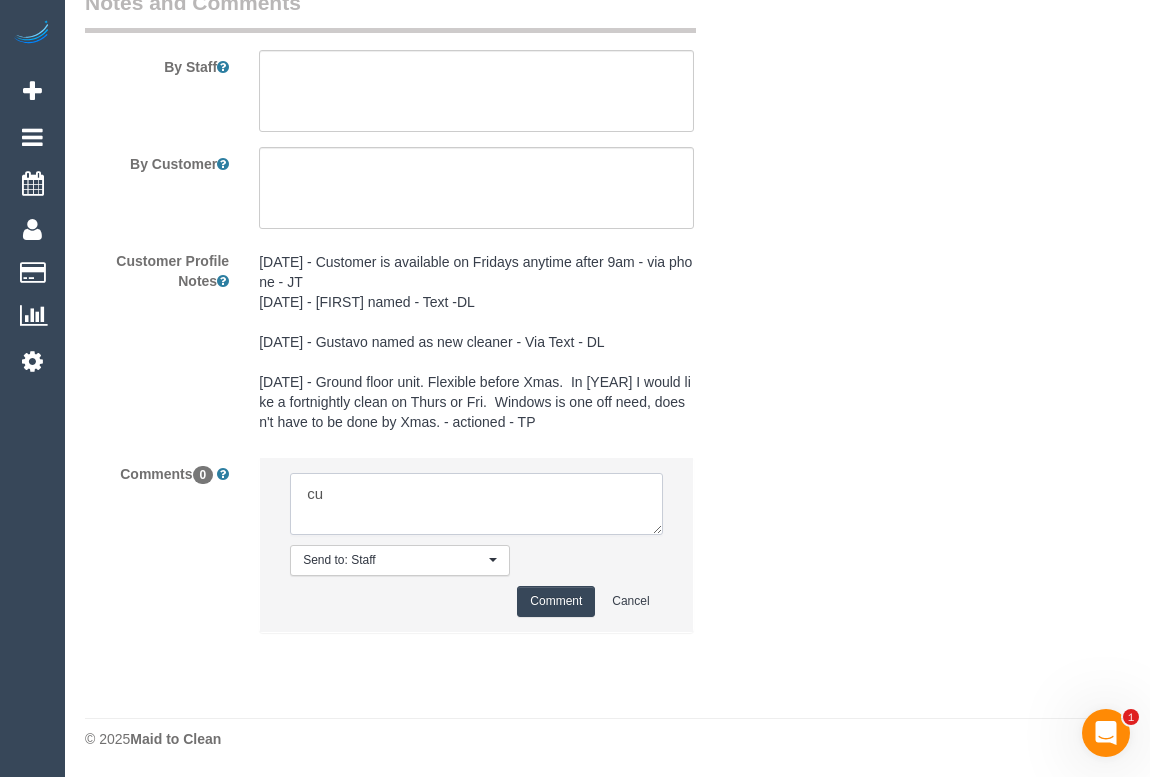 type on "c" 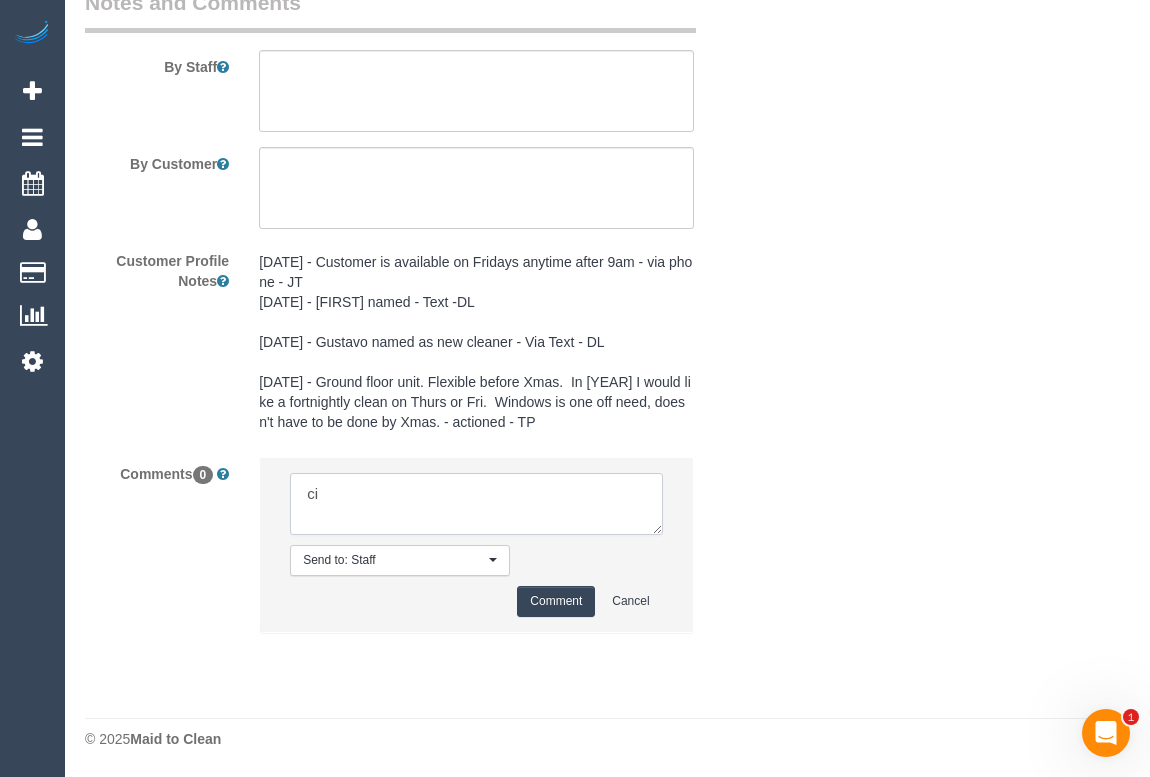 type on "c" 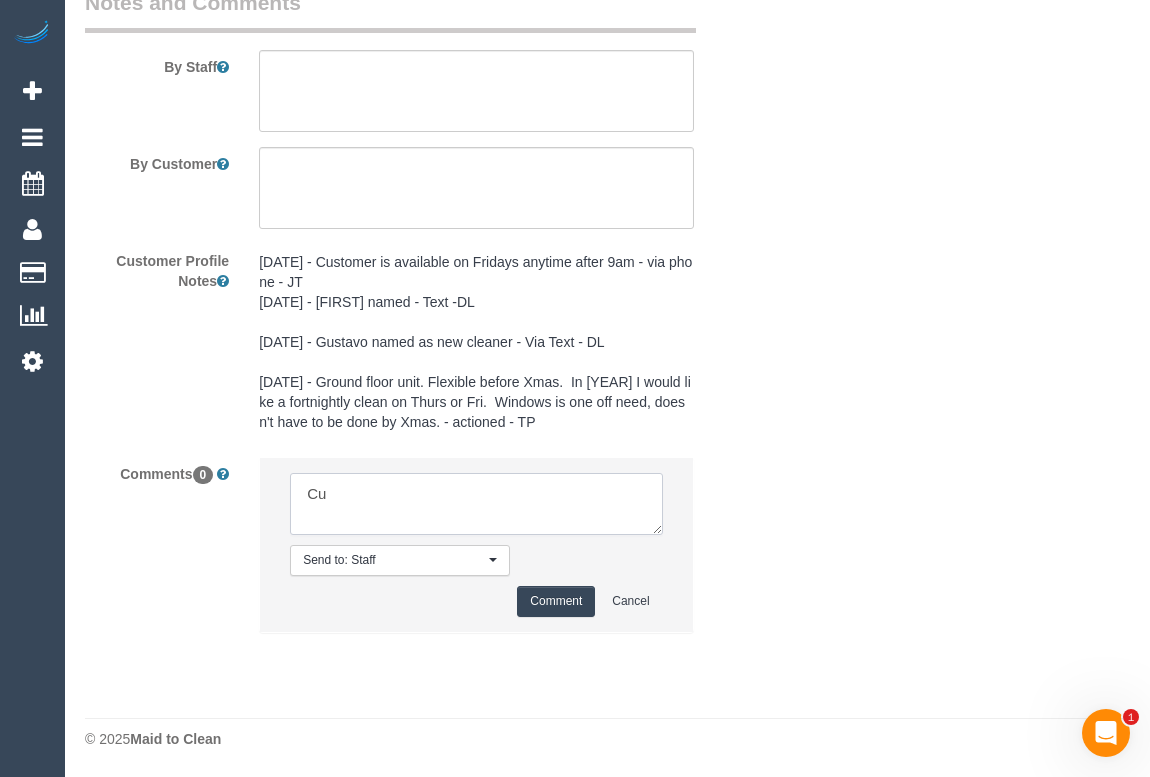 type on "C" 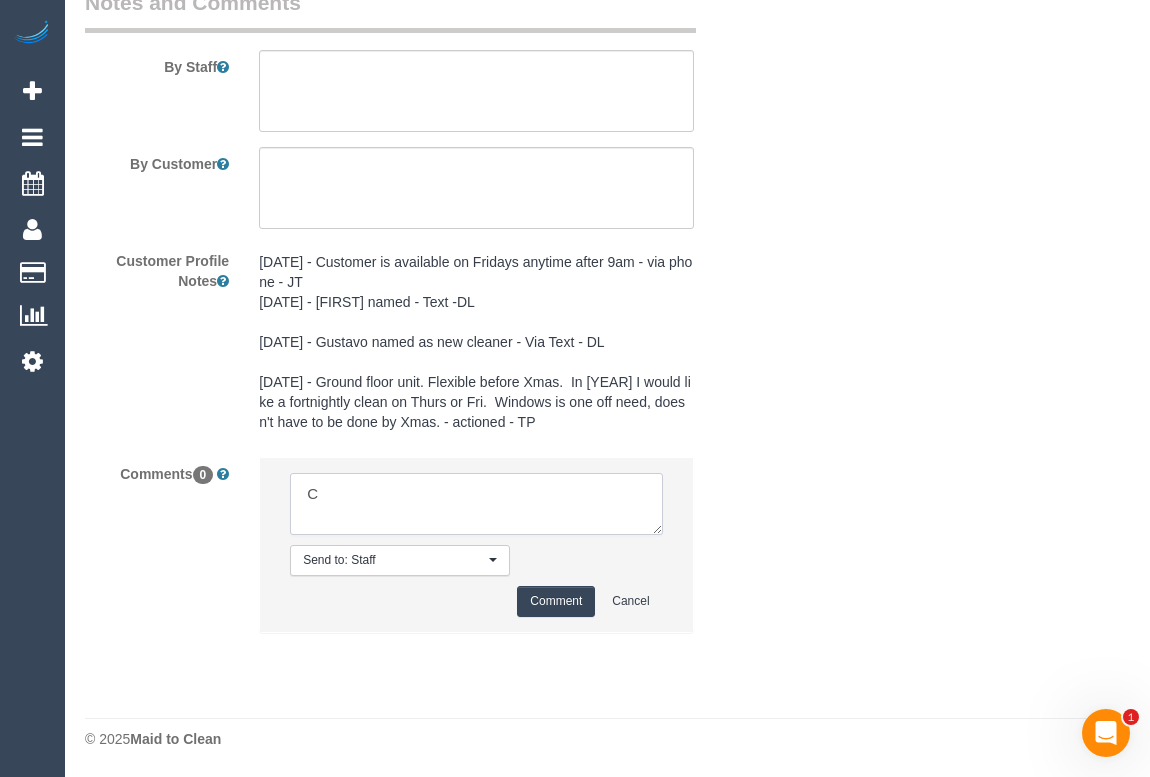 type 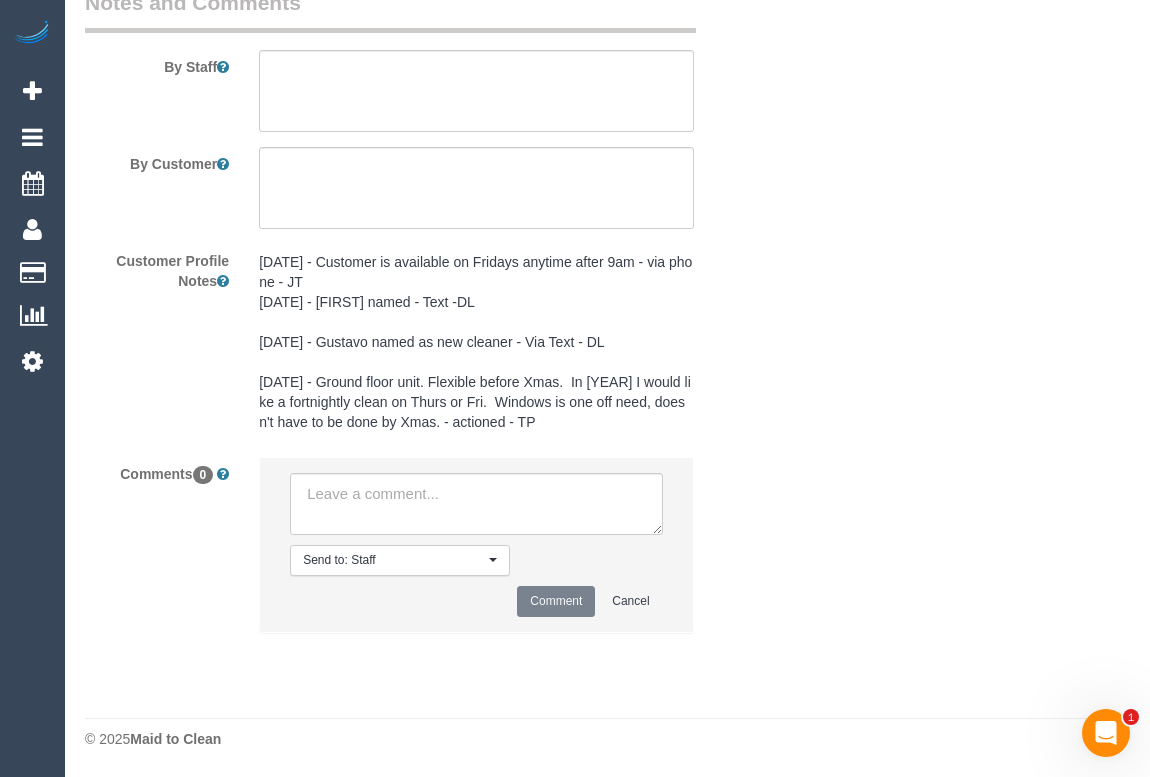 drag, startPoint x: 978, startPoint y: 336, endPoint x: 969, endPoint y: 389, distance: 53.75872 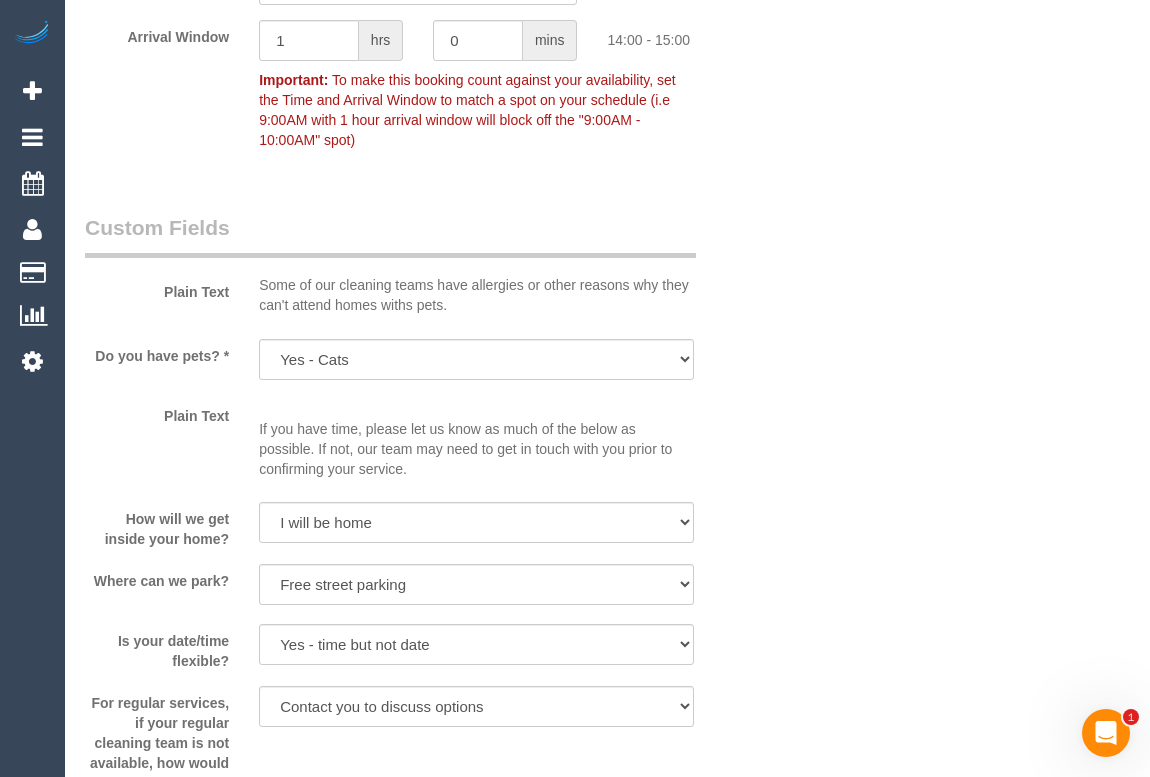 scroll, scrollTop: 1757, scrollLeft: 0, axis: vertical 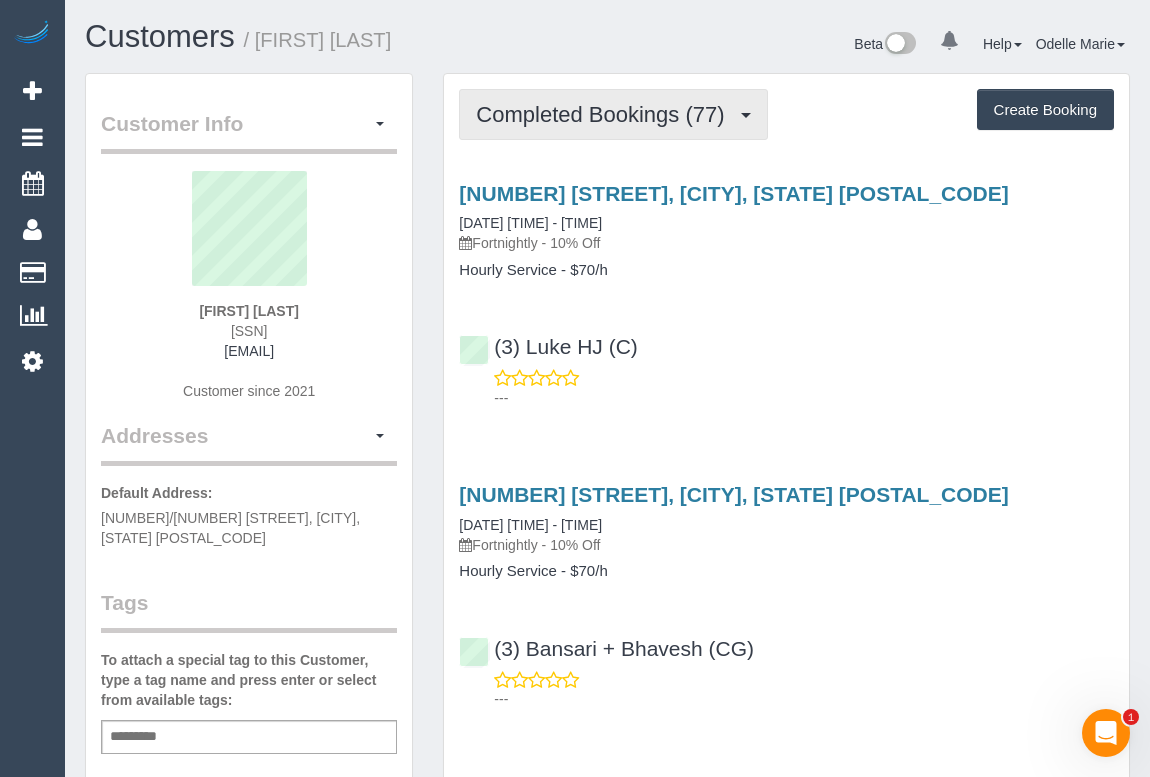 click on "Completed Bookings (77)" at bounding box center (613, 114) 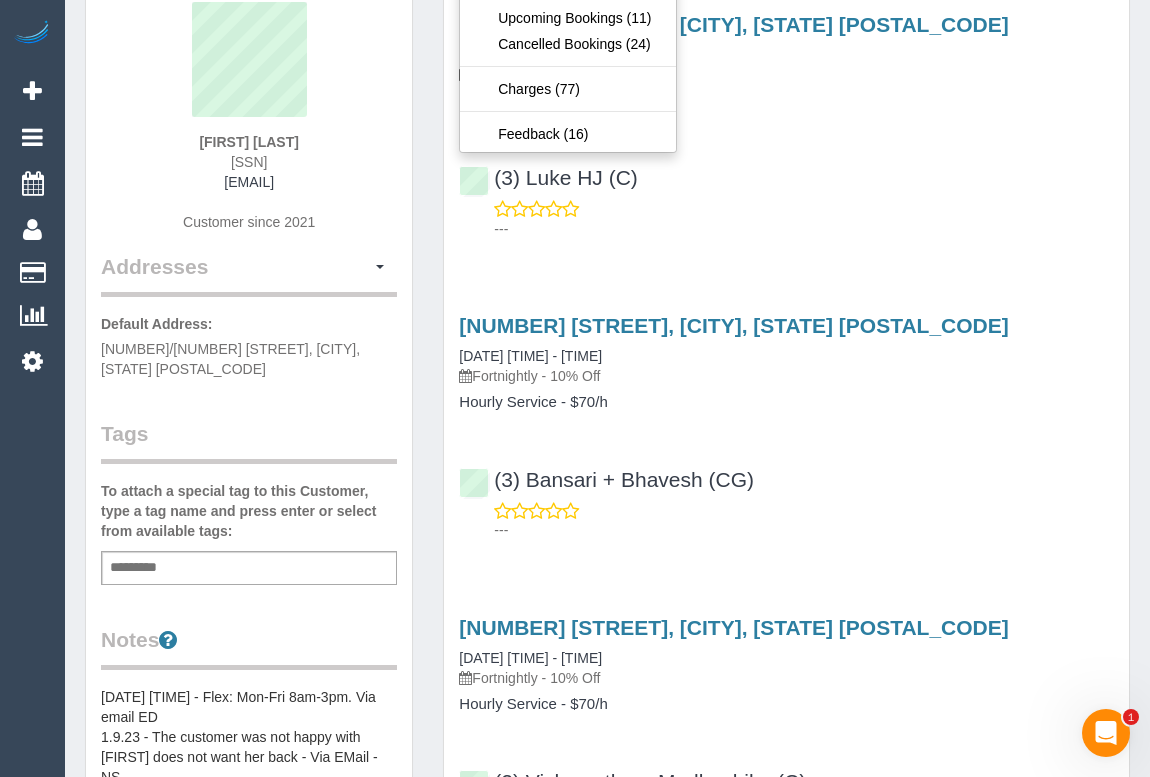 scroll, scrollTop: 0, scrollLeft: 0, axis: both 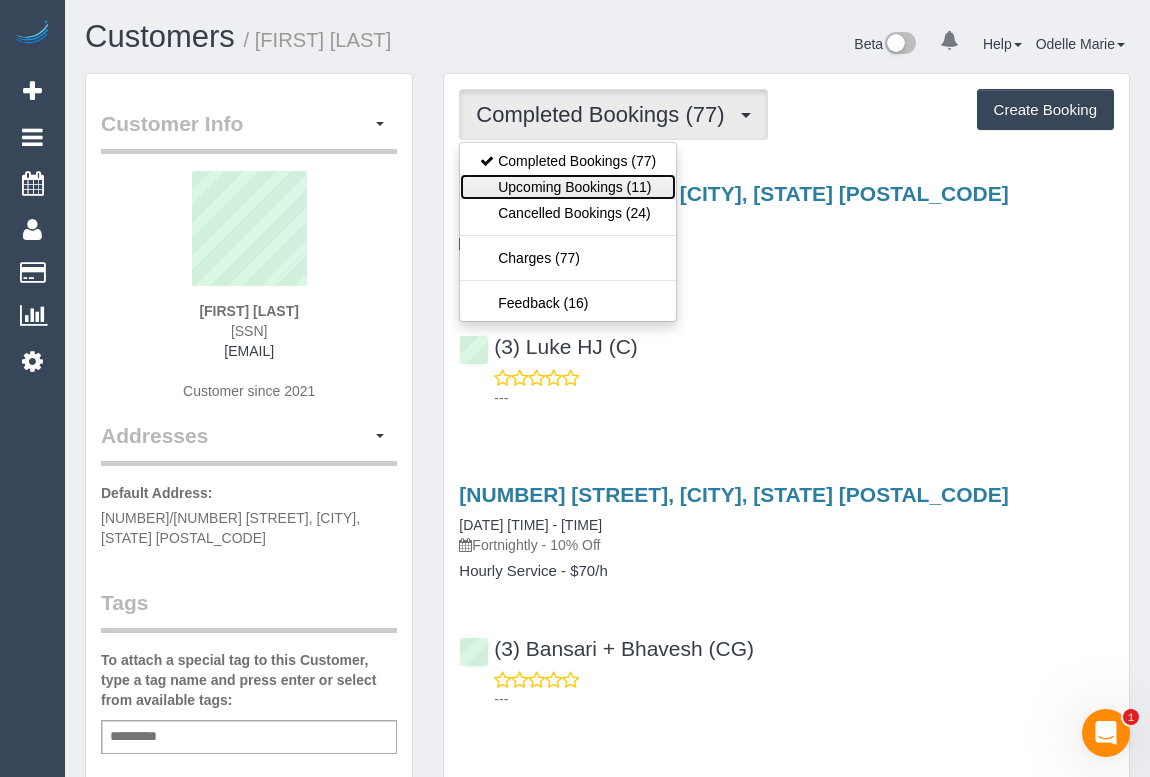 click on "Upcoming Bookings (11)" at bounding box center (568, 187) 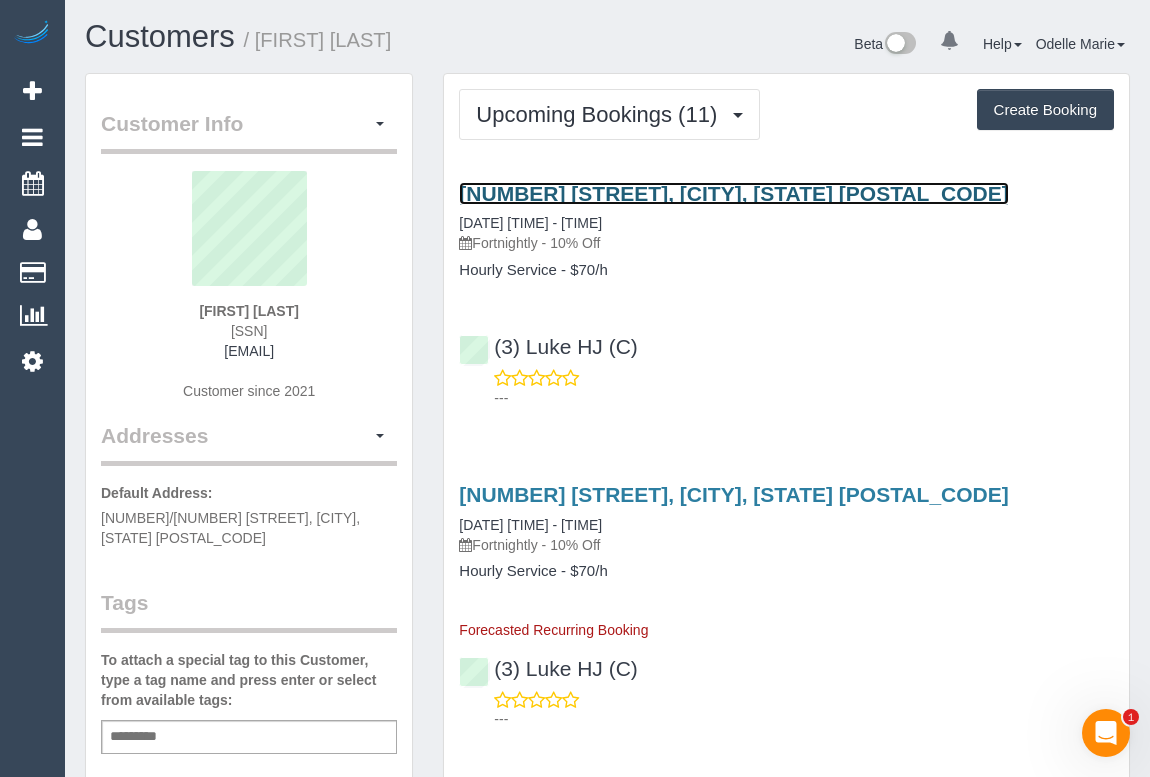 click on "47 Lillian Street, Bulleen, VIC 3105" at bounding box center (733, 193) 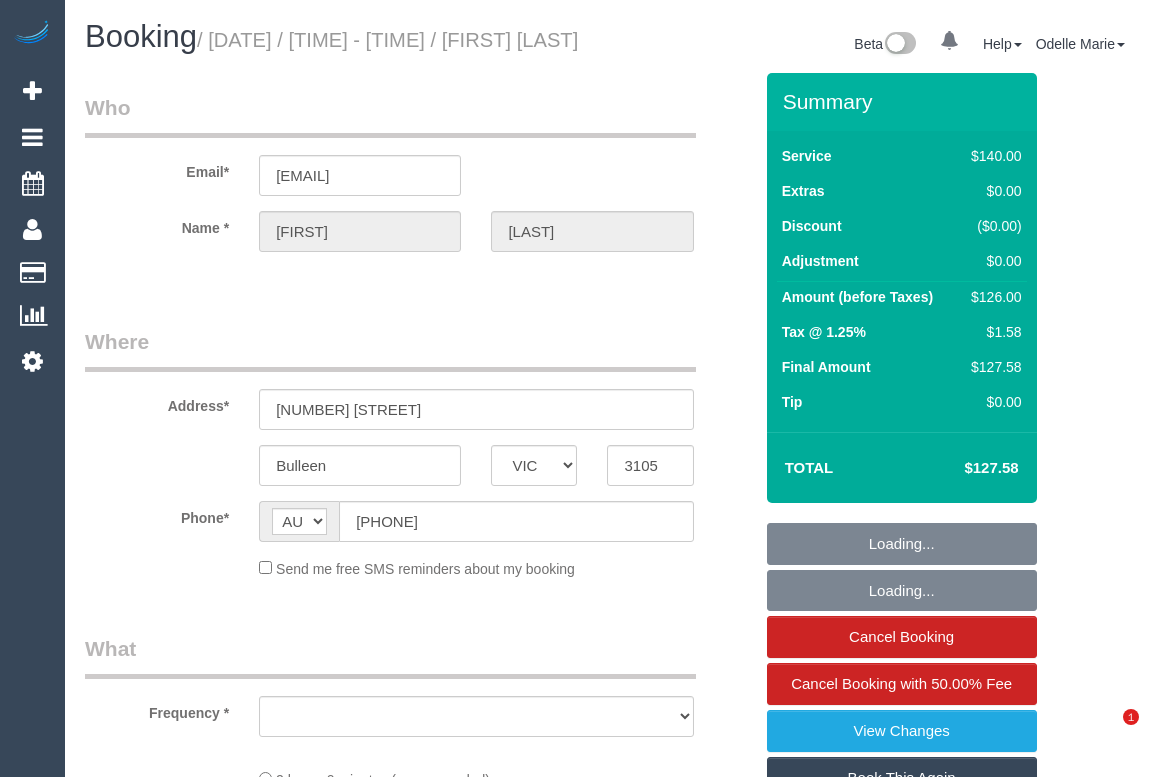 select on "VIC" 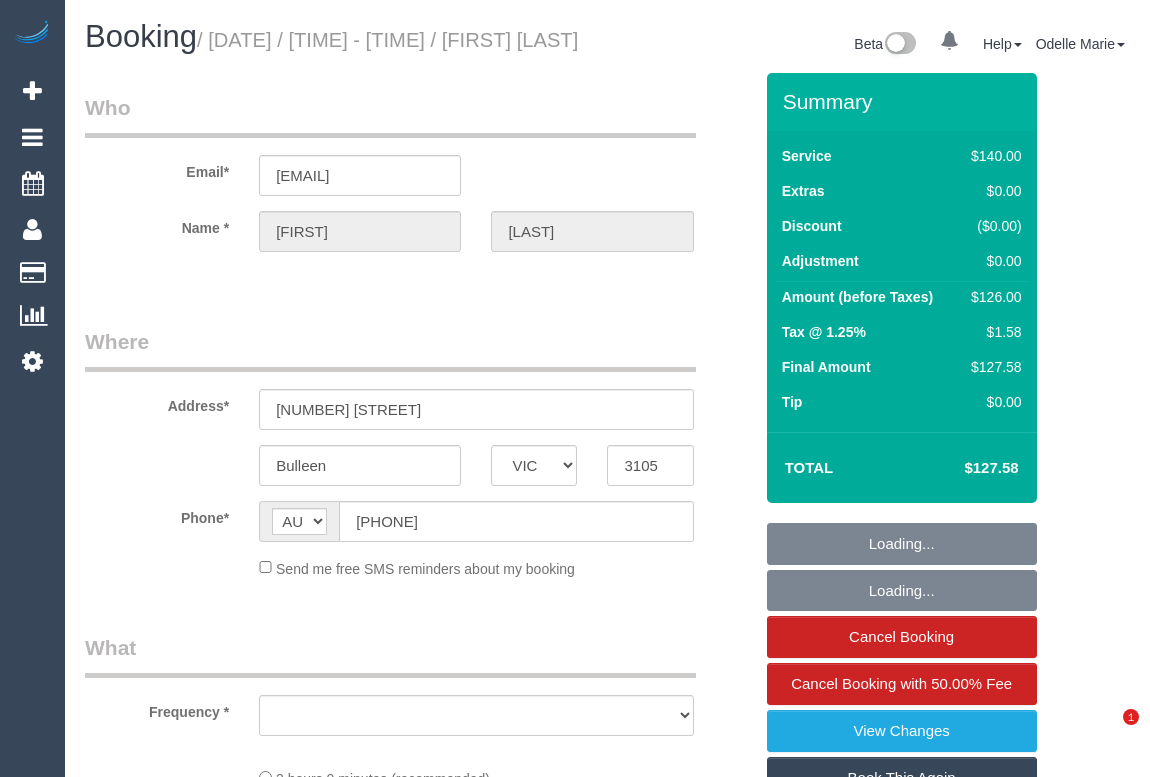 scroll, scrollTop: 0, scrollLeft: 0, axis: both 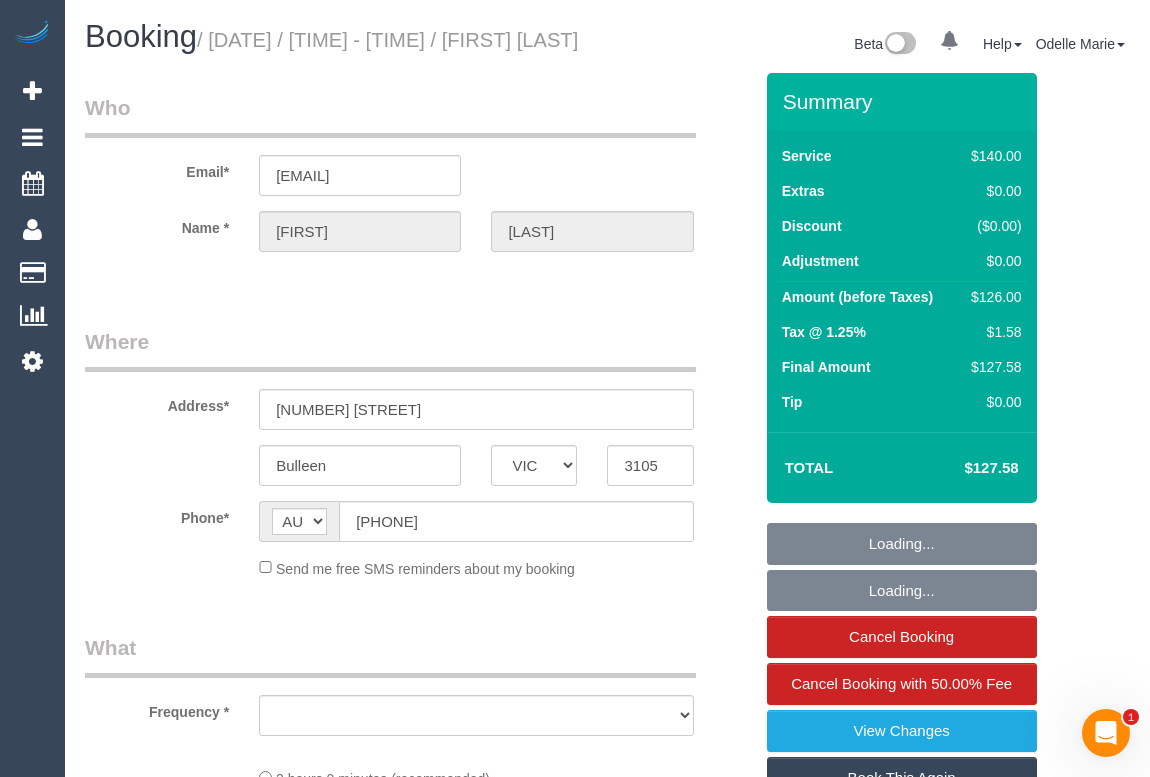 select on "object:532" 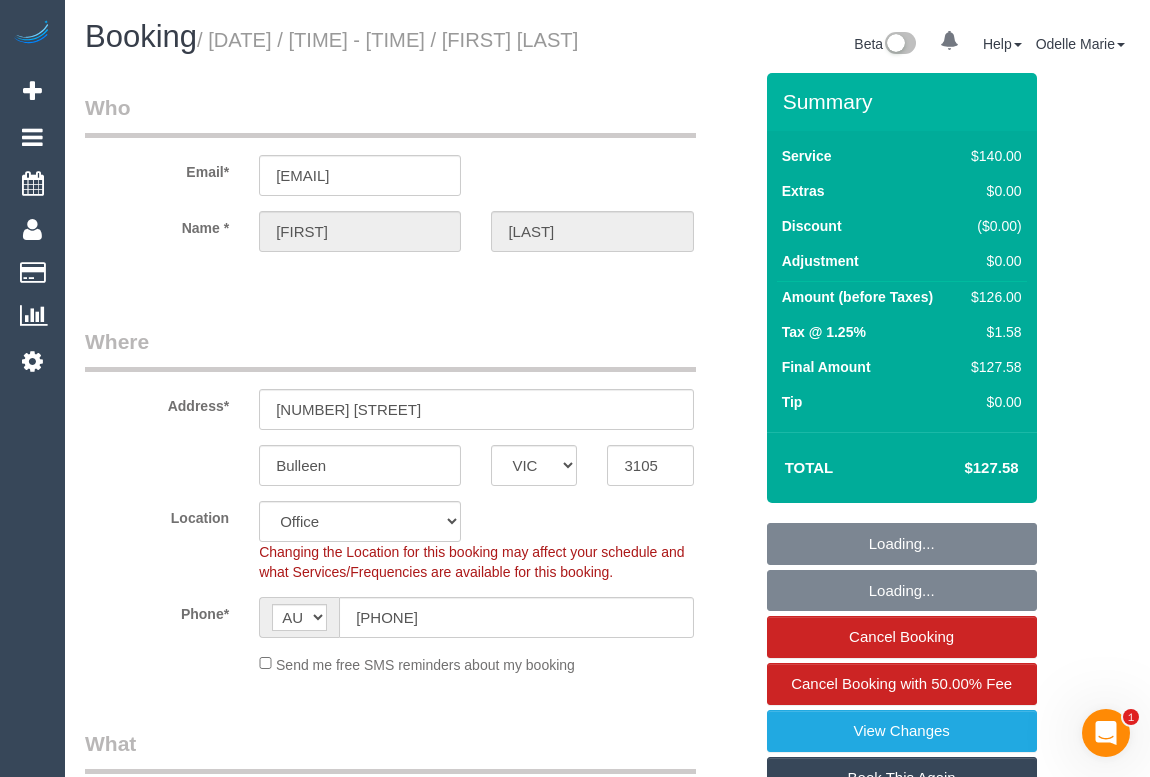 select on "object:849" 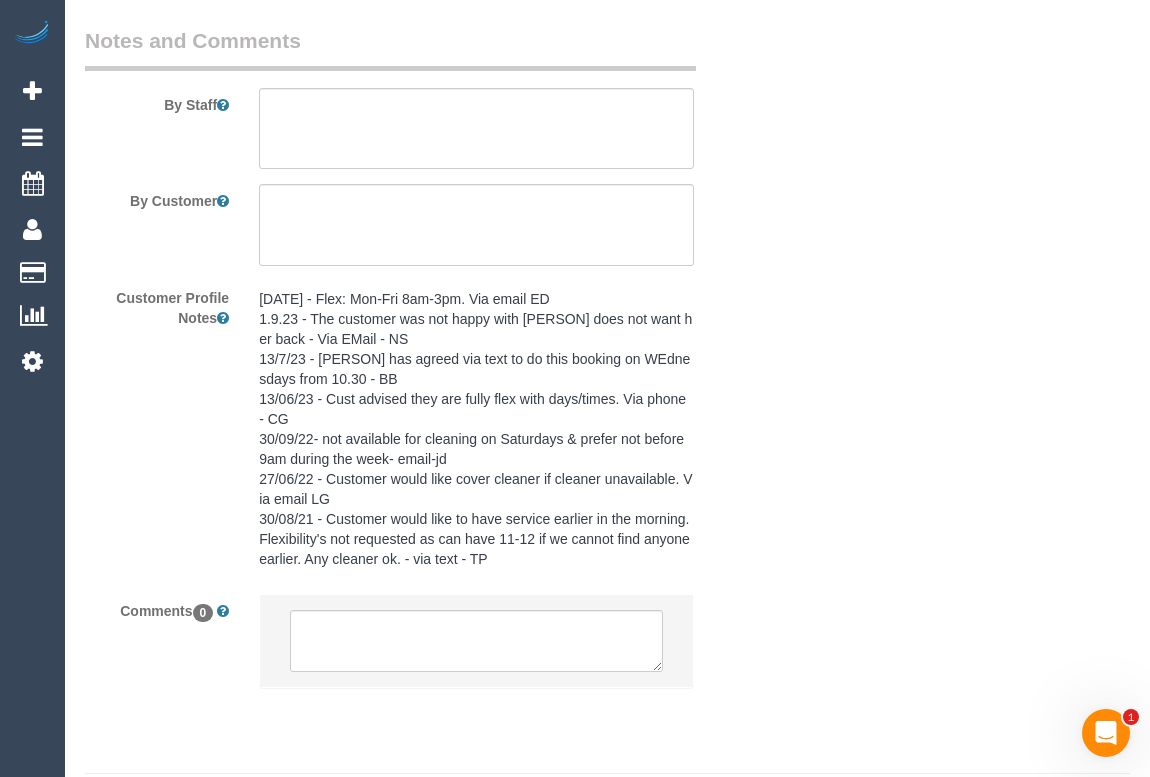 scroll, scrollTop: 3545, scrollLeft: 0, axis: vertical 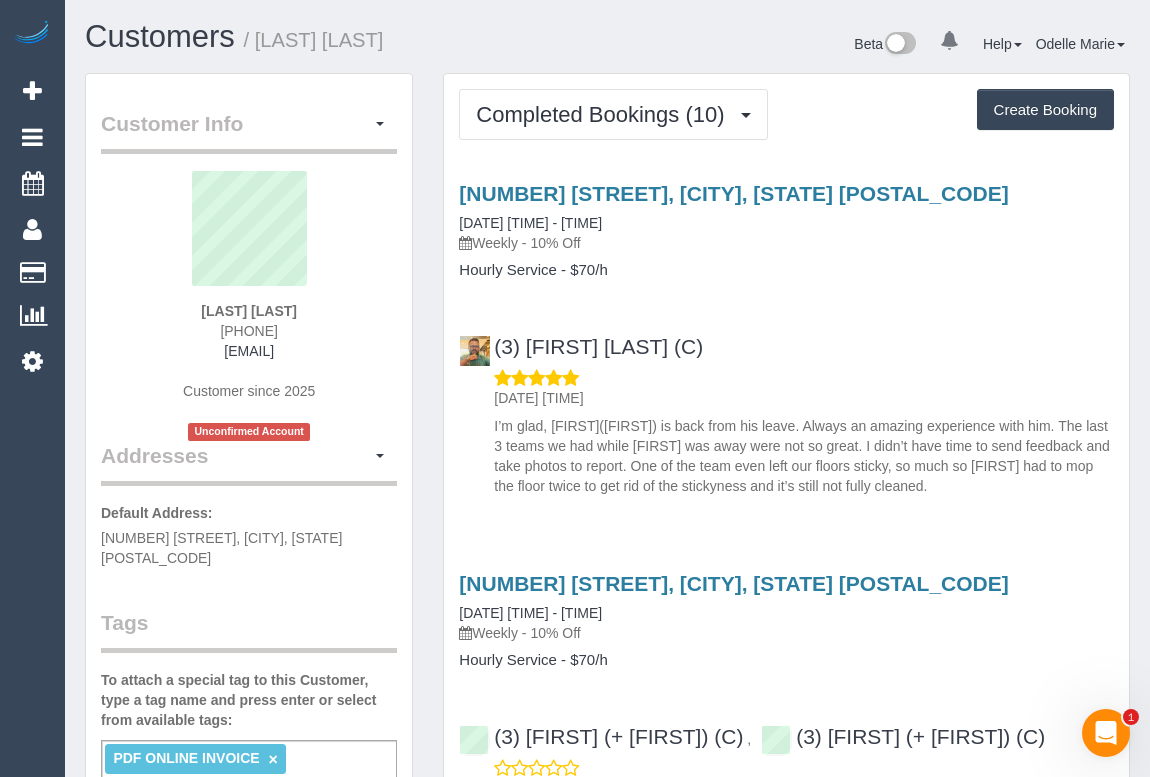 drag, startPoint x: 478, startPoint y: 240, endPoint x: 528, endPoint y: 240, distance: 50 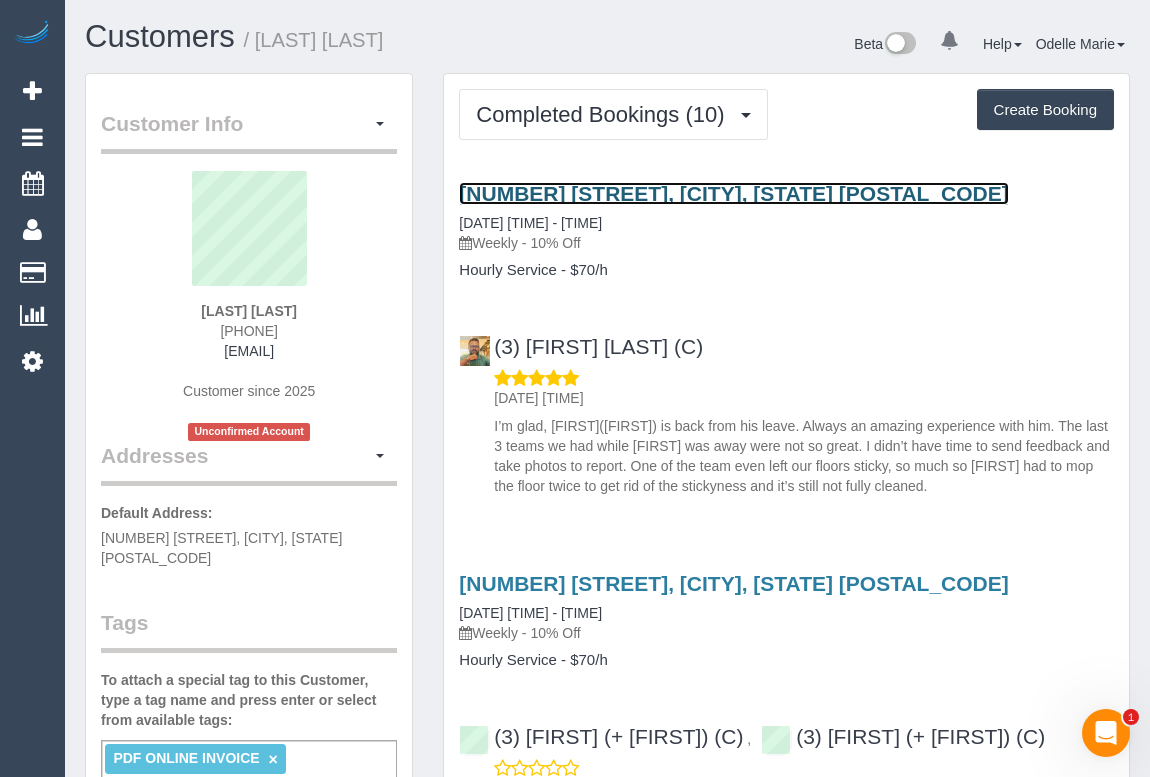click on "[NUMBER] [STREET], [CITY], [STATE] [POSTAL_CODE]" at bounding box center [733, 193] 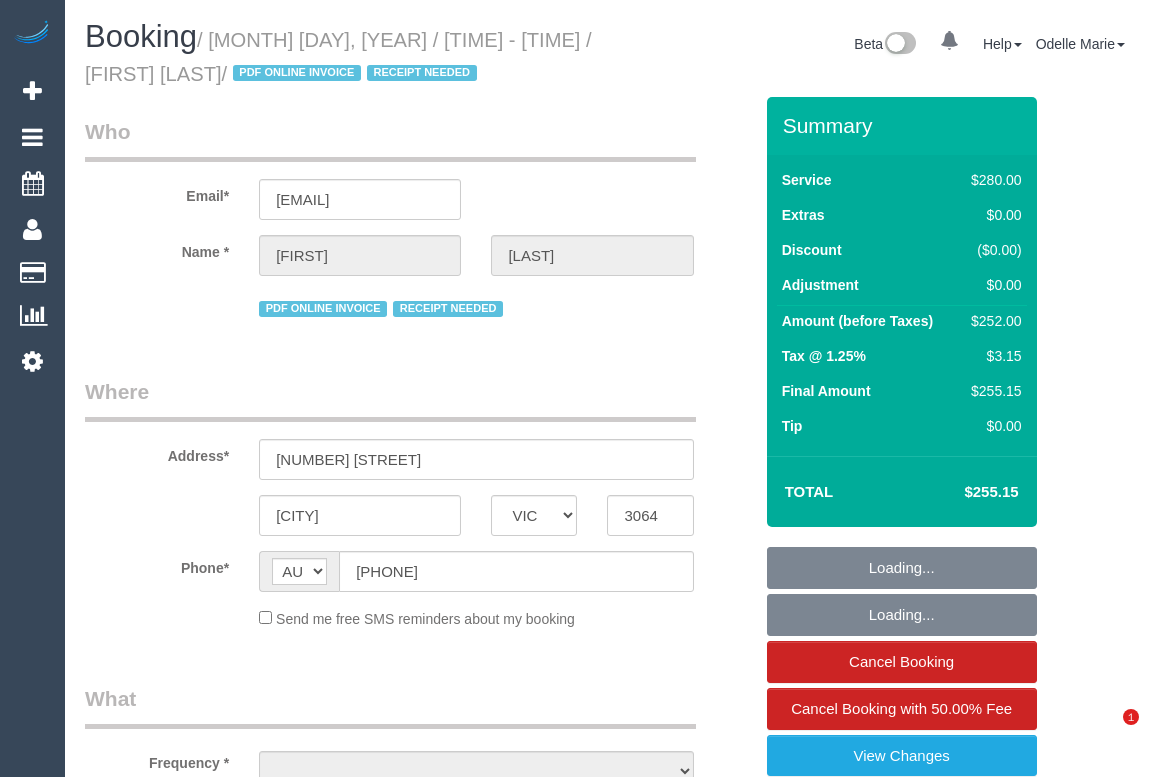 select on "VIC" 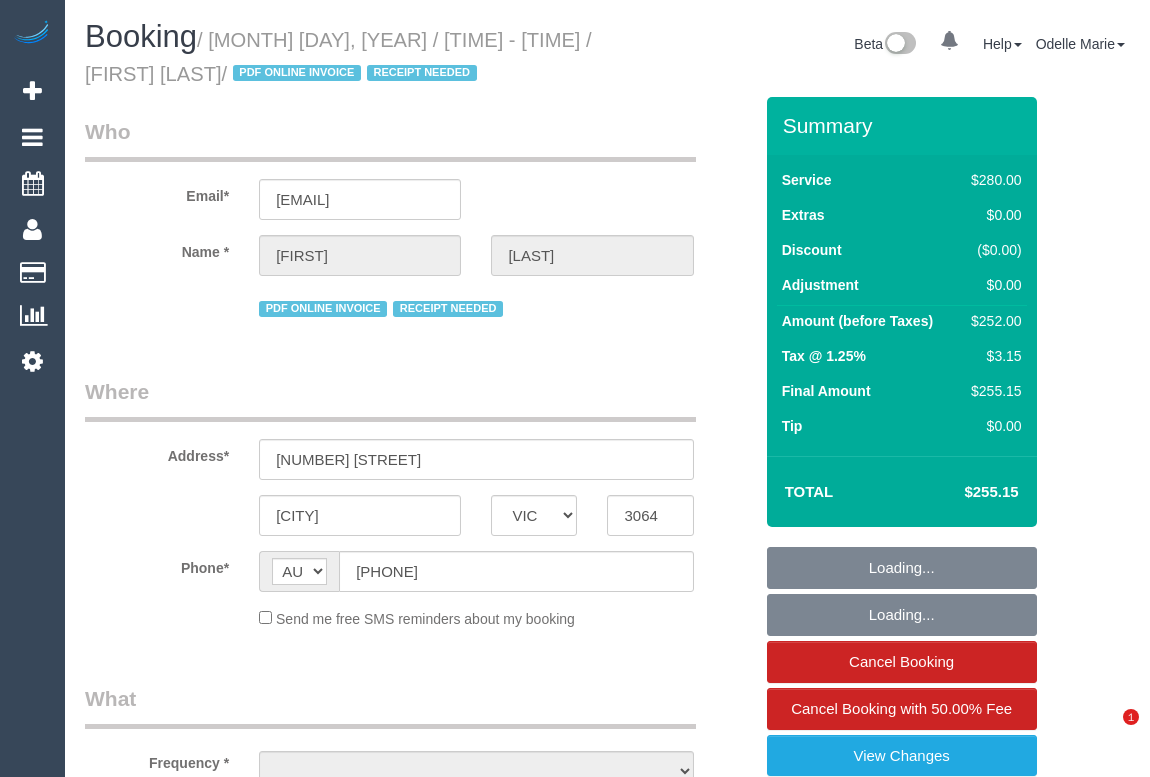 scroll, scrollTop: 0, scrollLeft: 0, axis: both 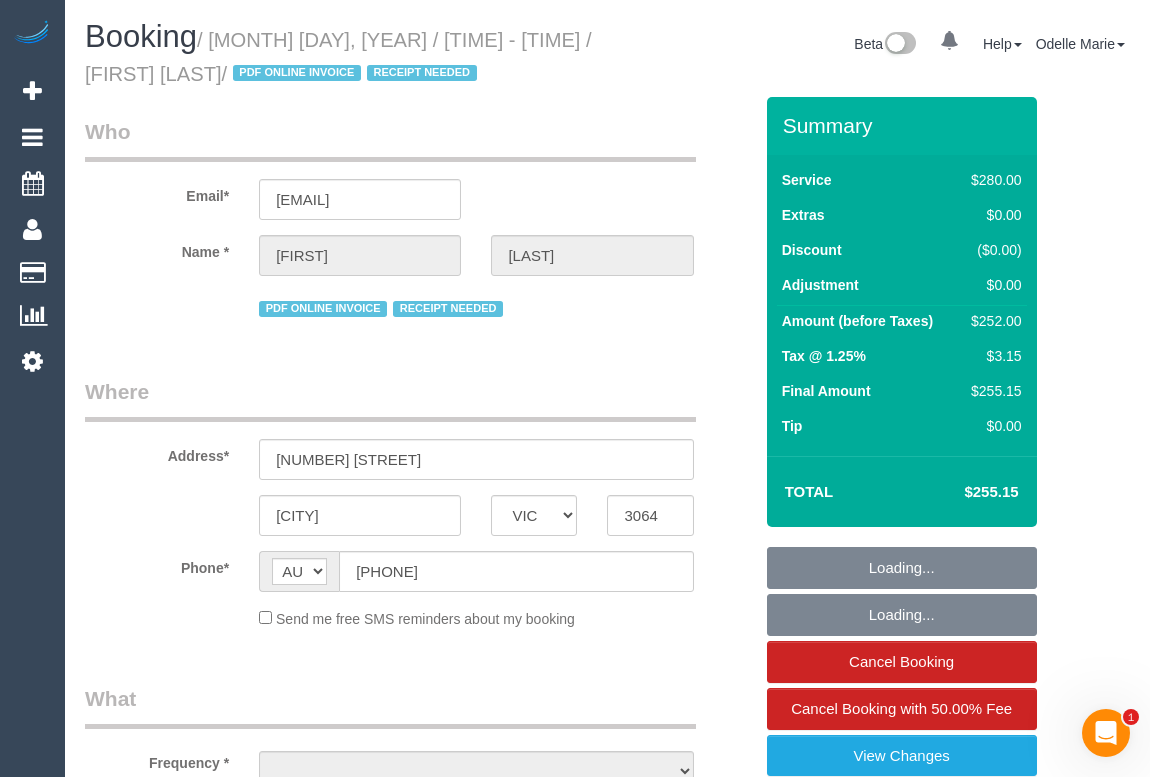 select on "number:29" 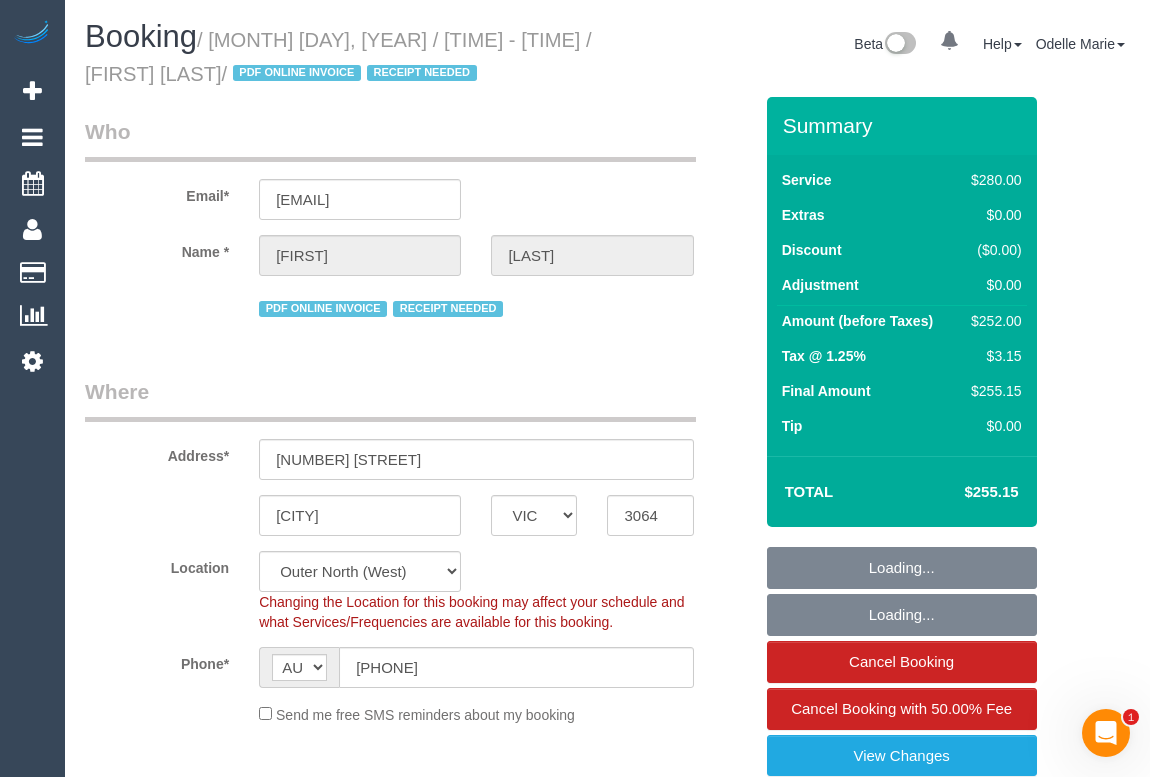 select on "object:698" 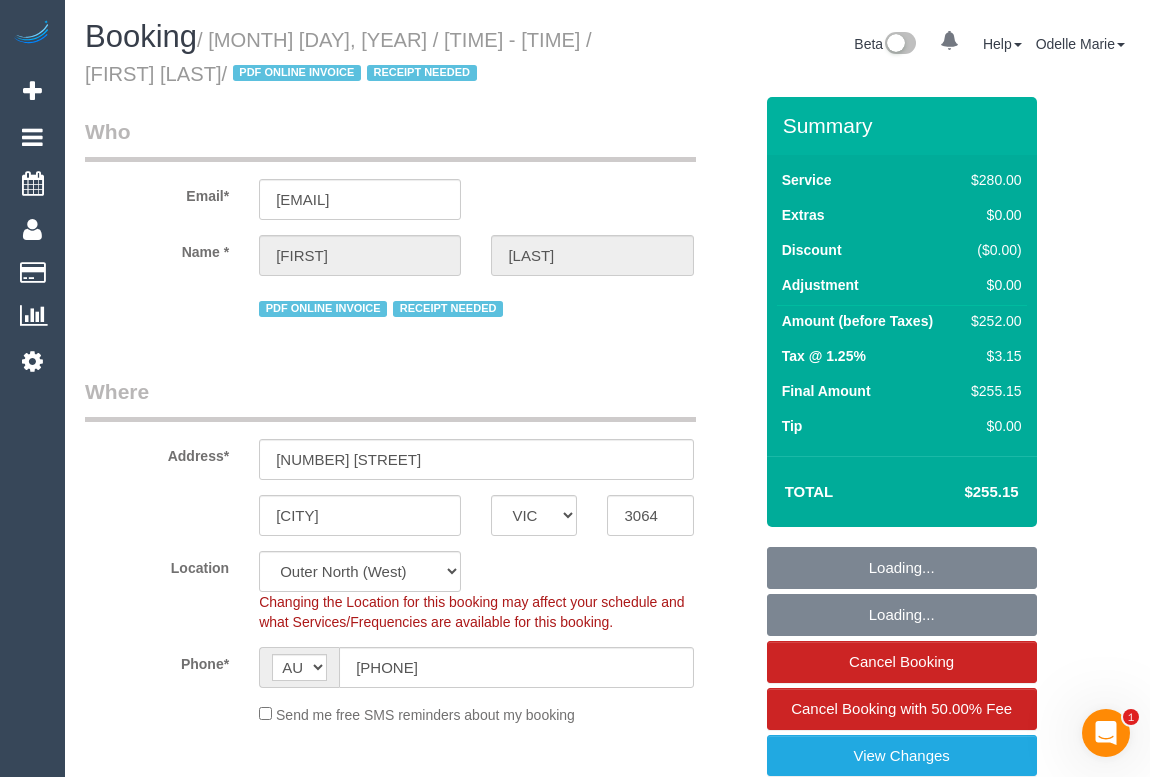select on "240" 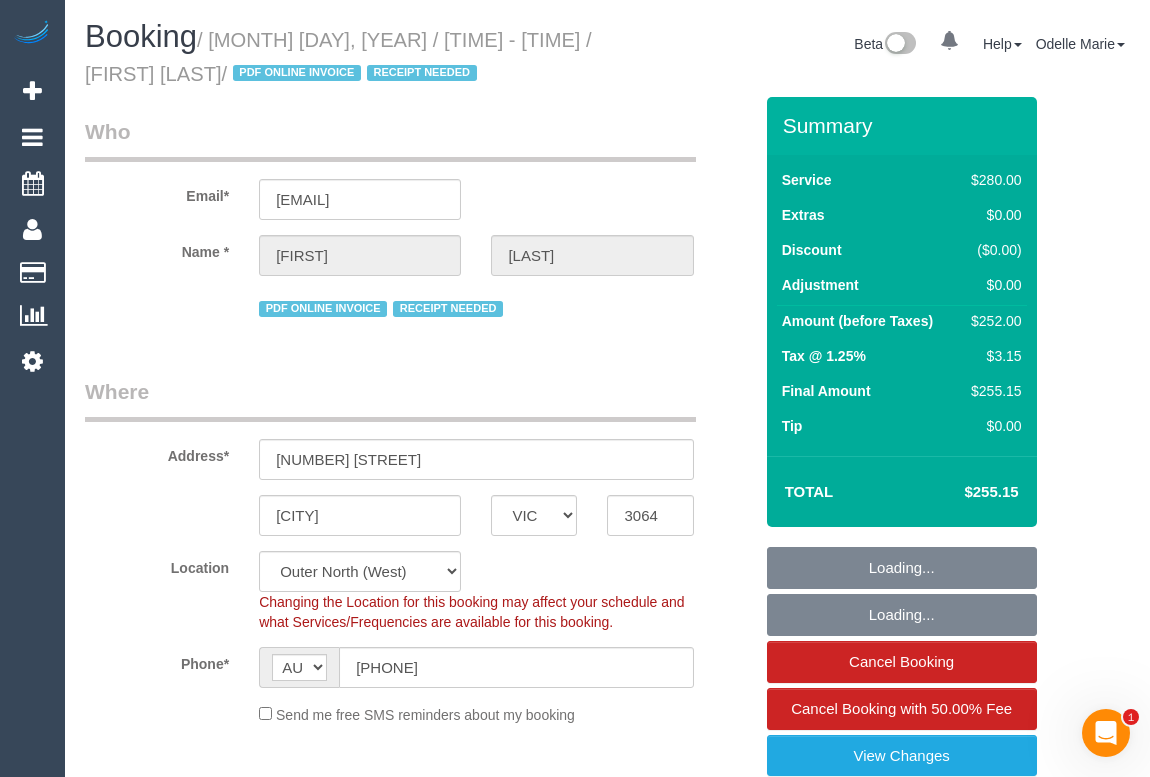 select on "object:871" 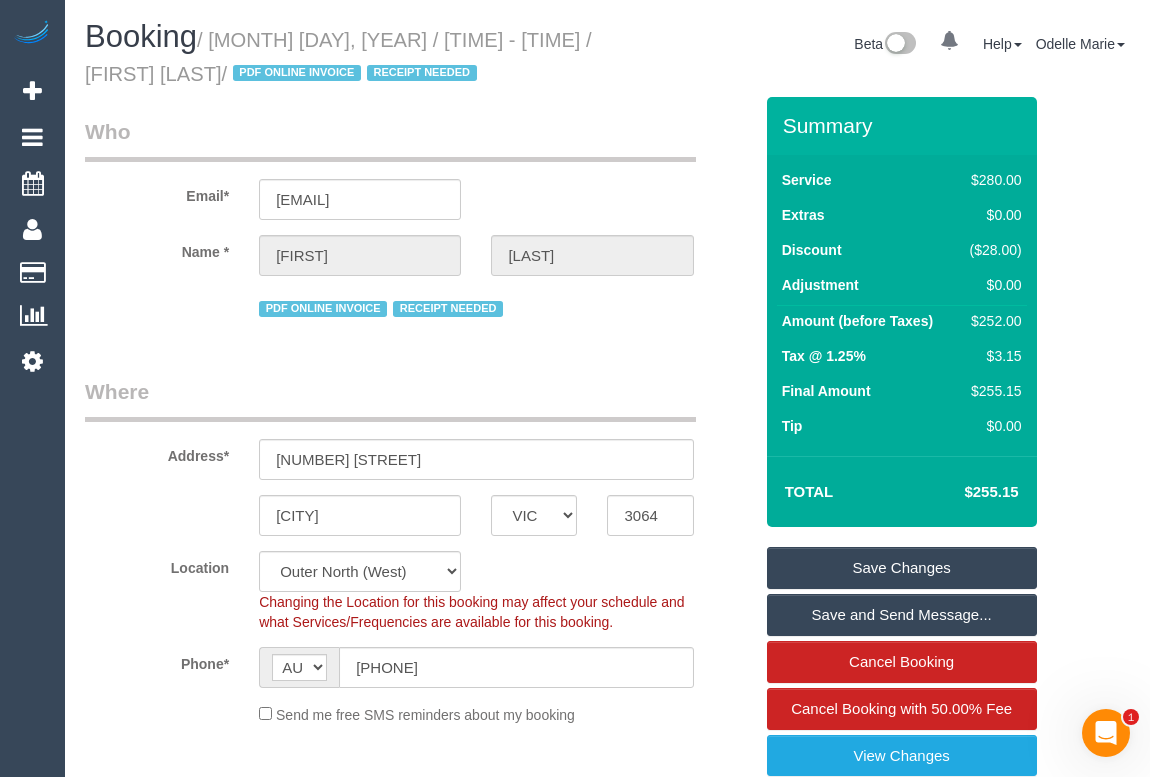 click on "Who" at bounding box center (390, 139) 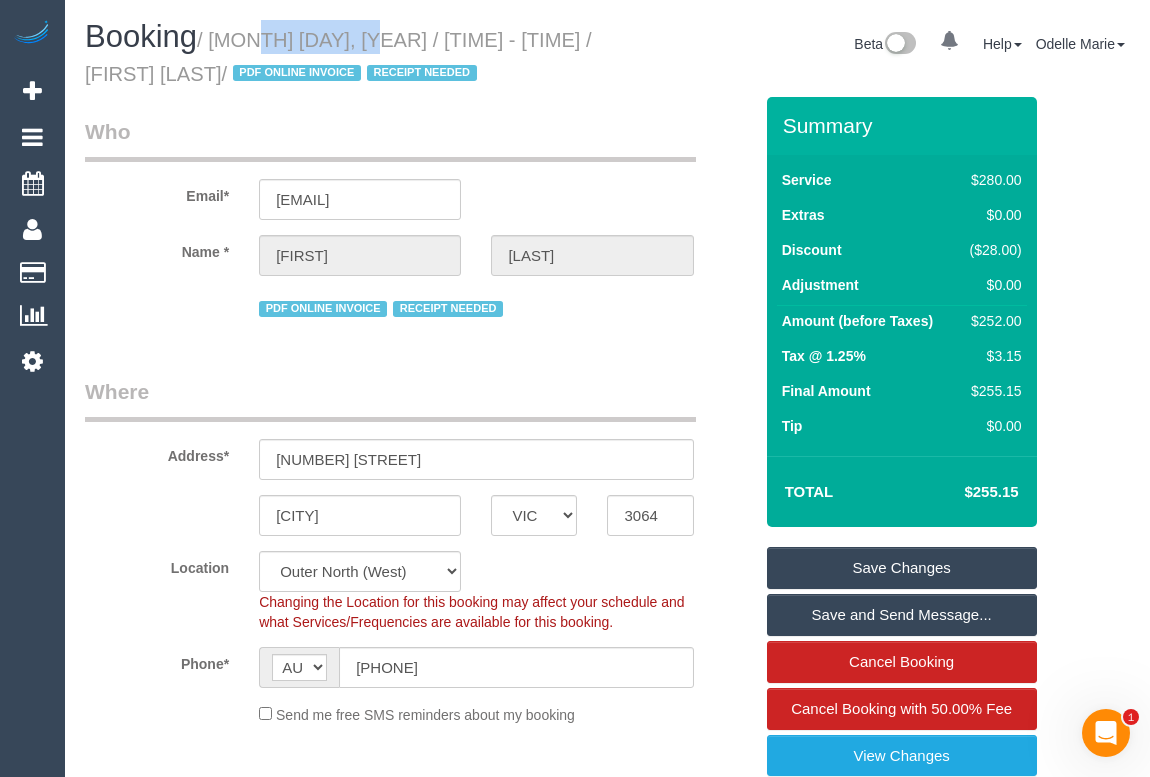 drag, startPoint x: 220, startPoint y: 37, endPoint x: 337, endPoint y: 37, distance: 117 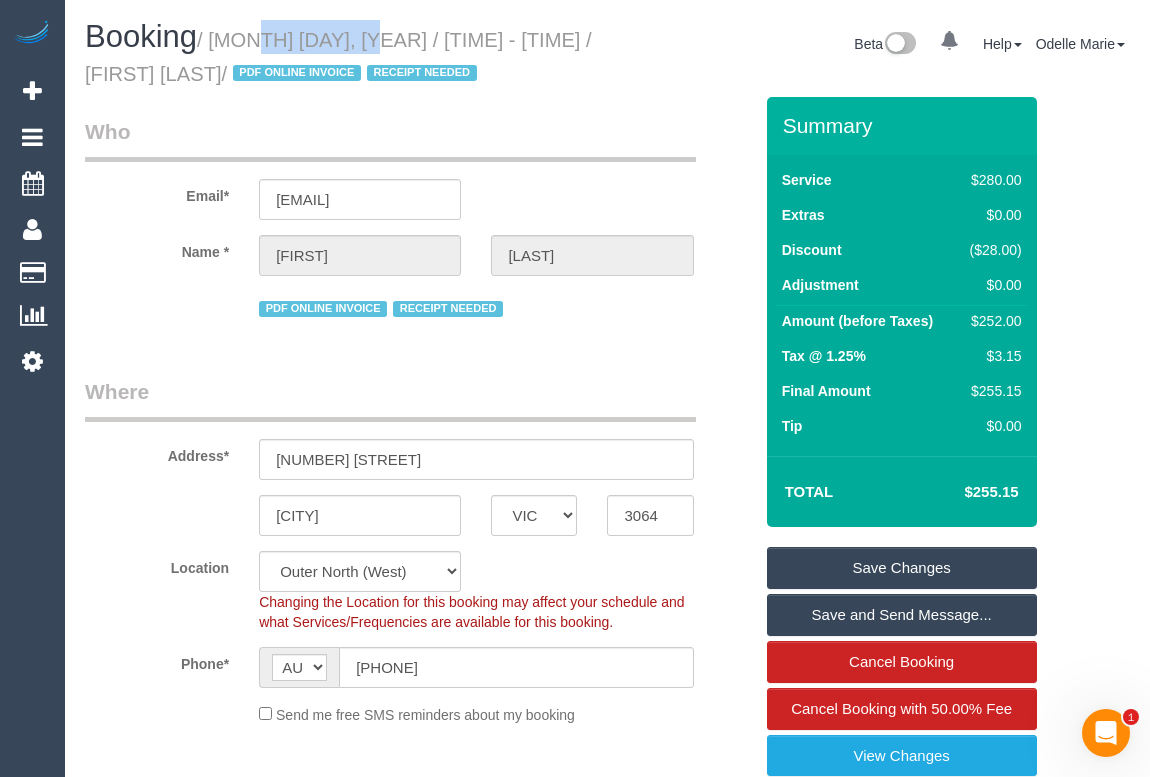 click on "/ July 14, 2025 / 09:00 - 11:00 / Paryrokh Ghashghaee
/
PDF ONLINE INVOICE
RECEIPT NEEDED" at bounding box center (338, 57) 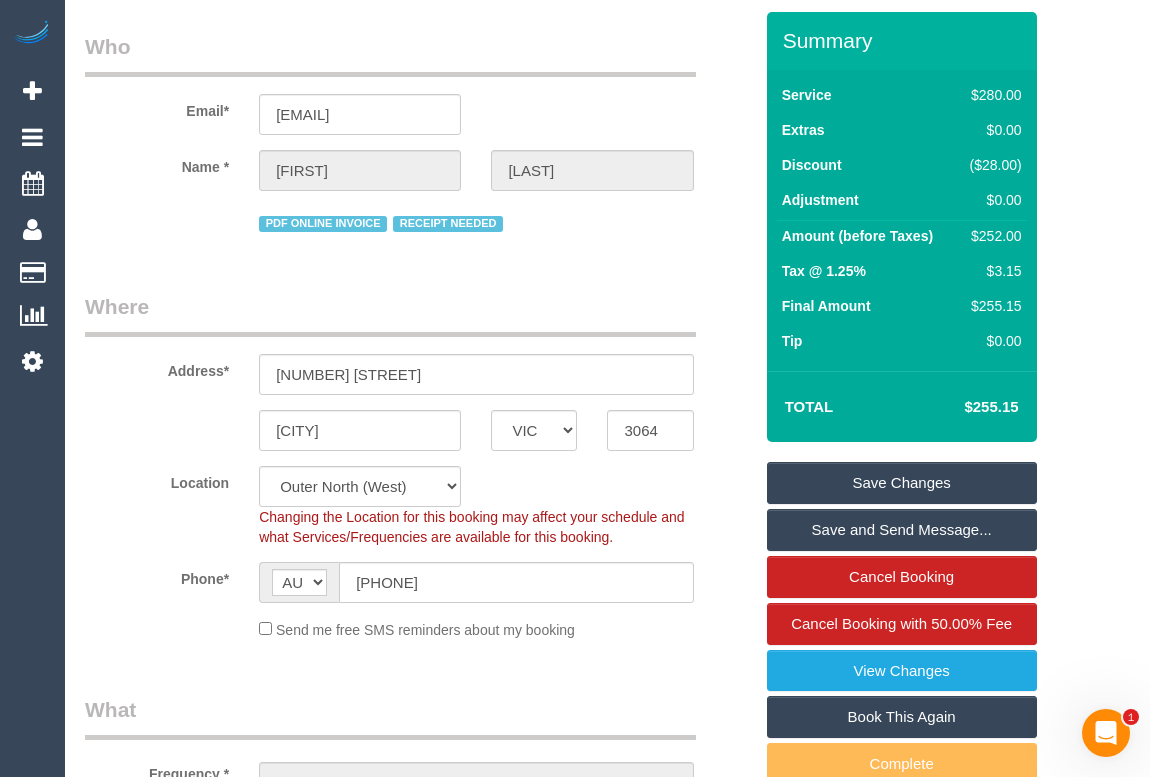 scroll, scrollTop: 0, scrollLeft: 0, axis: both 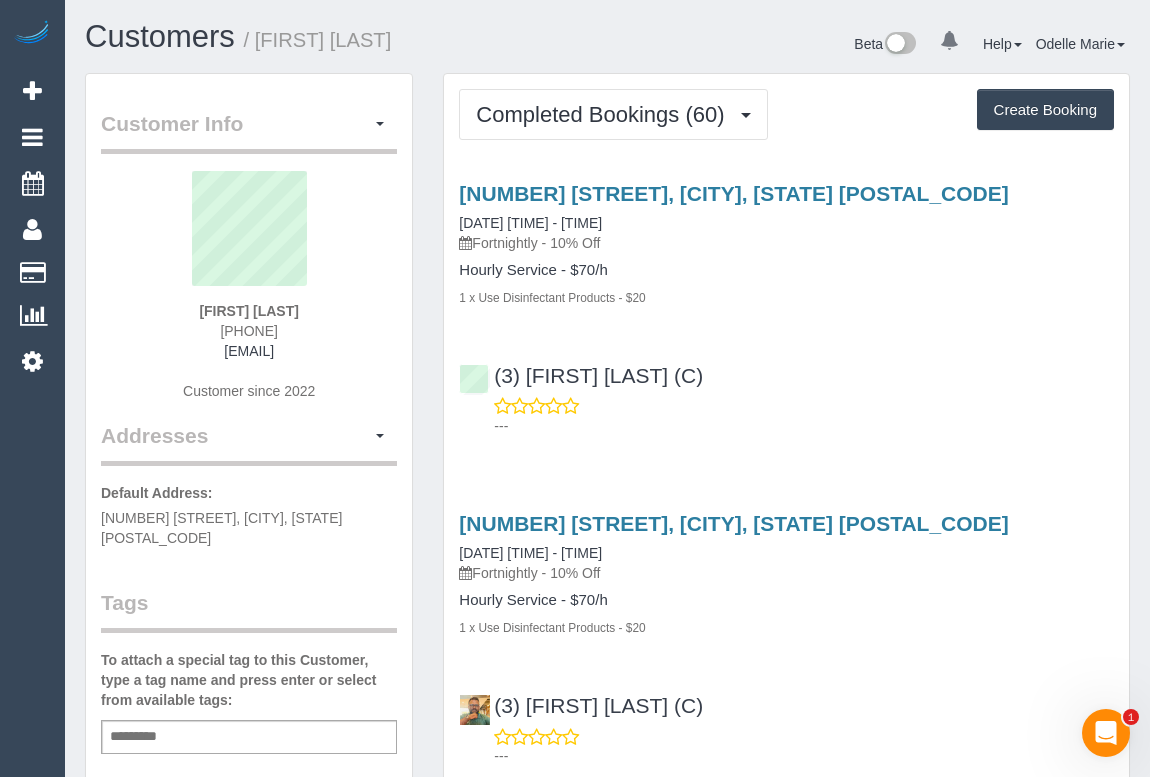 drag, startPoint x: 205, startPoint y: 329, endPoint x: 334, endPoint y: 331, distance: 129.0155 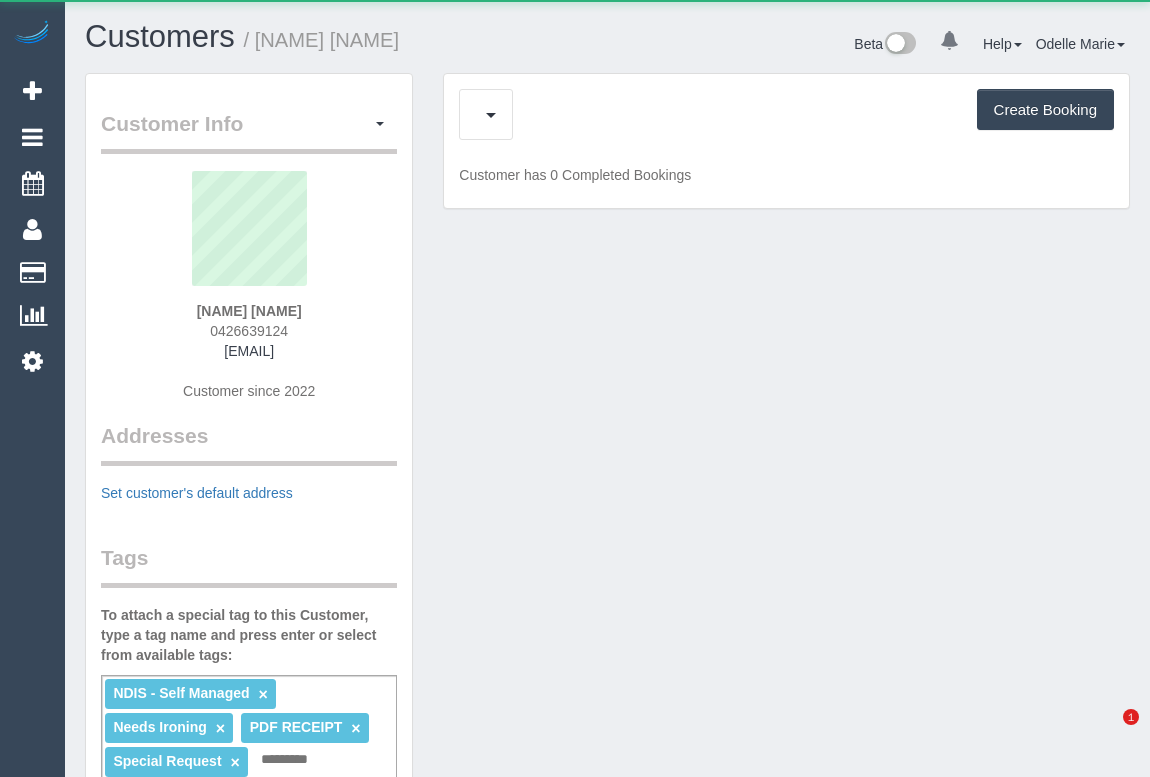scroll, scrollTop: 0, scrollLeft: 0, axis: both 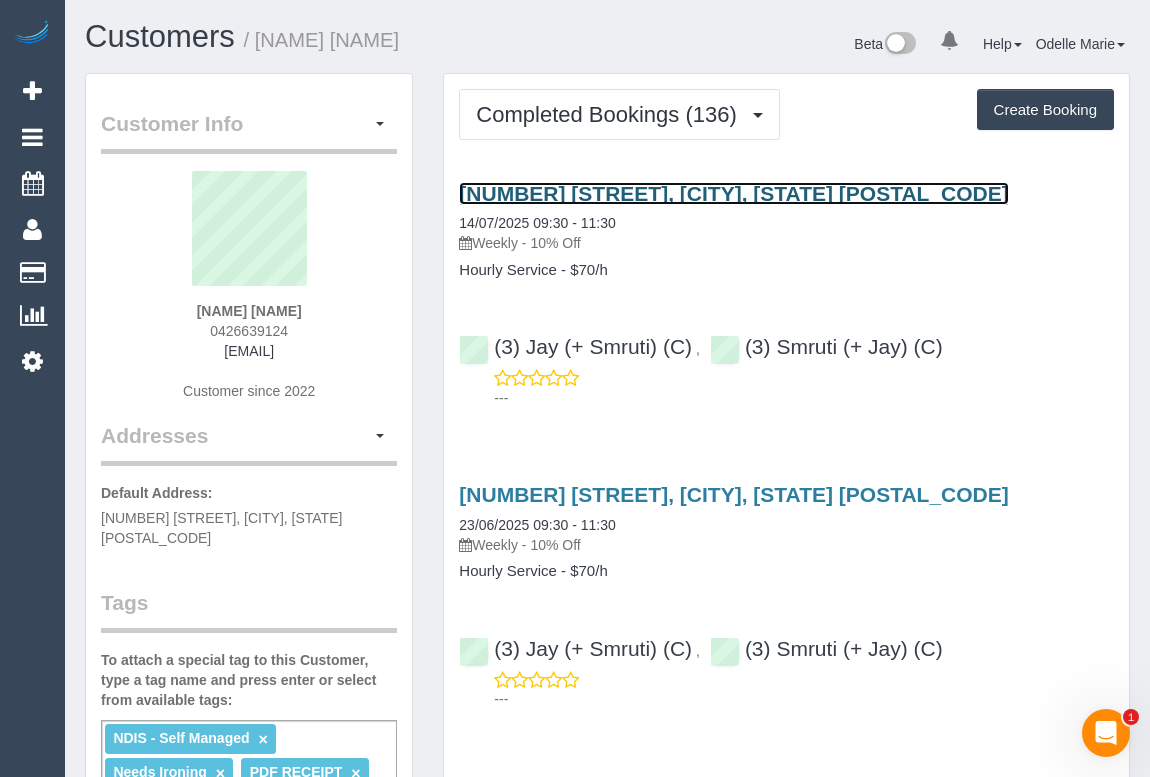 click on "17 Kardinia Road, Glen Iris, VIC 3146" at bounding box center [733, 193] 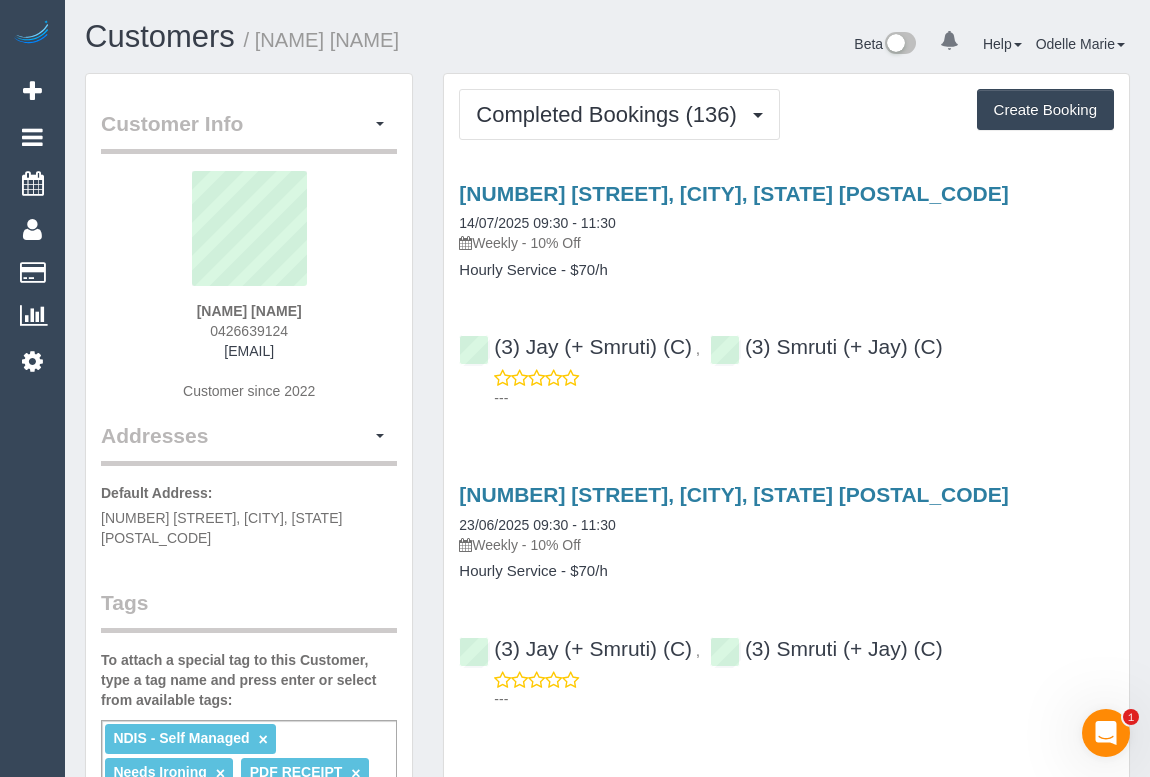 drag, startPoint x: 479, startPoint y: 239, endPoint x: 526, endPoint y: 241, distance: 47.042534 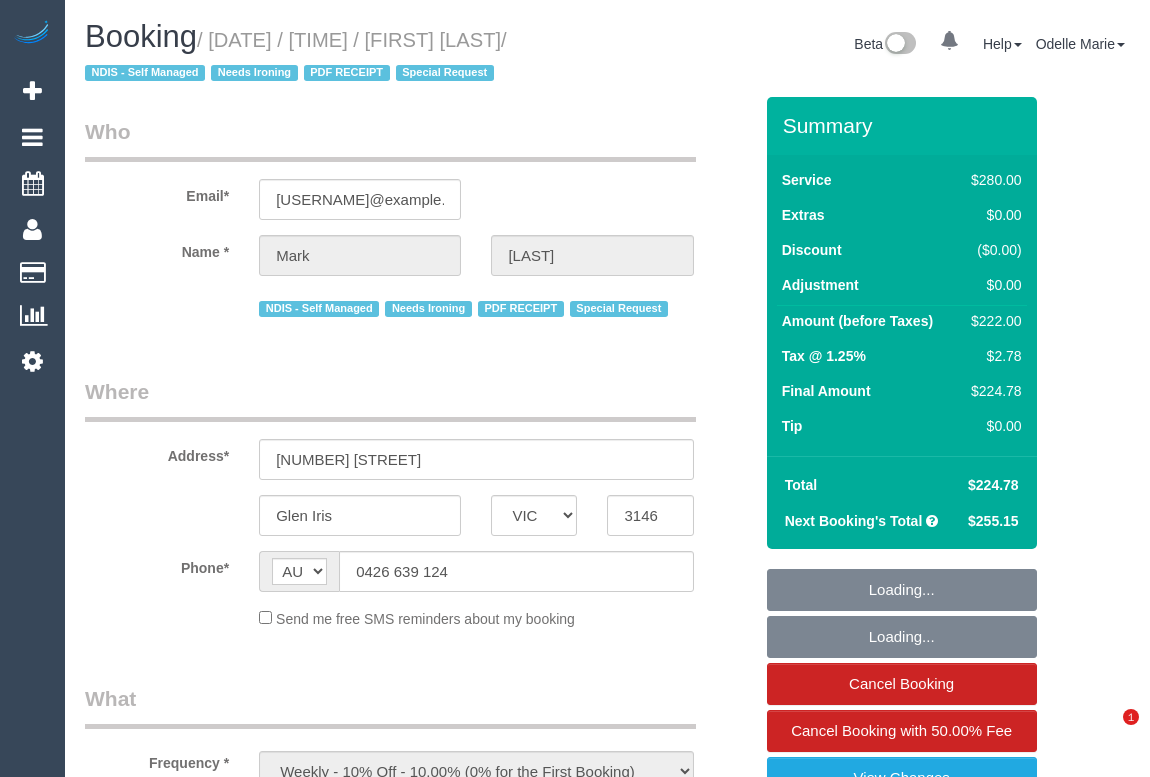 select on "VIC" 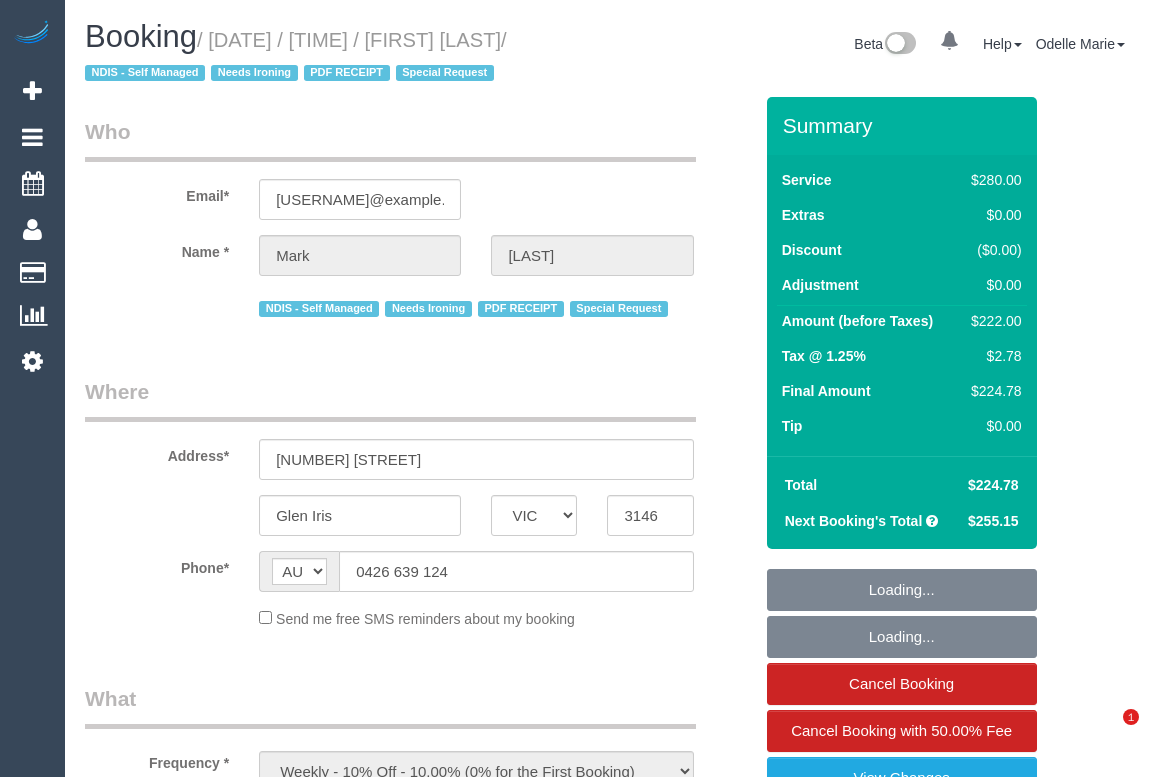 select on "240" 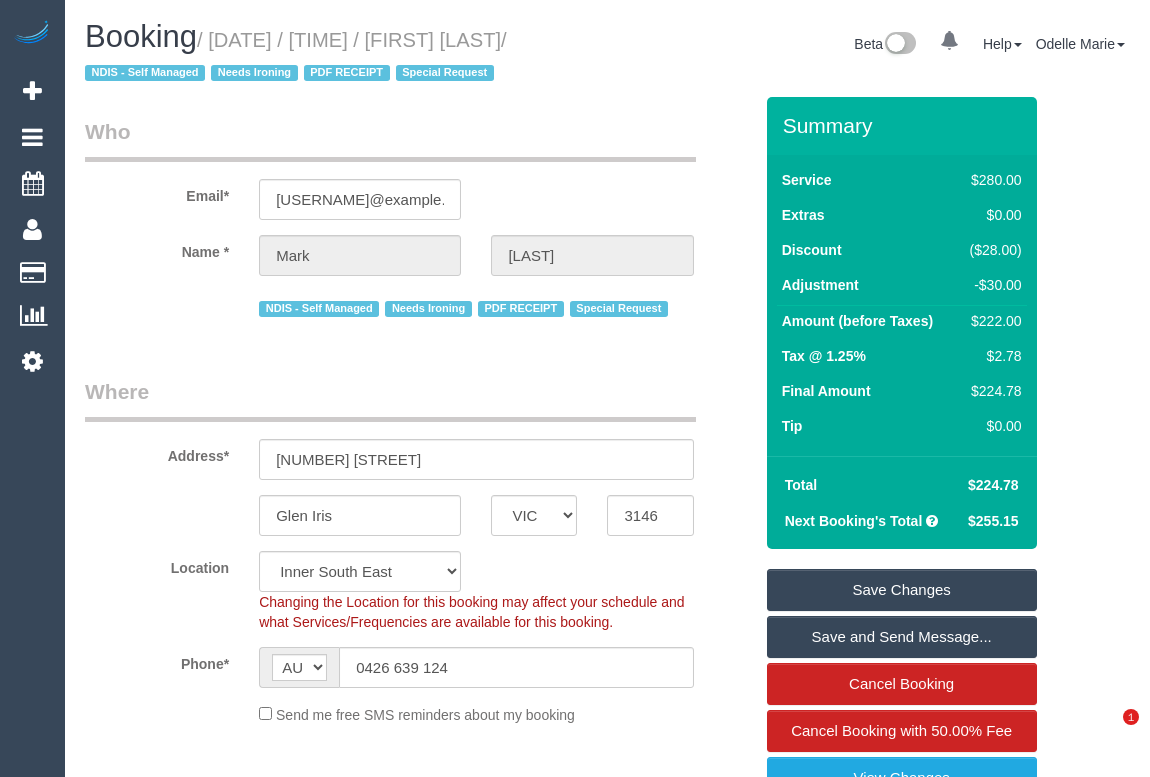 scroll, scrollTop: 0, scrollLeft: 0, axis: both 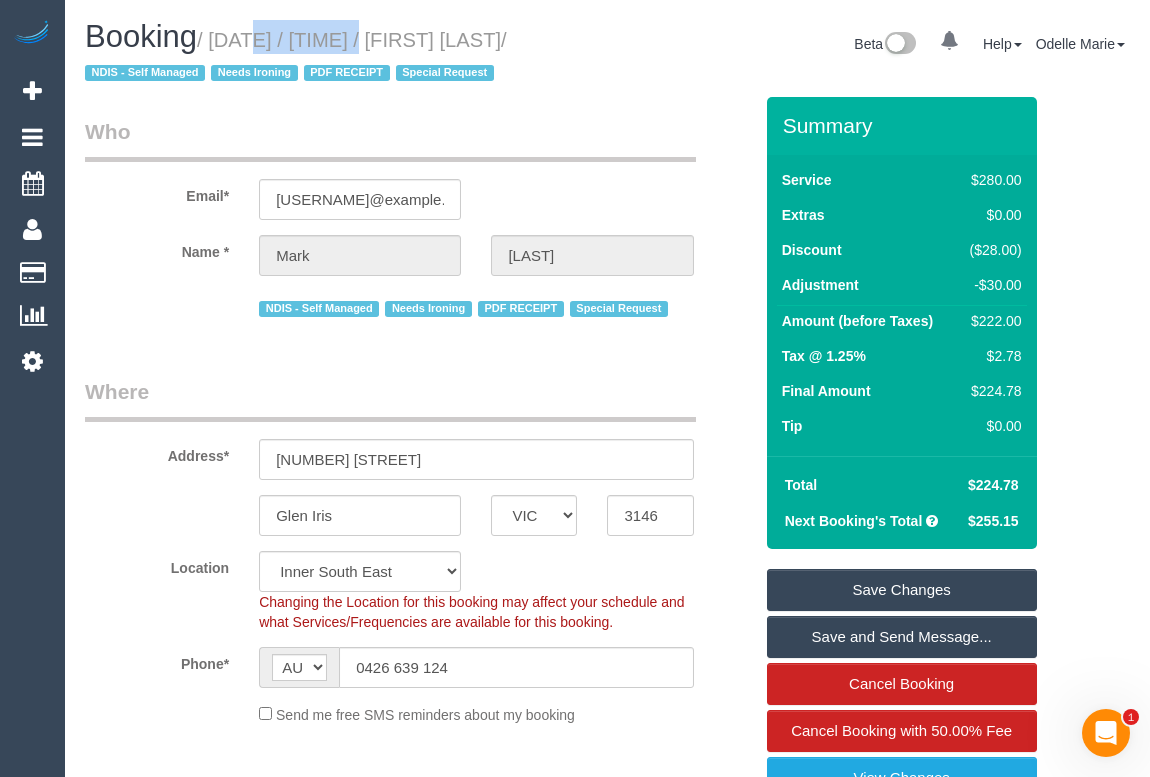 drag, startPoint x: 219, startPoint y: 38, endPoint x: 331, endPoint y: 41, distance: 112.04017 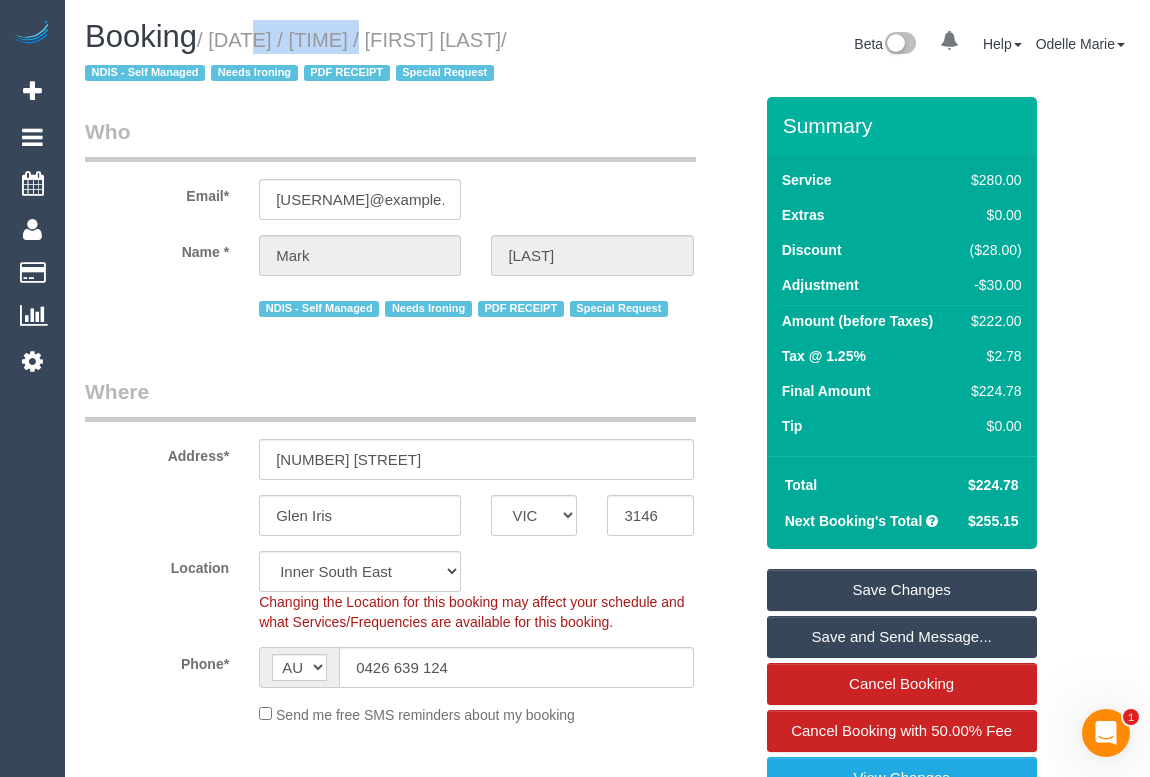 click on "/ [DATE] / [TIME] / [FIRST] [LAST]
/
NDIS - Self Managed
Needs Ironing
PDF RECEIPT
Special Request" at bounding box center (296, 57) 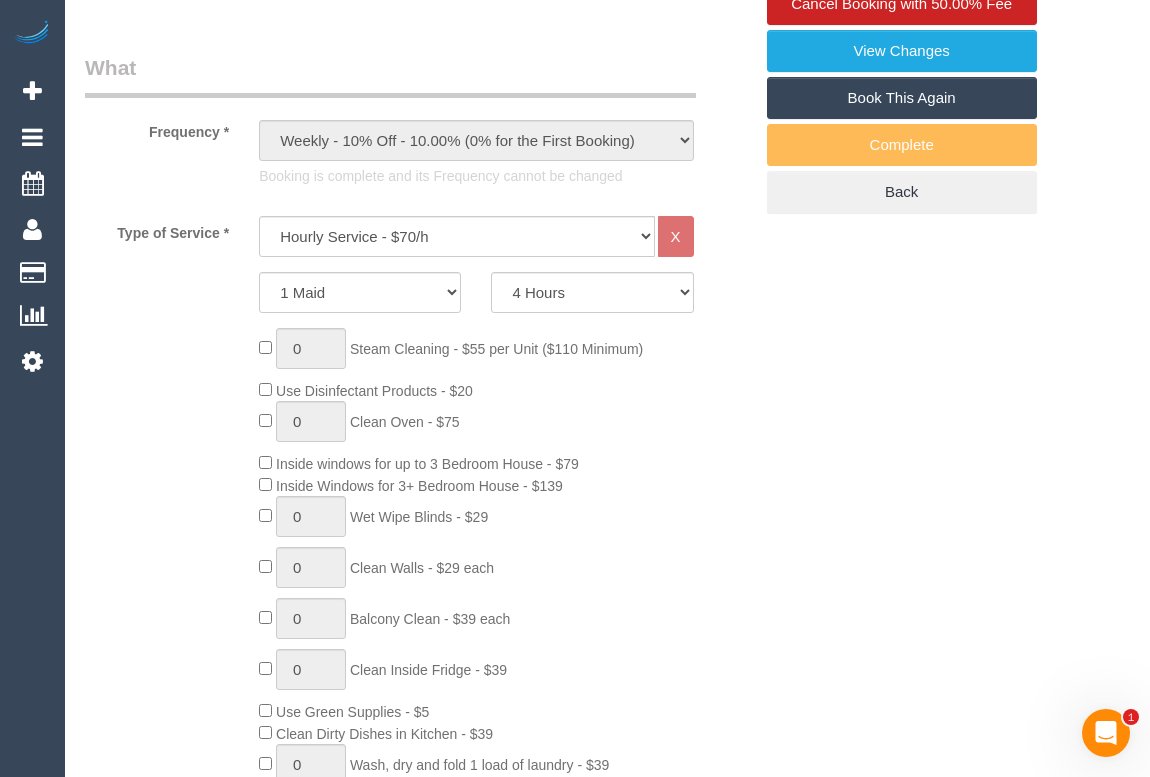 scroll, scrollTop: 0, scrollLeft: 0, axis: both 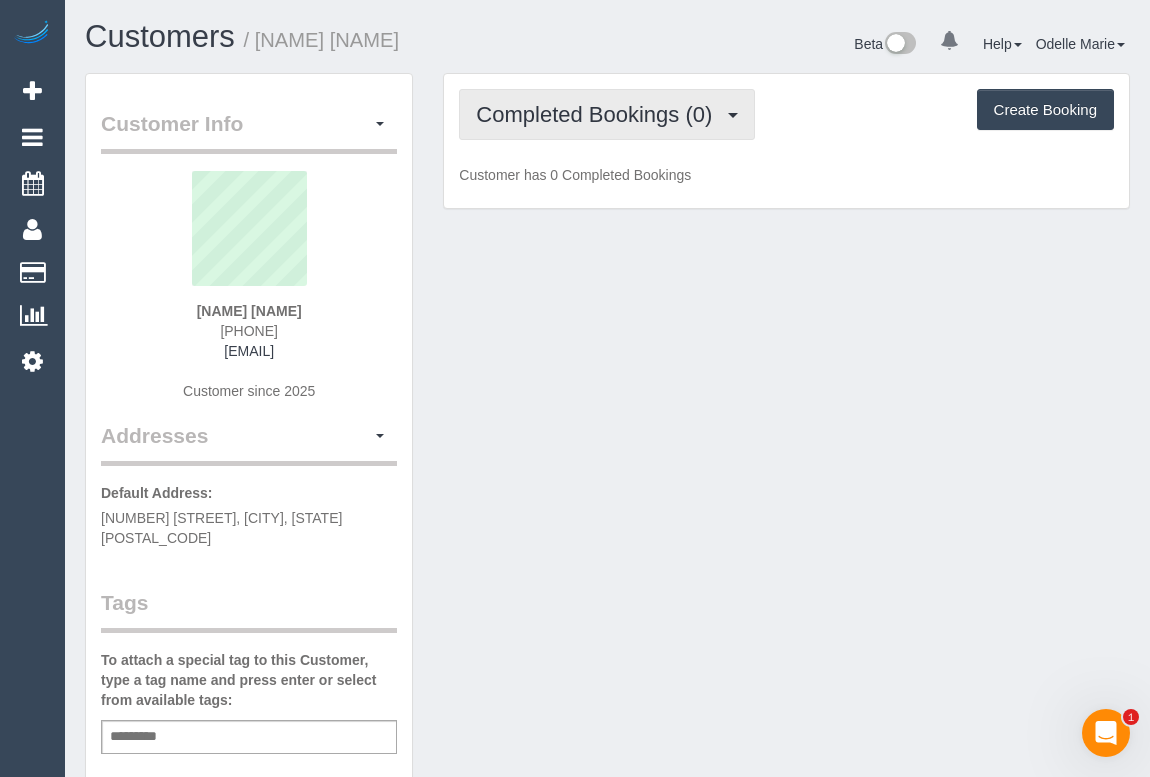 click on "Completed Bookings (0)" at bounding box center [599, 114] 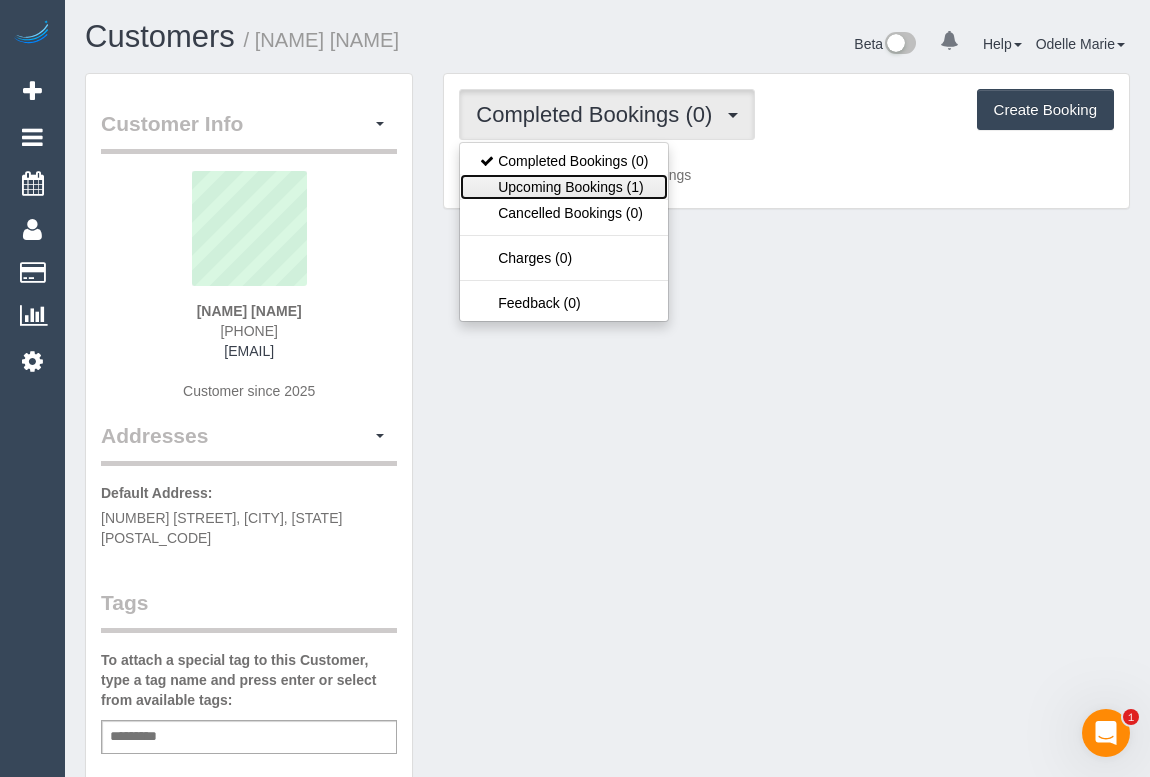 click on "Upcoming Bookings (1)" at bounding box center (564, 187) 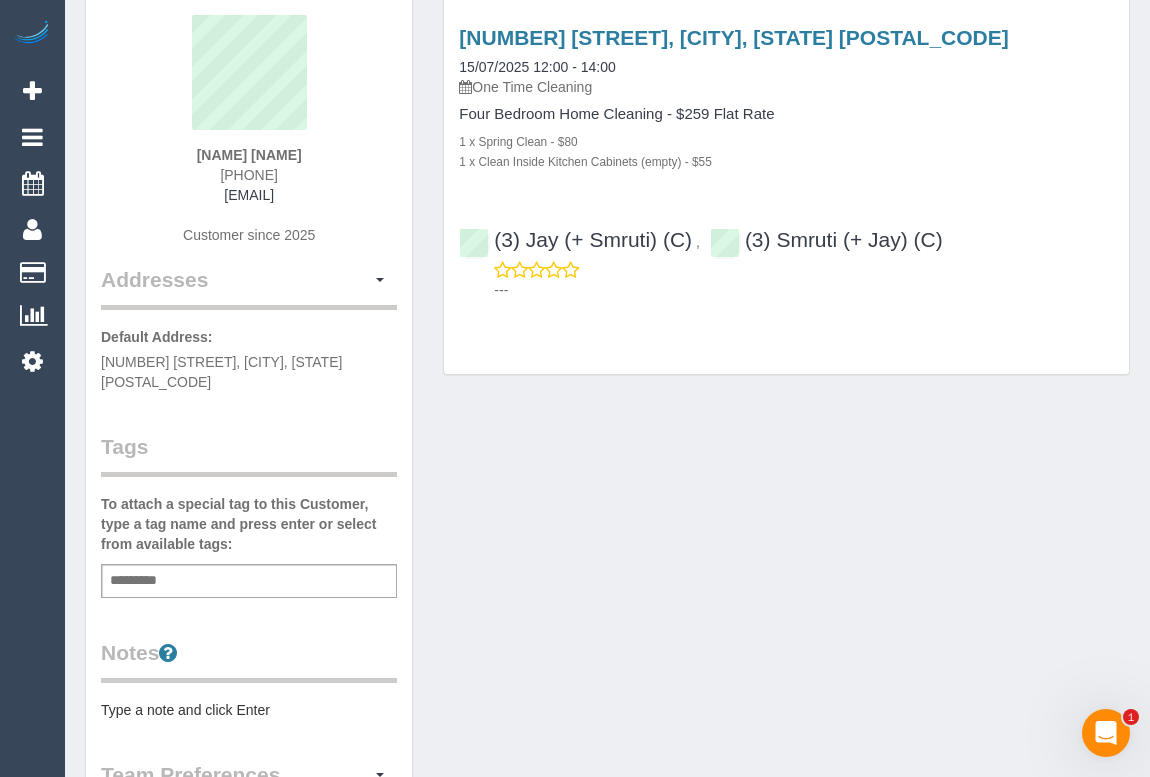 scroll, scrollTop: 0, scrollLeft: 0, axis: both 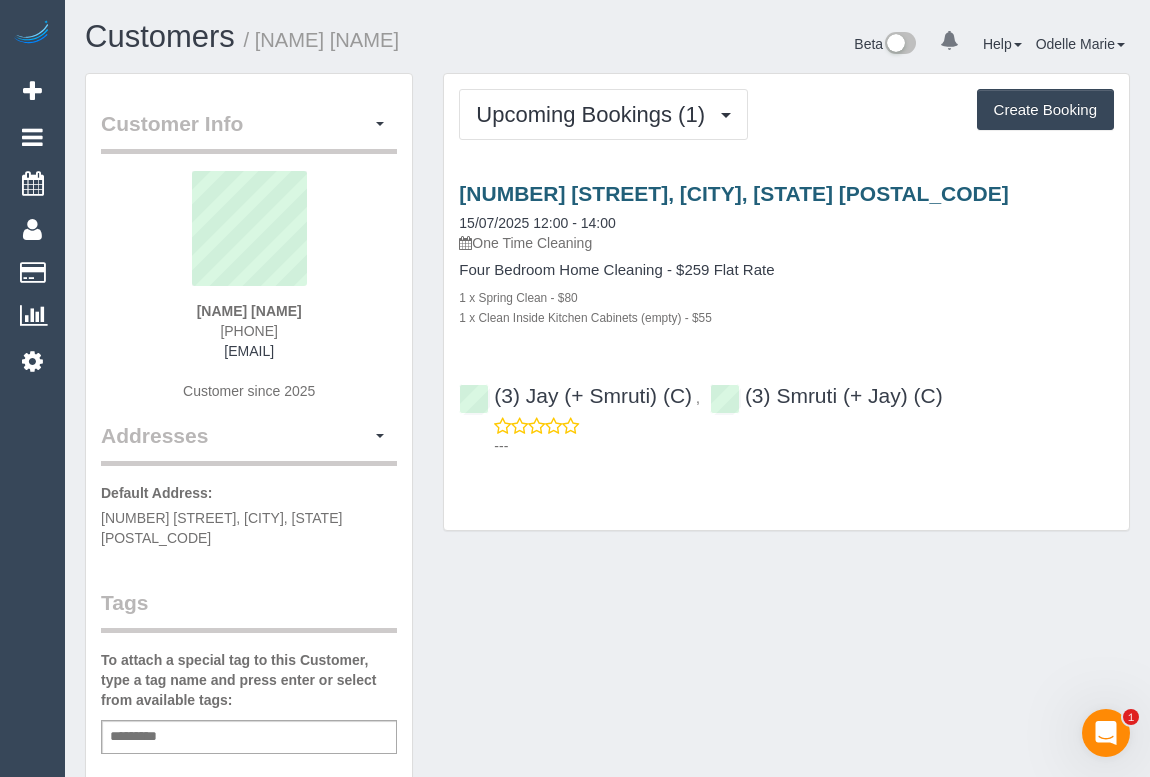 drag, startPoint x: 453, startPoint y: 184, endPoint x: 832, endPoint y: 183, distance: 379.0013 